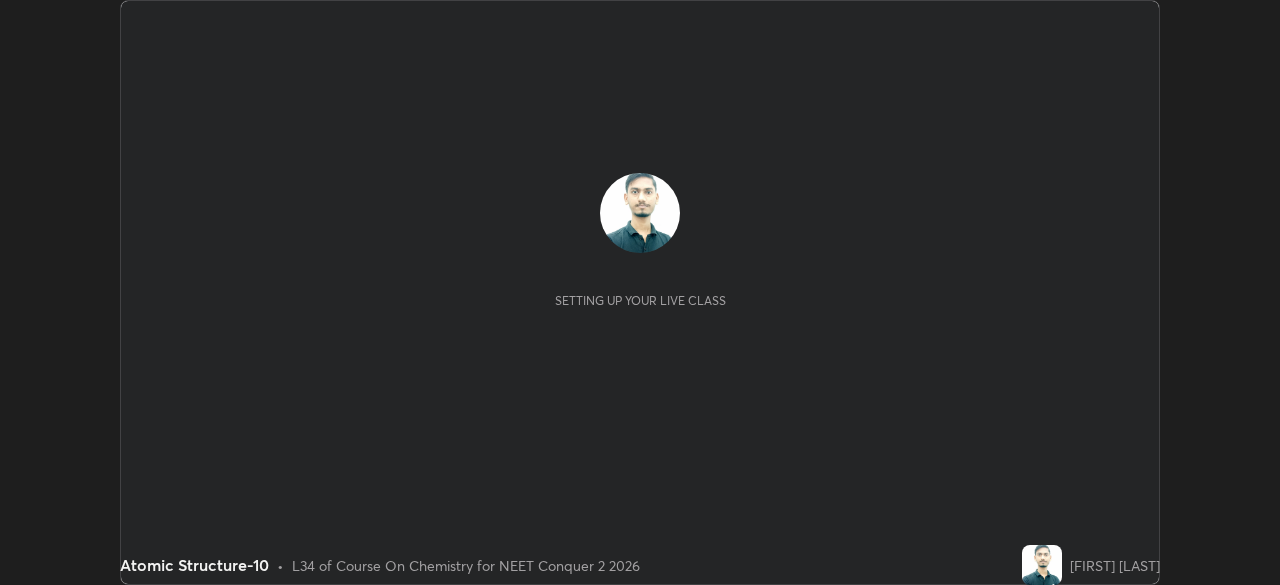 scroll, scrollTop: 0, scrollLeft: 0, axis: both 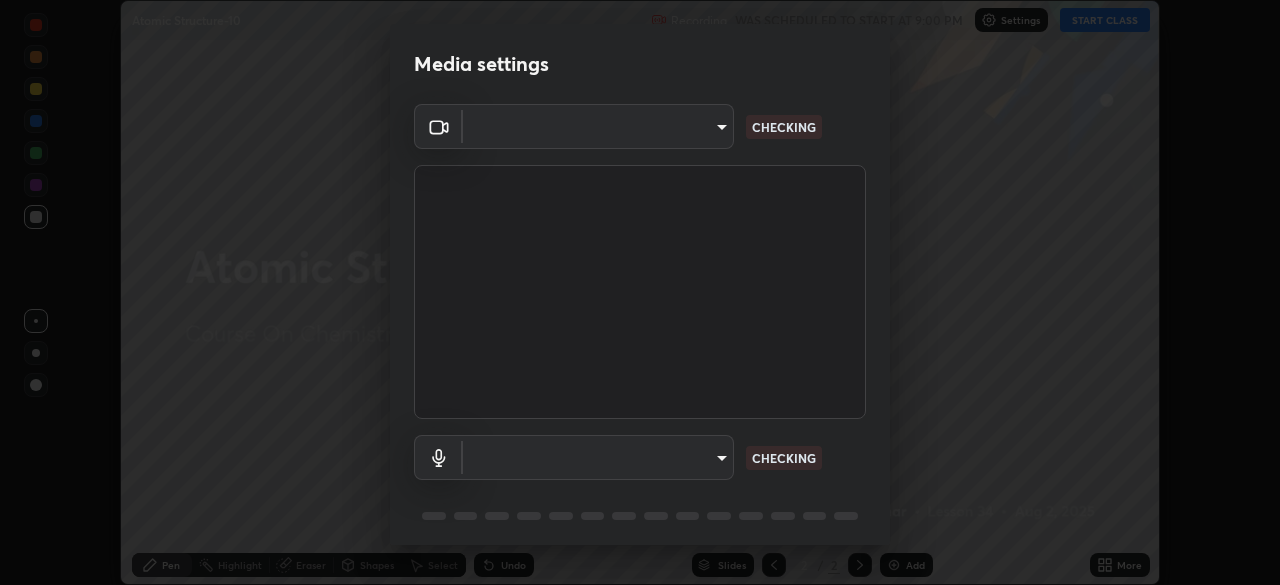 click on "Erase all Atomic Structure-10 Recording WAS SCHEDULED TO START AT  9:00 PM Settings START CLASS Setting up your live class Atomic Structure-10 • L34 of Course On Chemistry for NEET Conquer 2 2026 [FIRST] [LAST] Pen Highlight Eraser Shapes Select Undo Slides 2 / 2 Add More No doubts shared Encourage your learners to ask a doubt for better clarity Report an issue Reason for reporting Buffering Chat not working Audio - Video sync issue Educator video quality low ​ Attach an image Report Media settings ​ CHECKING ​ CHECKING 1 / 5 Next" at bounding box center (640, 292) 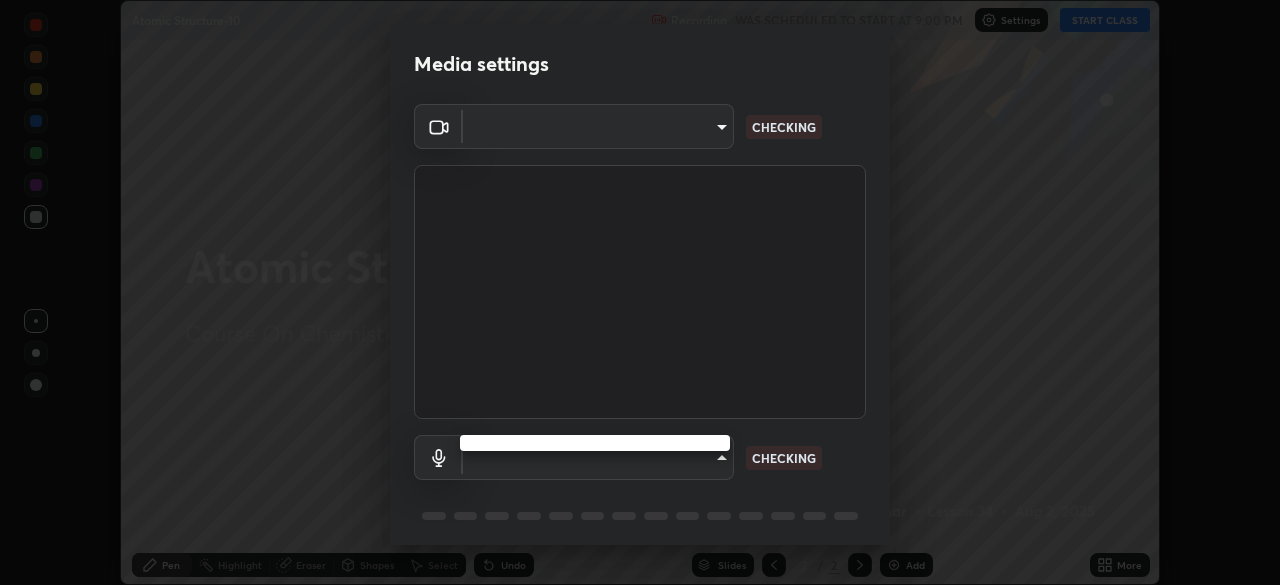 type on "6ee9b2c6c9a5678ab5214f7e96b3922f1b517bc999d2db28af292a13673a7194" 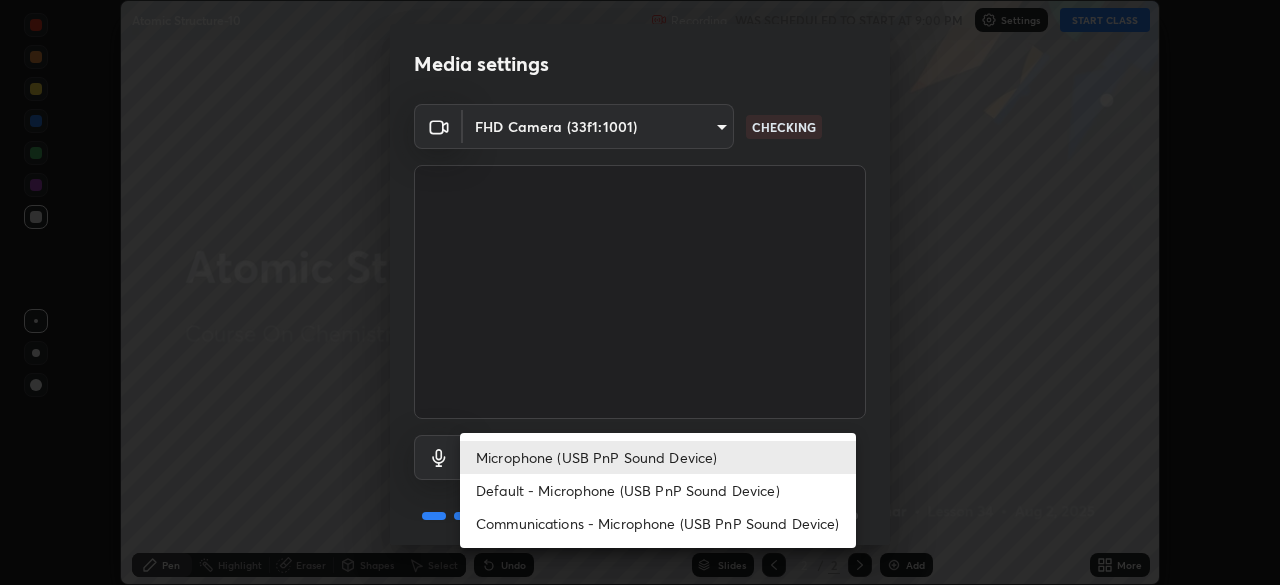 click on "Default - Microphone (USB PnP Sound Device)" at bounding box center [658, 490] 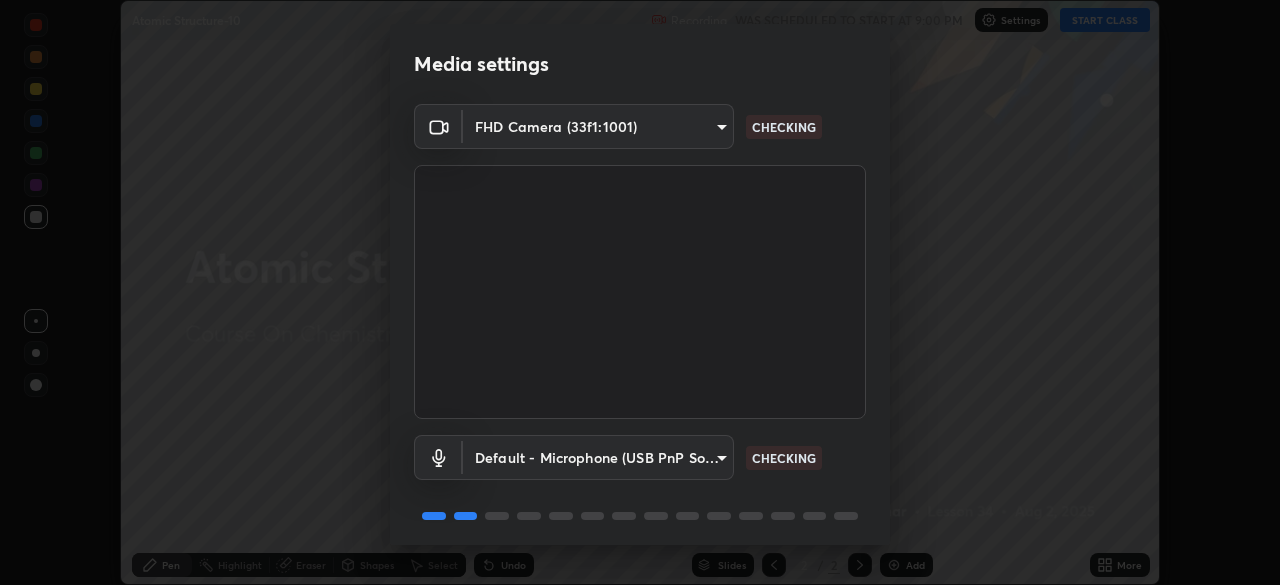 click on "Erase all Atomic Structure-10 Recording WAS SCHEDULED TO START AT  9:00 PM Settings START CLASS Setting up your live class Atomic Structure-10 • L34 of Course On Chemistry for NEET Conquer 2 2026 [FIRST] [LAST] Pen Highlight Eraser Shapes Select Undo Slides 2 / 2 Add More No doubts shared Encourage your learners to ask a doubt for better clarity Report an issue Reason for reporting Buffering Chat not working Audio - Video sync issue Educator video quality low ​ Attach an image Report Media settings FHD Camera (33f1:1001) 6ee9b2c6c9a5678ab5214f7e96b3922f1b517bc999d2db28af292a13673a7194 CHECKING Default - Microphone (USB PnP Sound Device) default CHECKING 1 / 5 Next" at bounding box center (640, 292) 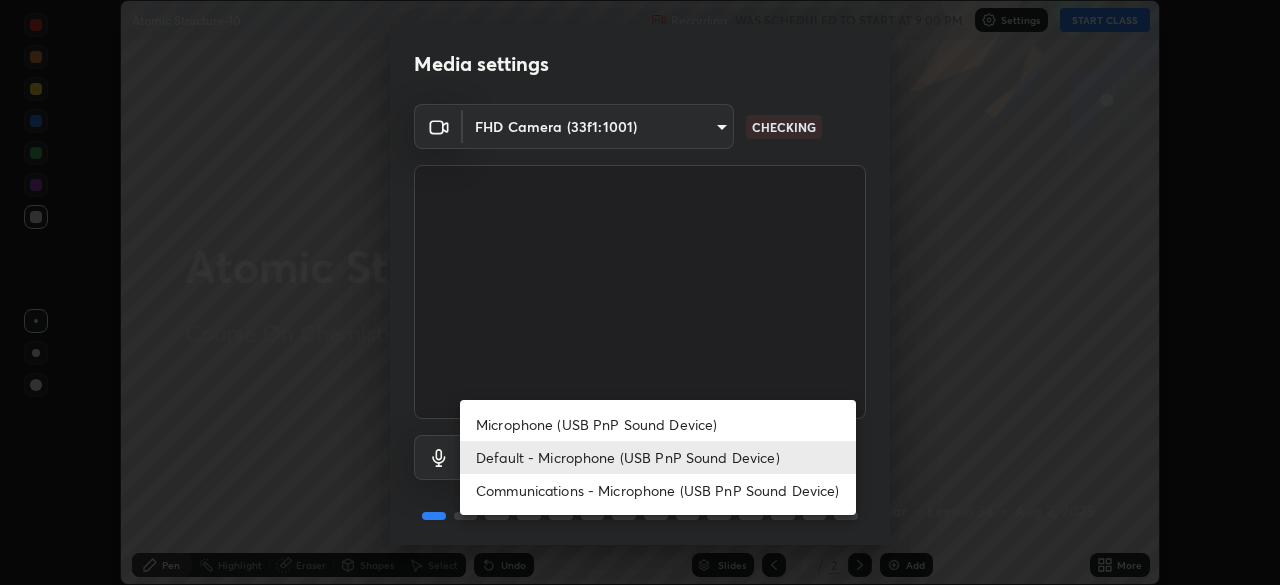 click on "Default - Microphone (USB PnP Sound Device)" at bounding box center (658, 457) 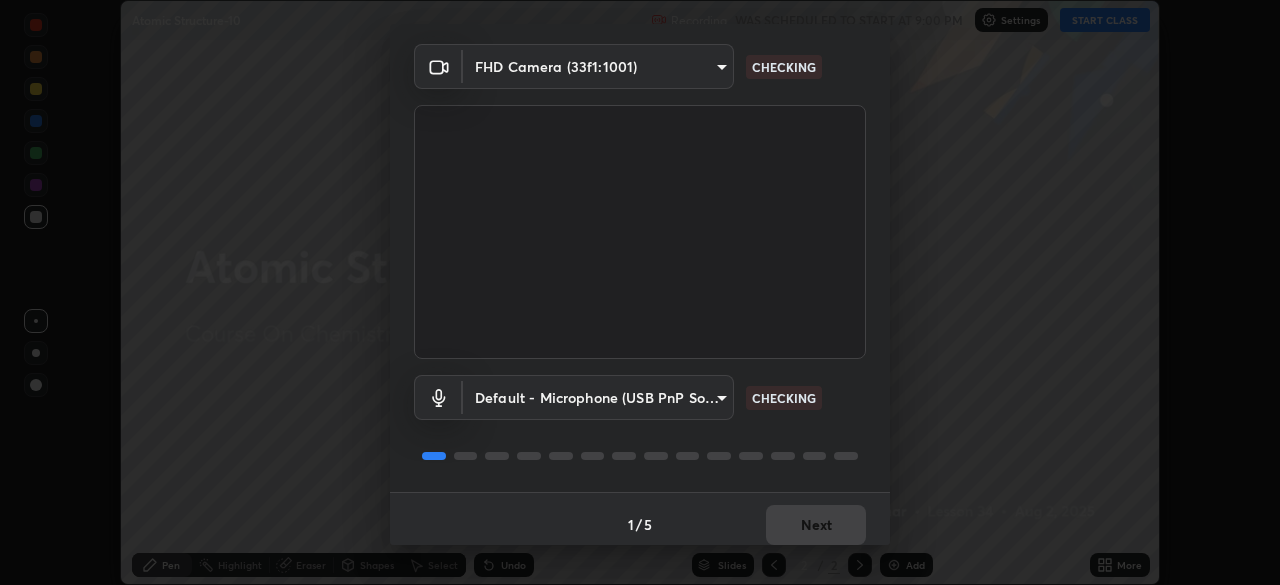 scroll, scrollTop: 71, scrollLeft: 0, axis: vertical 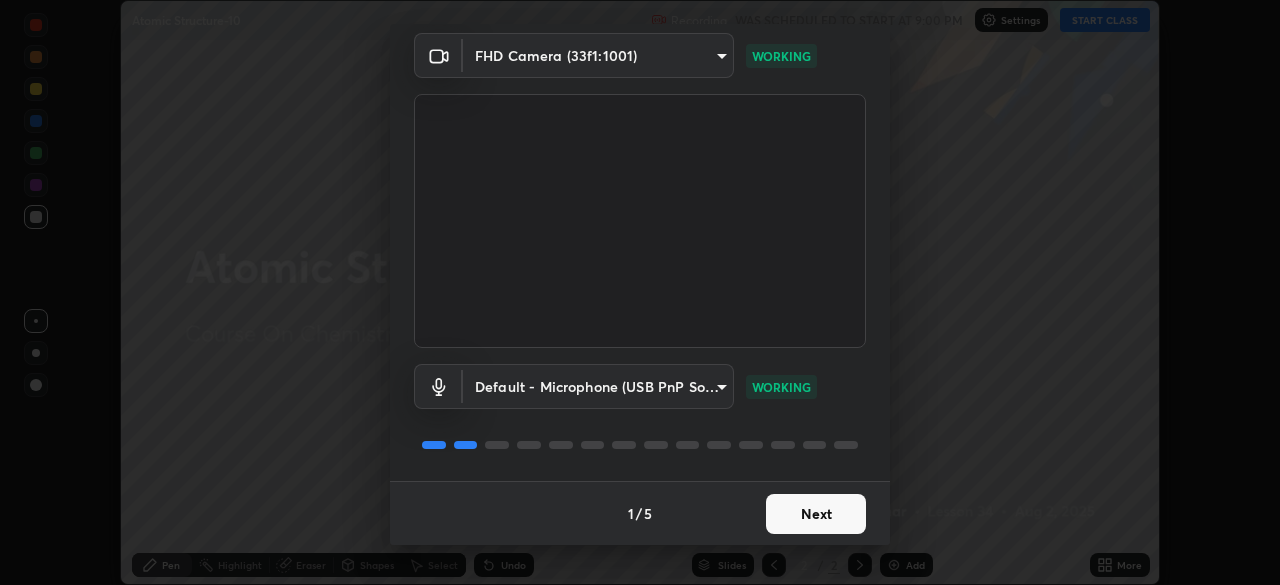 click on "Next" at bounding box center [816, 514] 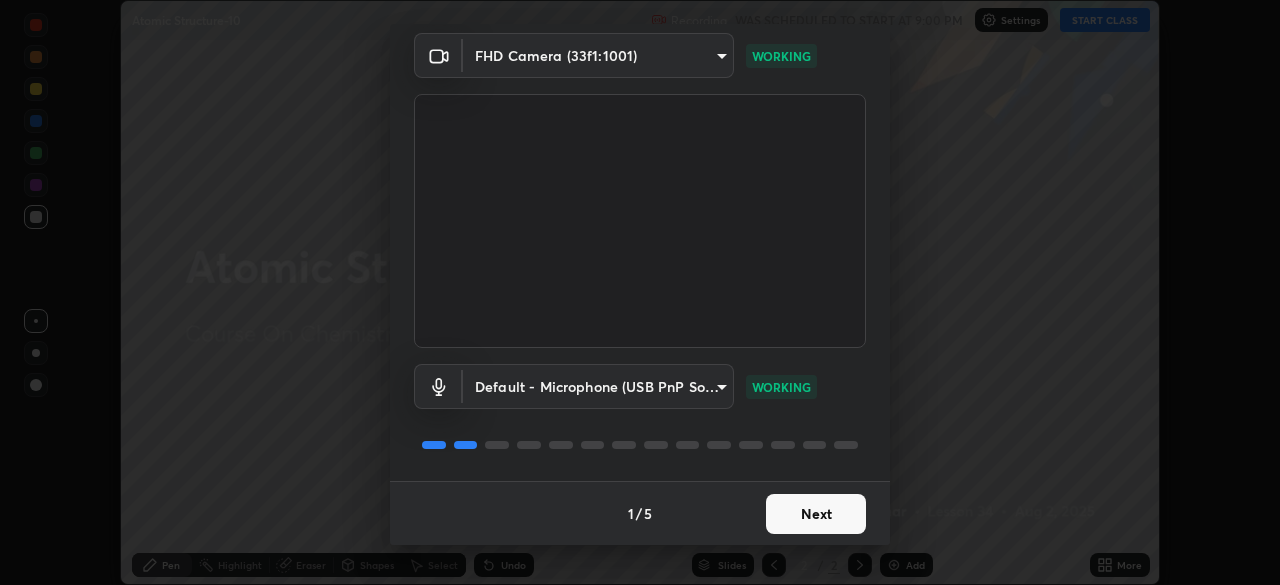 scroll, scrollTop: 0, scrollLeft: 0, axis: both 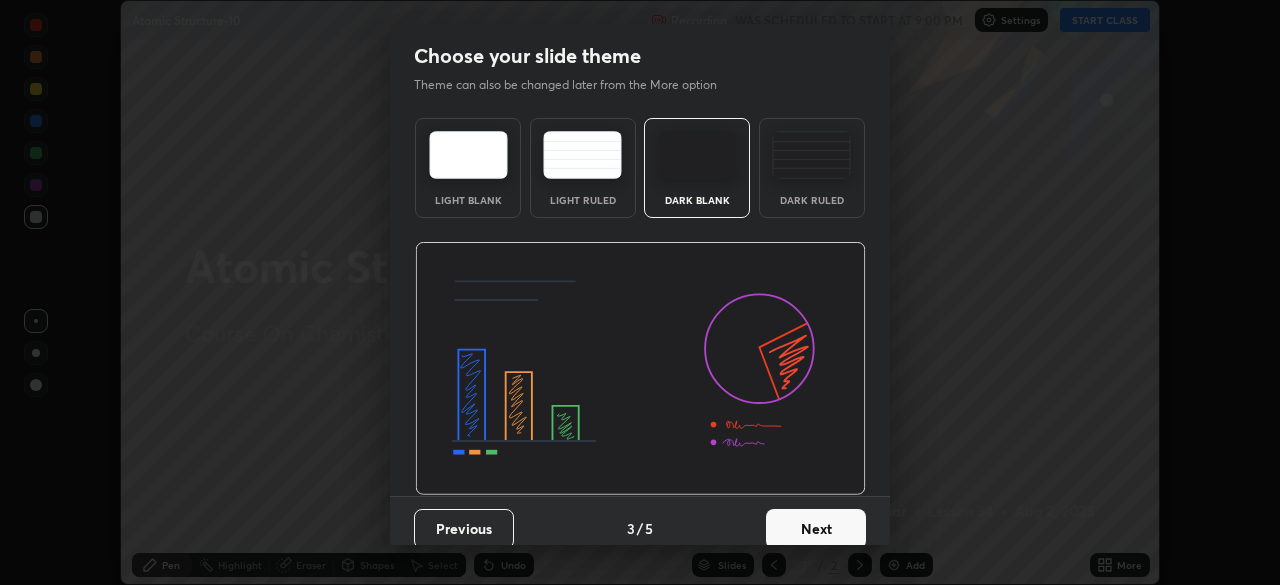 click on "Next" at bounding box center [816, 529] 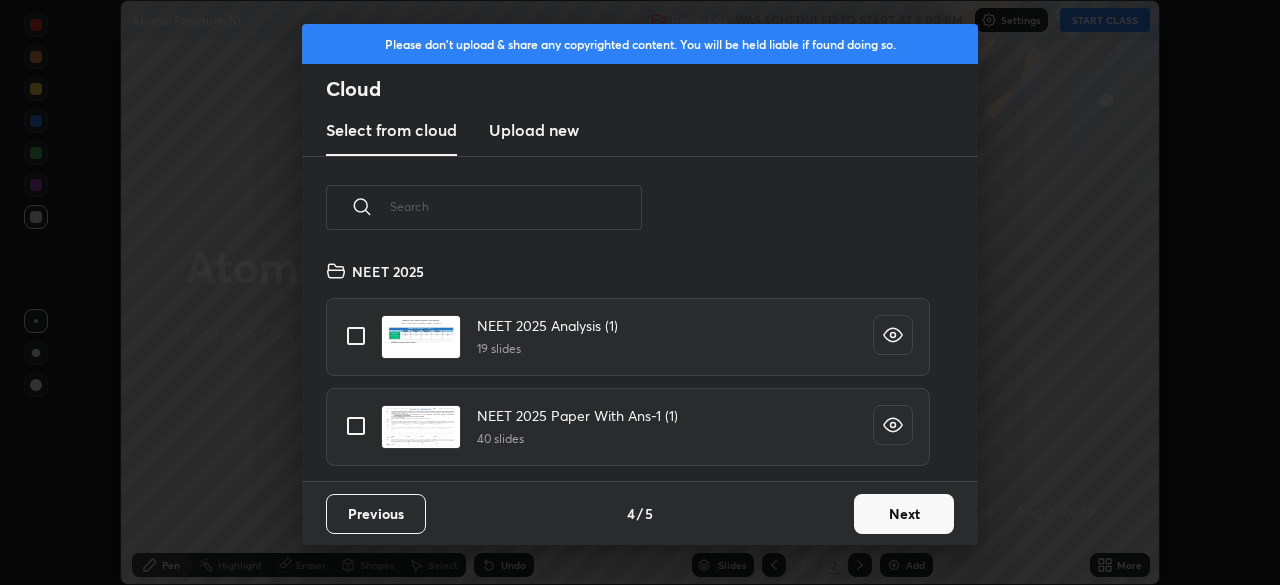 click on "Next" at bounding box center (904, 514) 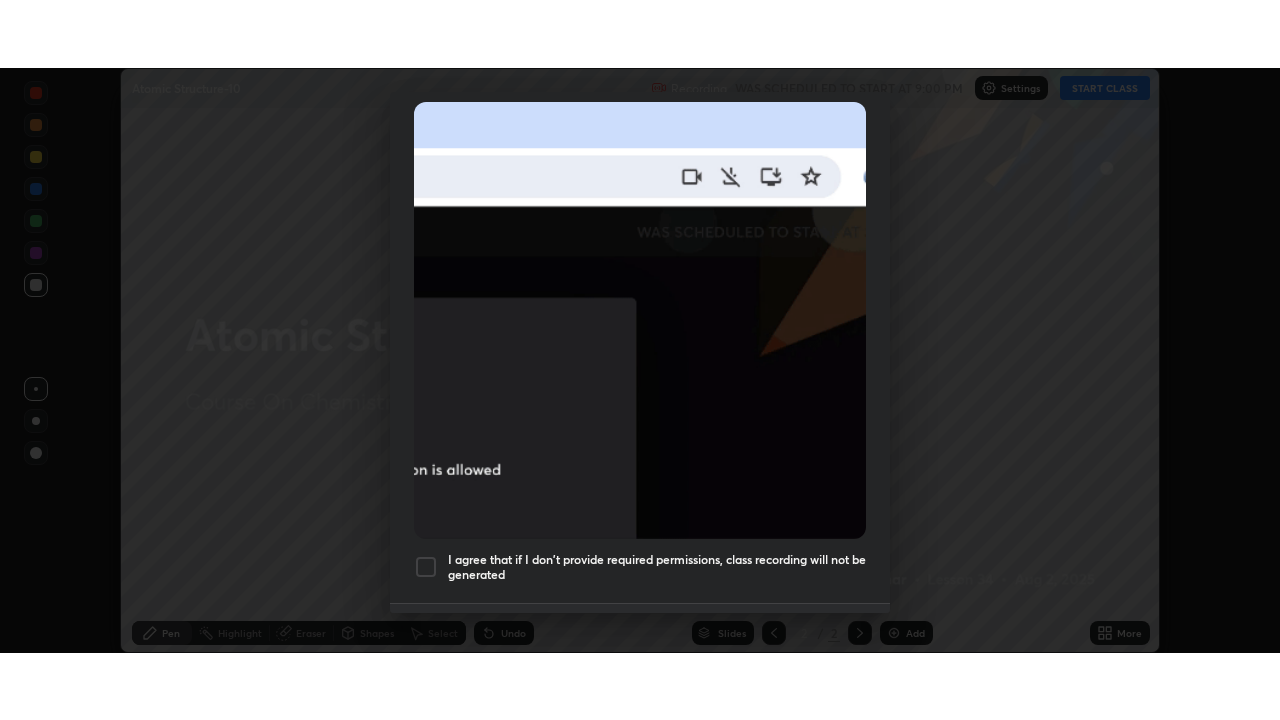 scroll, scrollTop: 479, scrollLeft: 0, axis: vertical 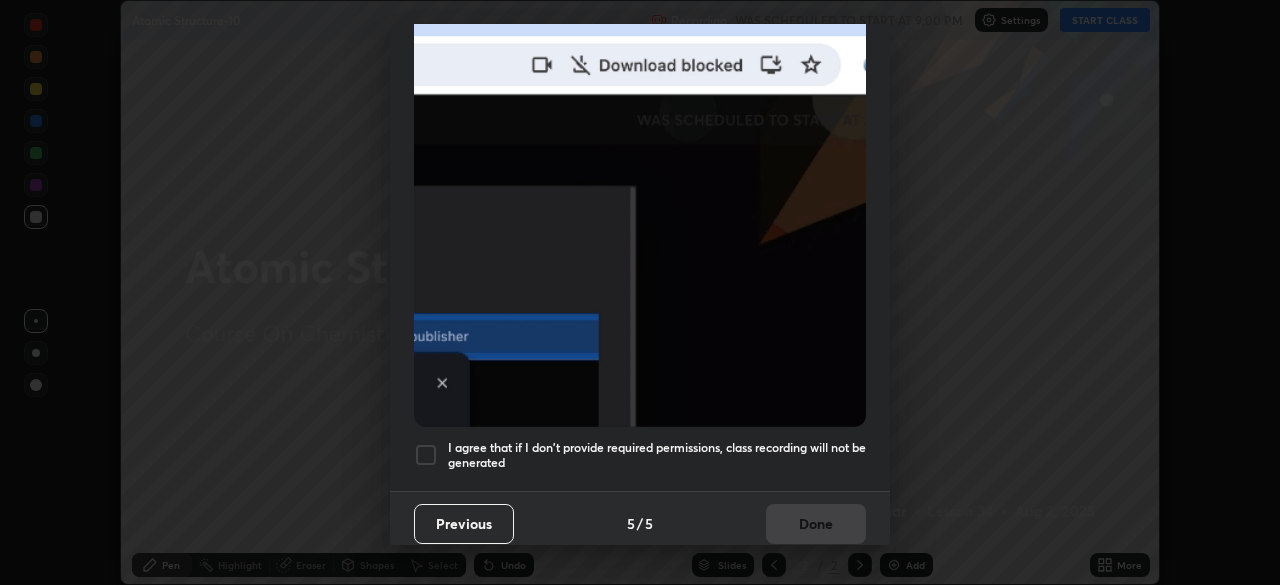 click on "I agree that if I don't provide required permissions, class recording will not be generated" at bounding box center [657, 455] 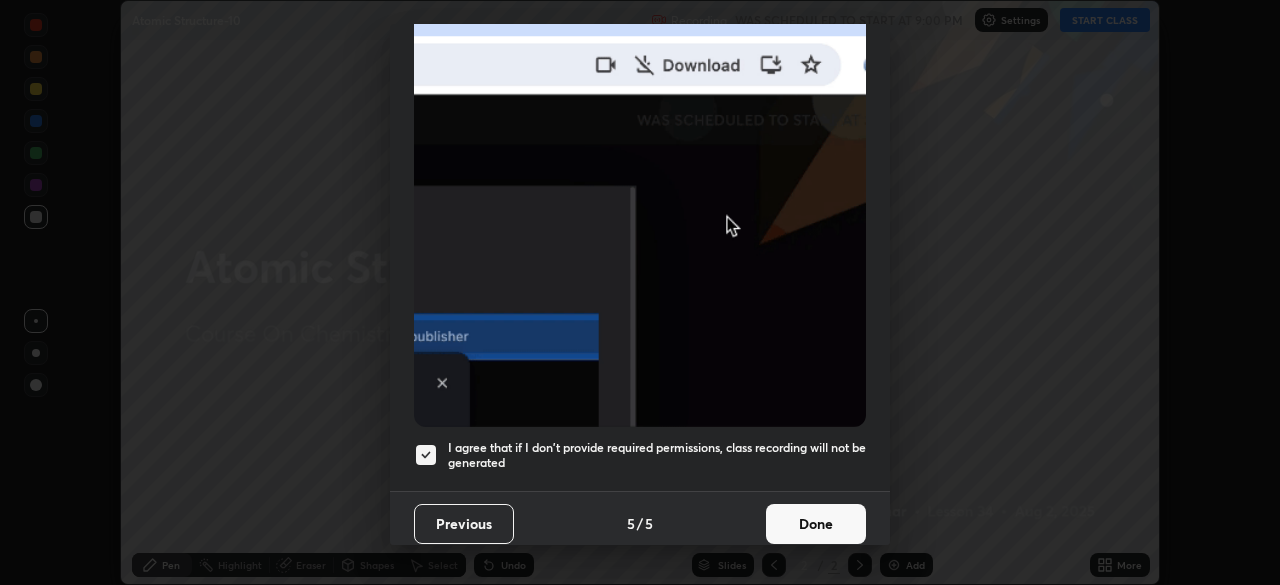 click on "Done" at bounding box center (816, 524) 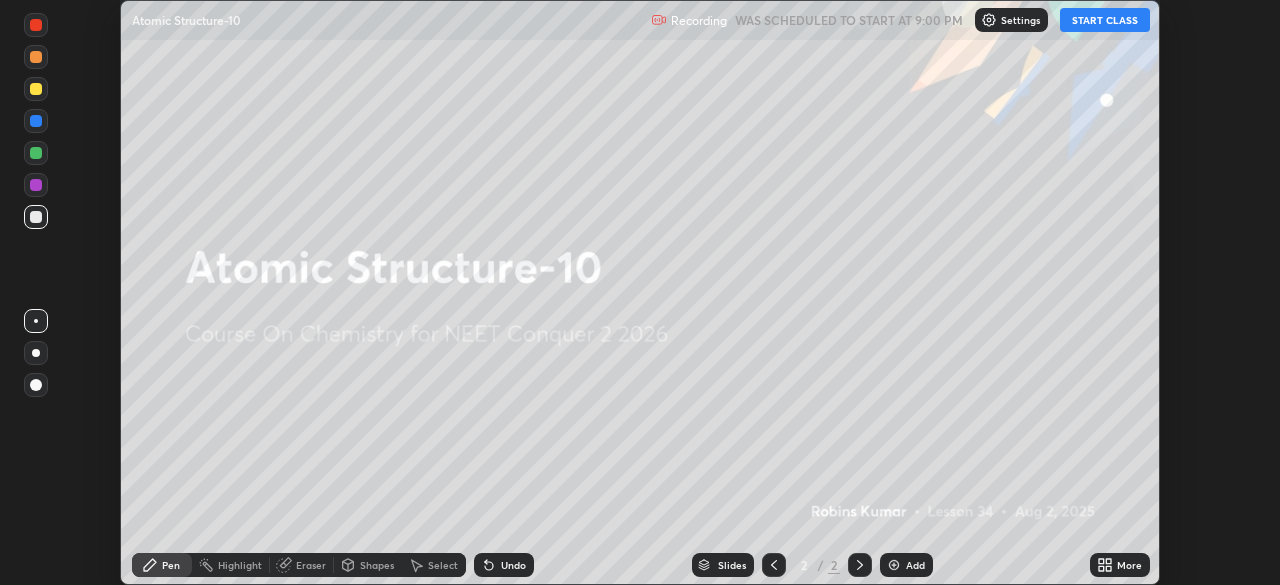 click 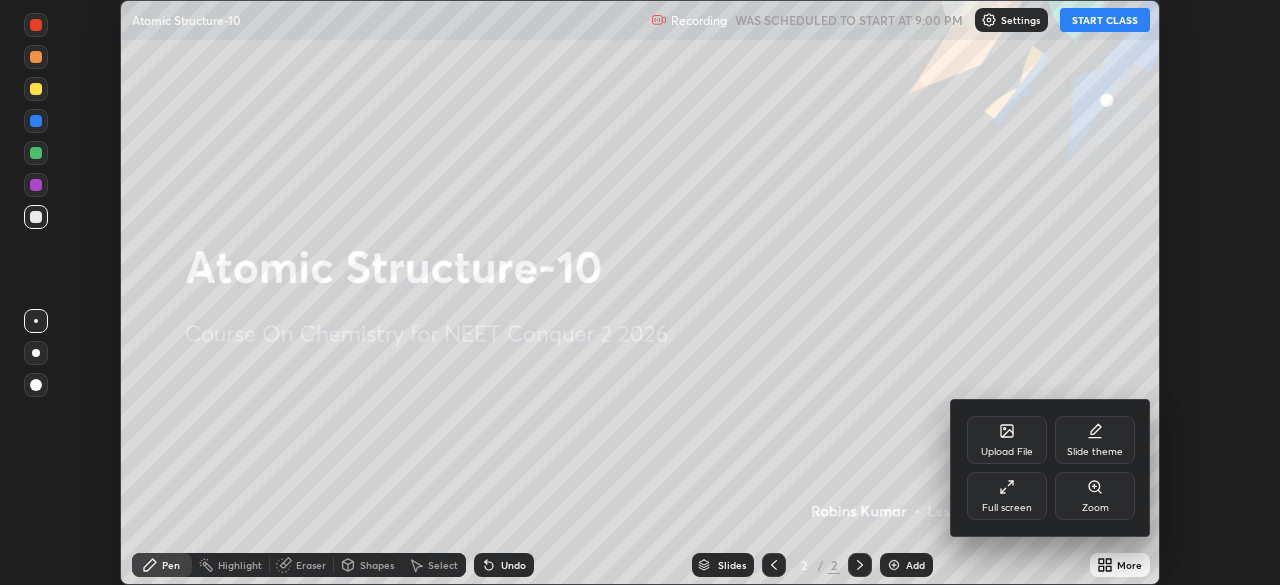 click 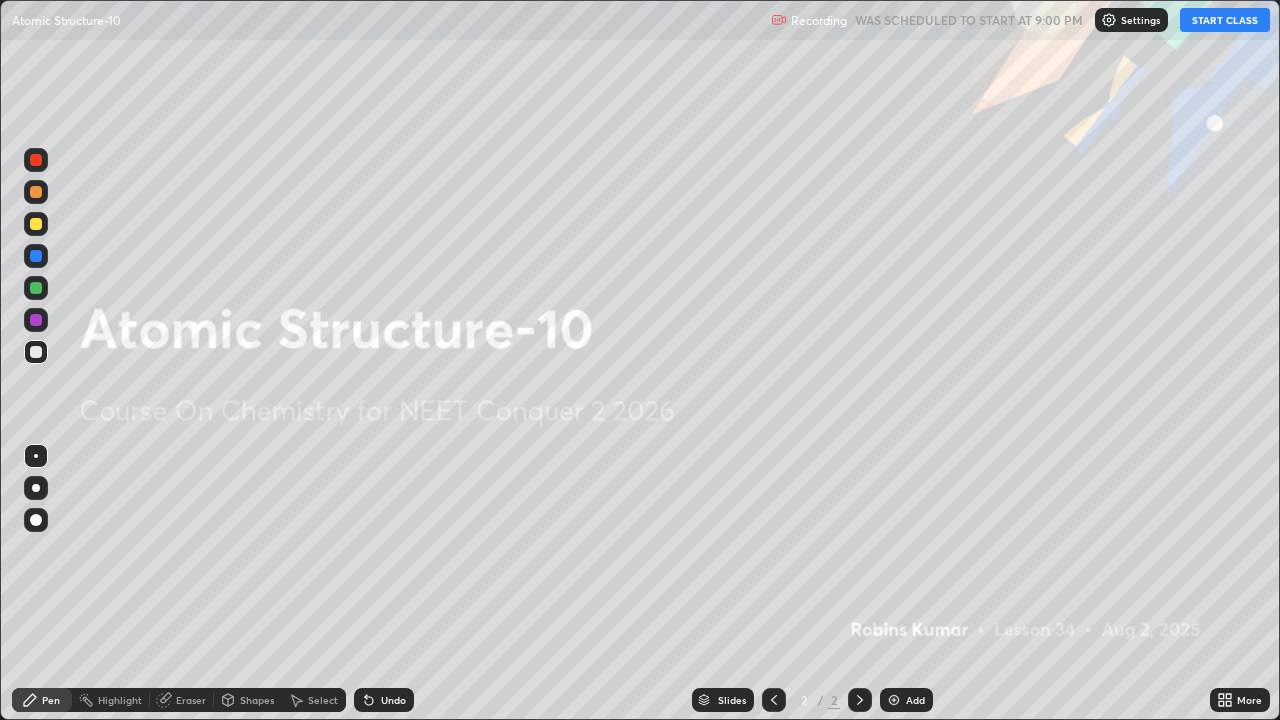 scroll, scrollTop: 99280, scrollLeft: 98720, axis: both 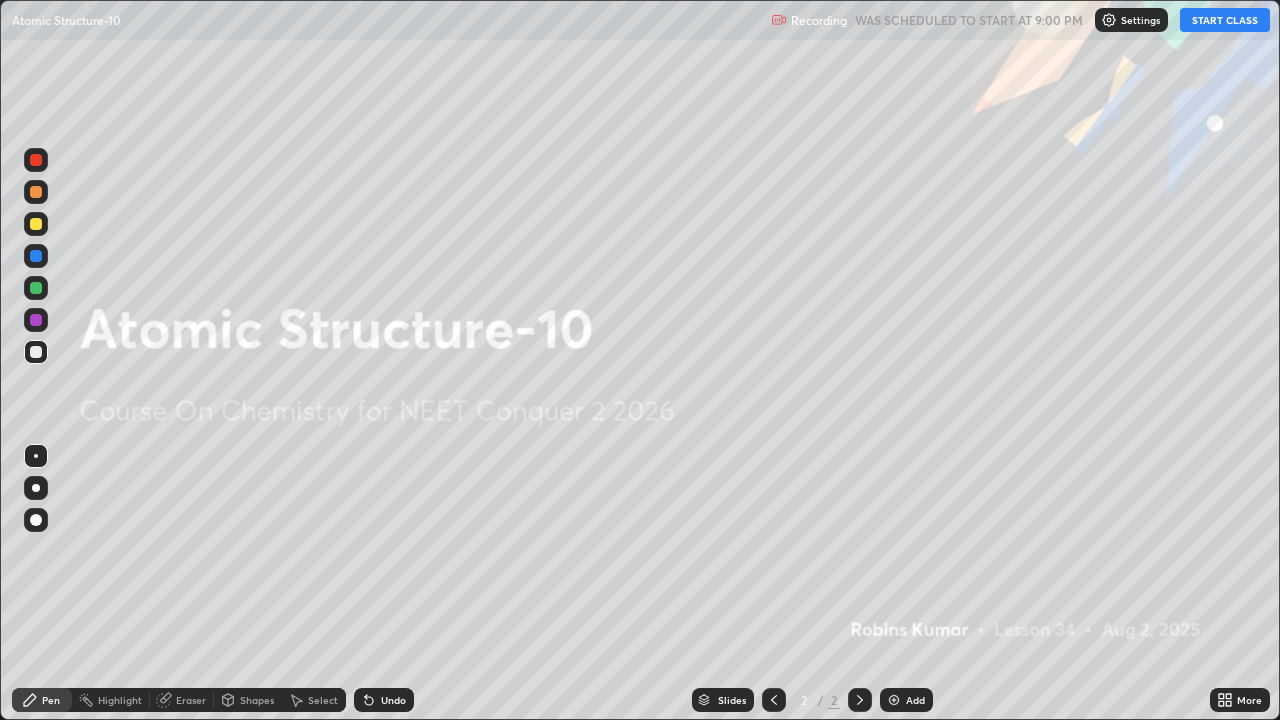 click on "START CLASS" at bounding box center [1225, 20] 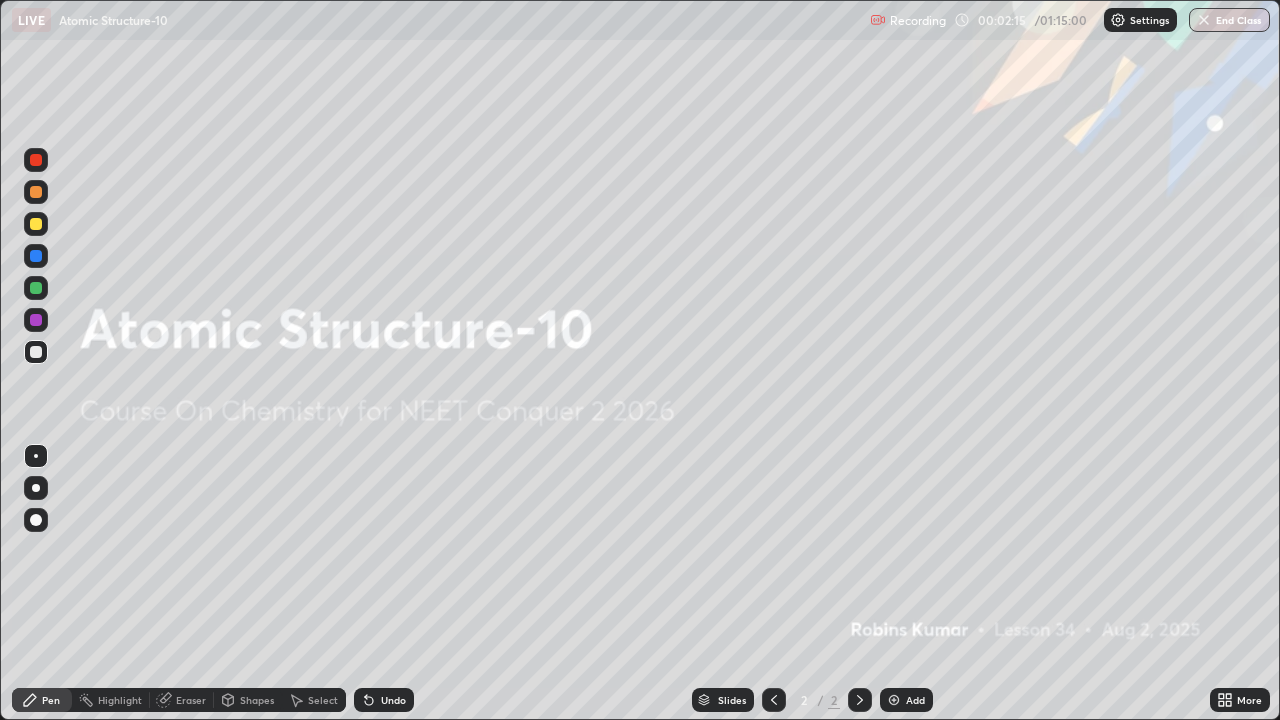 click at bounding box center [894, 700] 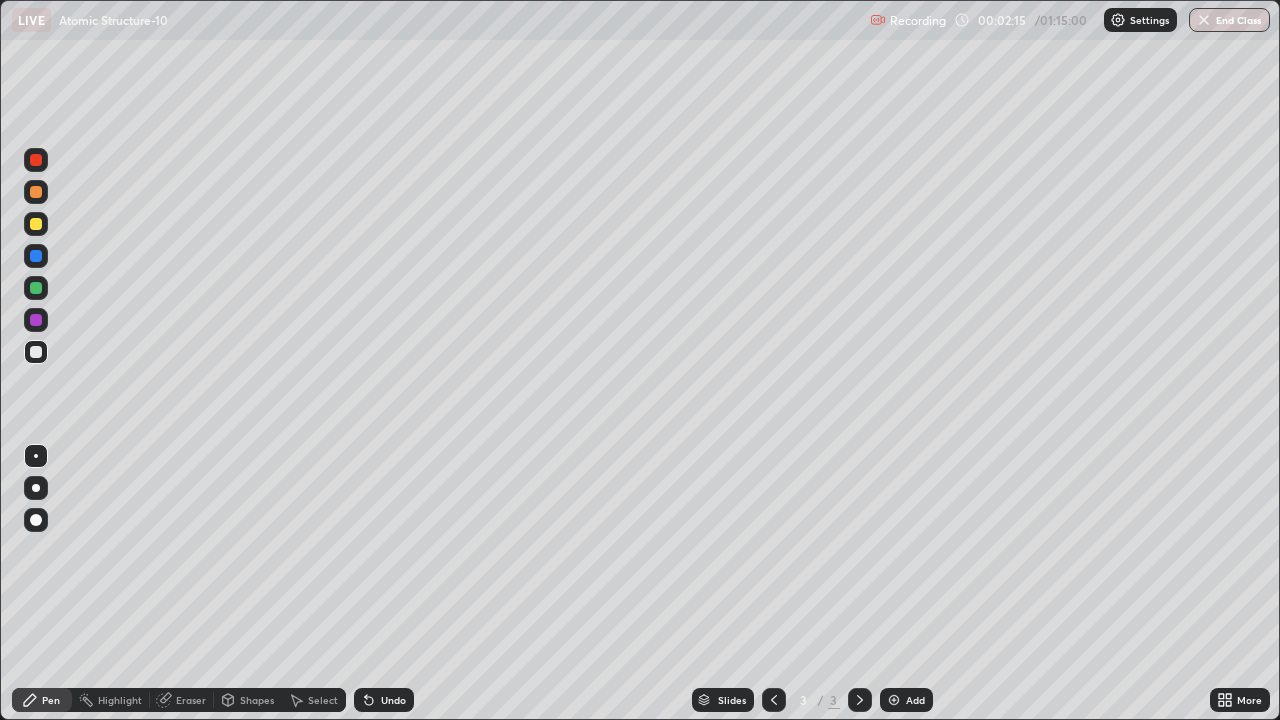 click at bounding box center [894, 700] 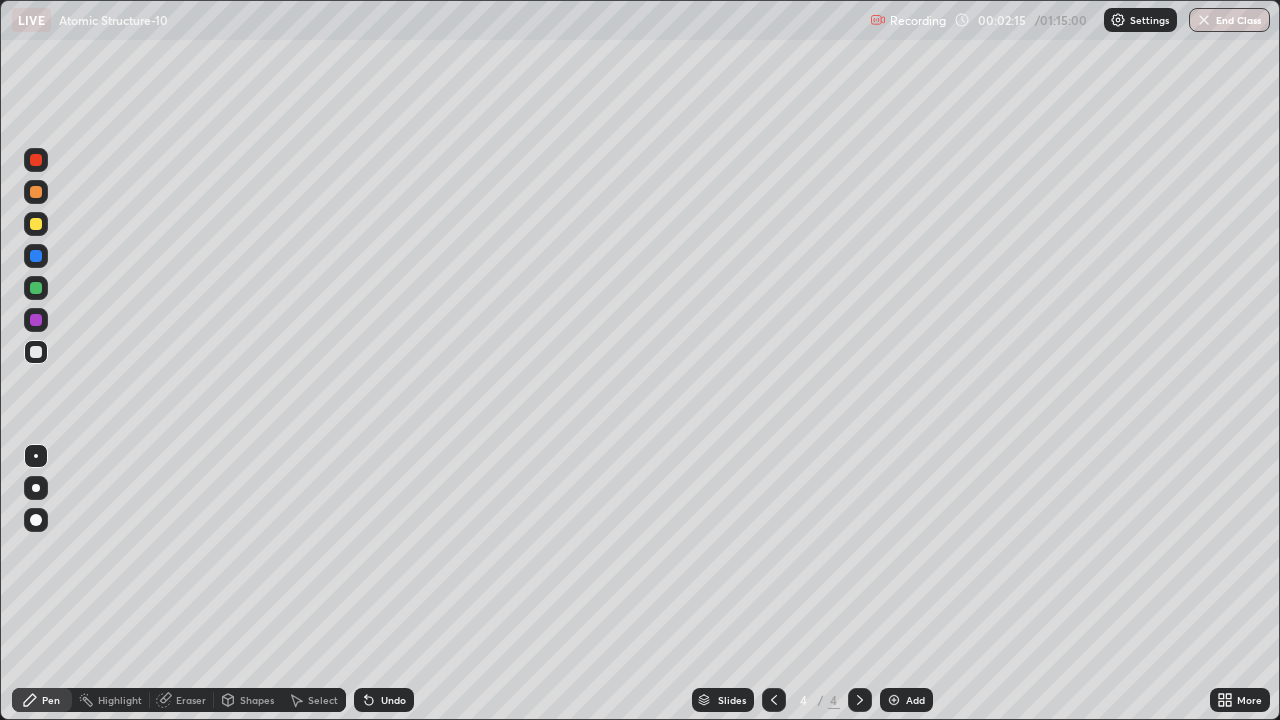 click at bounding box center (894, 700) 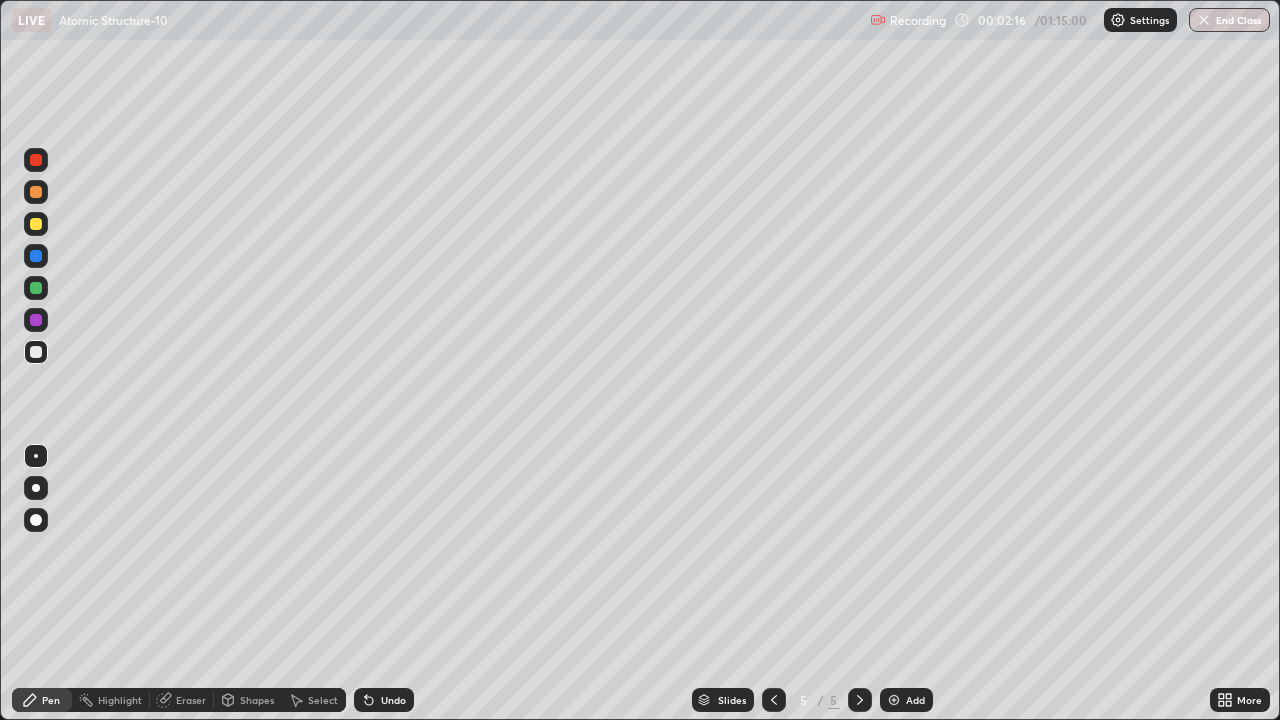 click at bounding box center (894, 700) 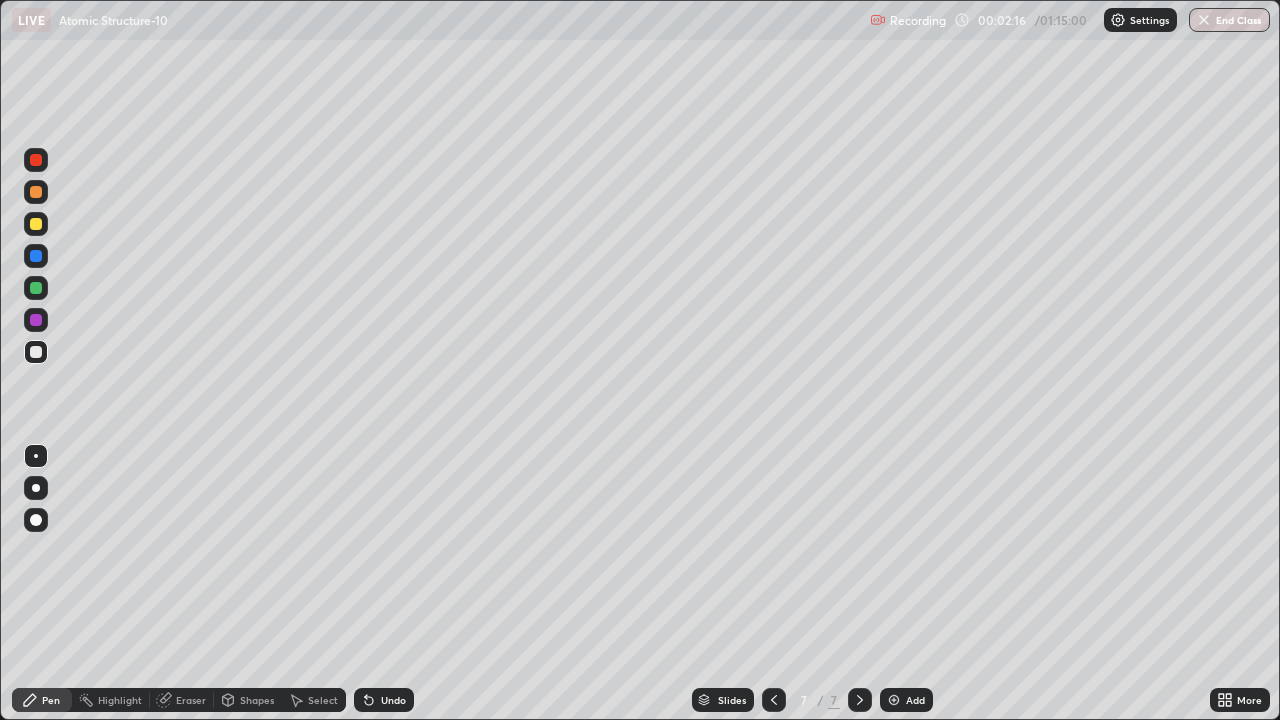 click on "Add" at bounding box center (906, 700) 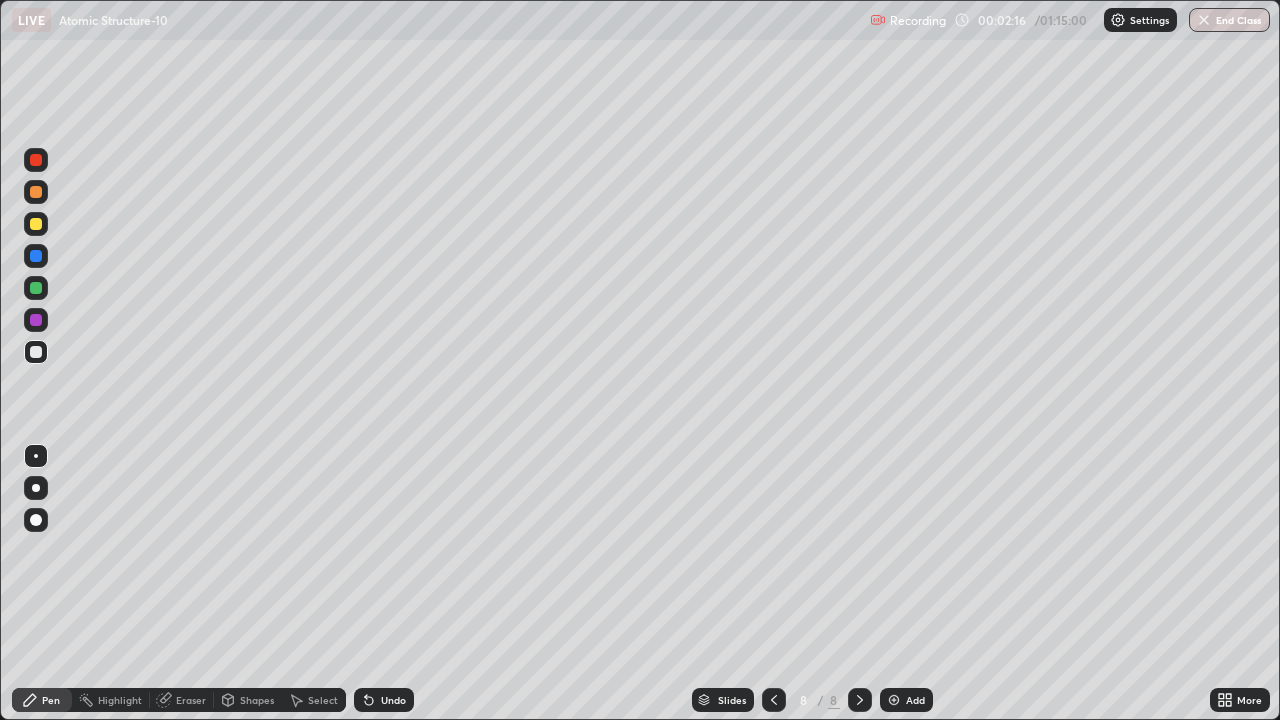 click at bounding box center (894, 700) 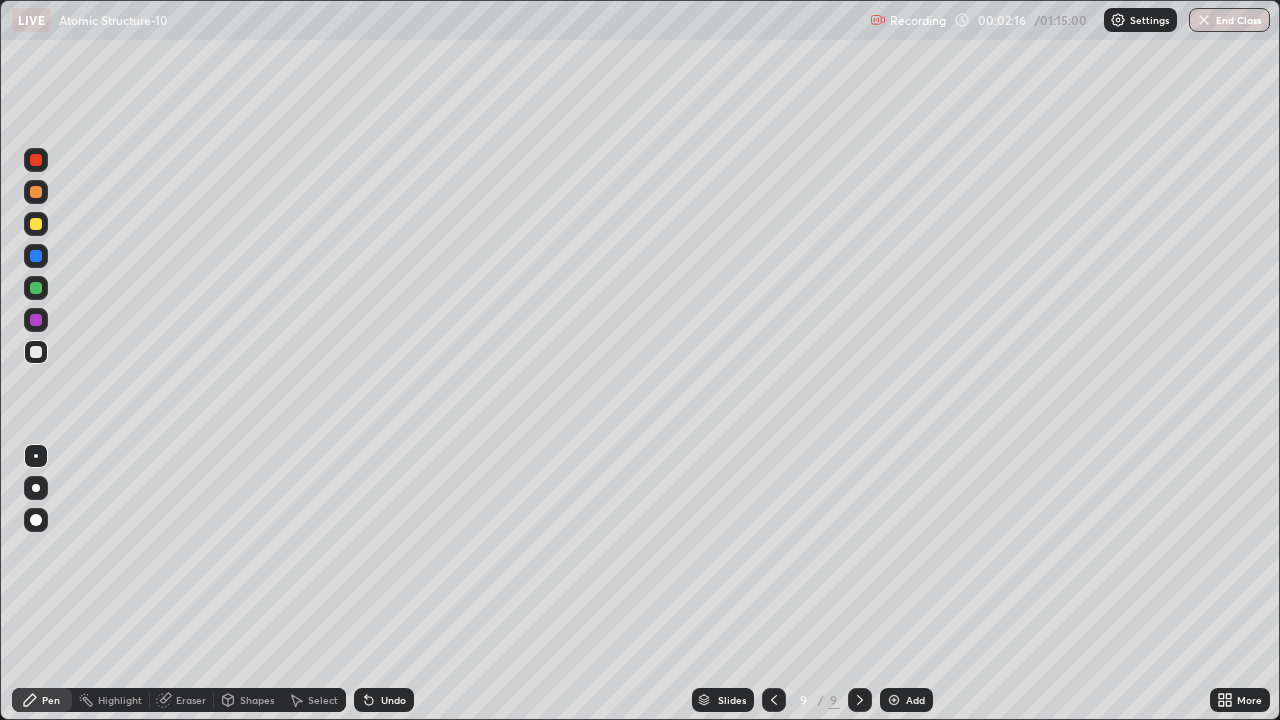 click at bounding box center (894, 700) 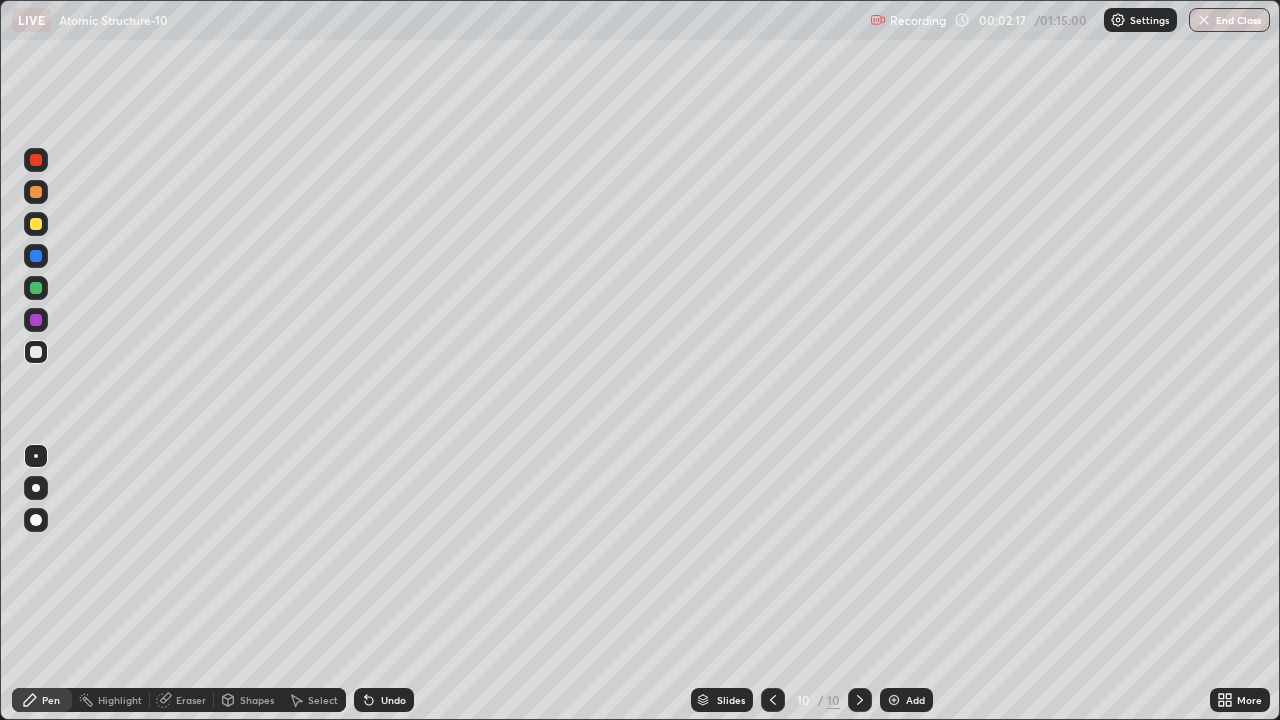 click at bounding box center (894, 700) 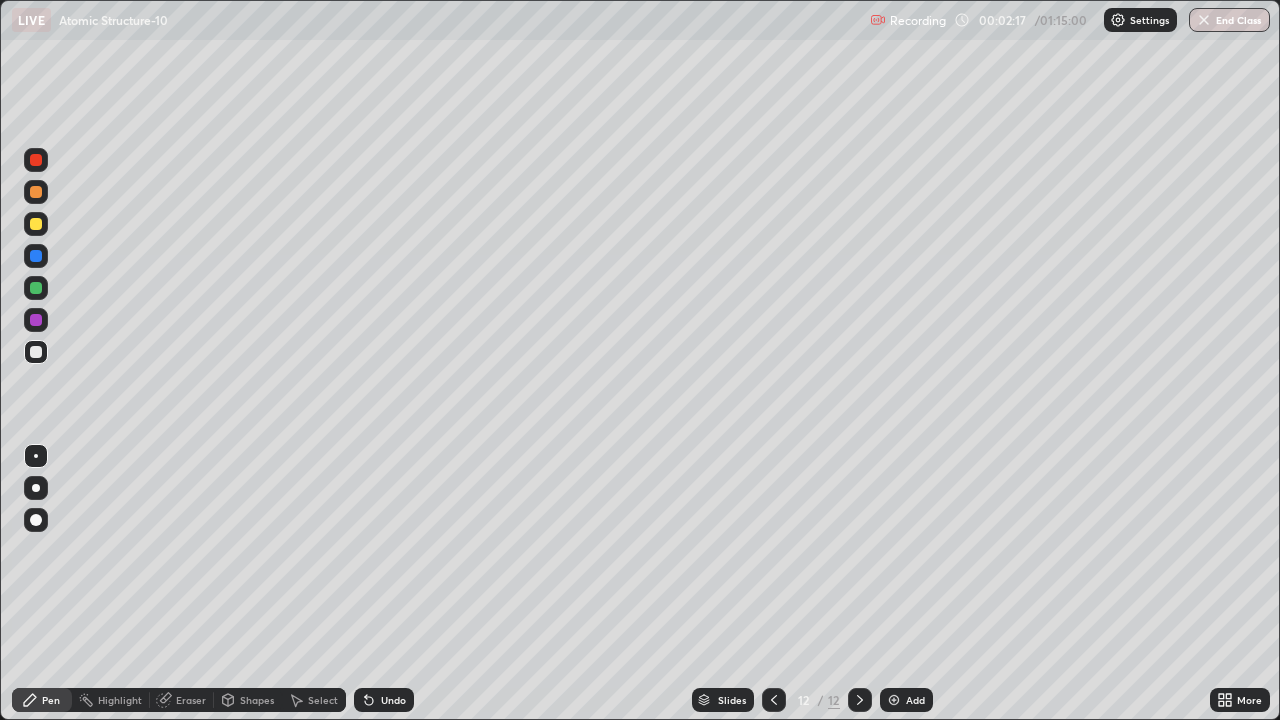 click at bounding box center [894, 700] 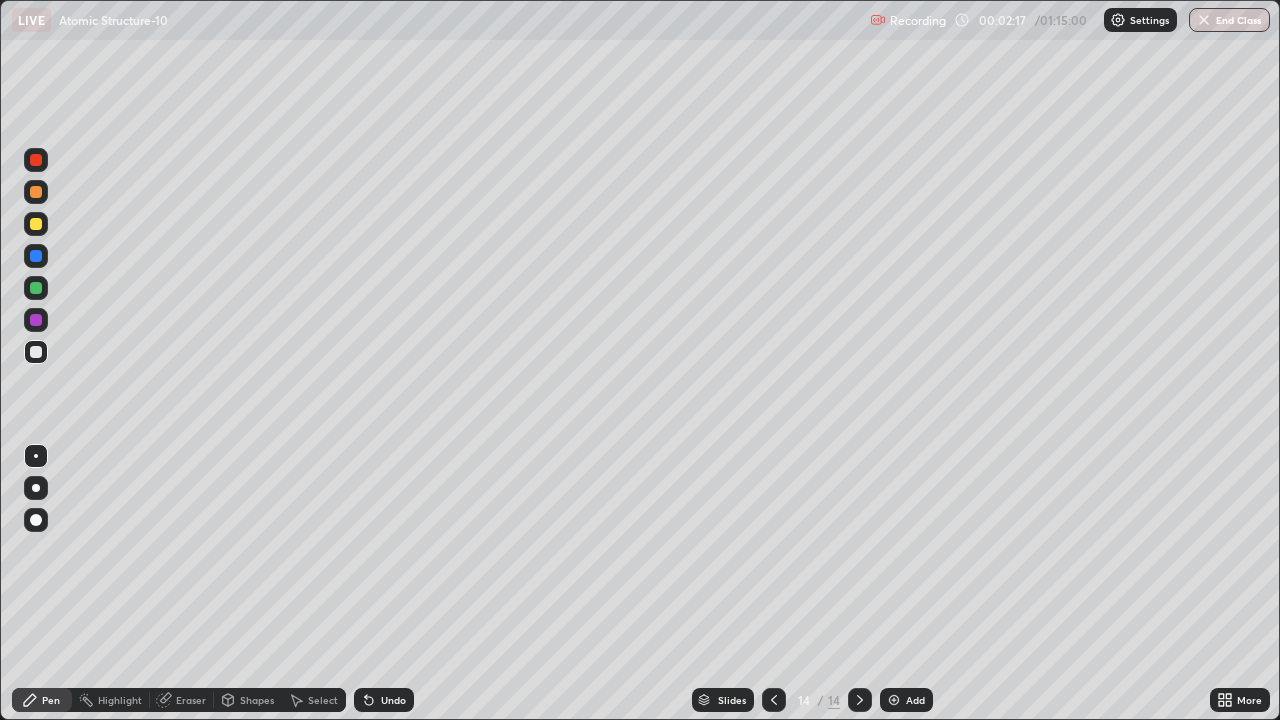 click at bounding box center (894, 700) 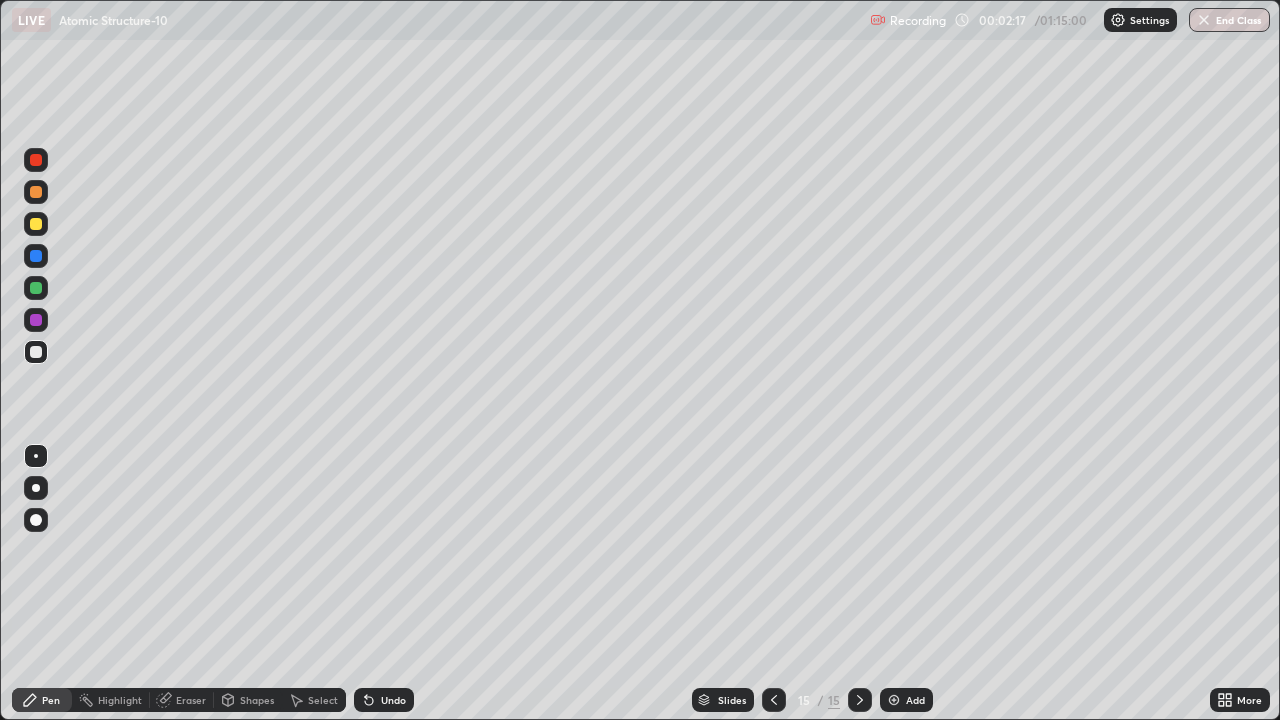 click at bounding box center [894, 700] 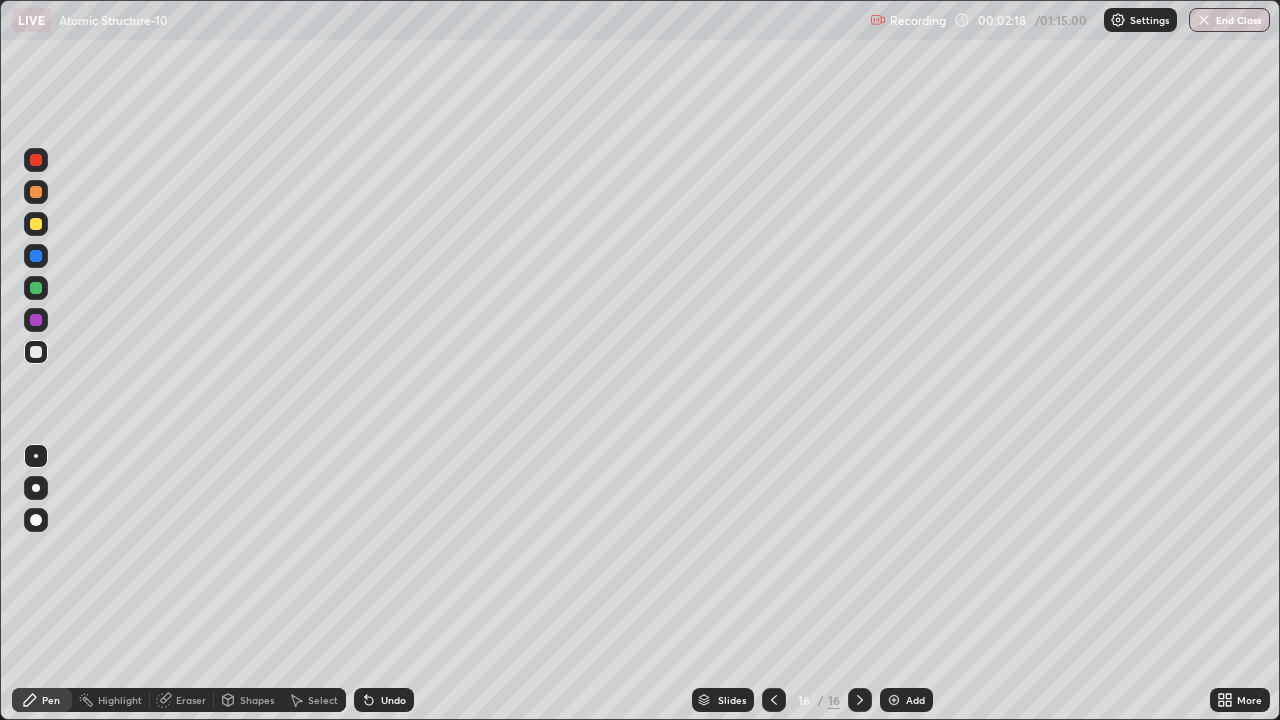 click 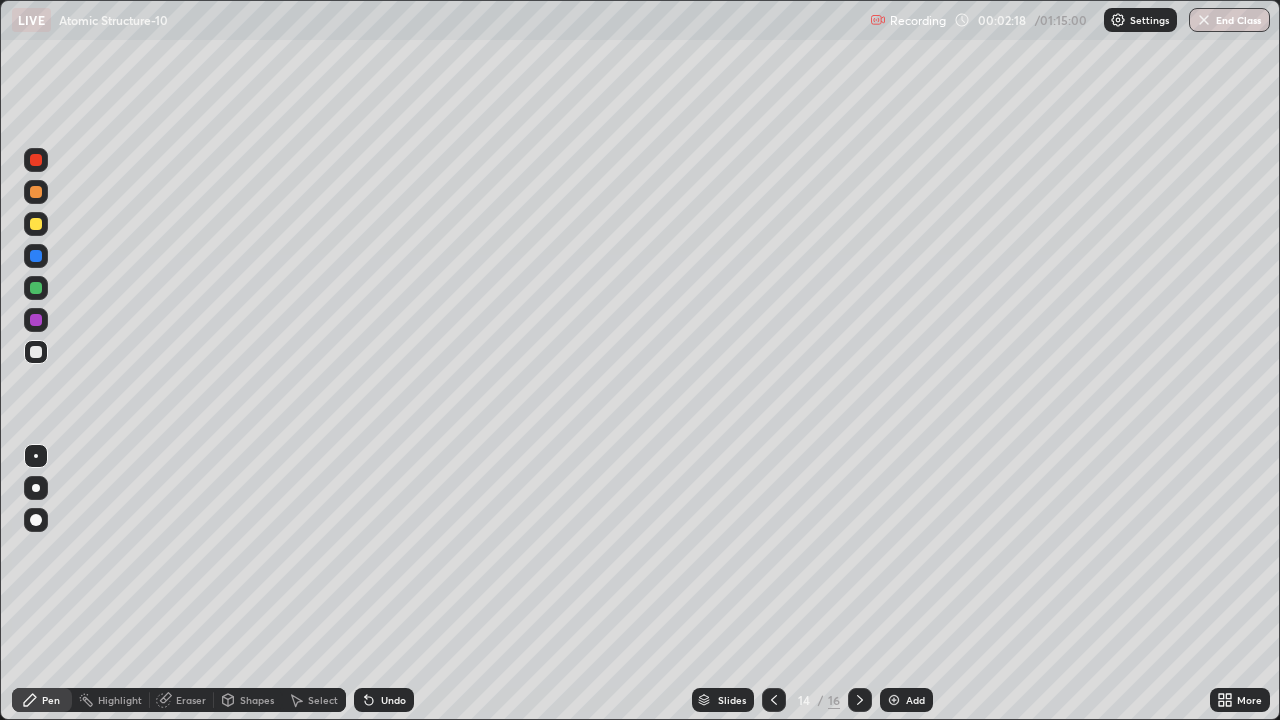 click 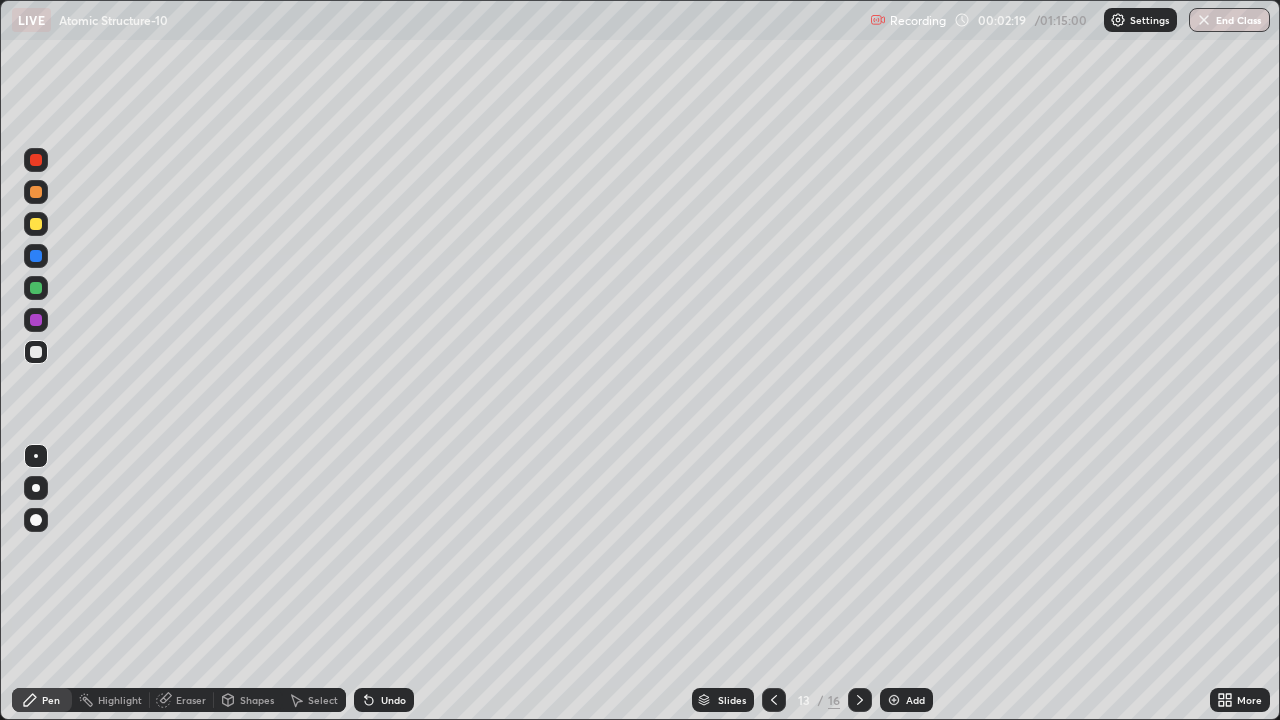 click 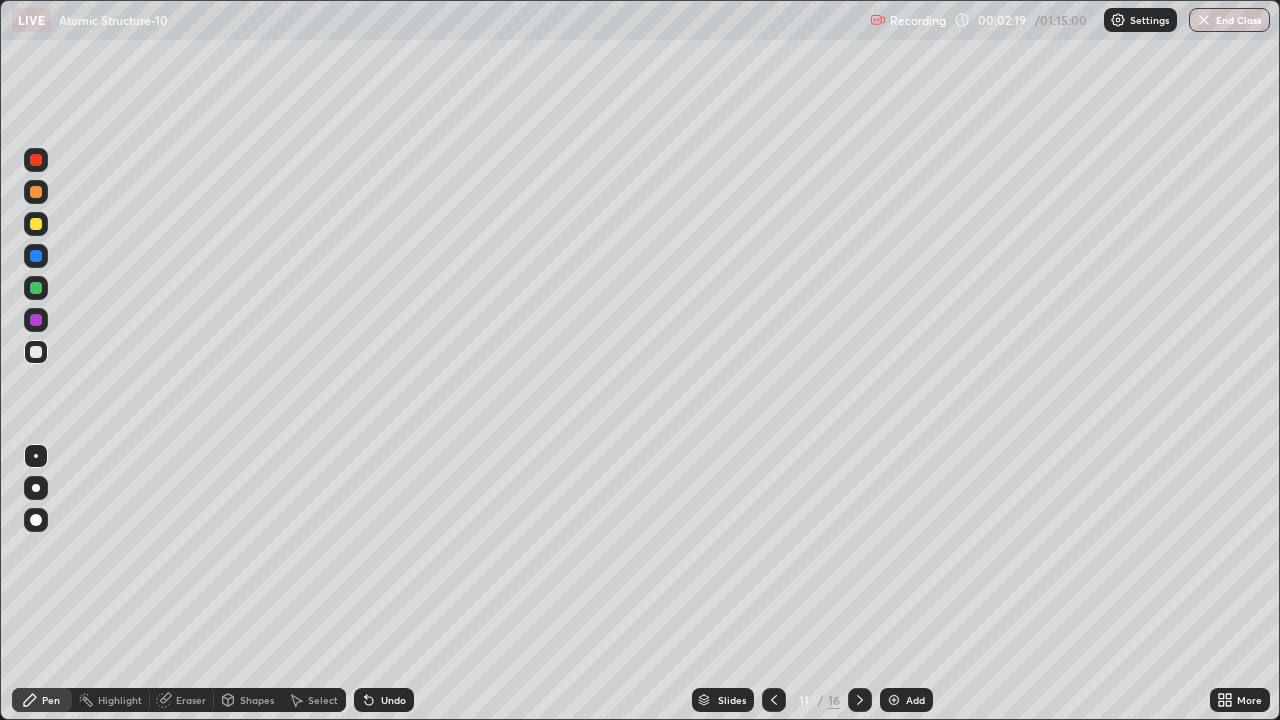 click 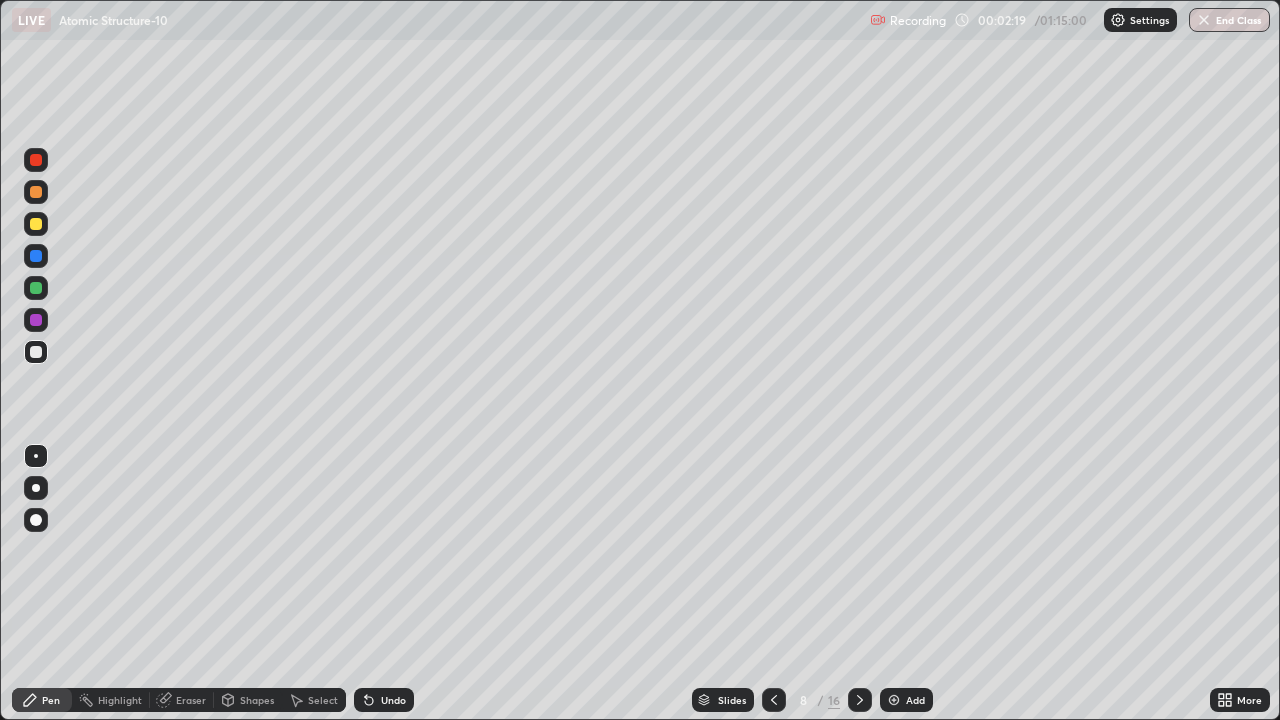 click 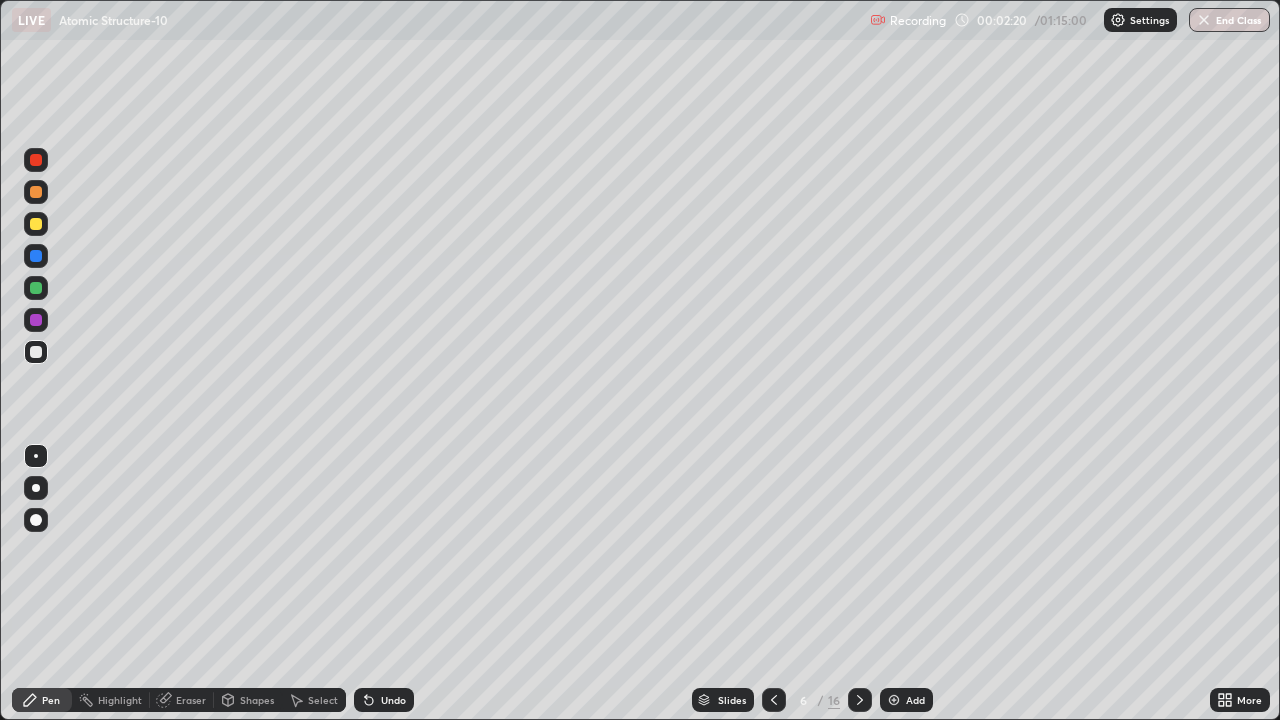 click at bounding box center [774, 700] 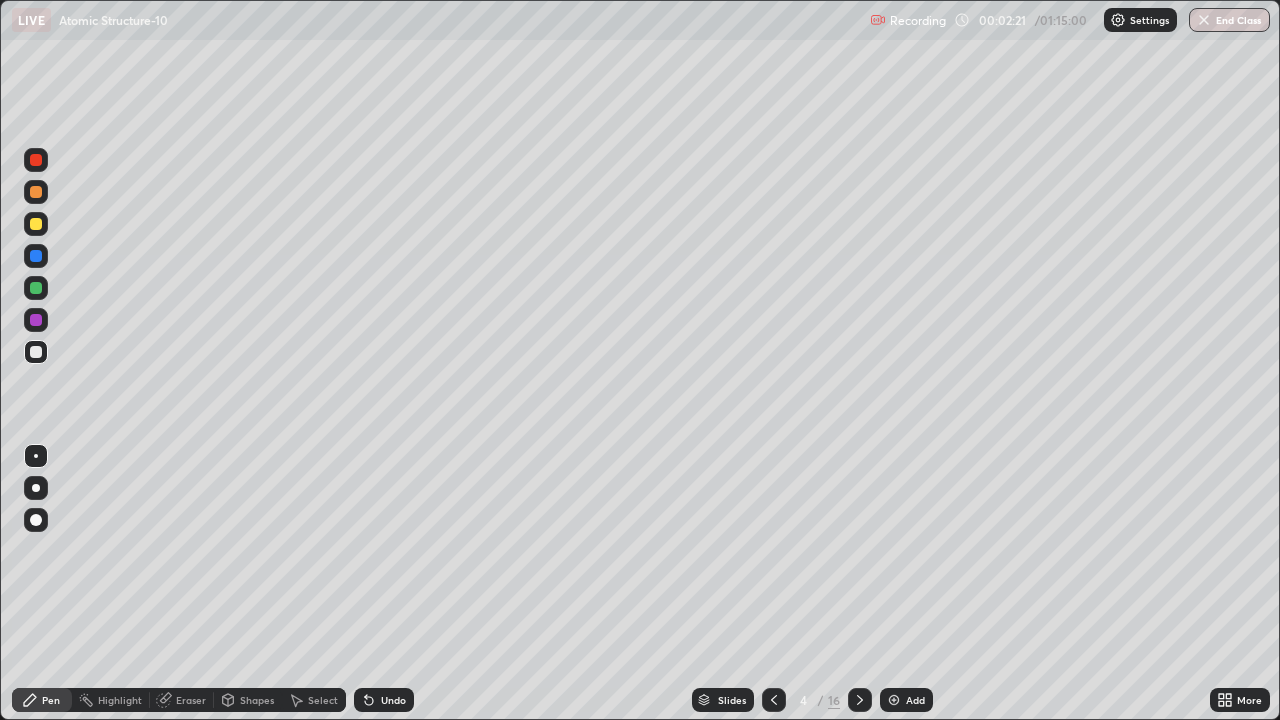 click 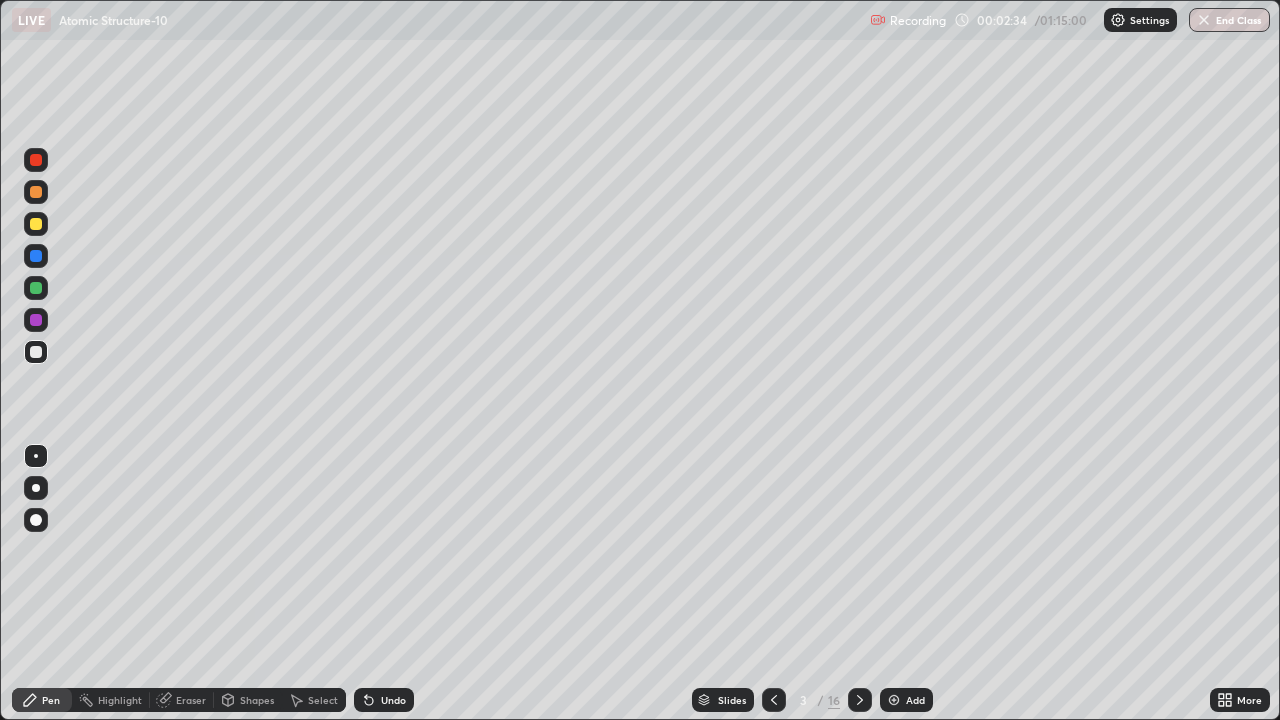 click at bounding box center [36, 192] 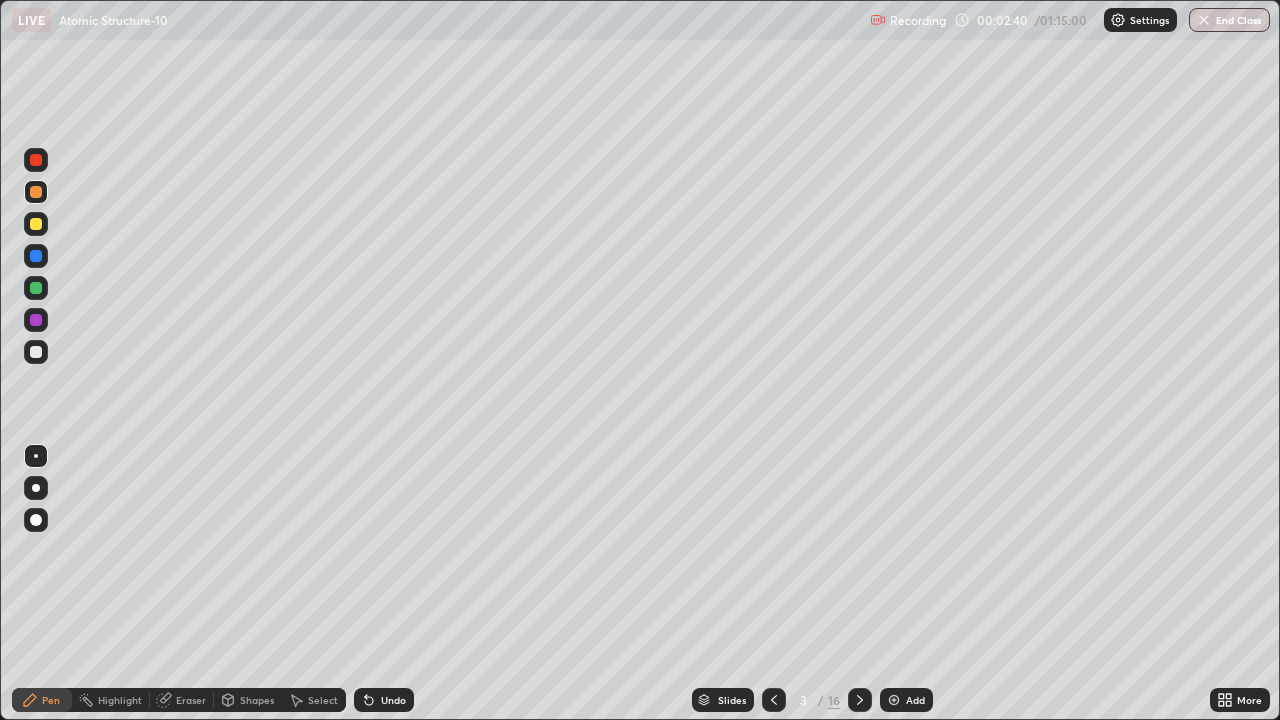 click at bounding box center [36, 224] 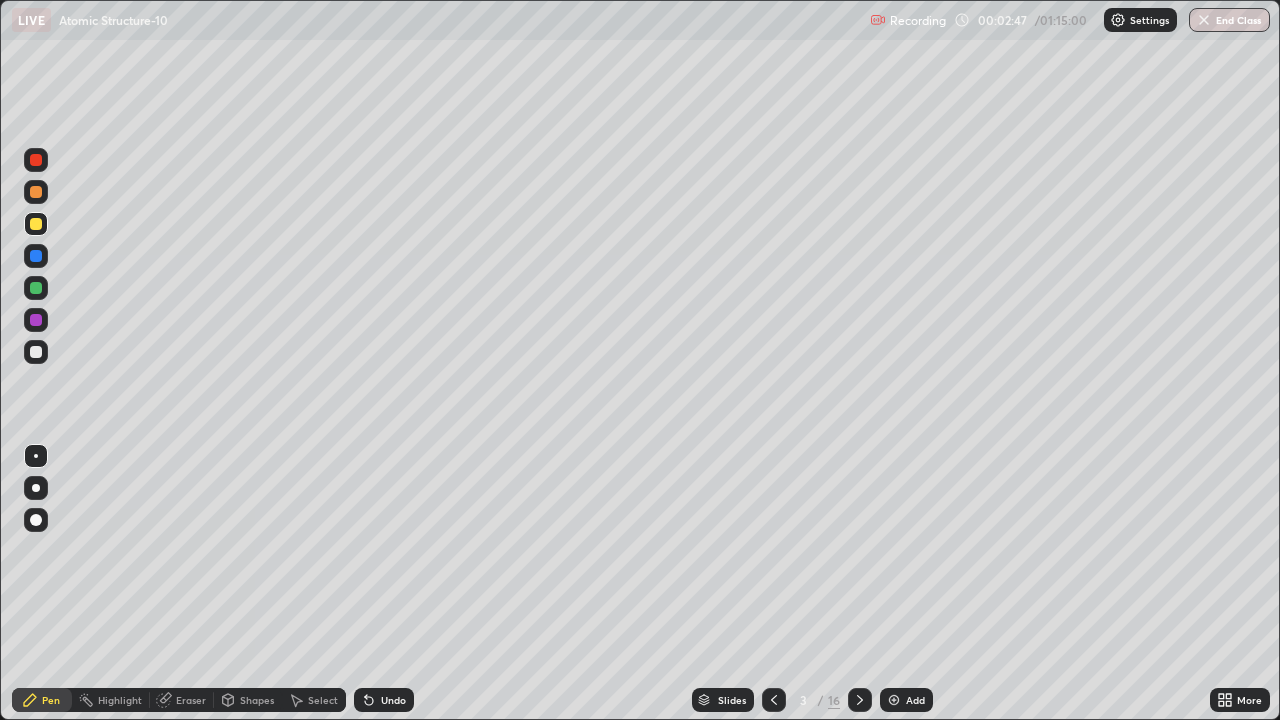 click at bounding box center (36, 288) 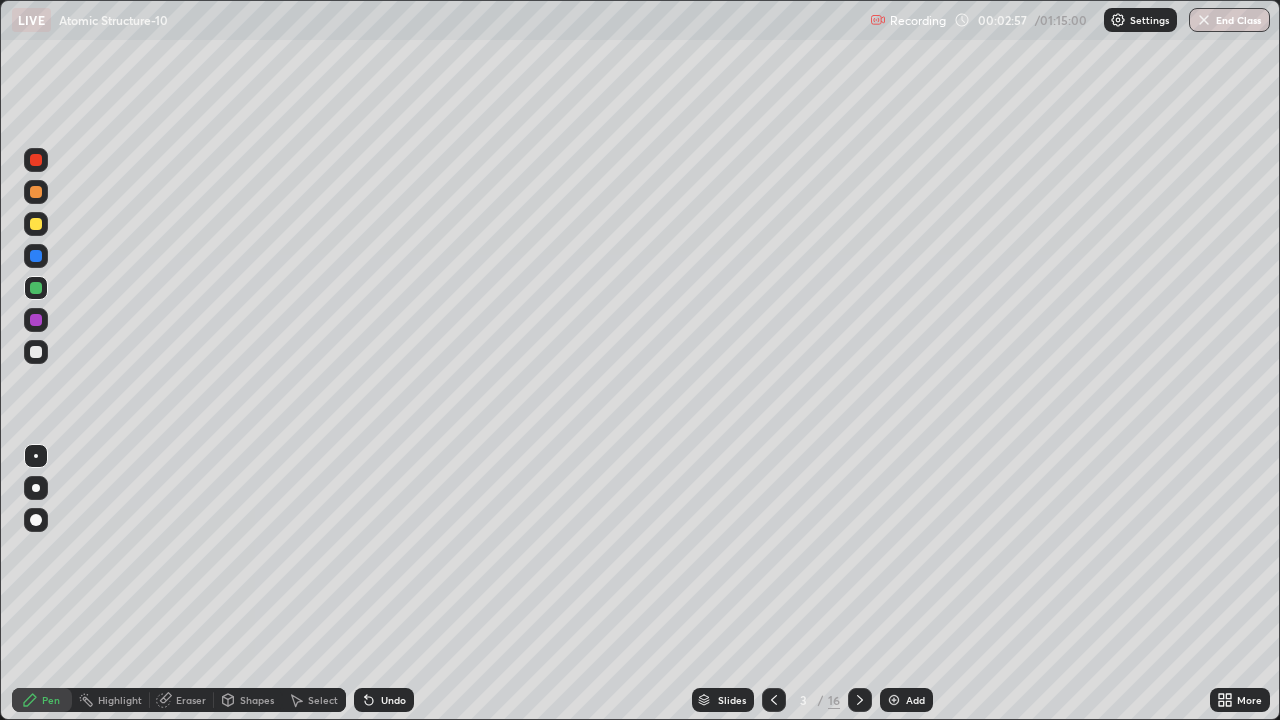 click at bounding box center (36, 352) 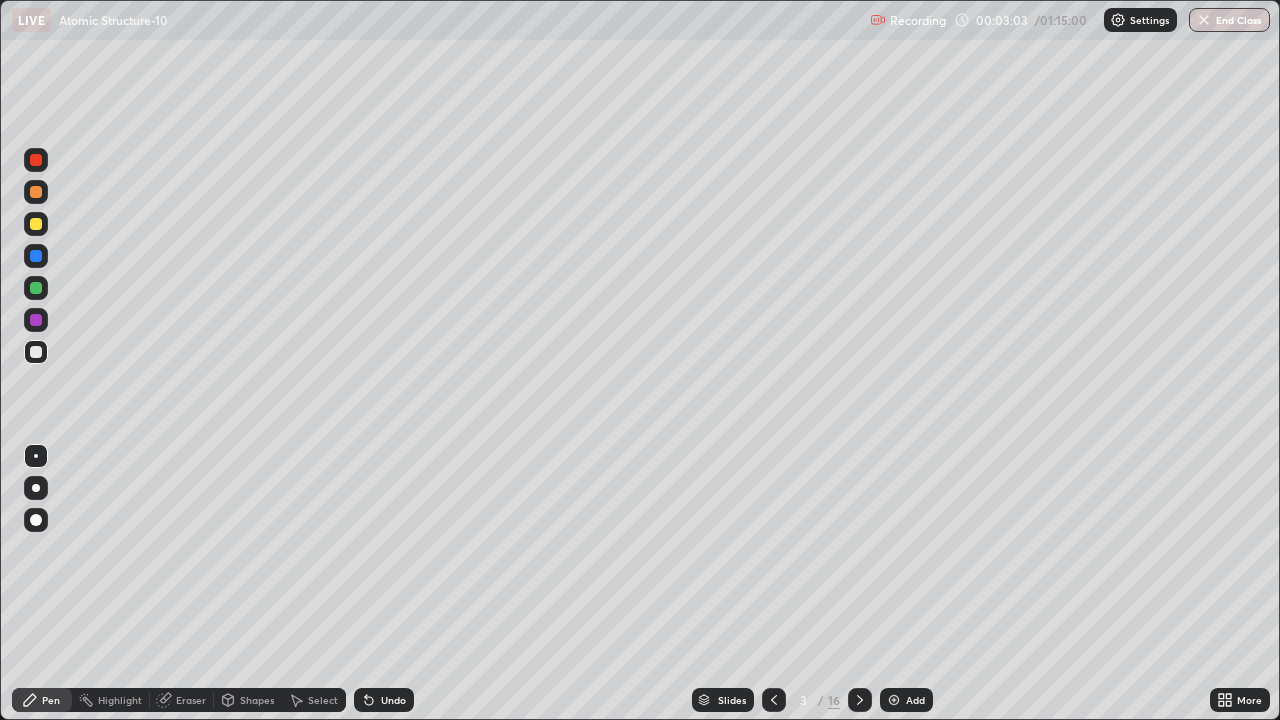 click on "Undo" at bounding box center [393, 700] 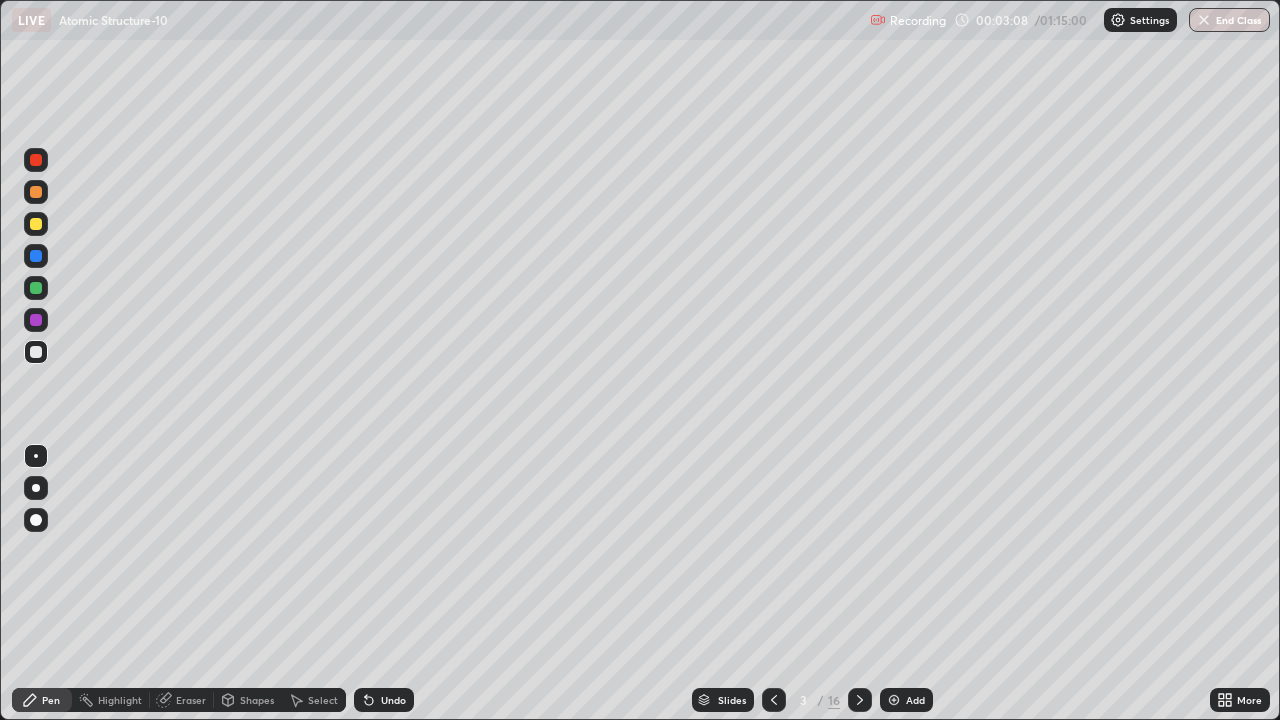 click on "Eraser" at bounding box center (182, 700) 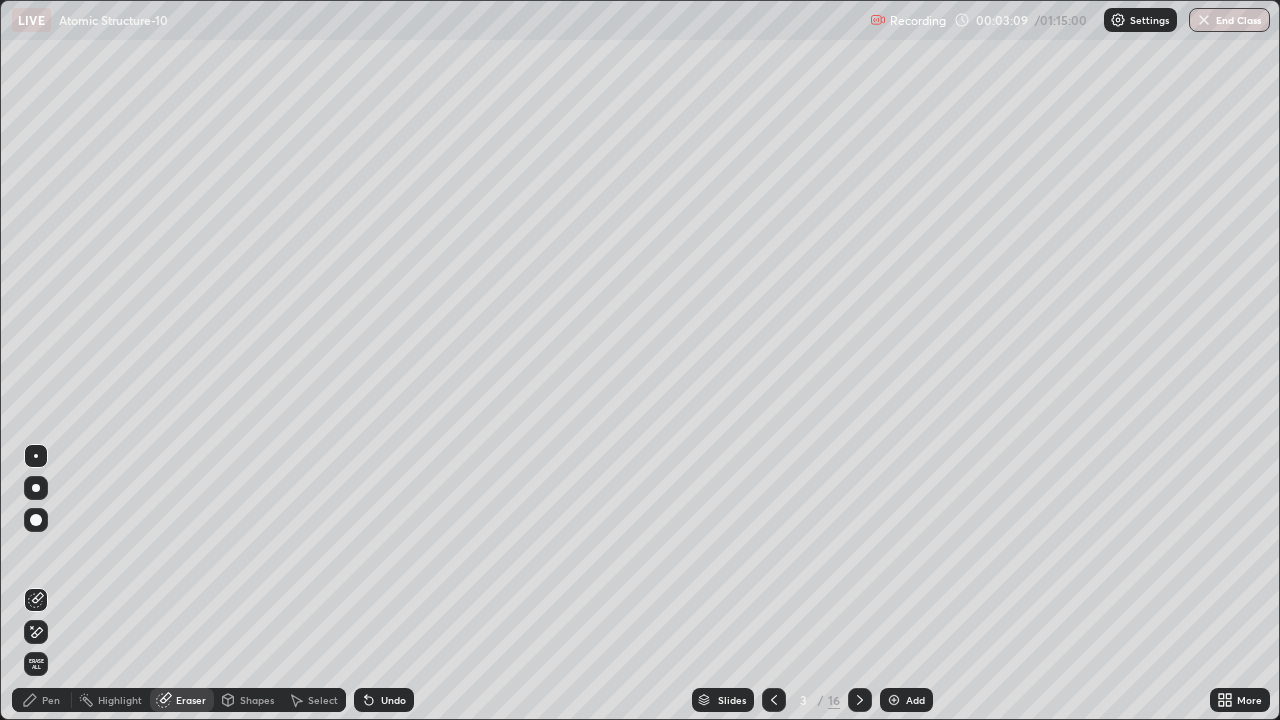 click 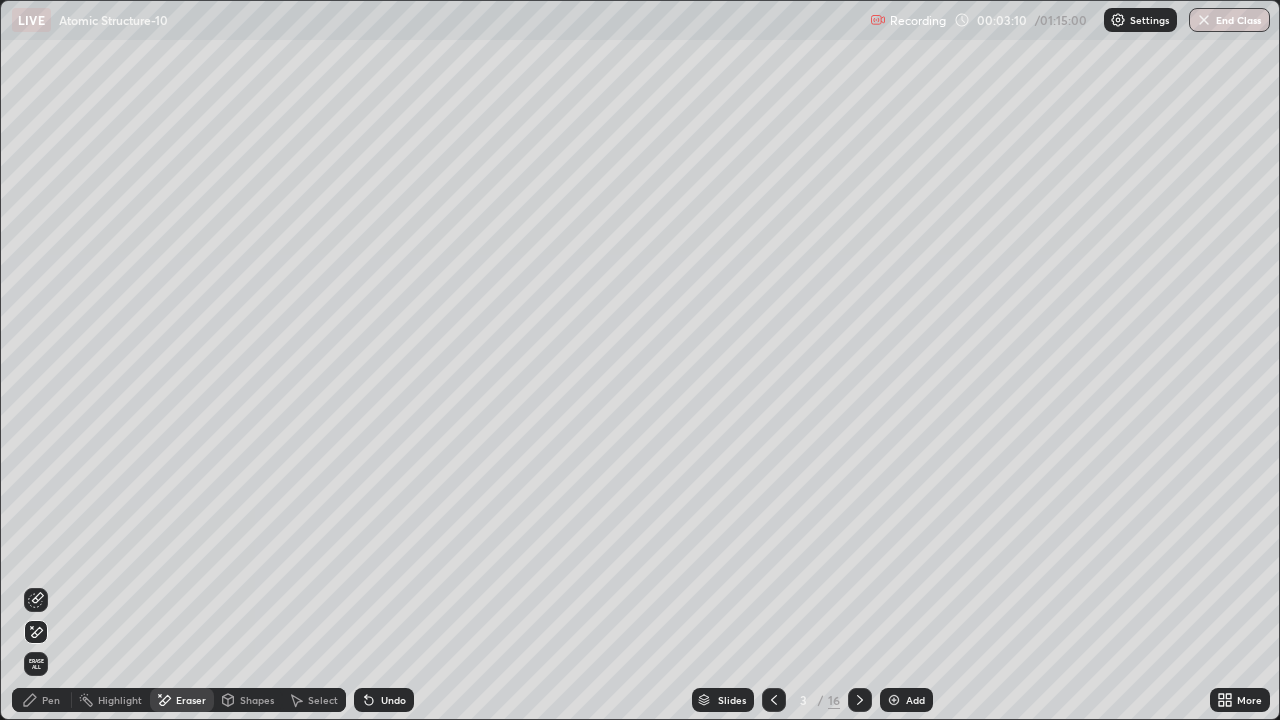 click on "Erase all" at bounding box center [36, 664] 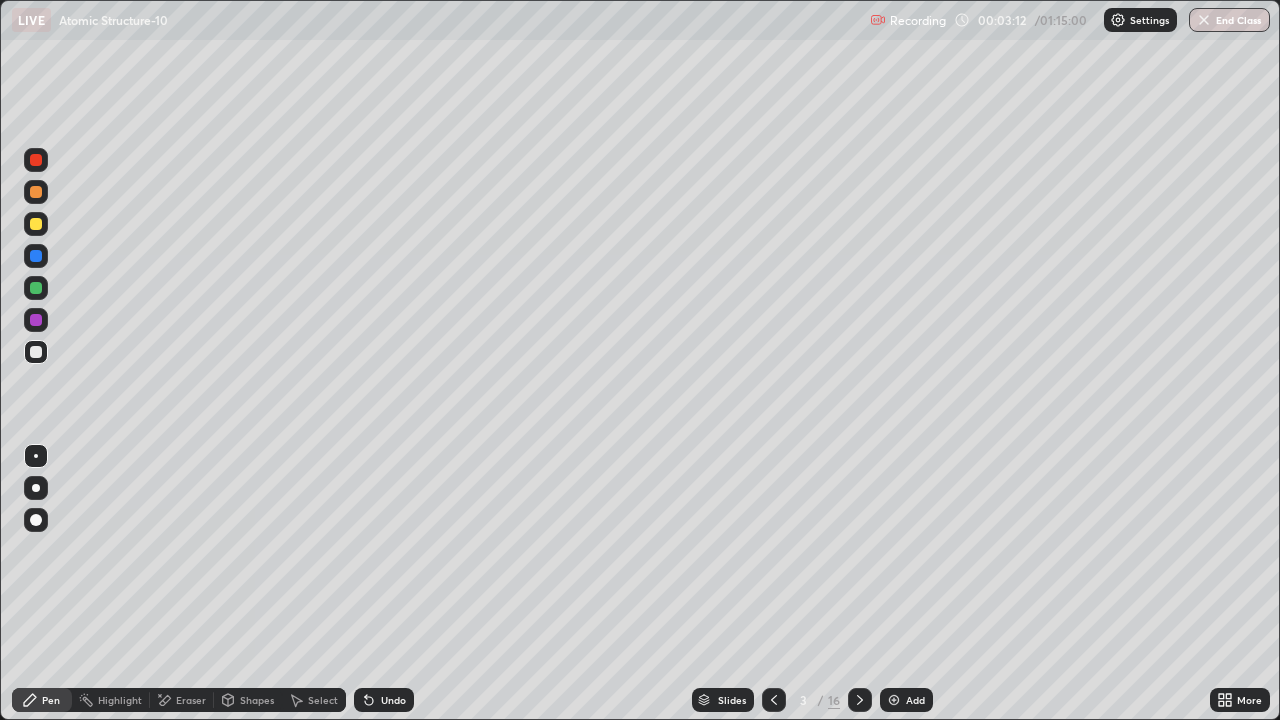click at bounding box center (36, 192) 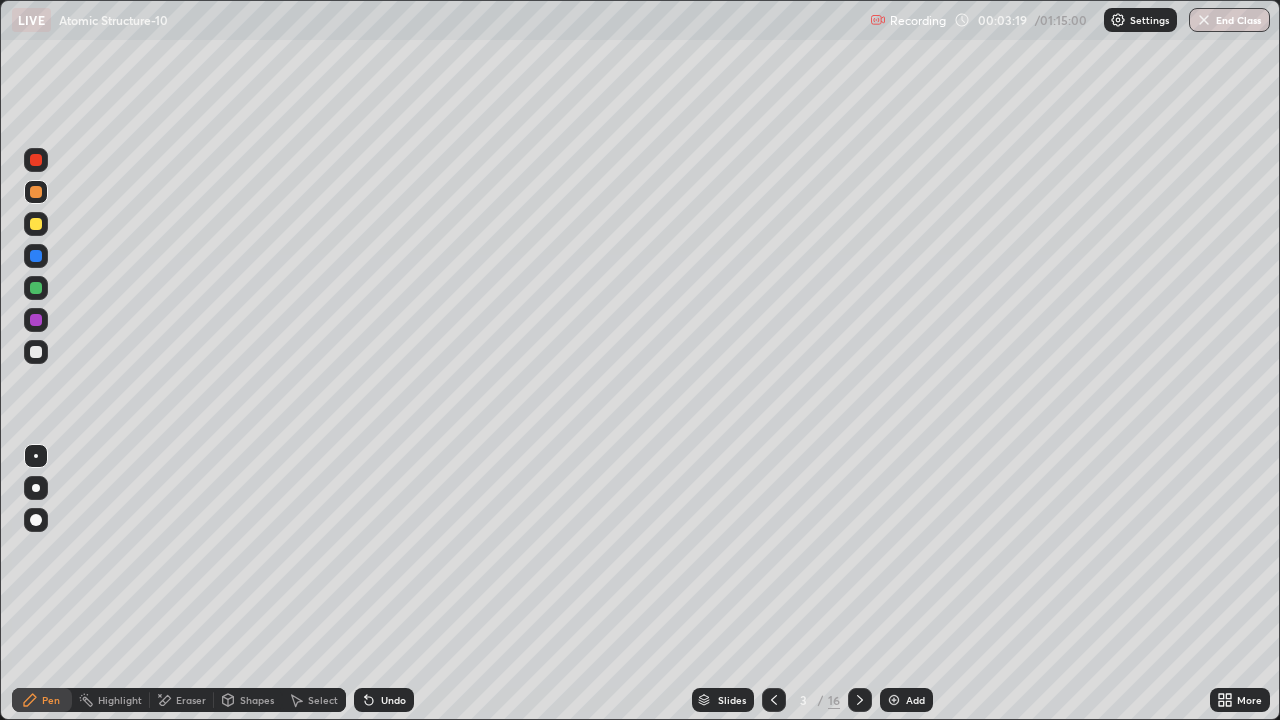 click at bounding box center (36, 224) 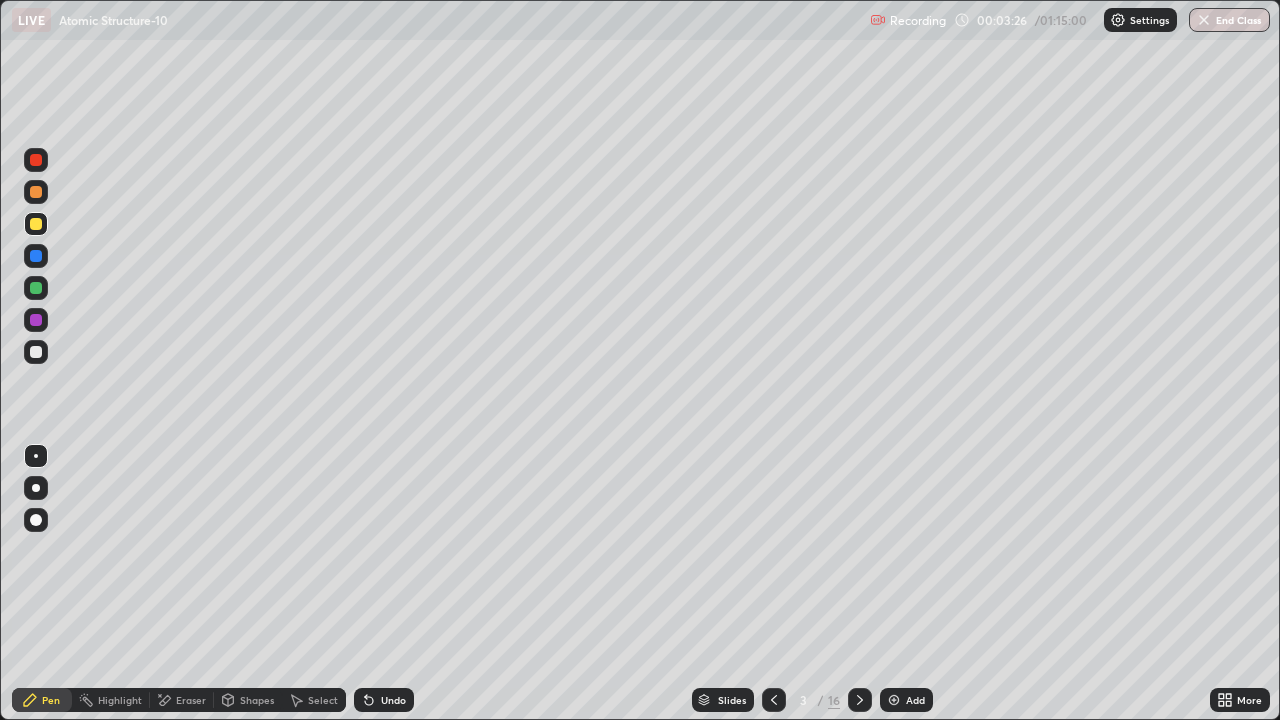 click at bounding box center [36, 160] 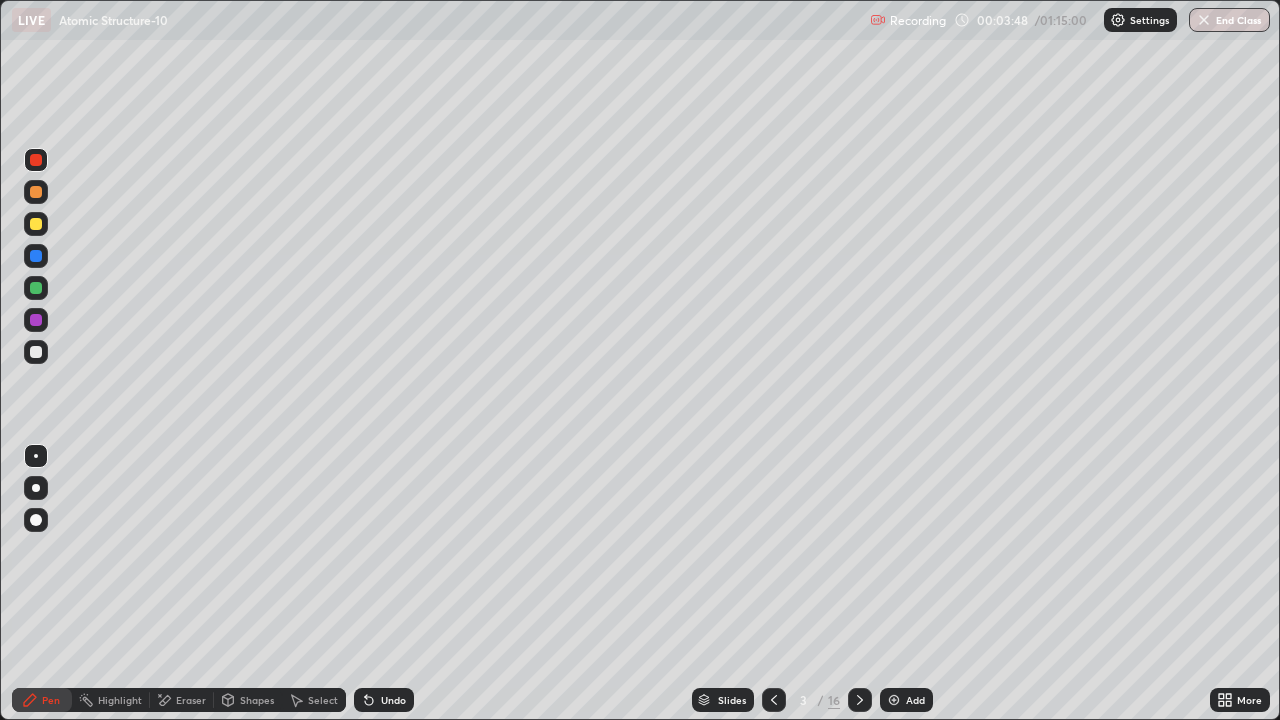 click at bounding box center [36, 288] 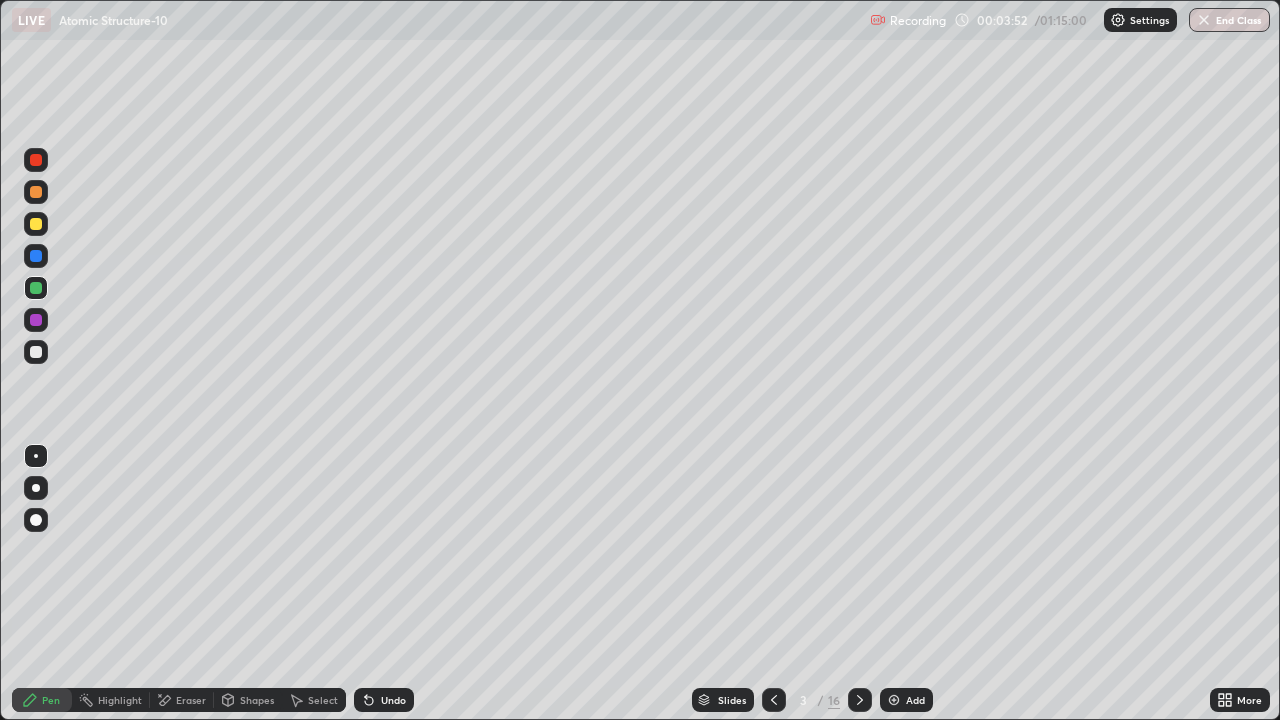 click at bounding box center [36, 192] 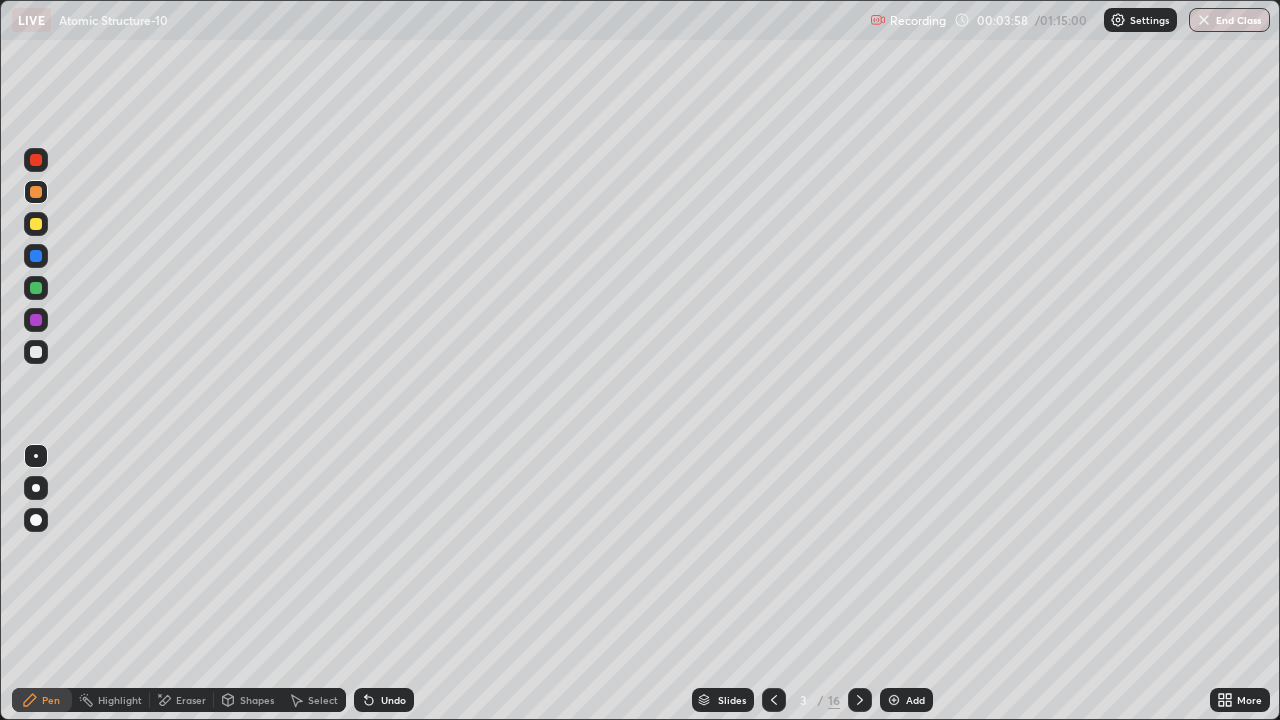 click at bounding box center (36, 320) 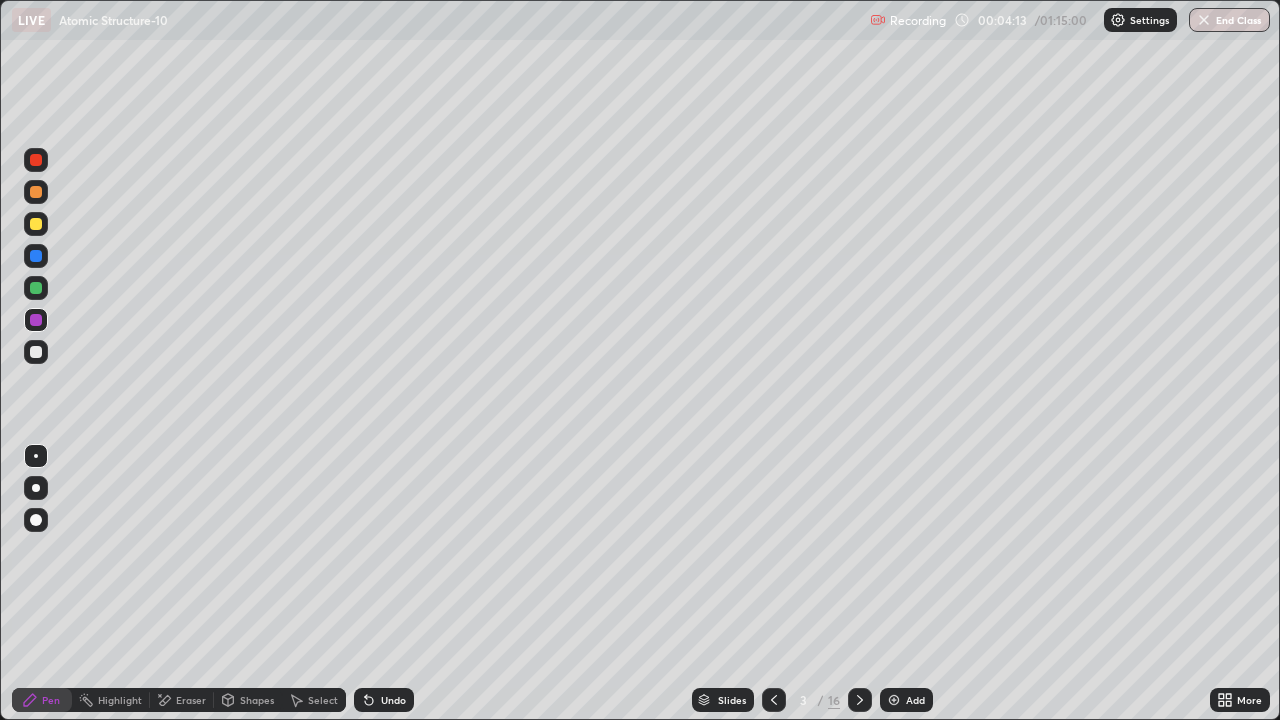 click at bounding box center [36, 288] 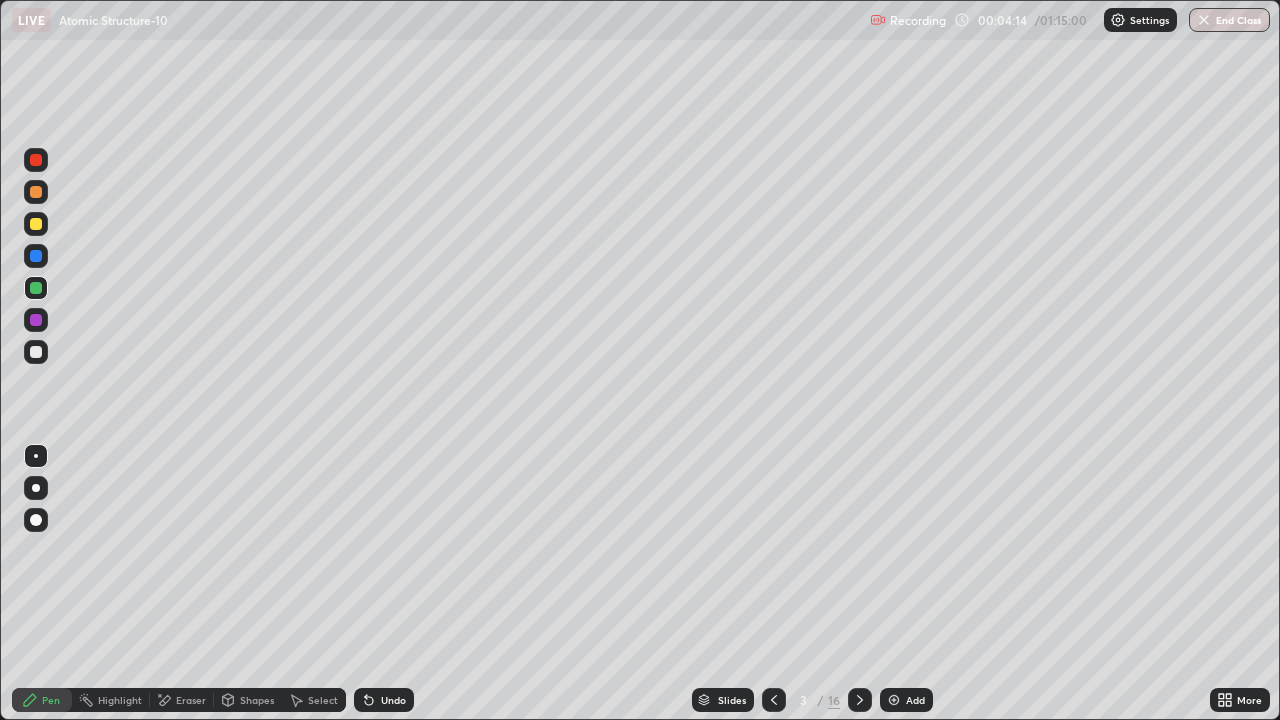 click at bounding box center [36, 192] 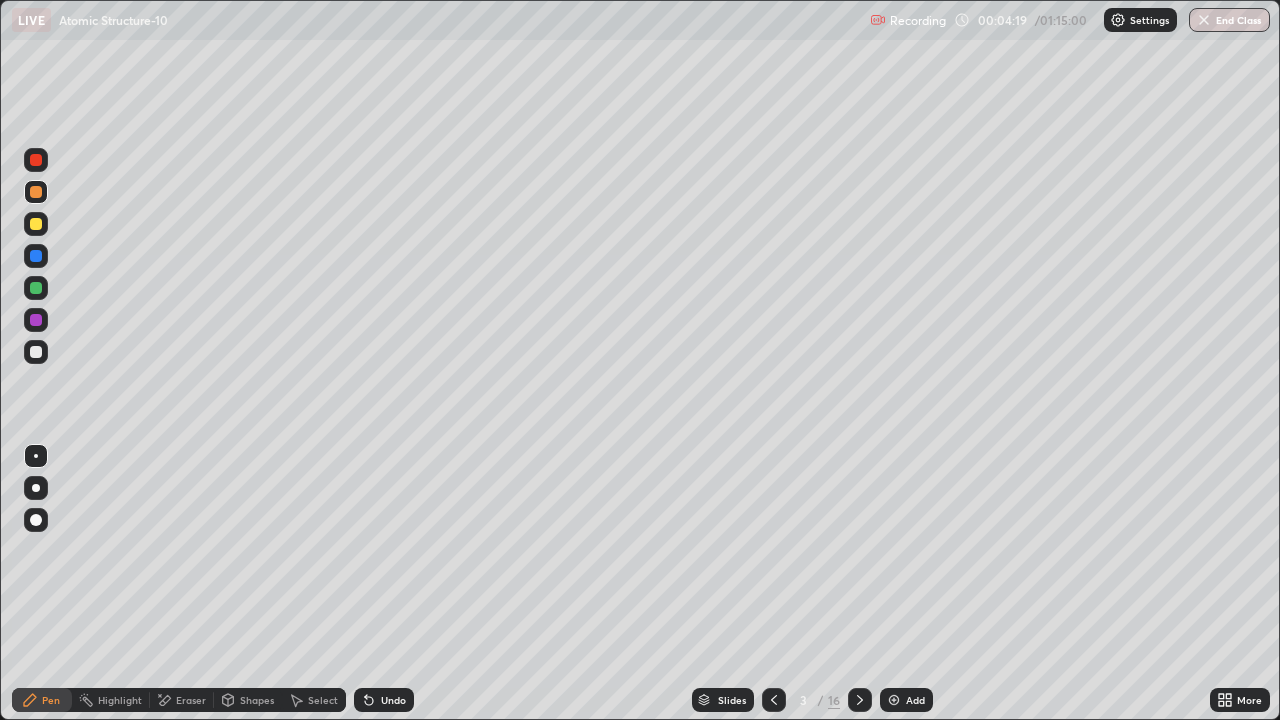 click at bounding box center (36, 320) 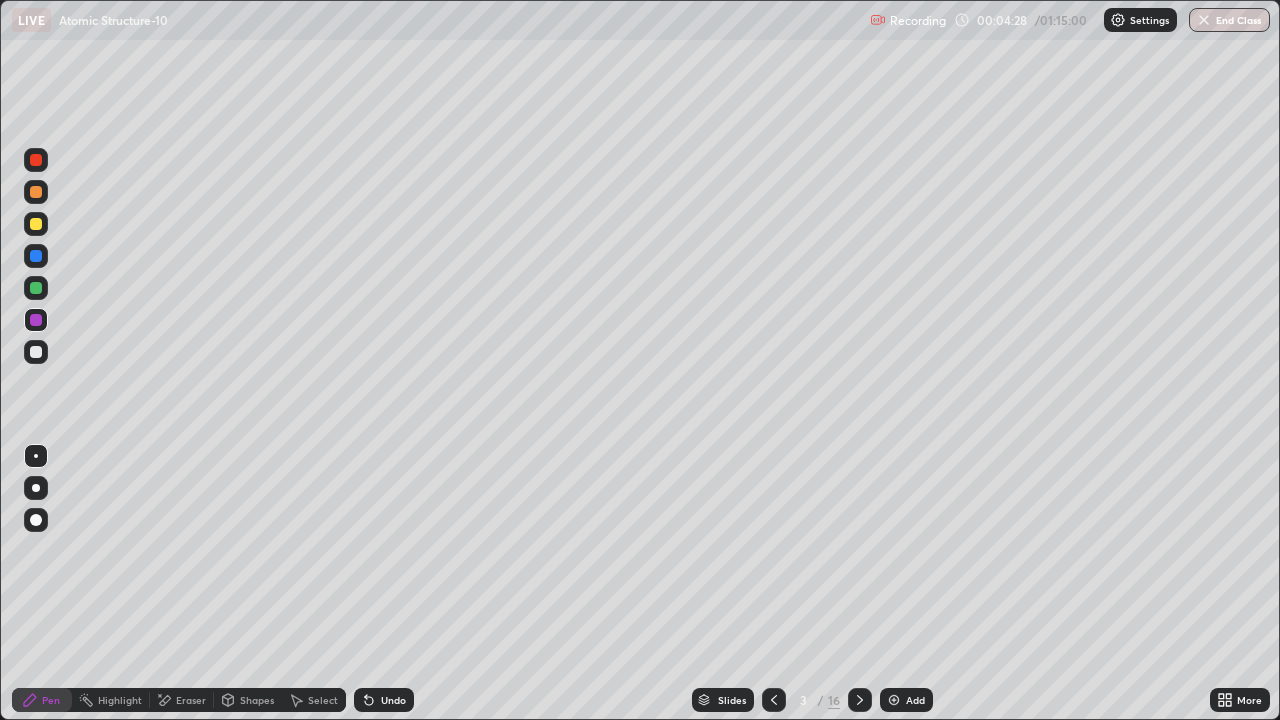 click at bounding box center [36, 288] 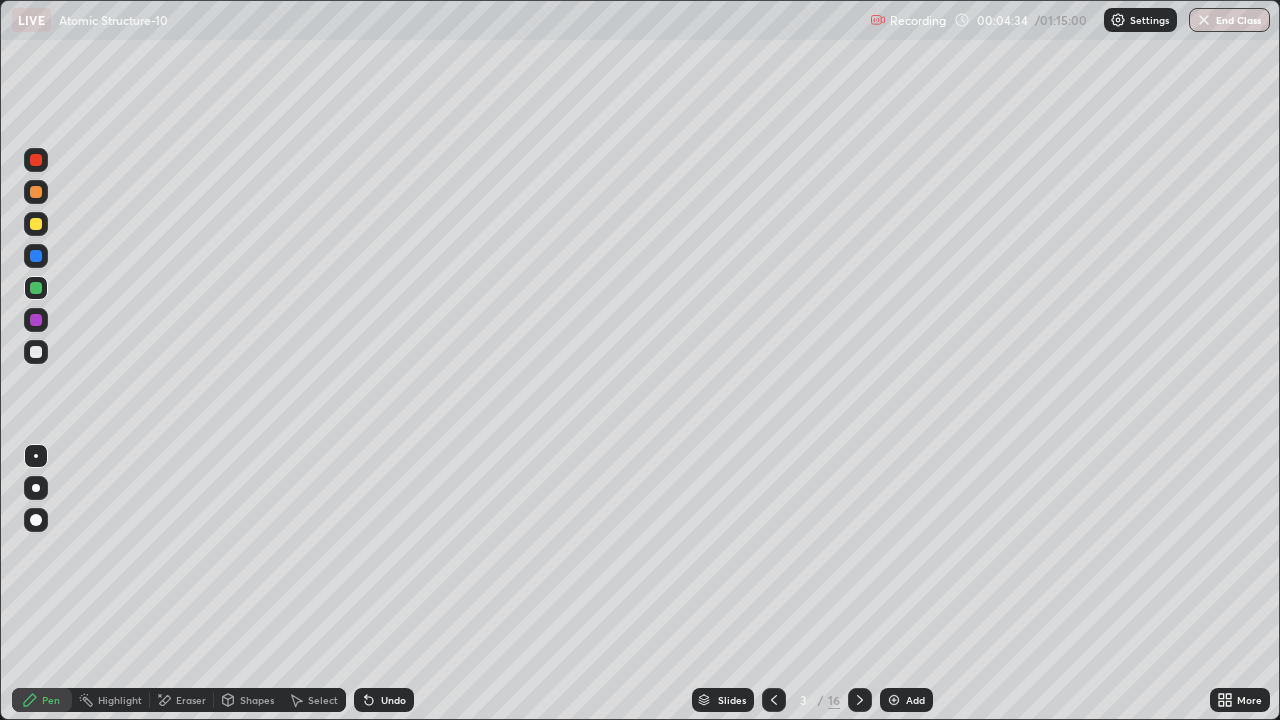click at bounding box center [36, 256] 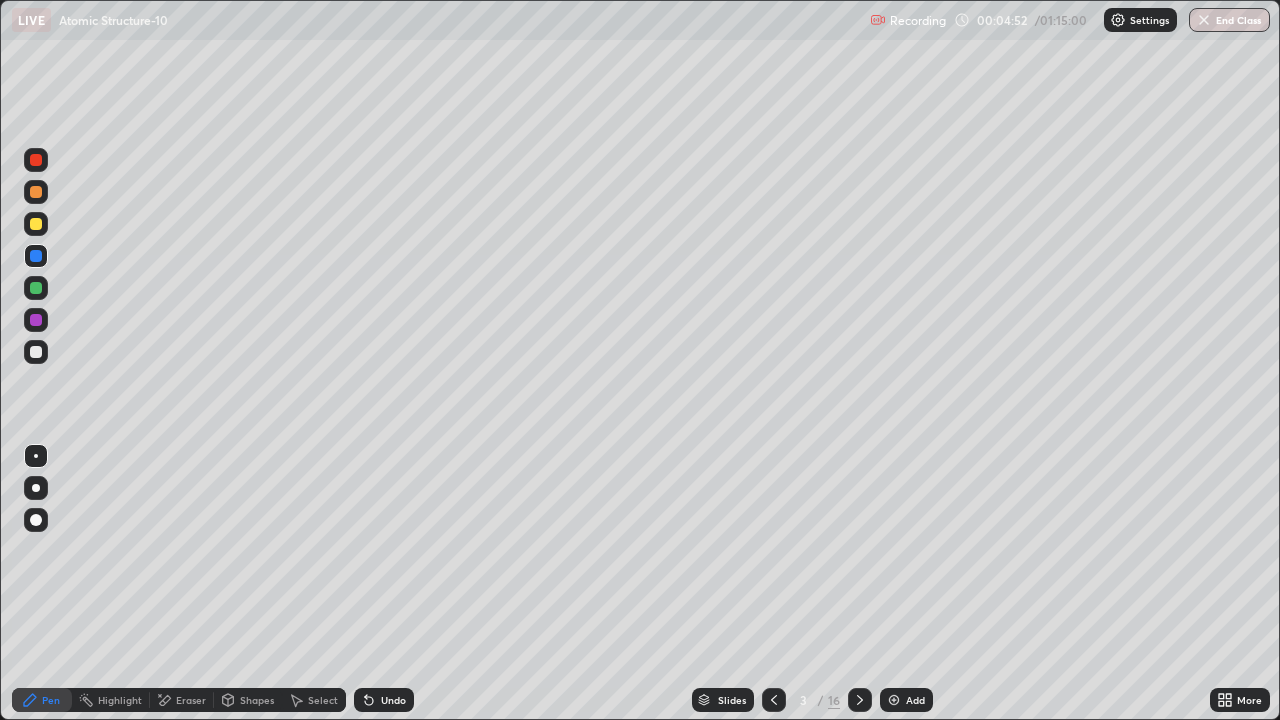click at bounding box center [36, 192] 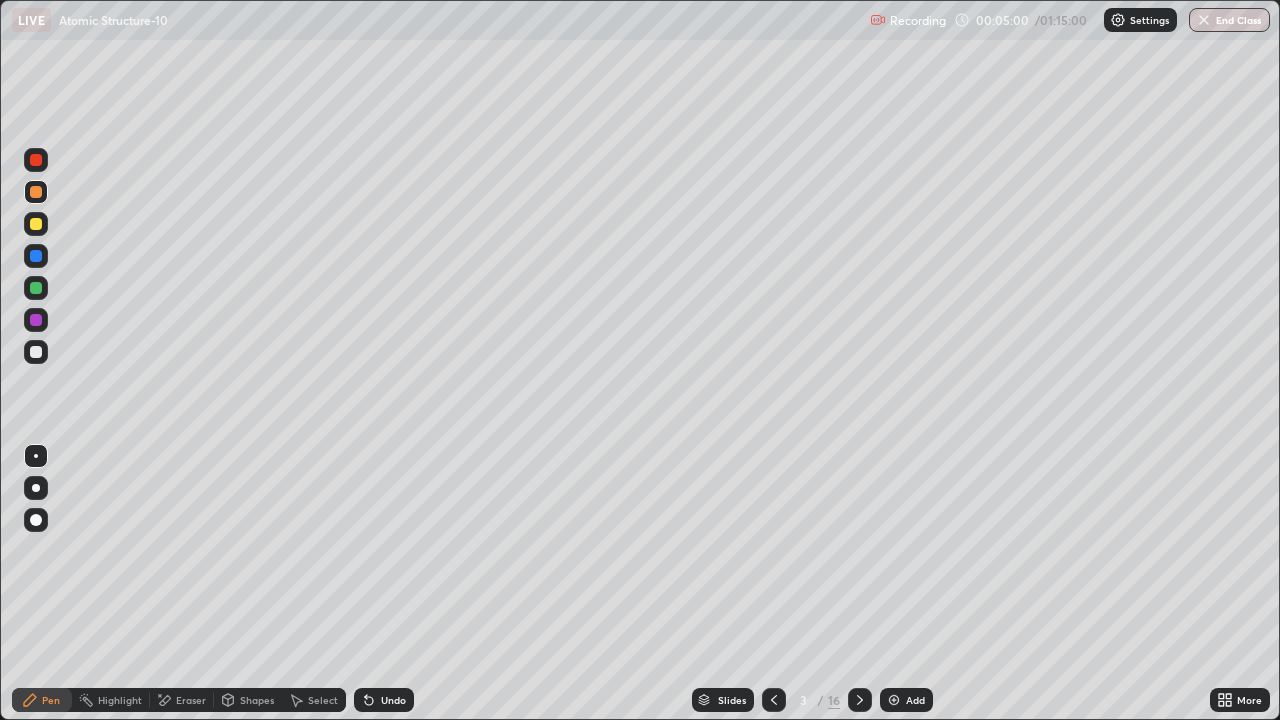 click at bounding box center (36, 224) 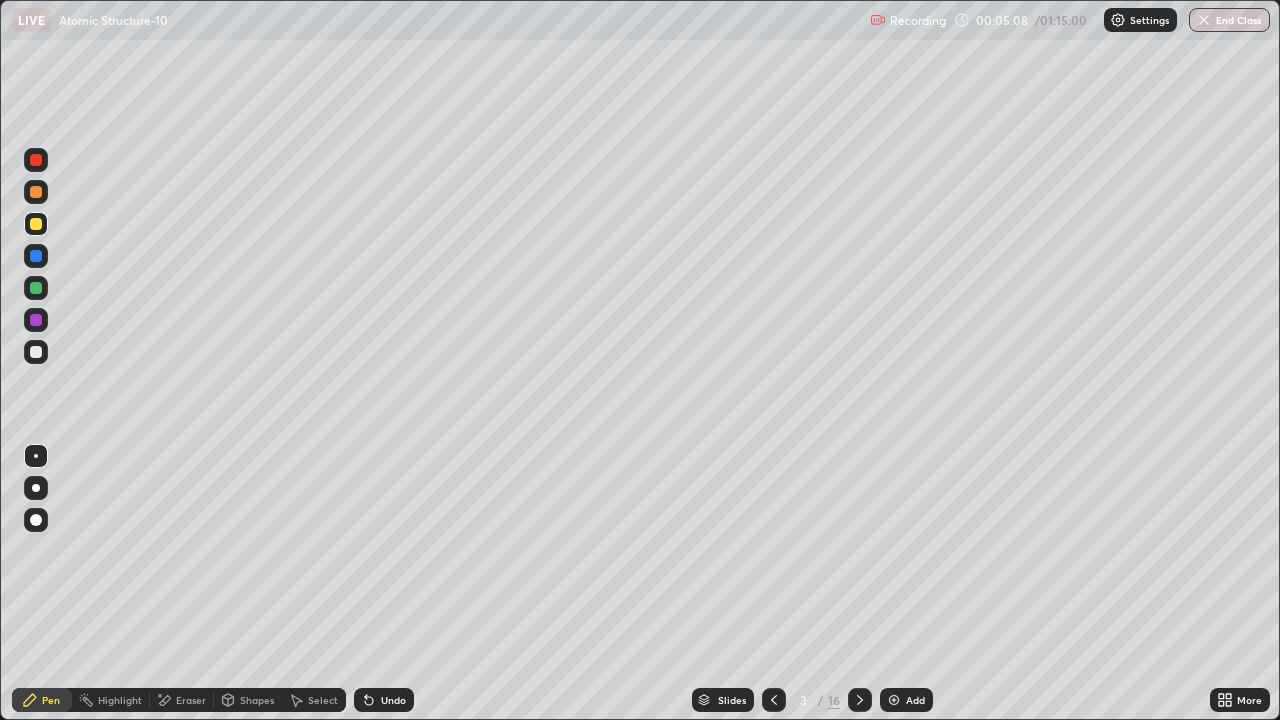 click on "Shapes" at bounding box center (248, 700) 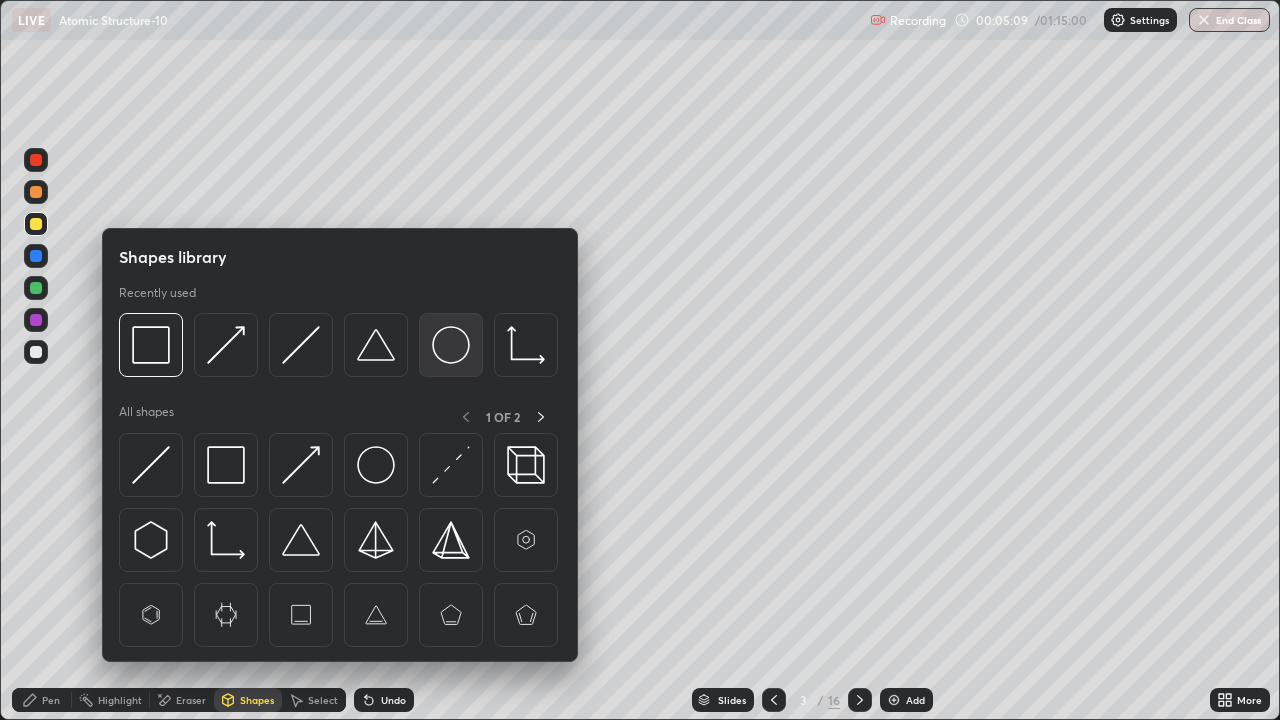 click at bounding box center [451, 345] 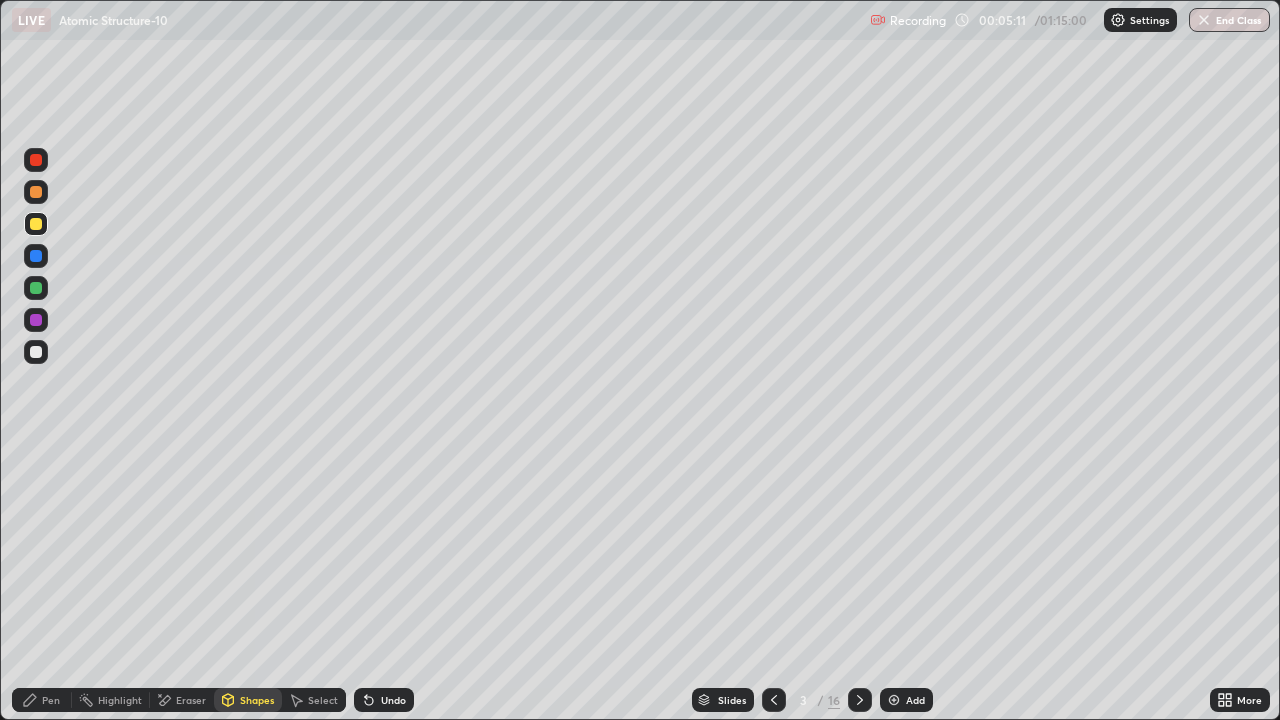 click at bounding box center [36, 288] 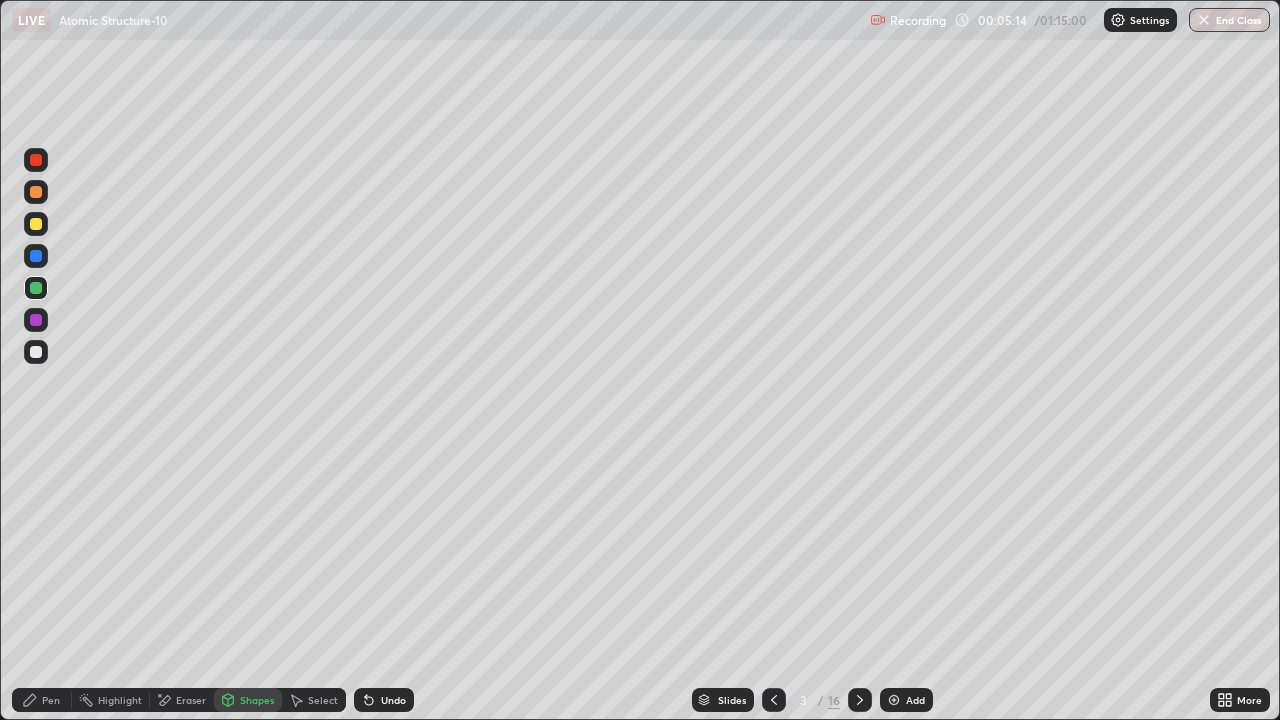 click 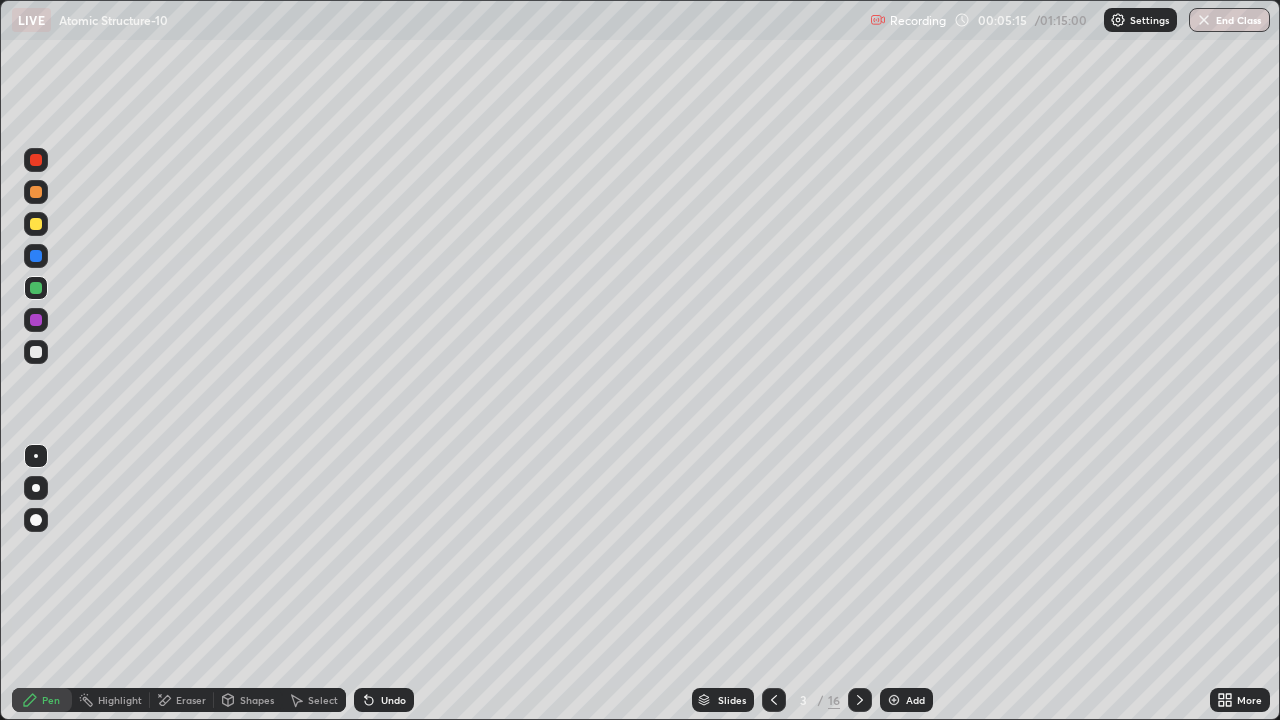 click at bounding box center (36, 320) 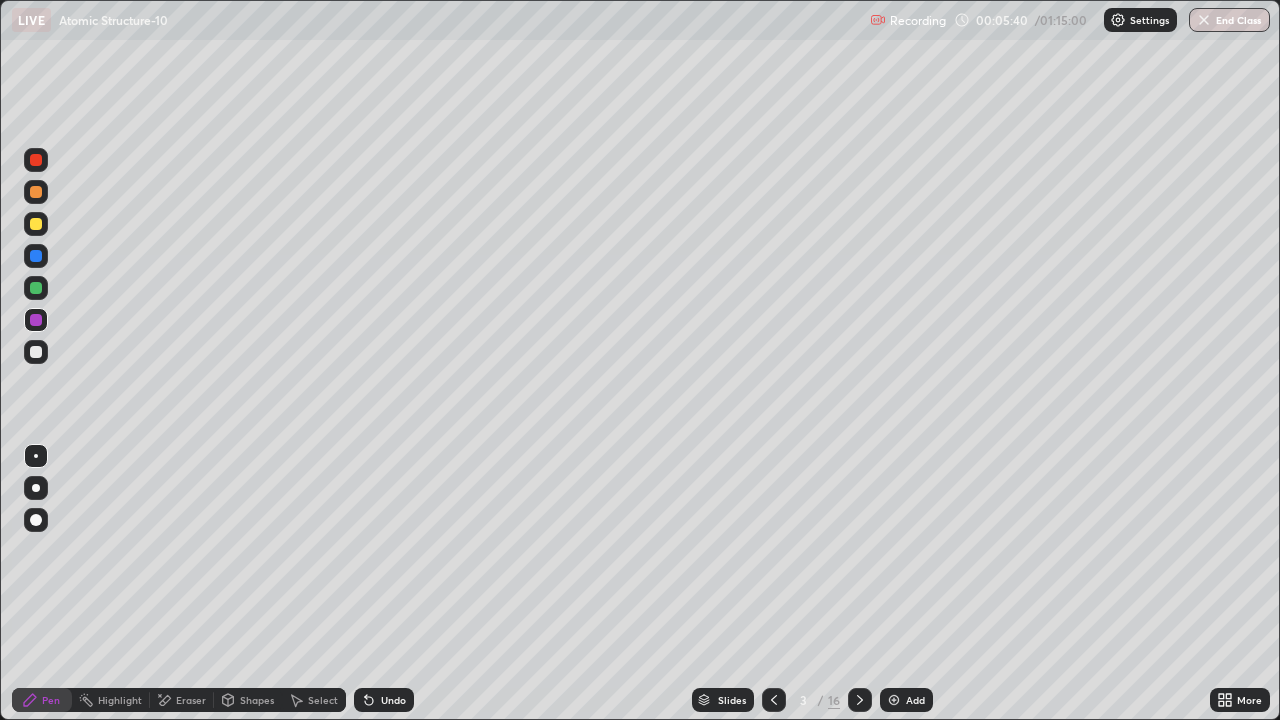 click 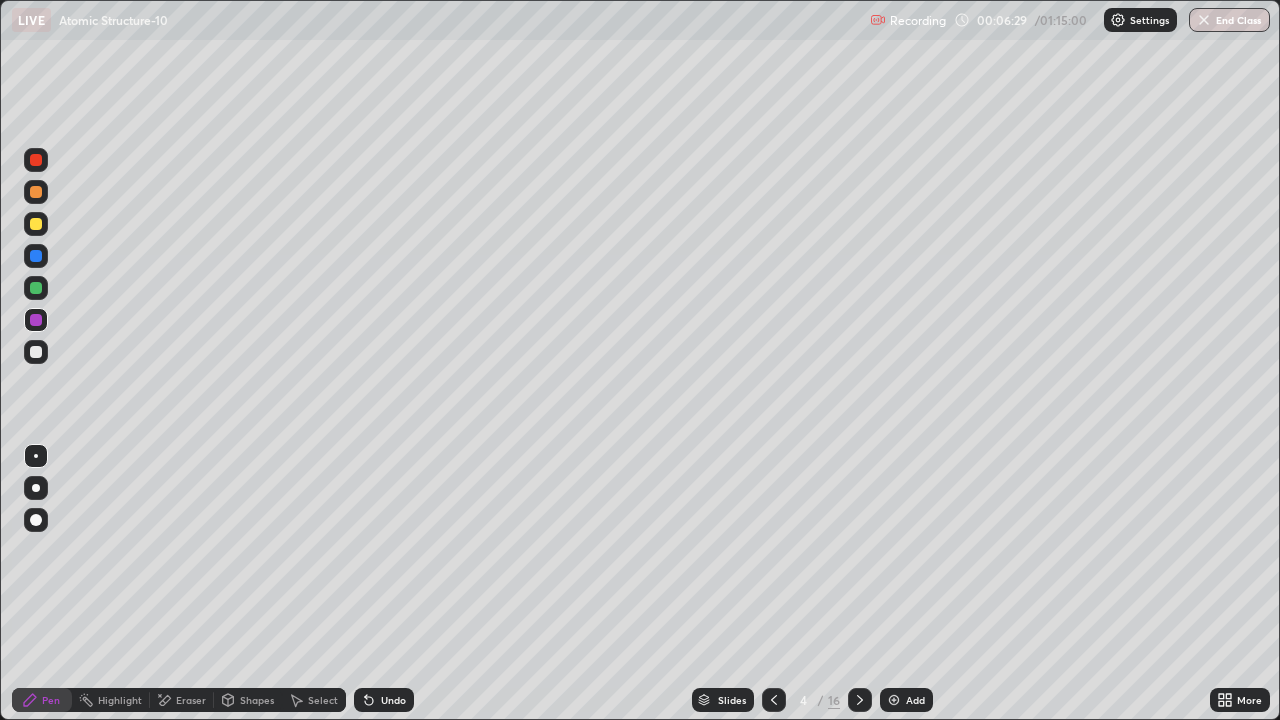 click on "Eraser" at bounding box center [191, 700] 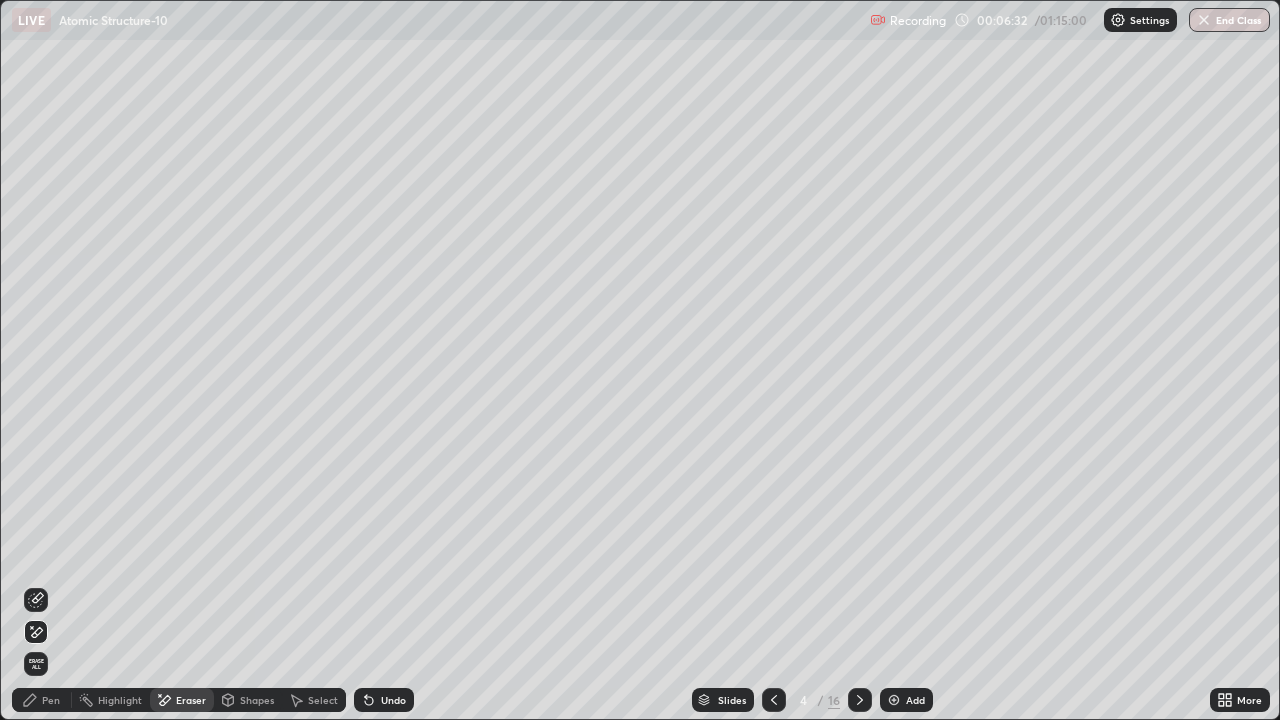 click on "Pen" at bounding box center (42, 700) 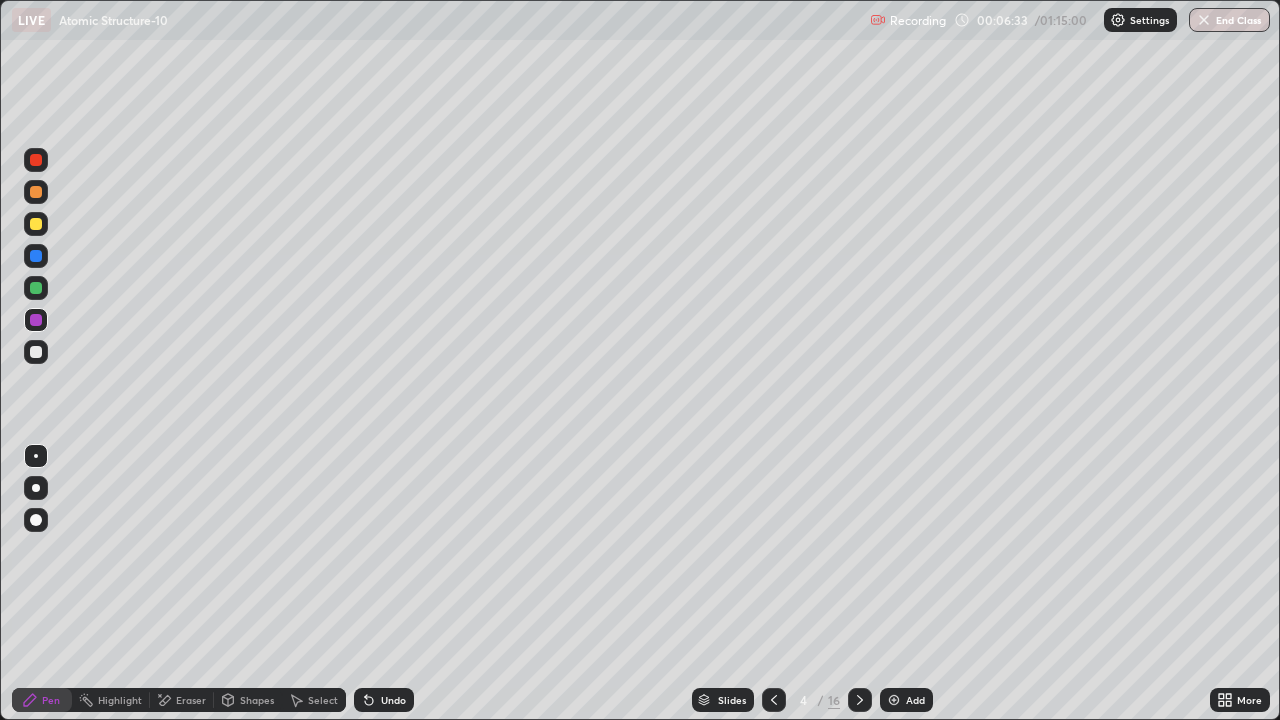 click at bounding box center (36, 288) 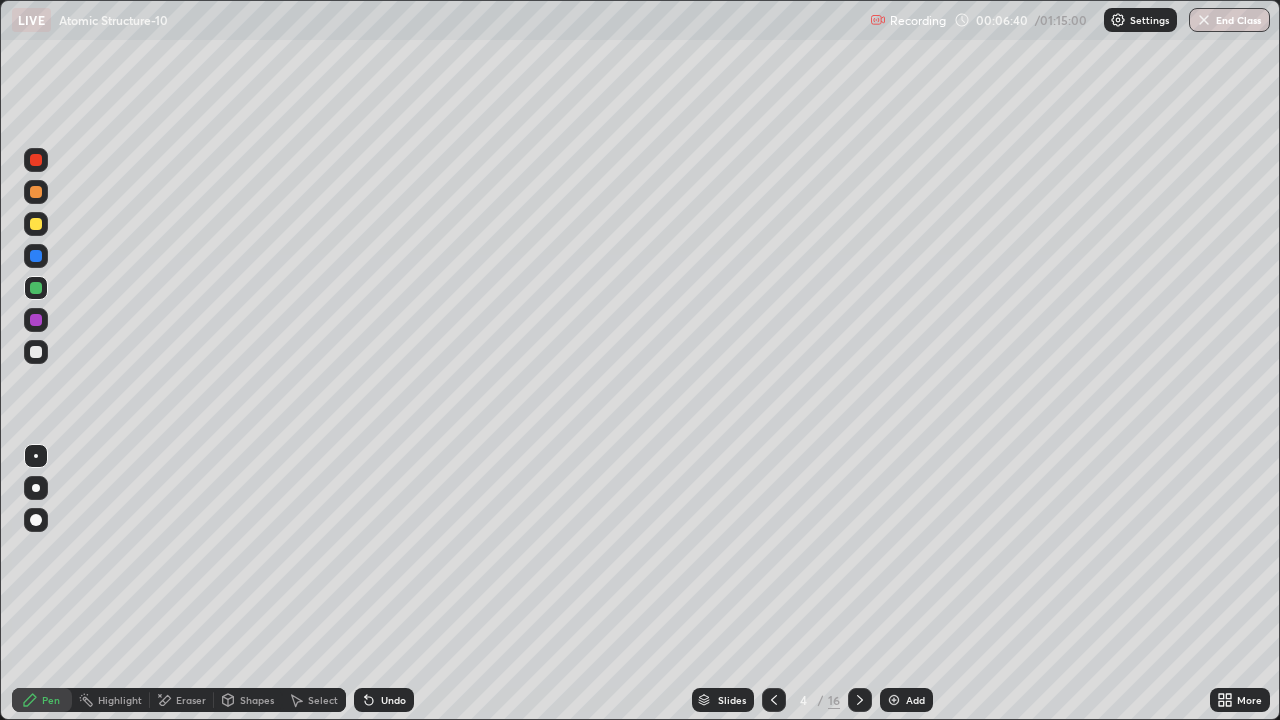 click at bounding box center [36, 352] 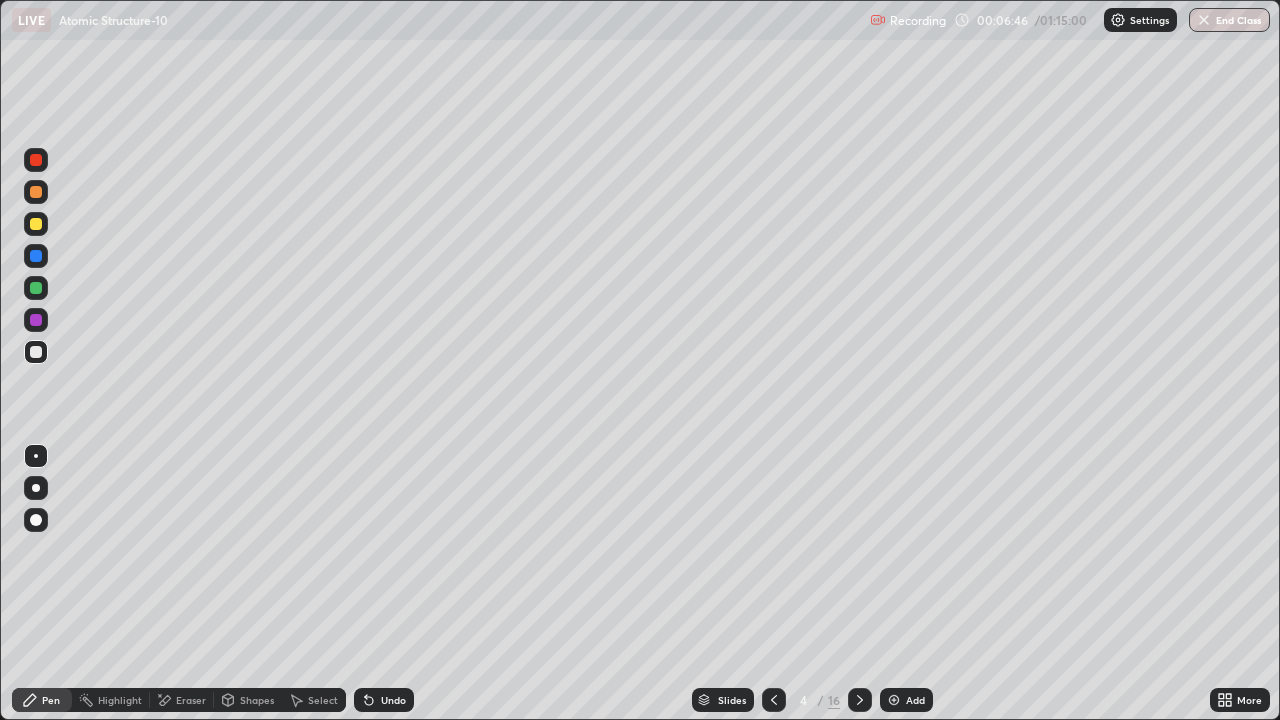 click at bounding box center (36, 320) 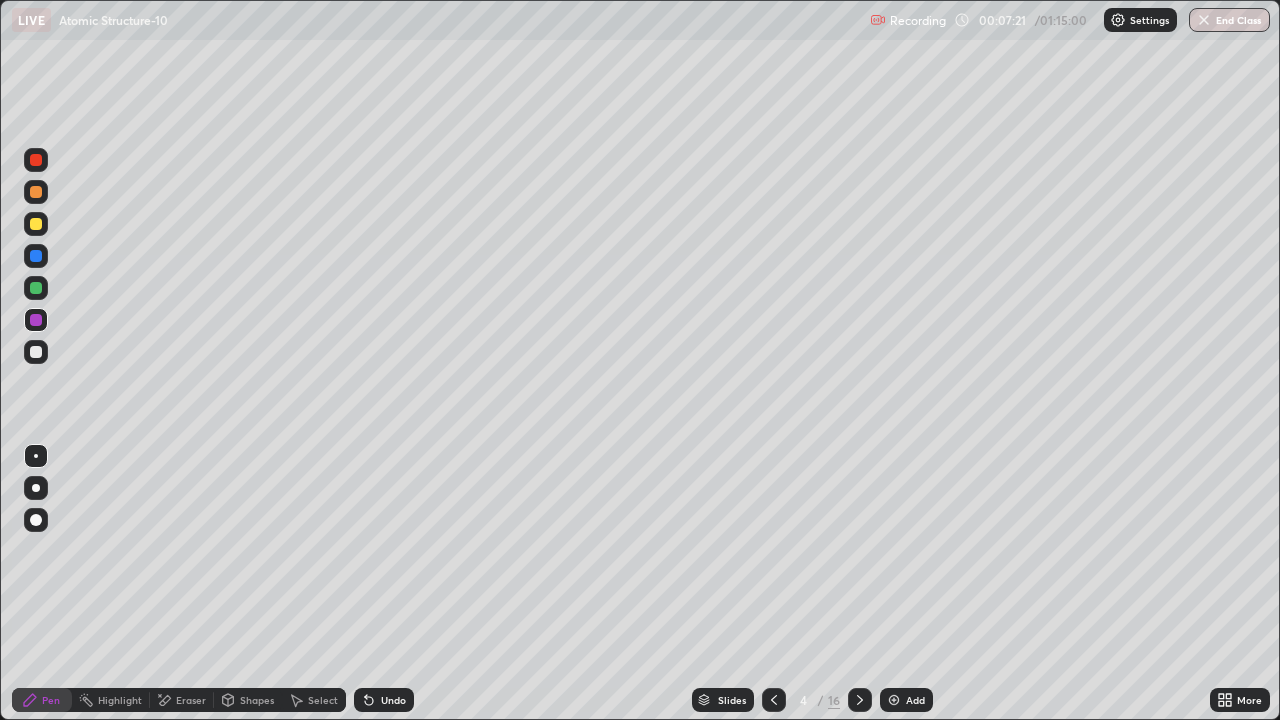 click at bounding box center [36, 192] 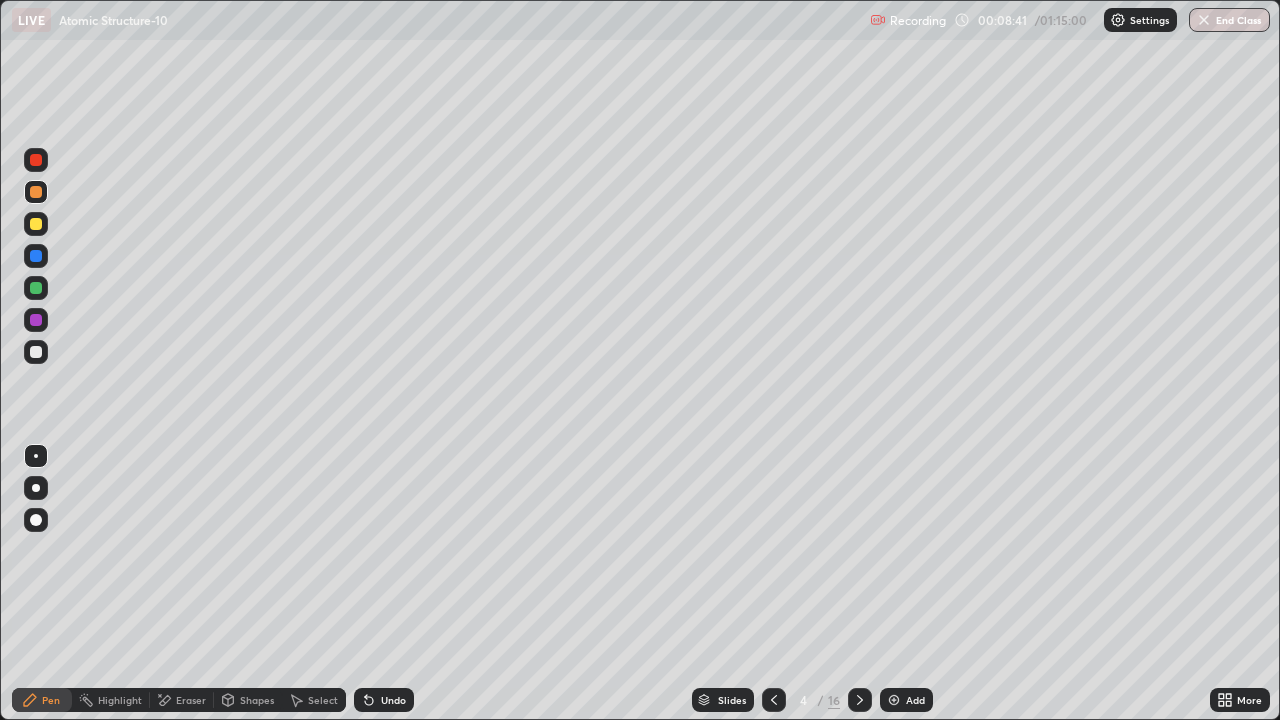 click 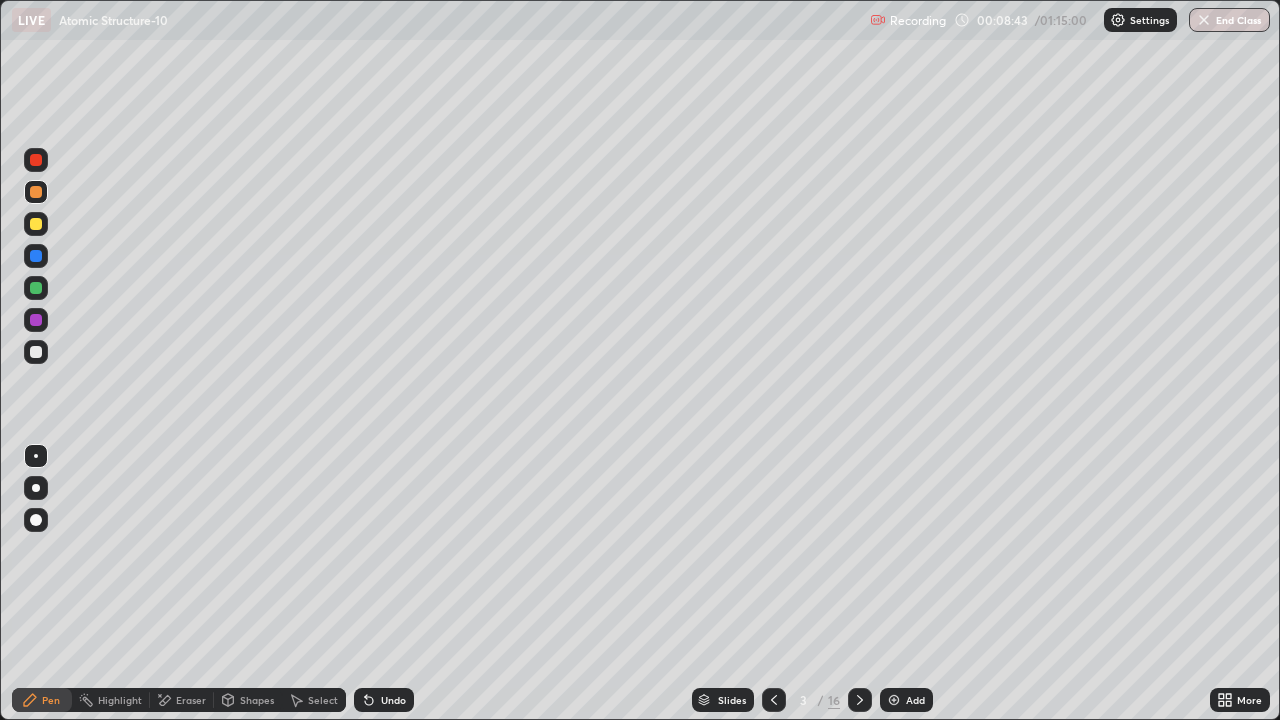click 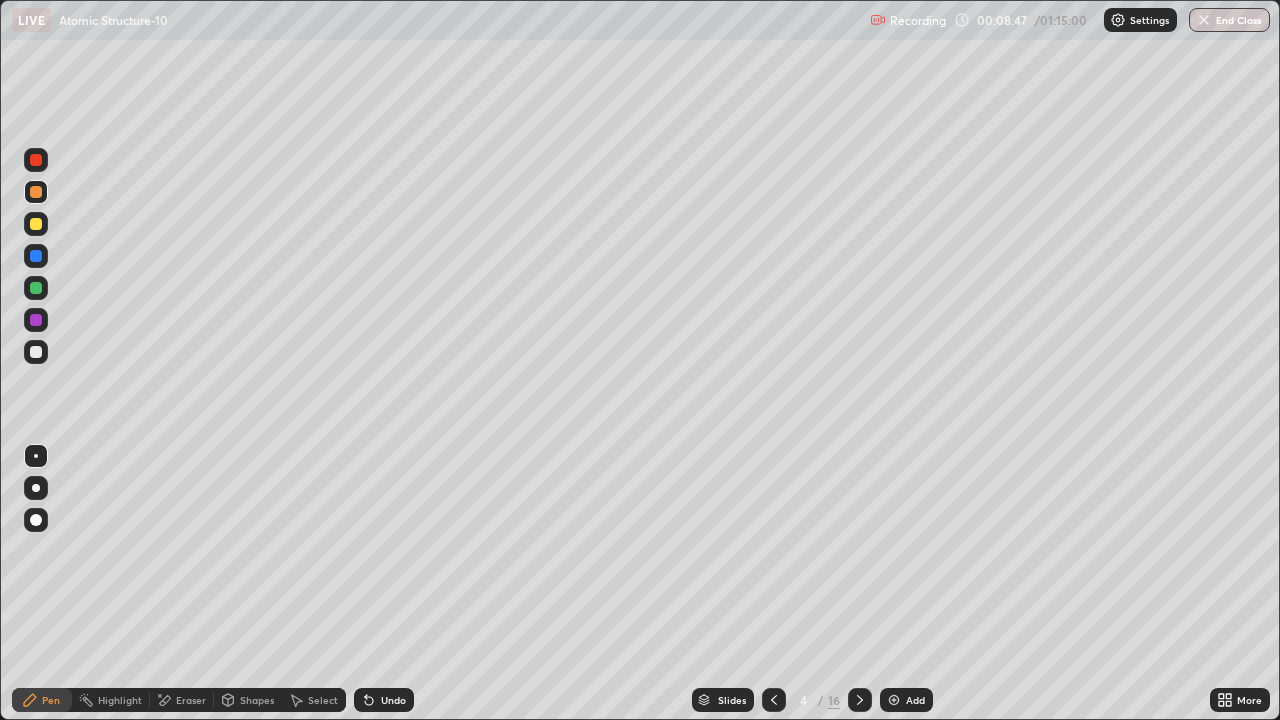 click at bounding box center (36, 256) 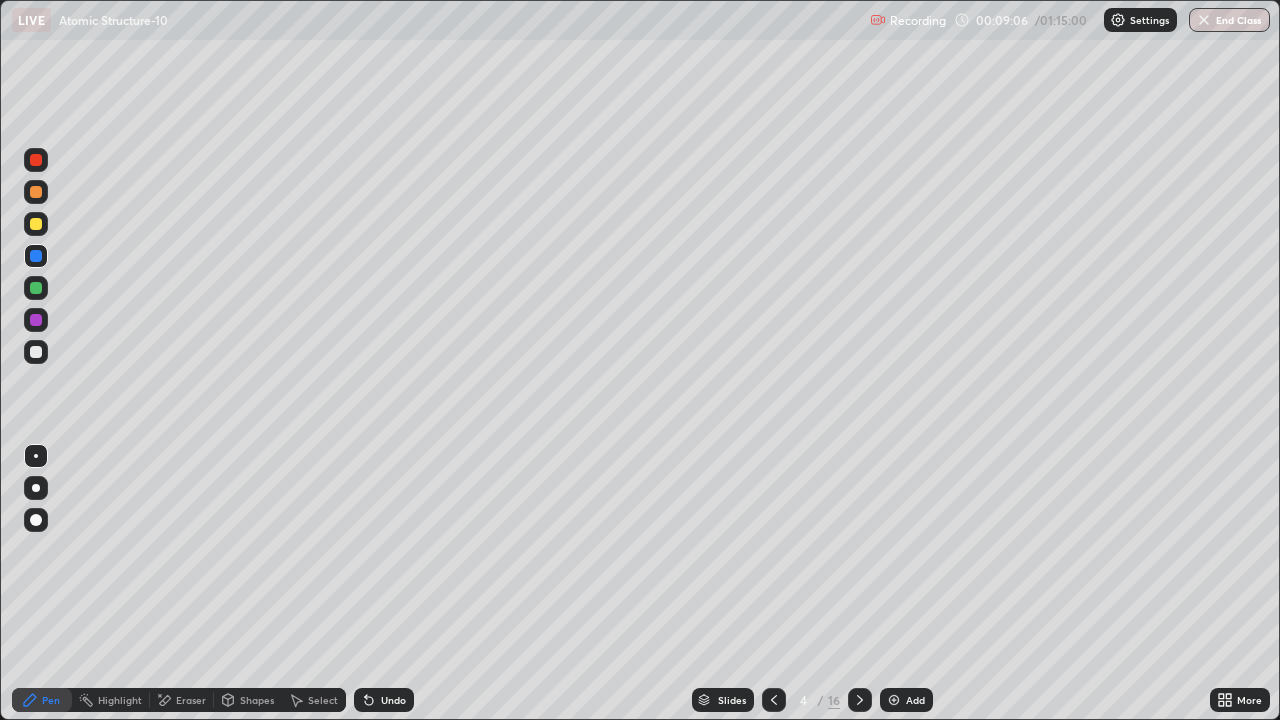 click at bounding box center [36, 352] 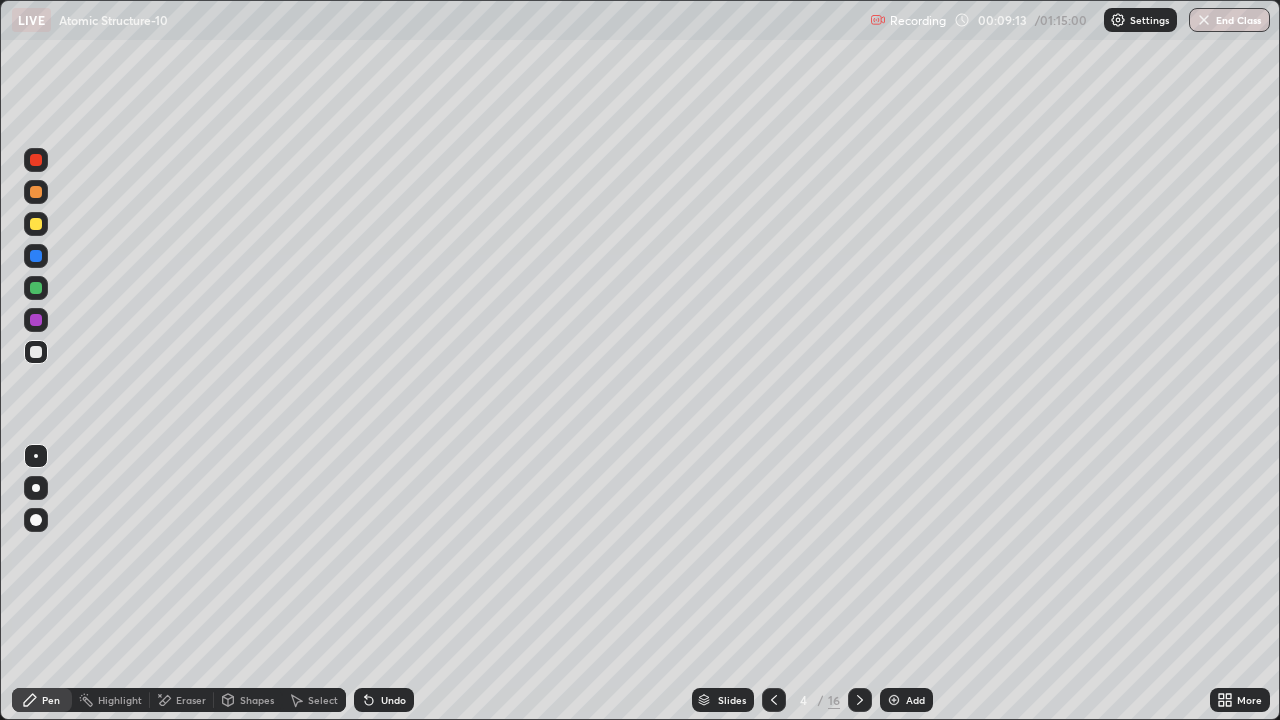 click at bounding box center (36, 160) 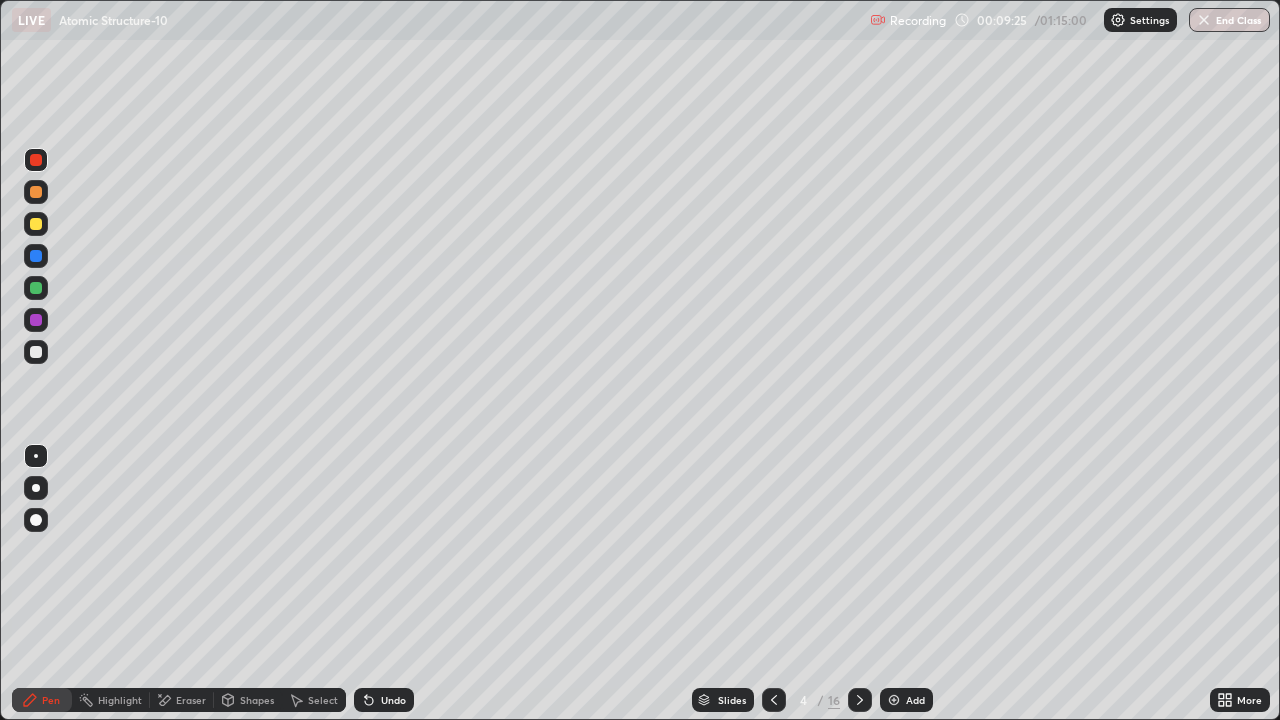 click at bounding box center [36, 192] 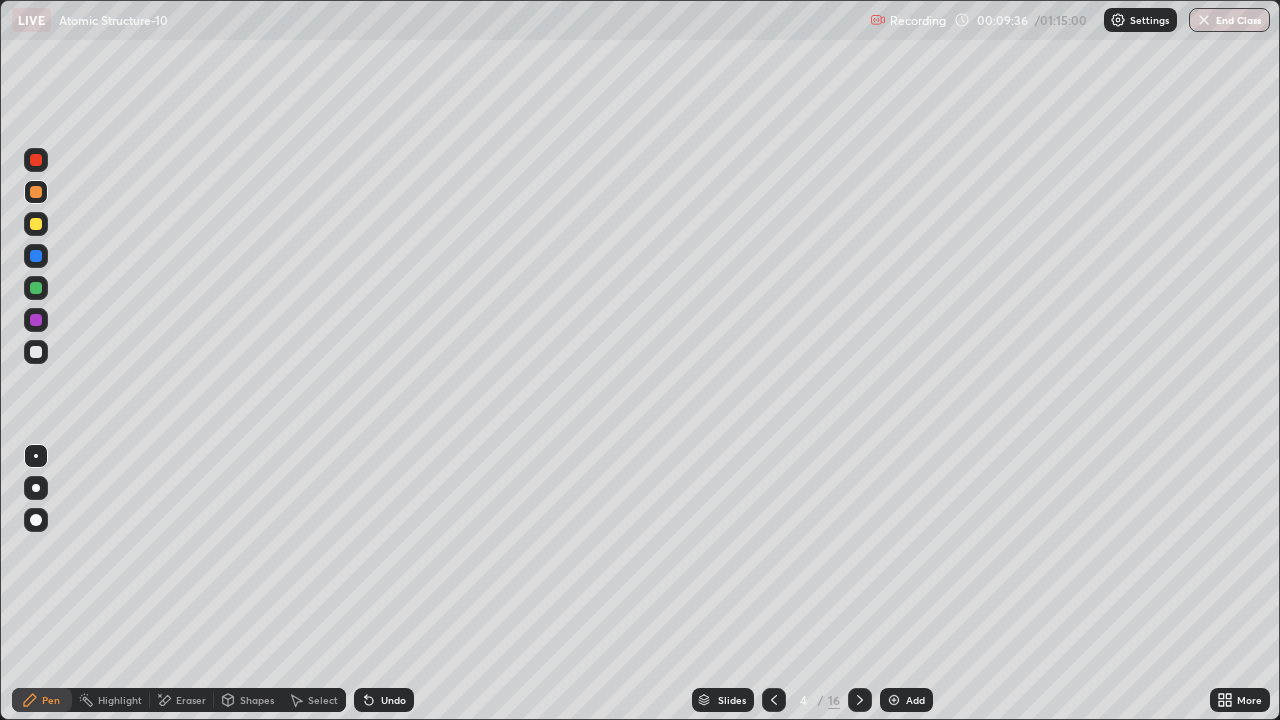 click on "Undo" at bounding box center (393, 700) 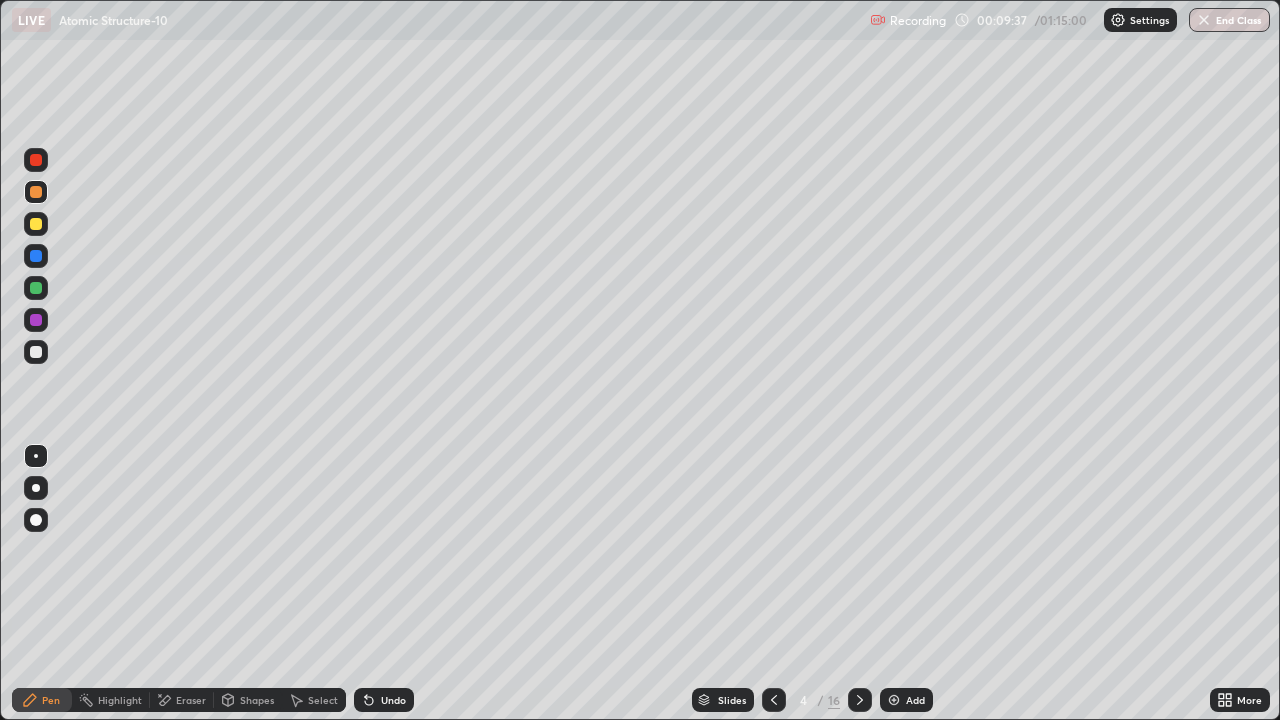 click on "Undo" at bounding box center [393, 700] 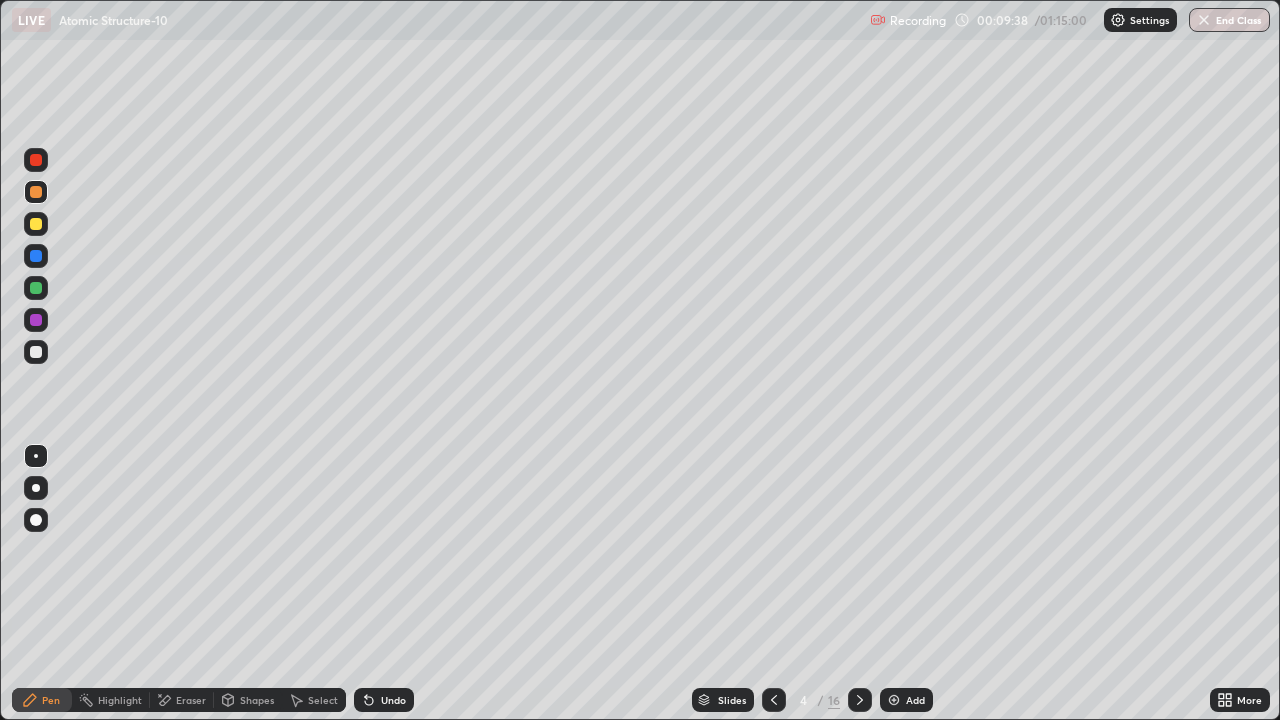 click on "Undo" at bounding box center (384, 700) 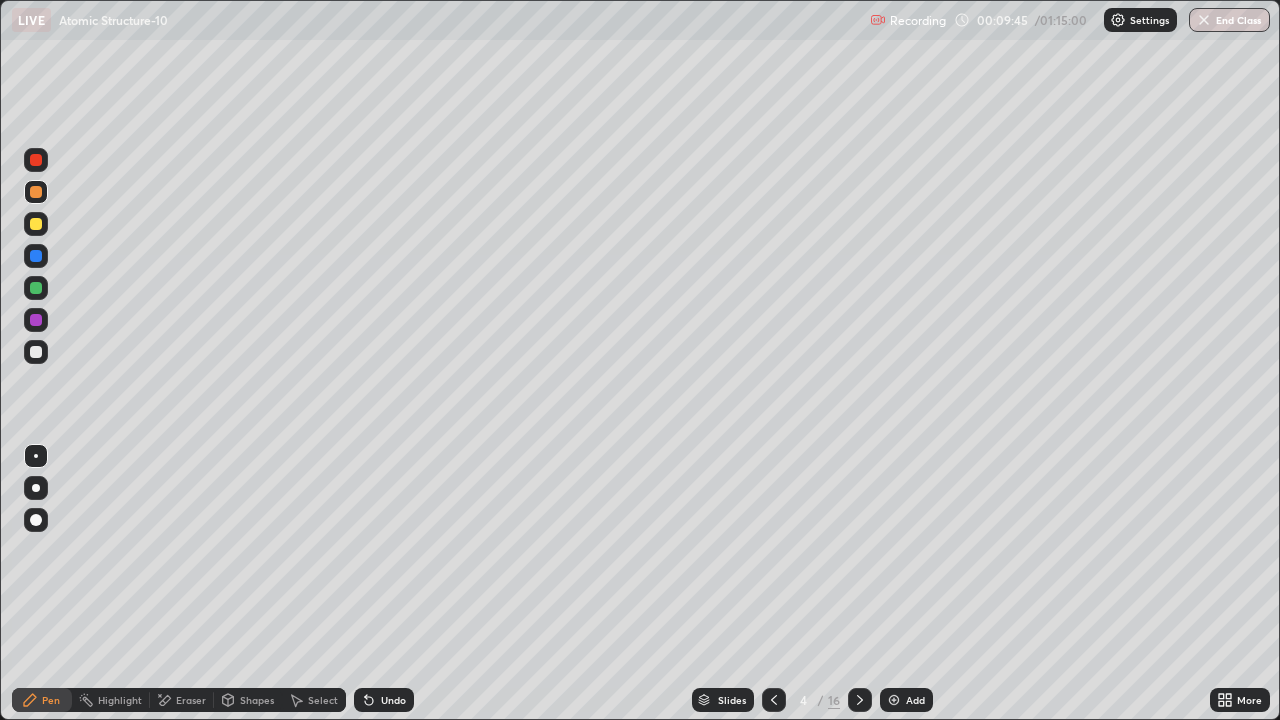 click on "Undo" at bounding box center [384, 700] 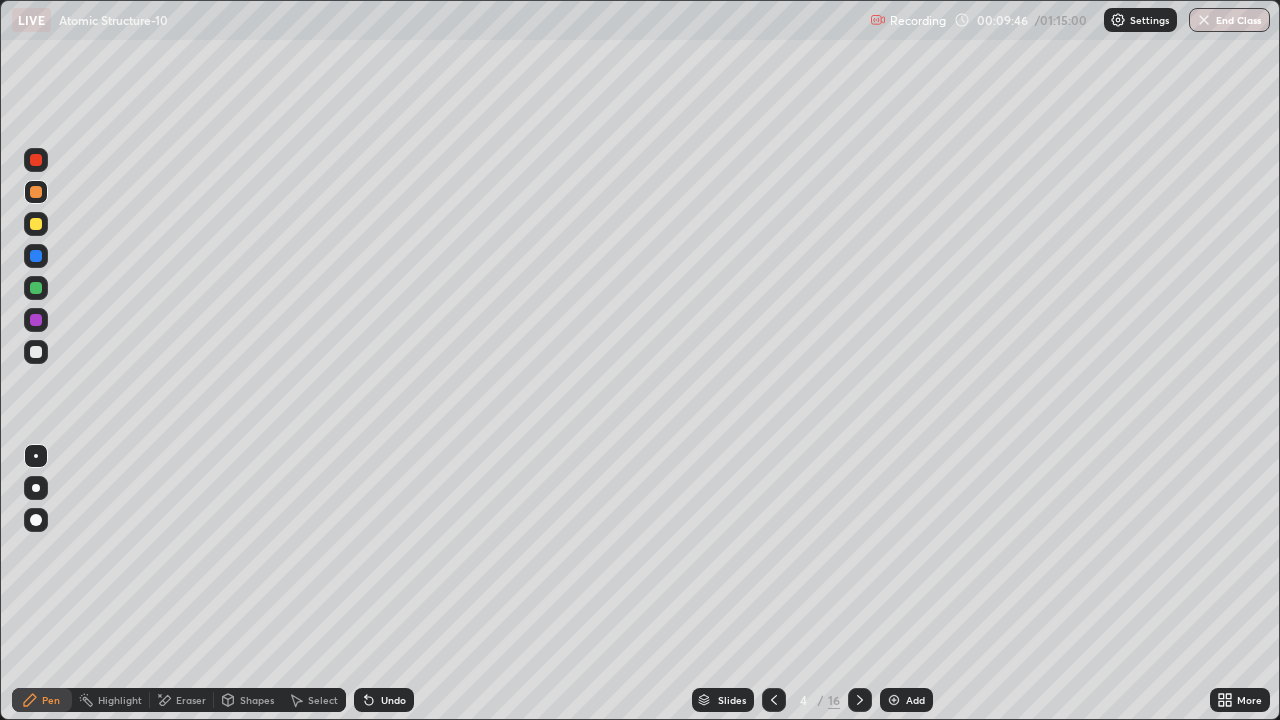 click on "Undo" at bounding box center (384, 700) 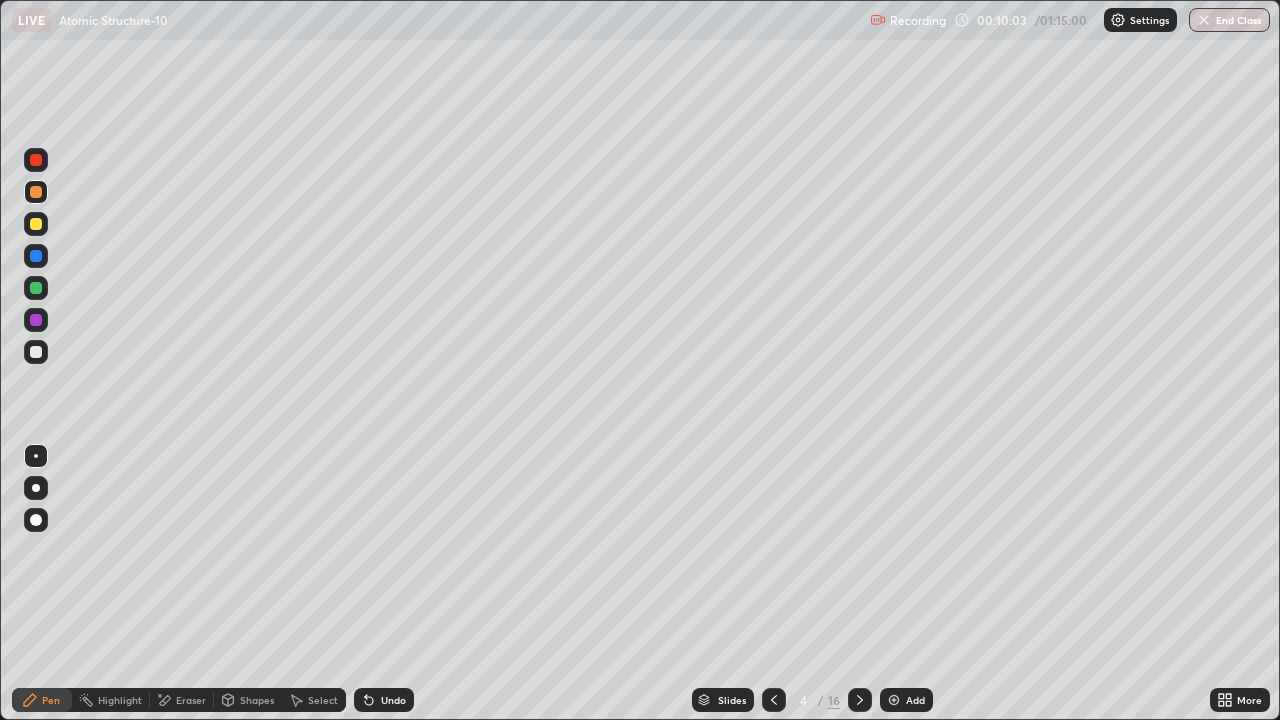 click at bounding box center [36, 352] 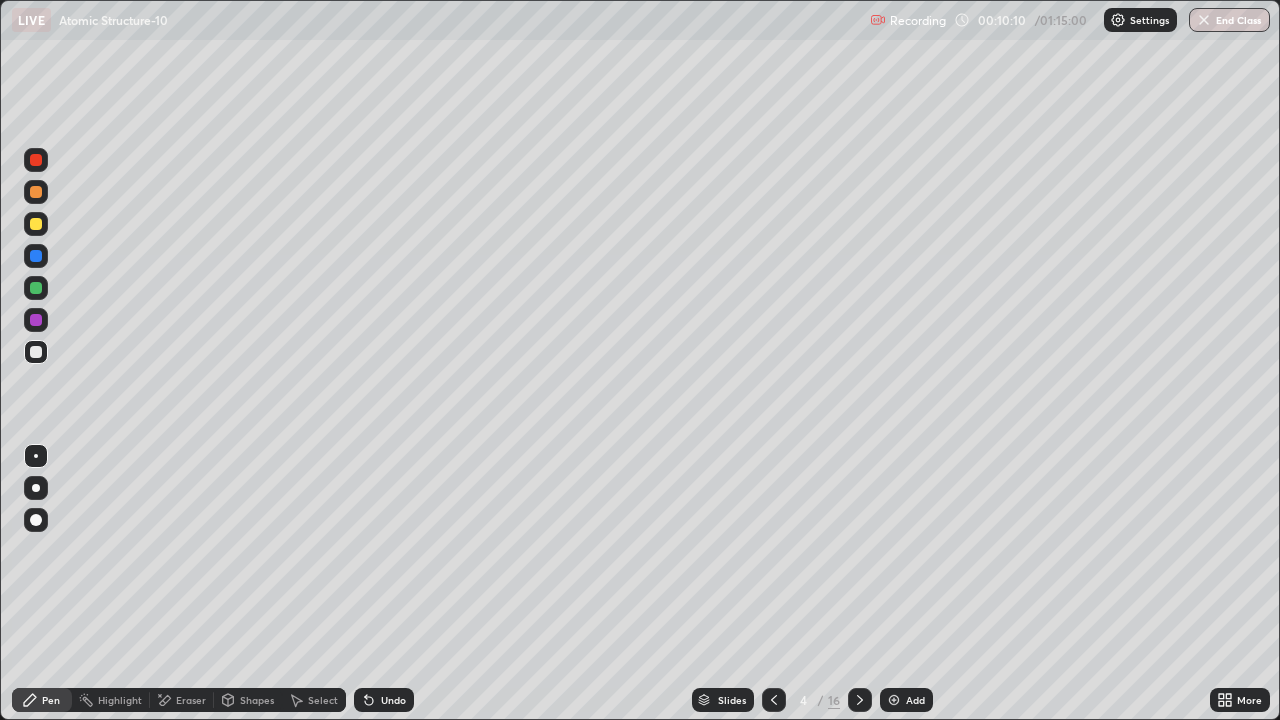 click at bounding box center [36, 320] 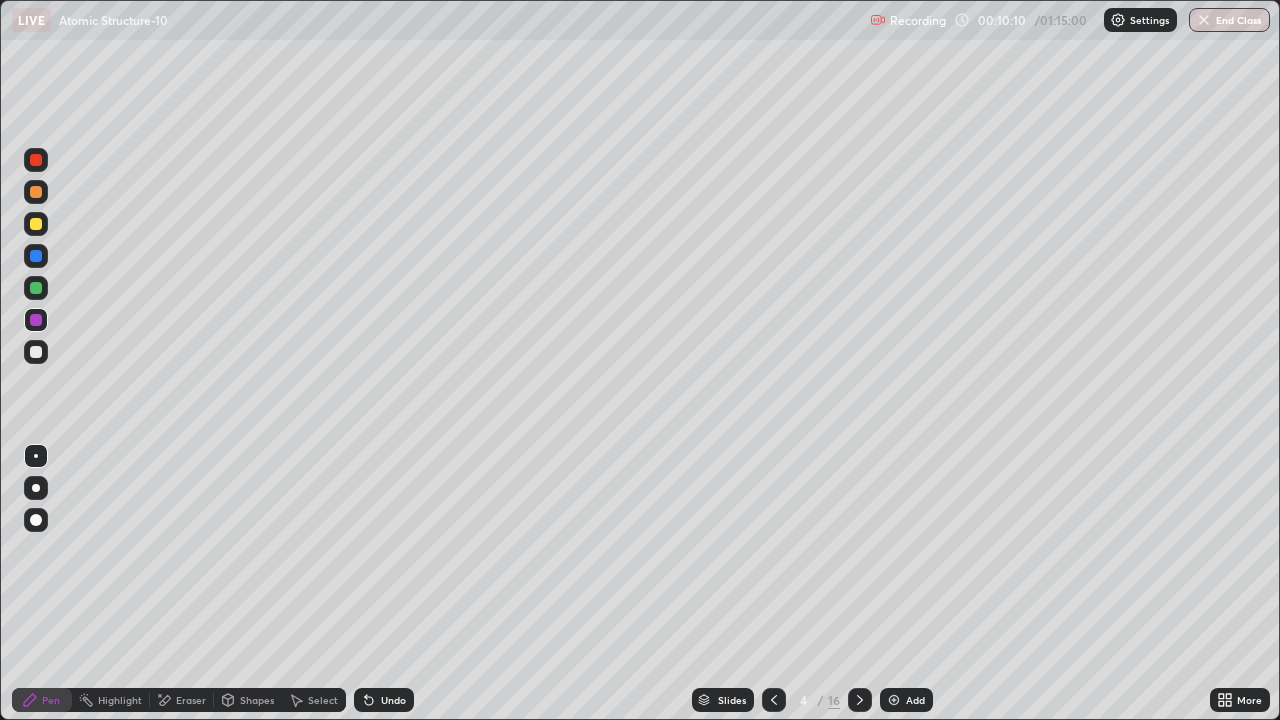 click at bounding box center (36, 256) 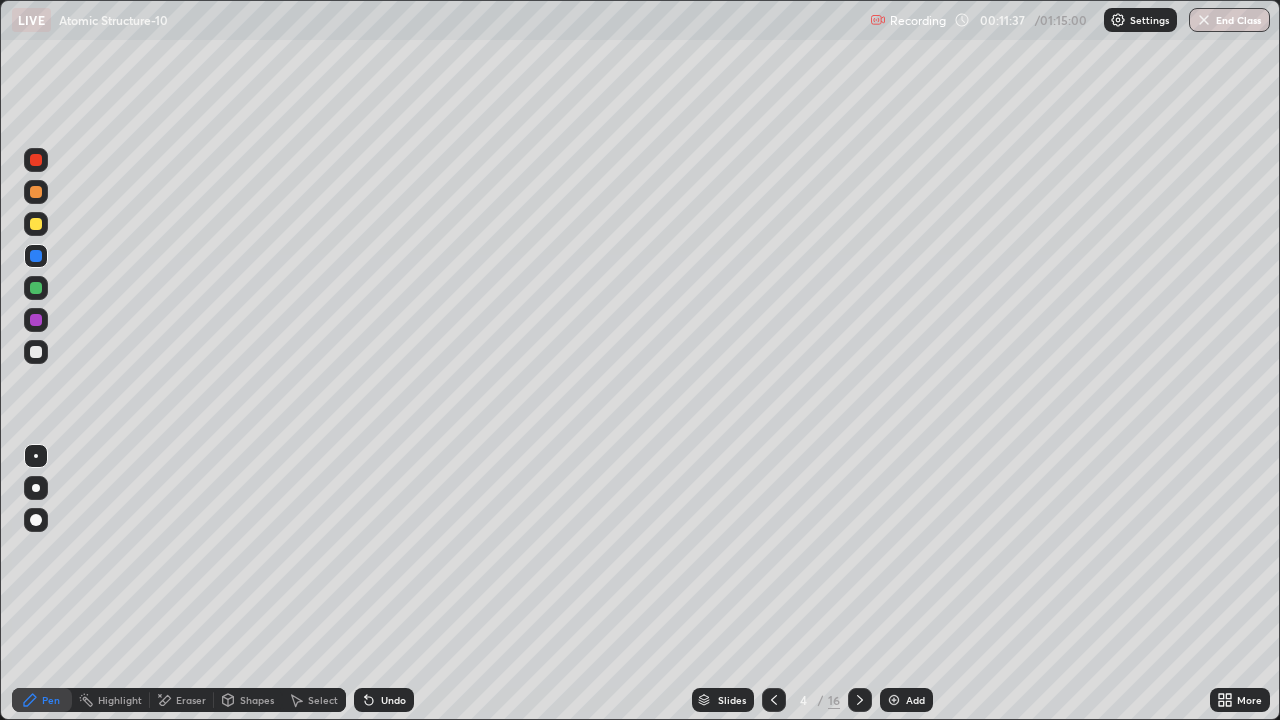 click at bounding box center (860, 700) 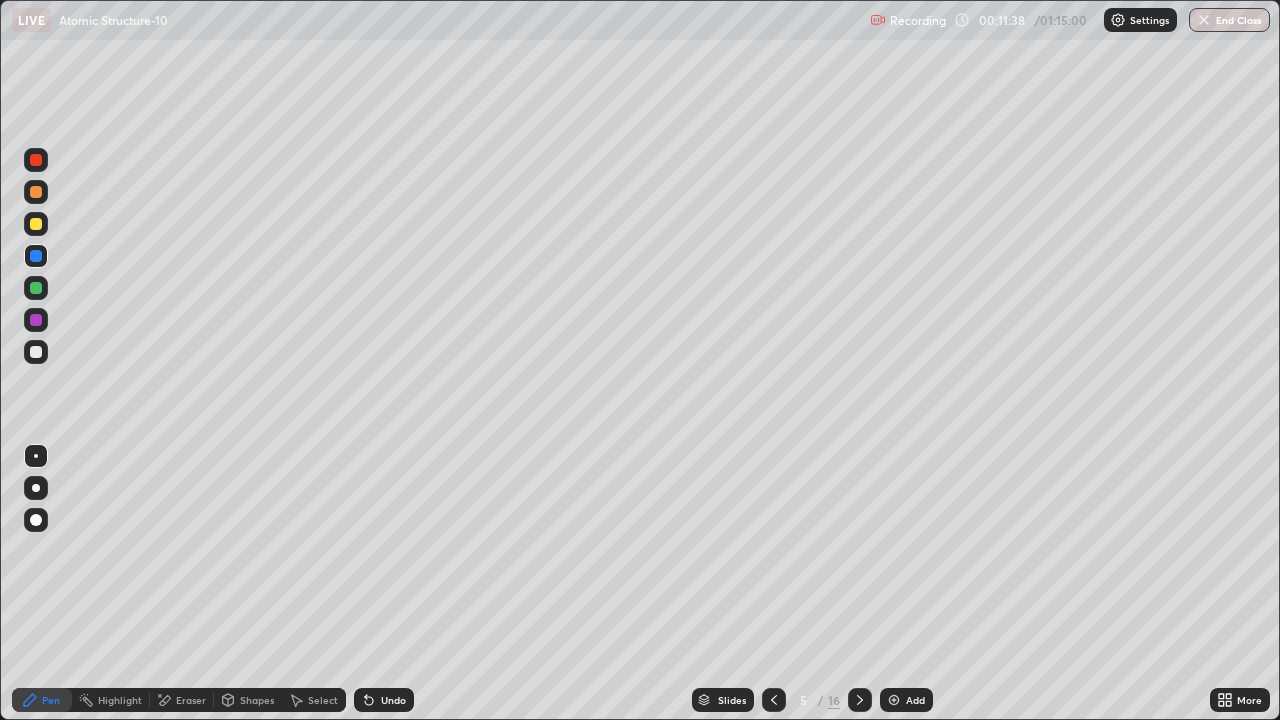 click 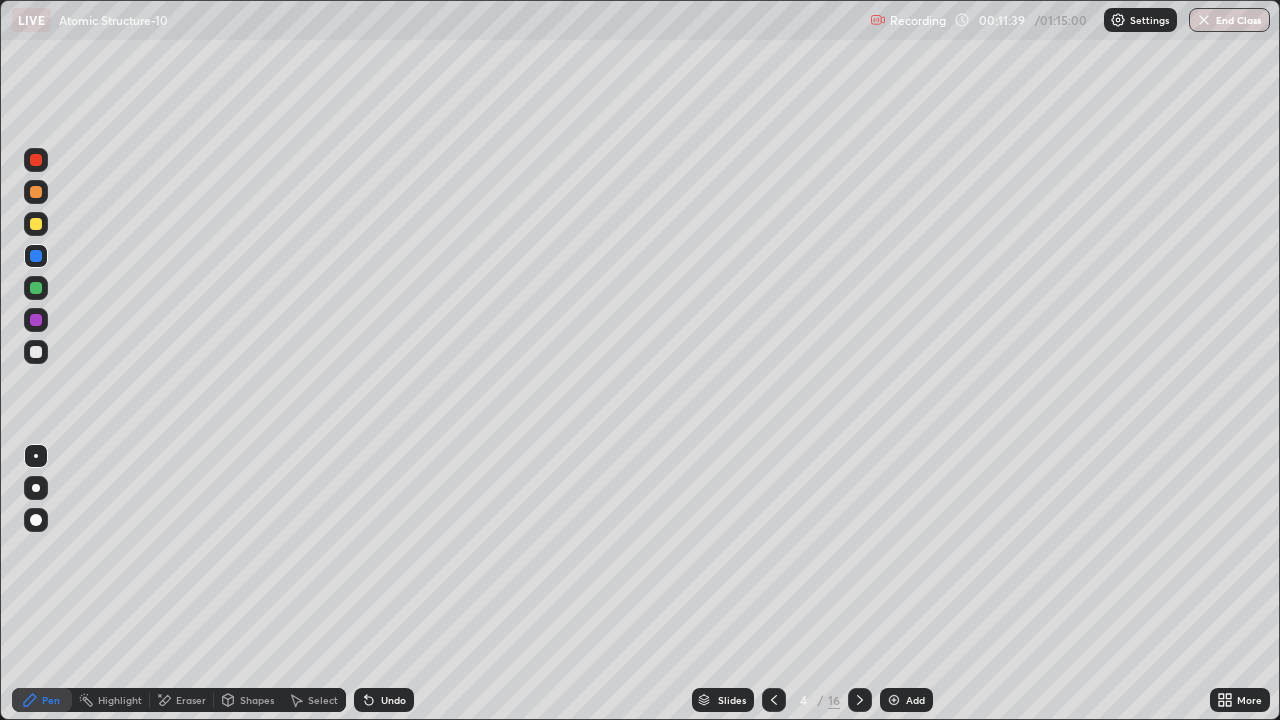 click 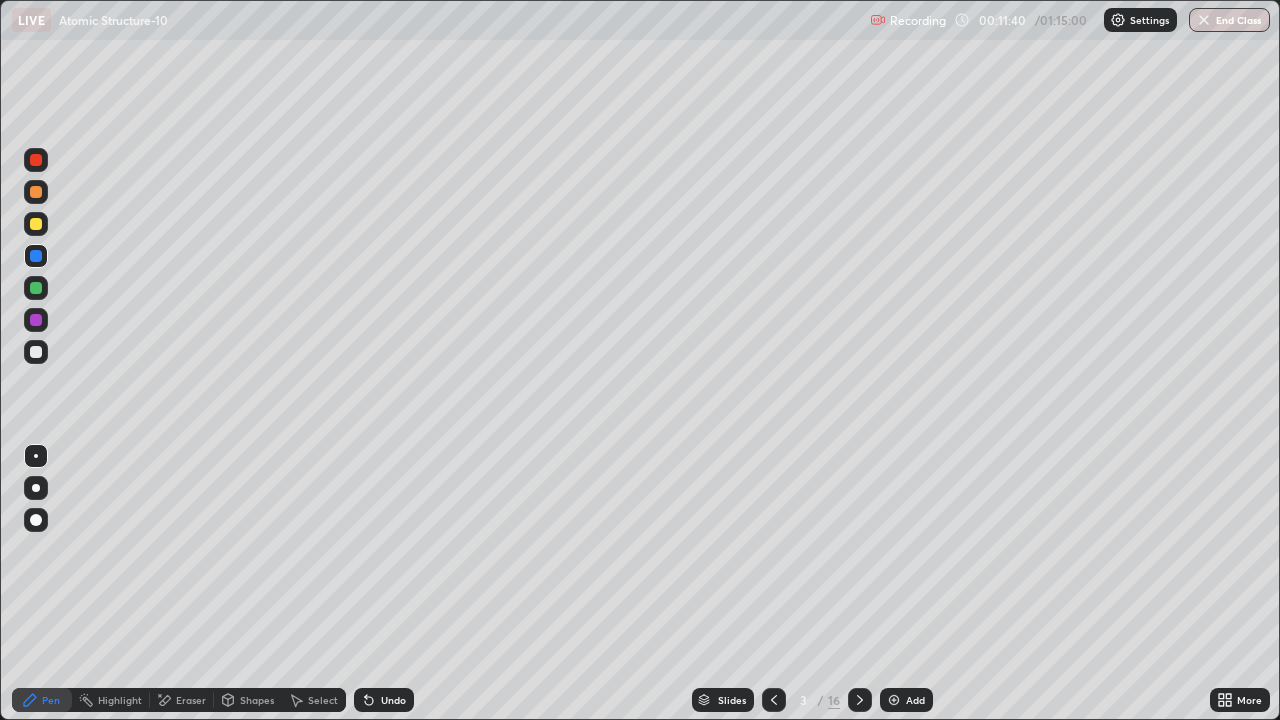 click 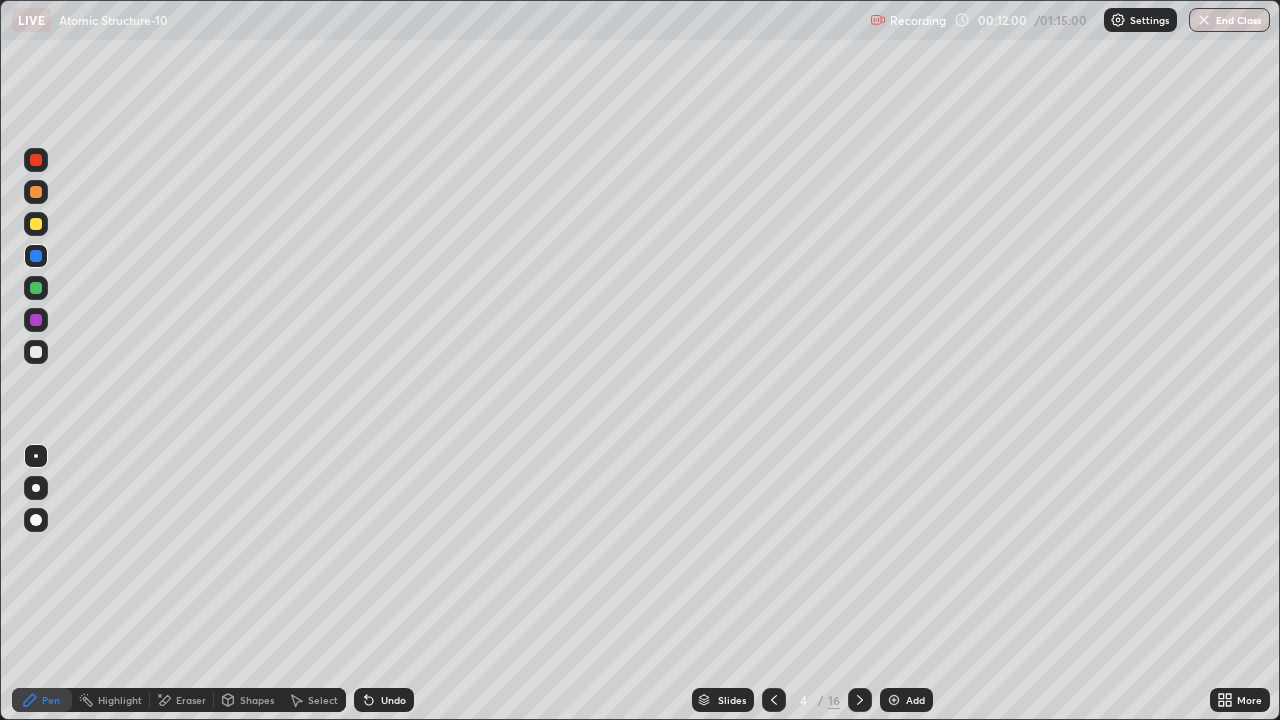 click at bounding box center [36, 192] 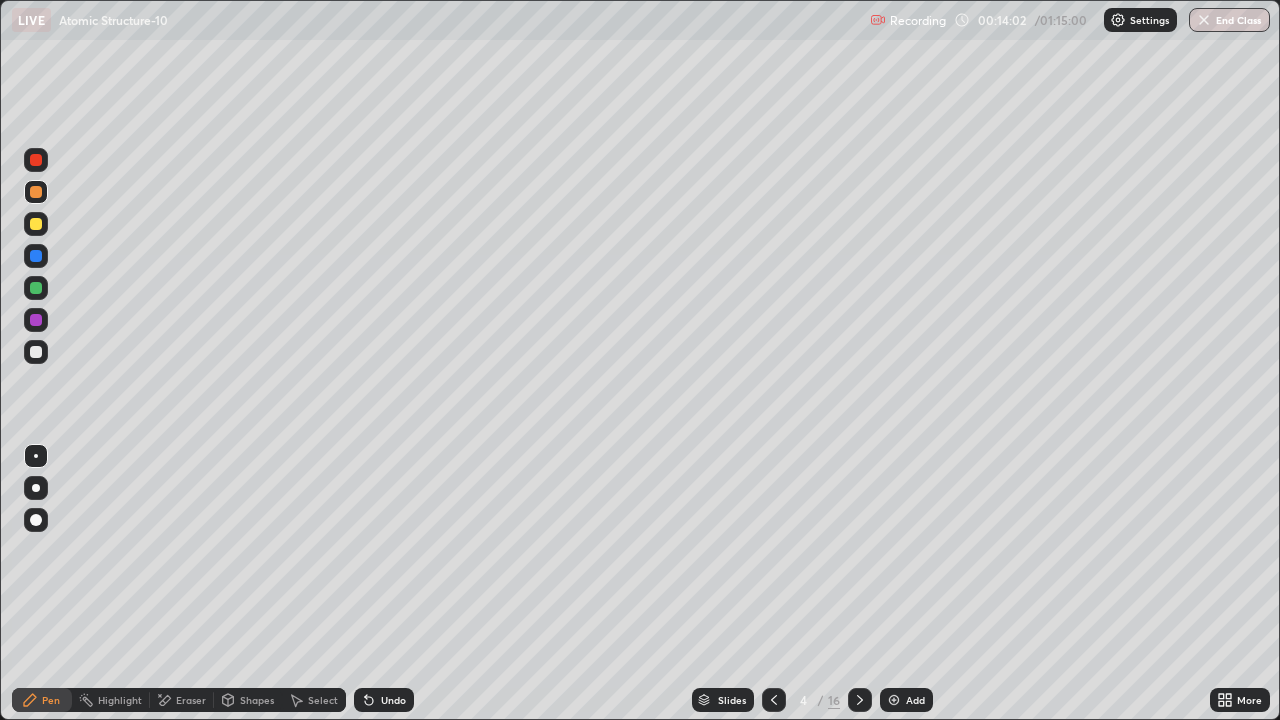 click at bounding box center [774, 700] 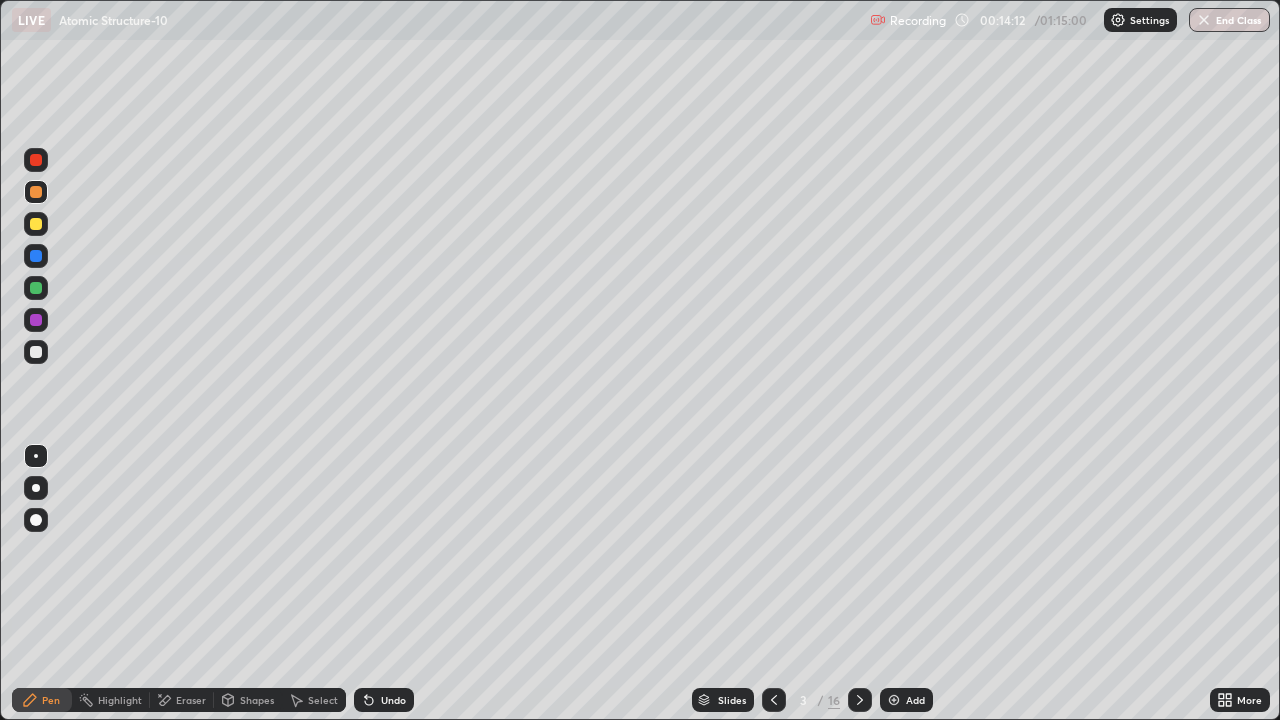 click at bounding box center [36, 352] 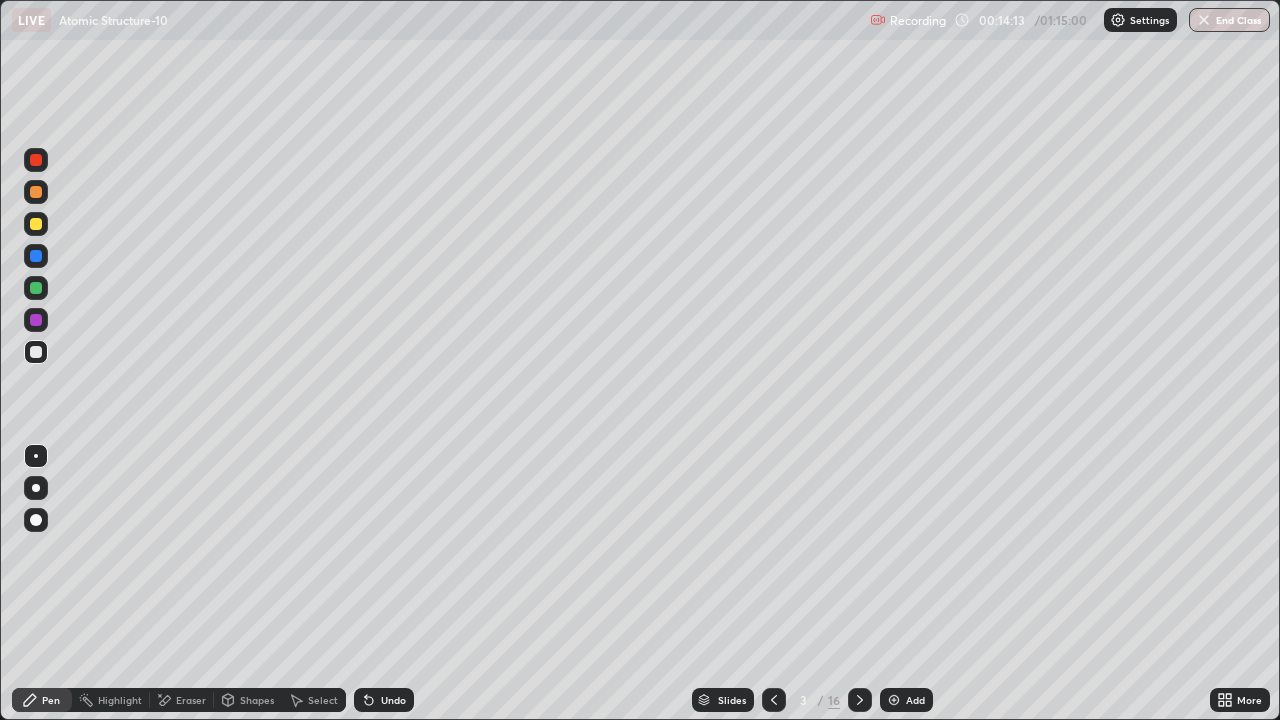 click at bounding box center (36, 224) 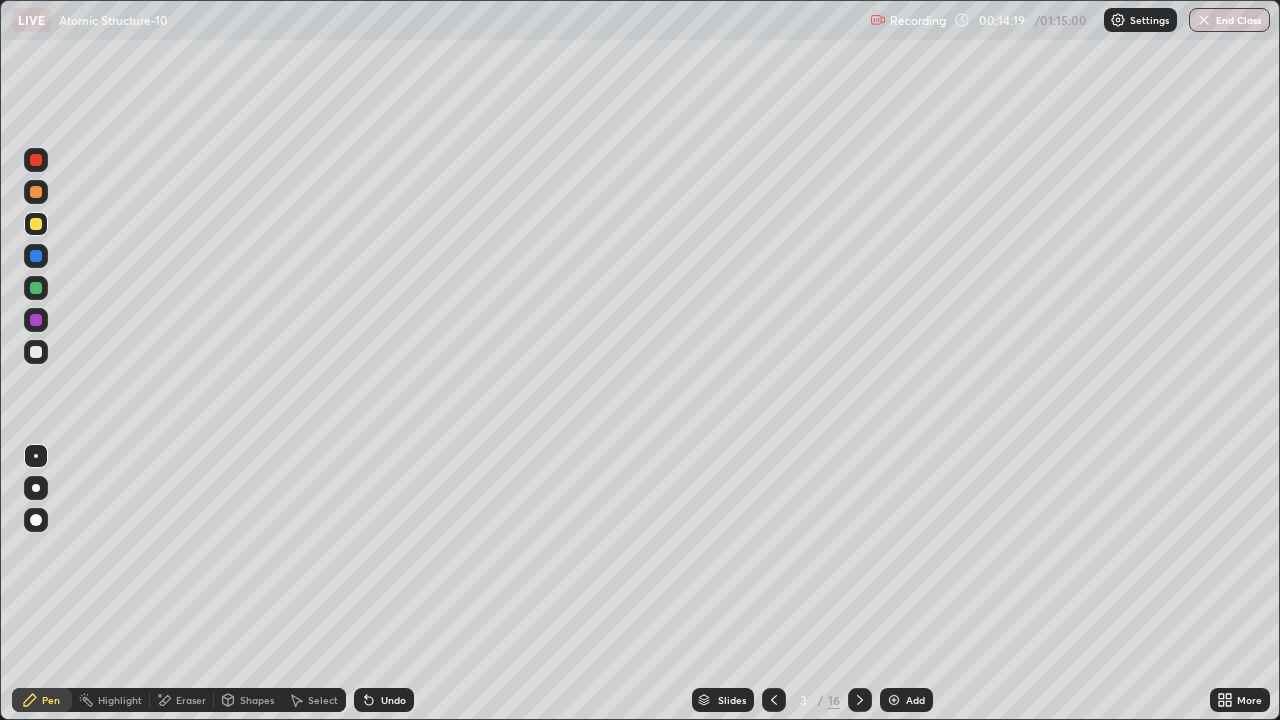 click at bounding box center [36, 352] 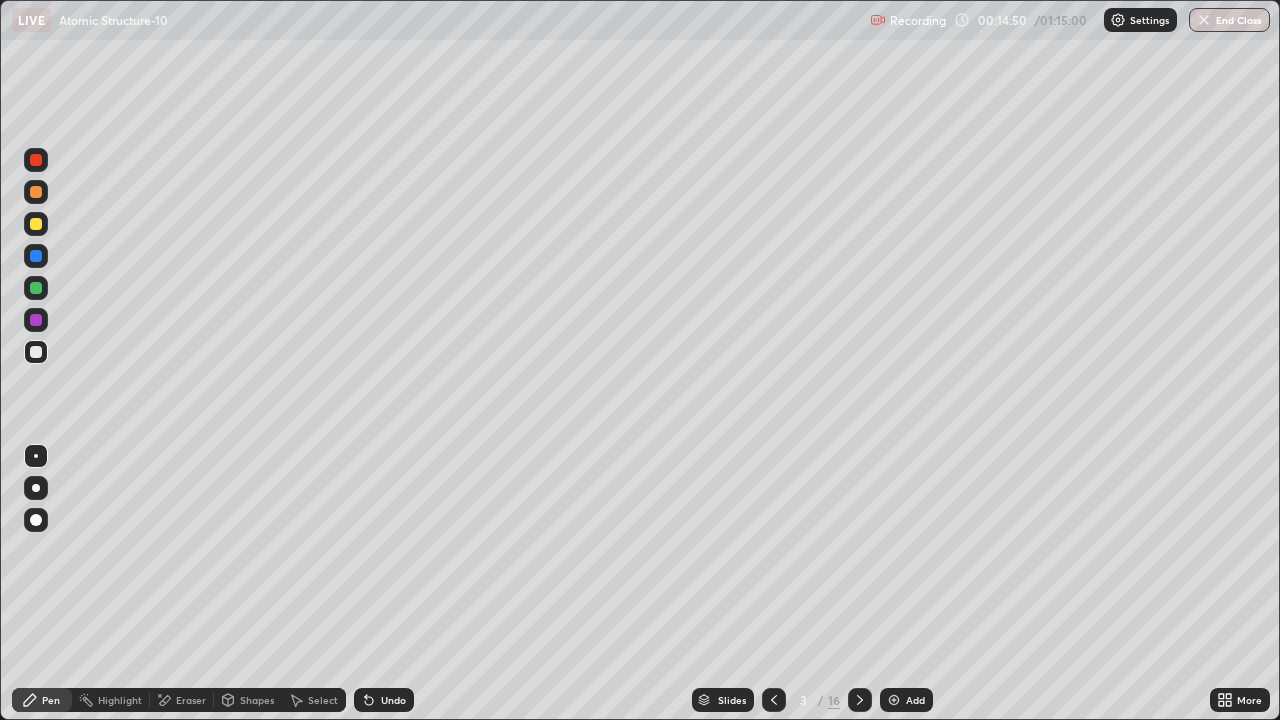 click on "Highlight" at bounding box center [120, 700] 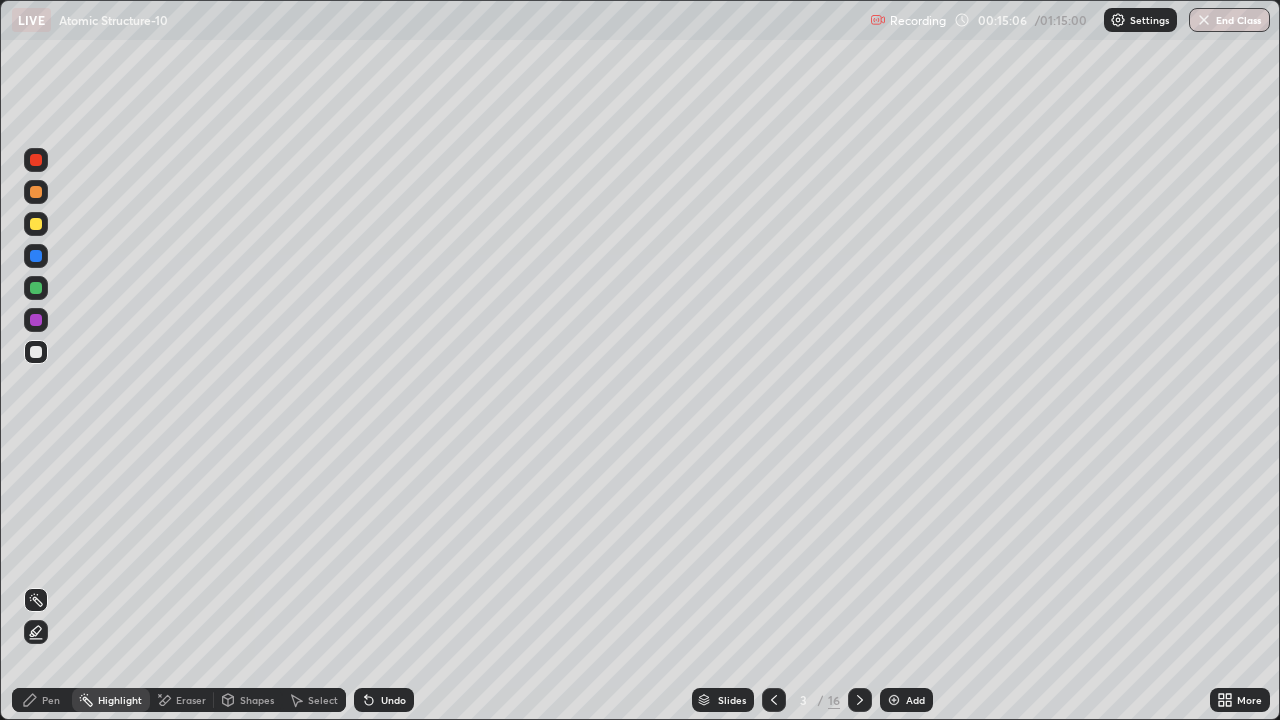 click on "Undo" at bounding box center (393, 700) 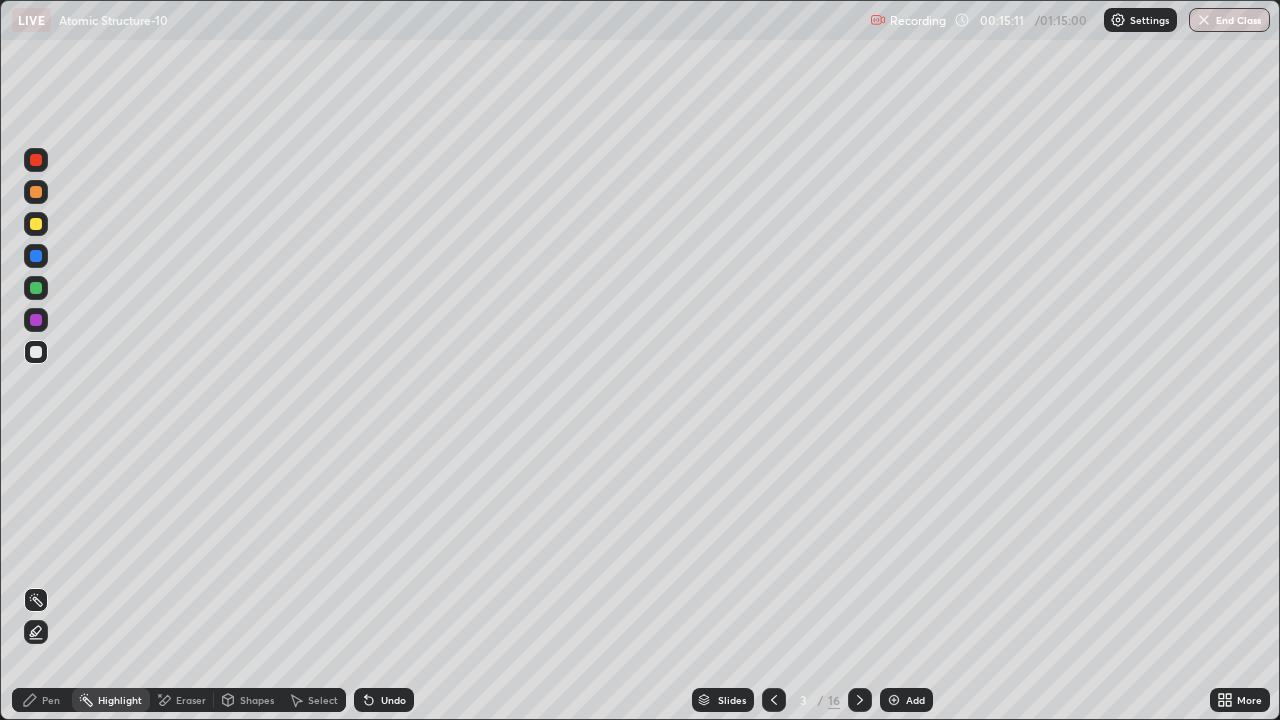 click on "Eraser" at bounding box center (191, 700) 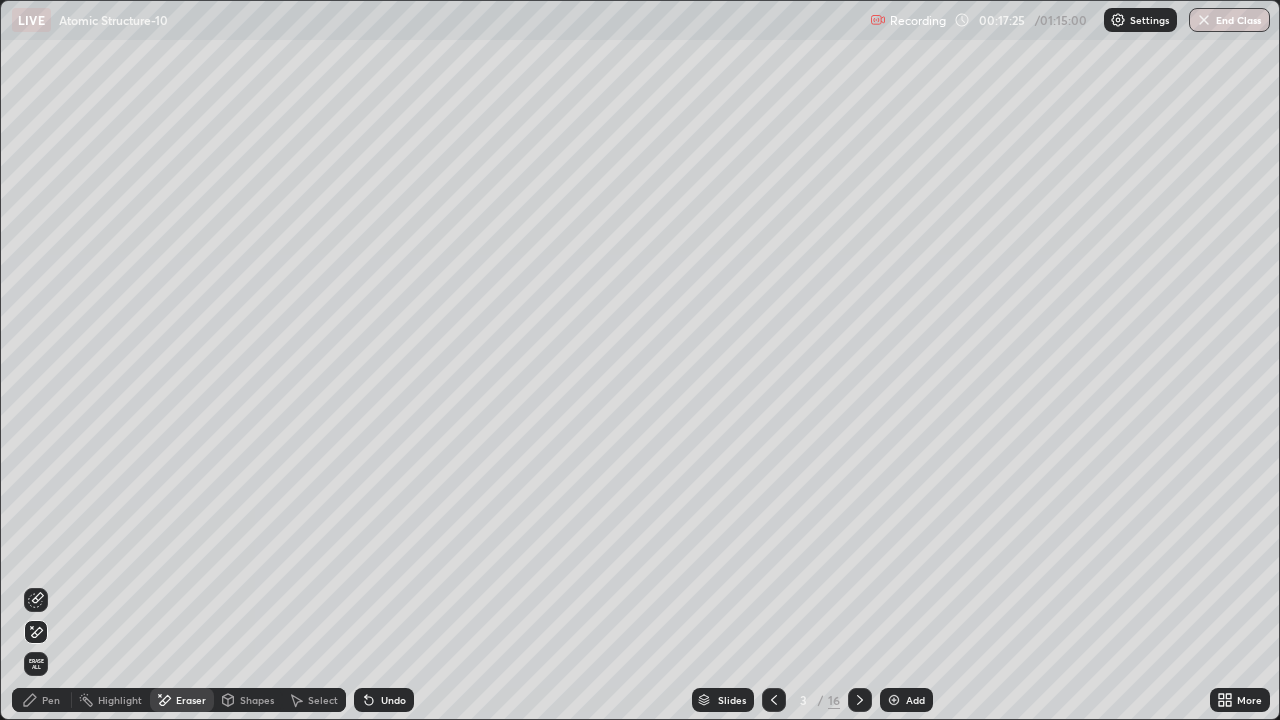 click 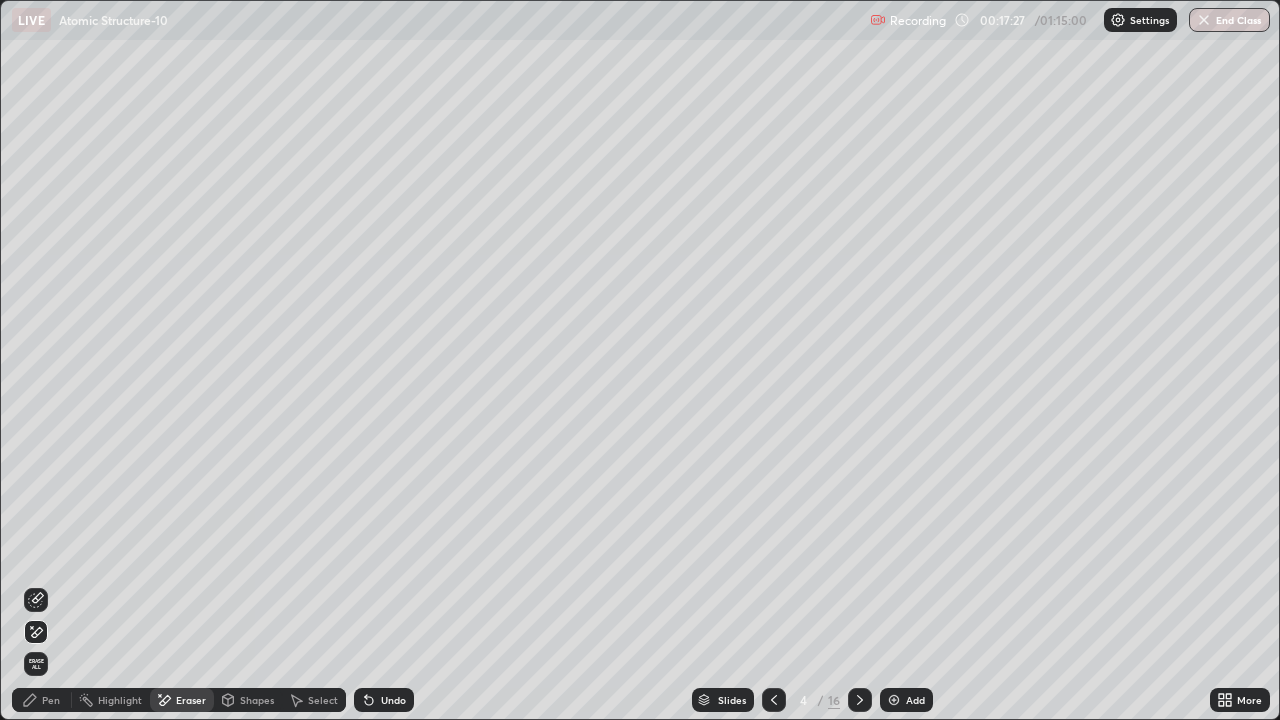 click on "Erase all" at bounding box center [36, 664] 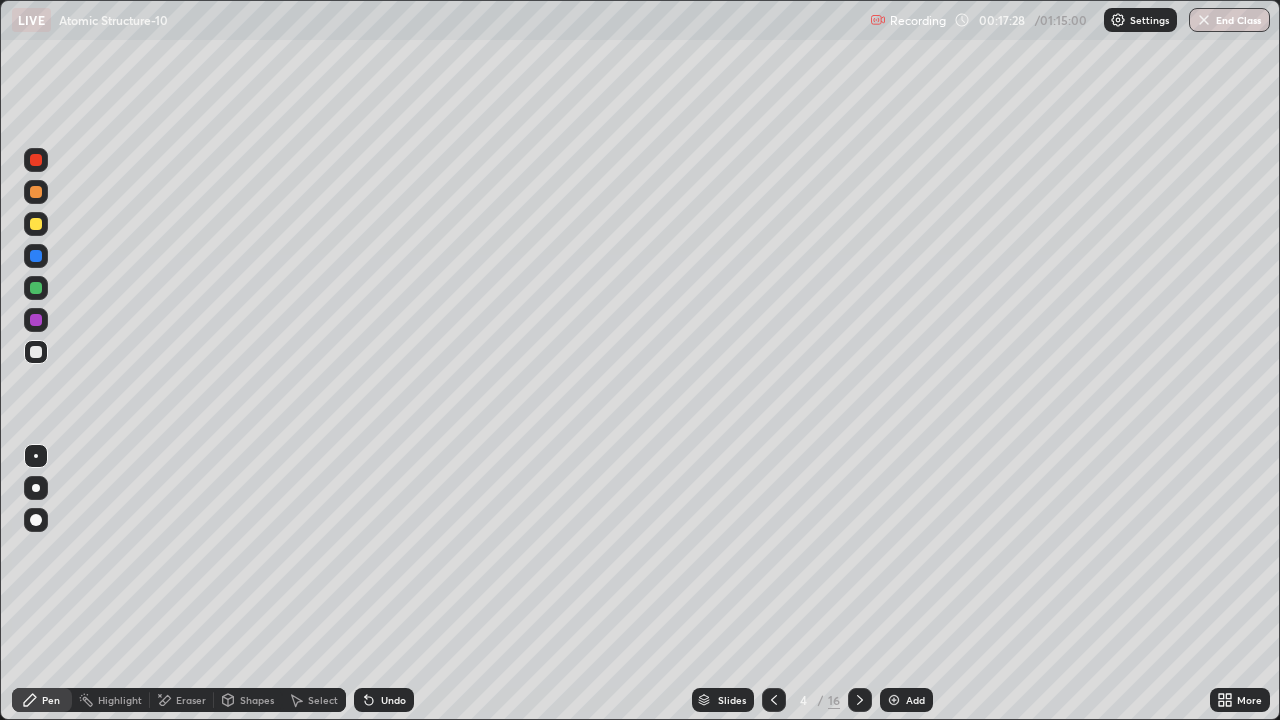 click at bounding box center [36, 224] 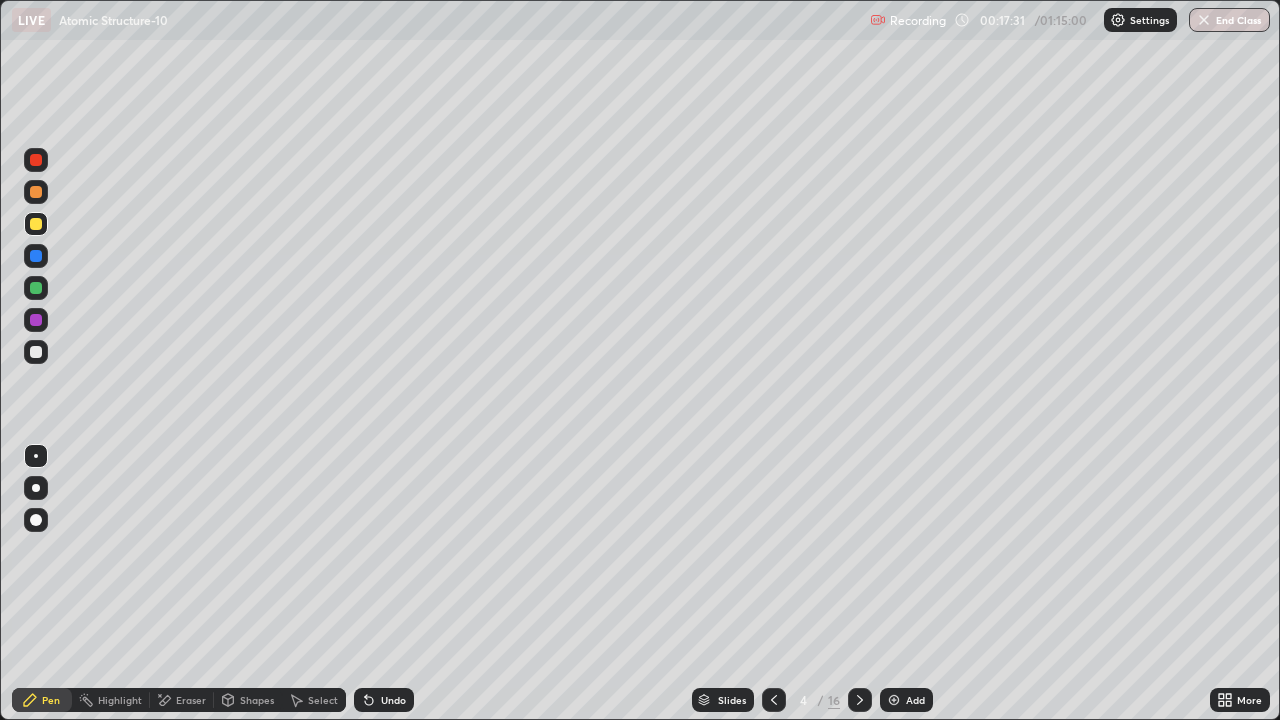 click on "Undo" at bounding box center (393, 700) 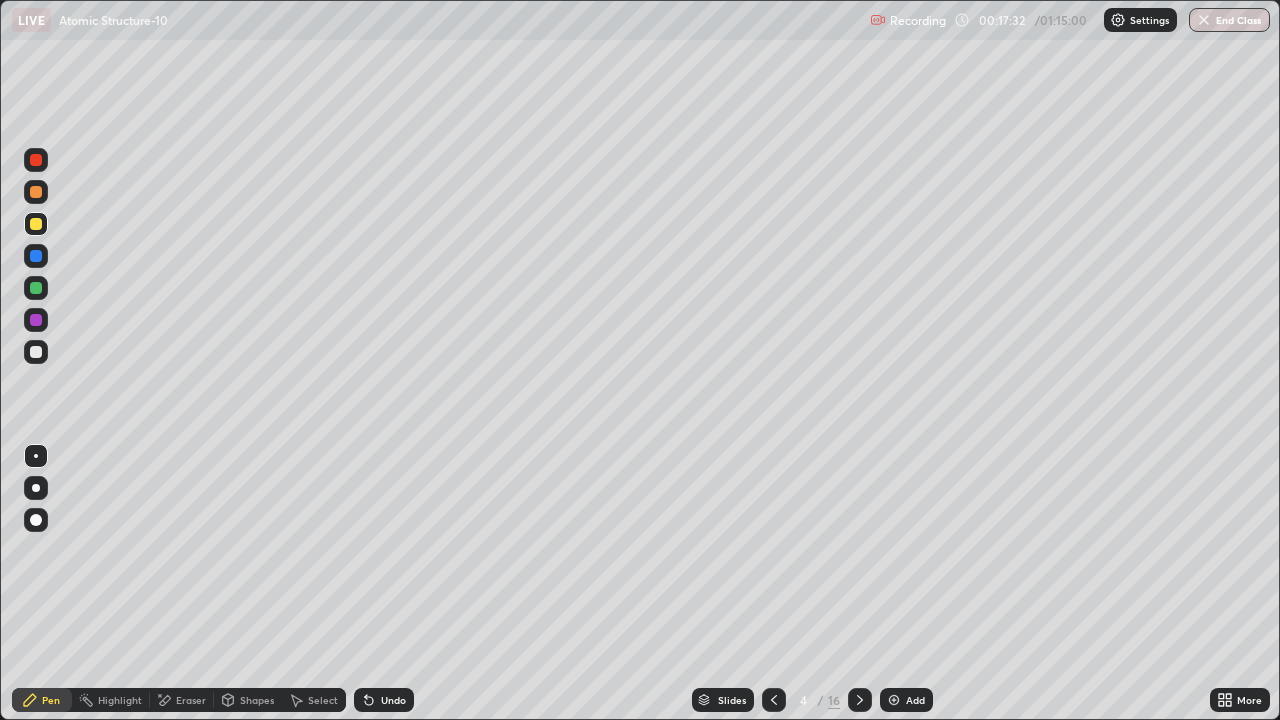 click on "Undo" at bounding box center [384, 700] 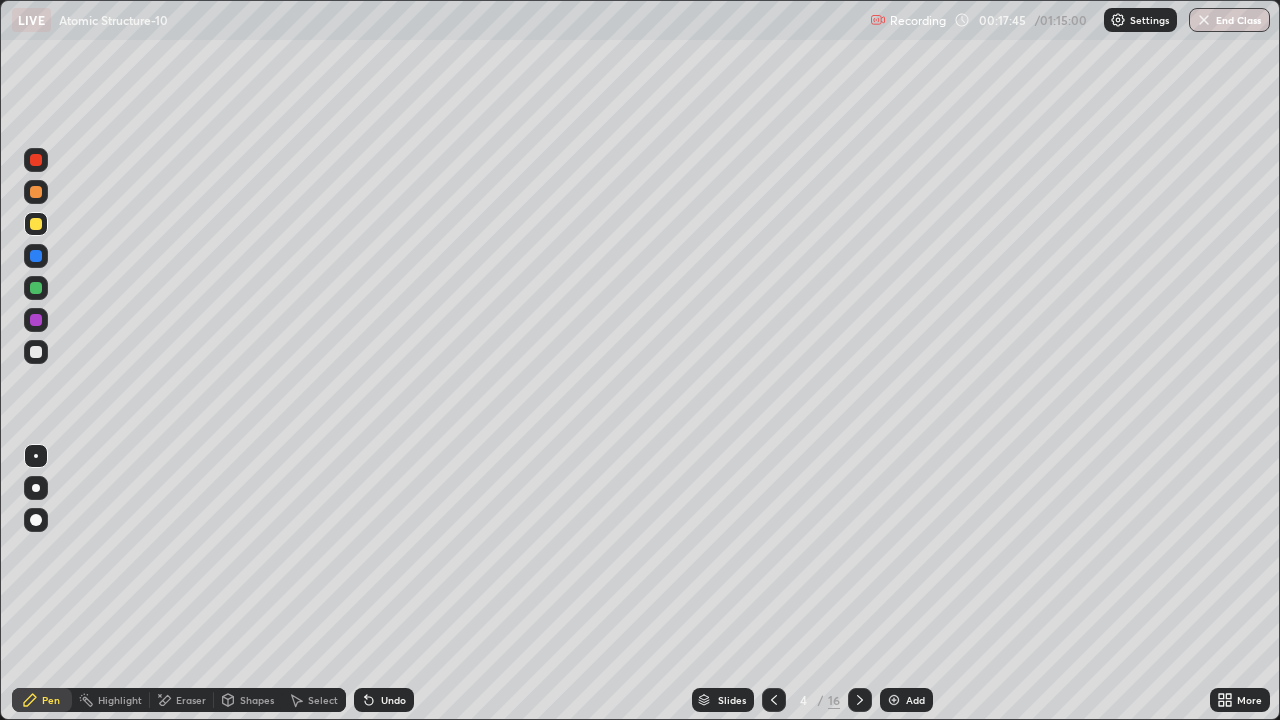 click at bounding box center (36, 256) 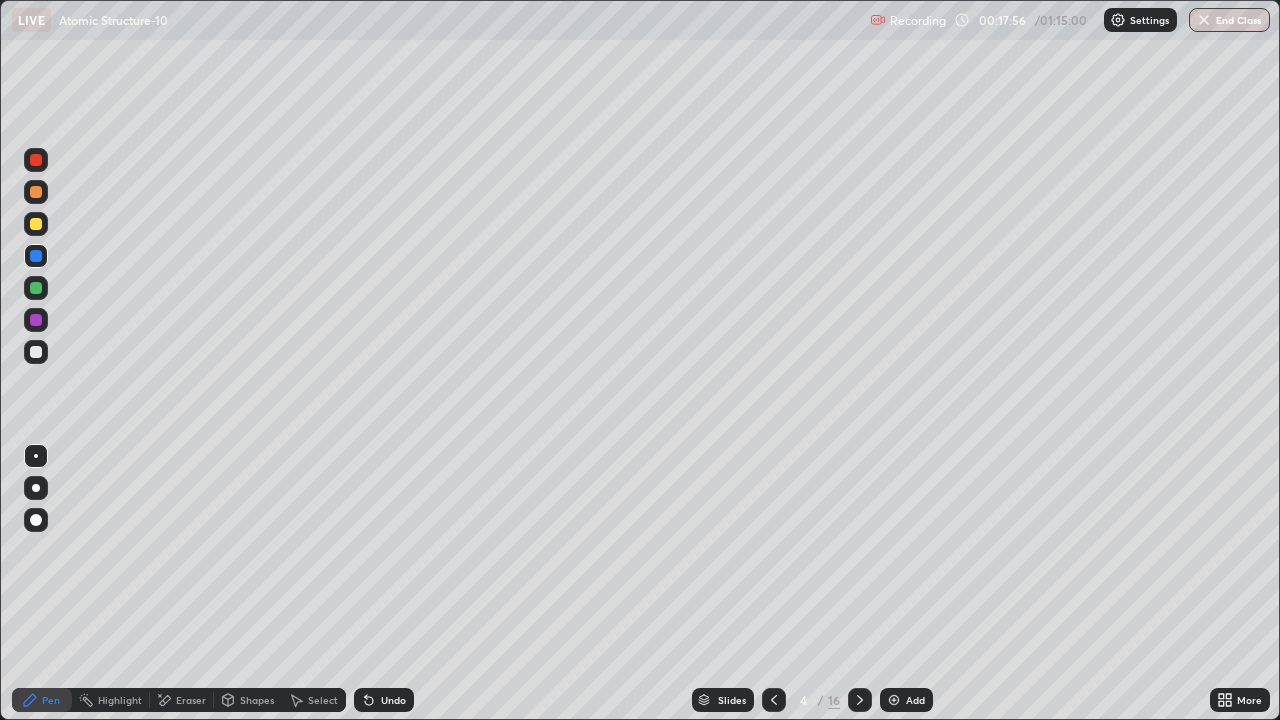 click on "Shapes" at bounding box center [257, 700] 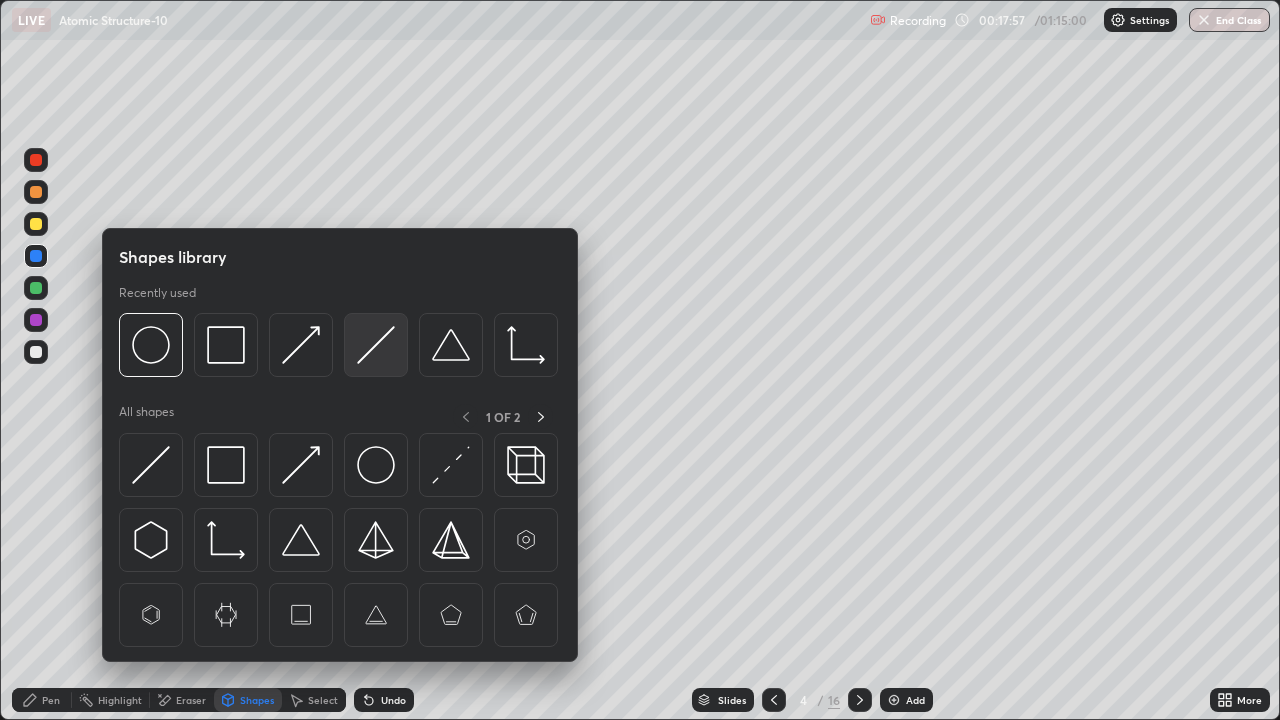 click at bounding box center (376, 345) 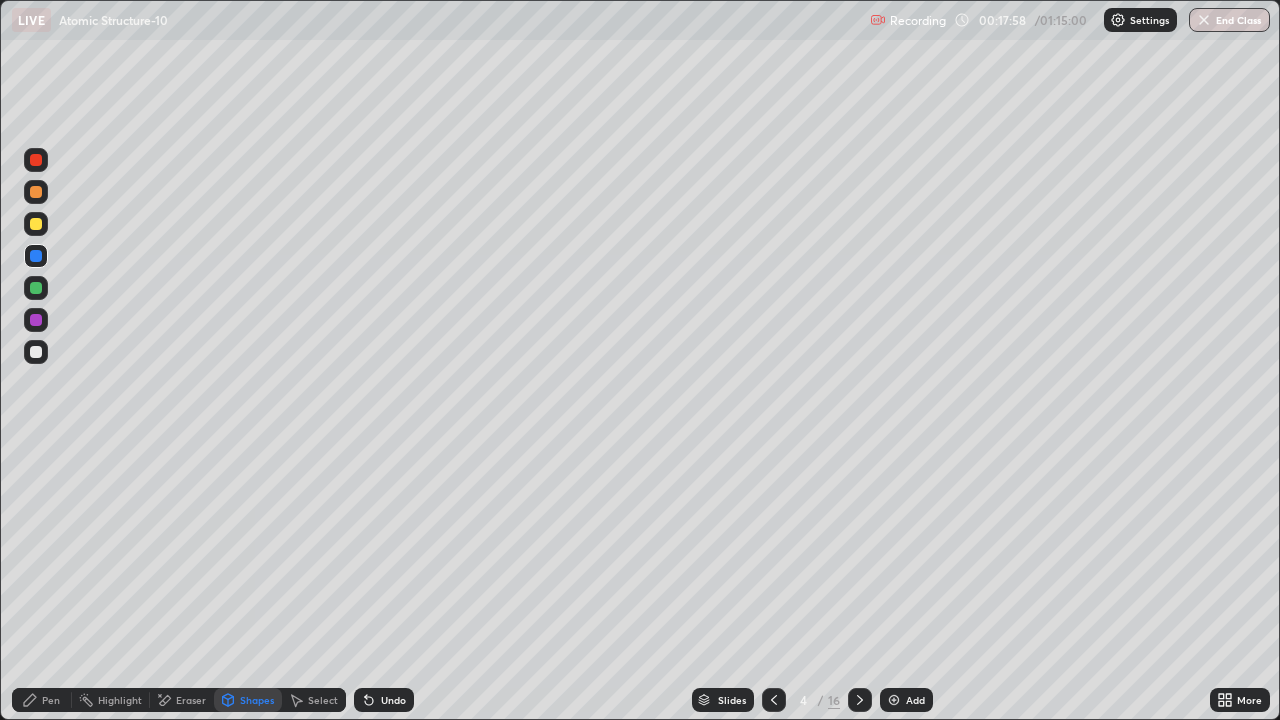 click at bounding box center [36, 288] 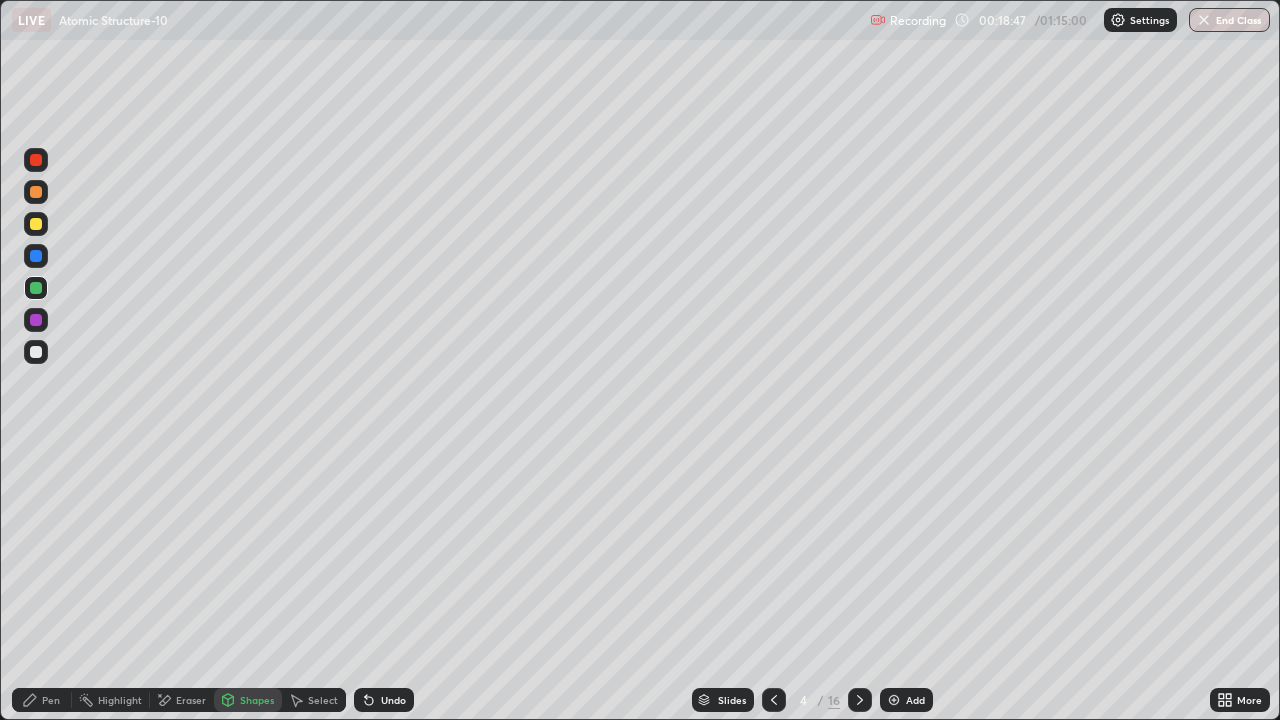 click at bounding box center [36, 352] 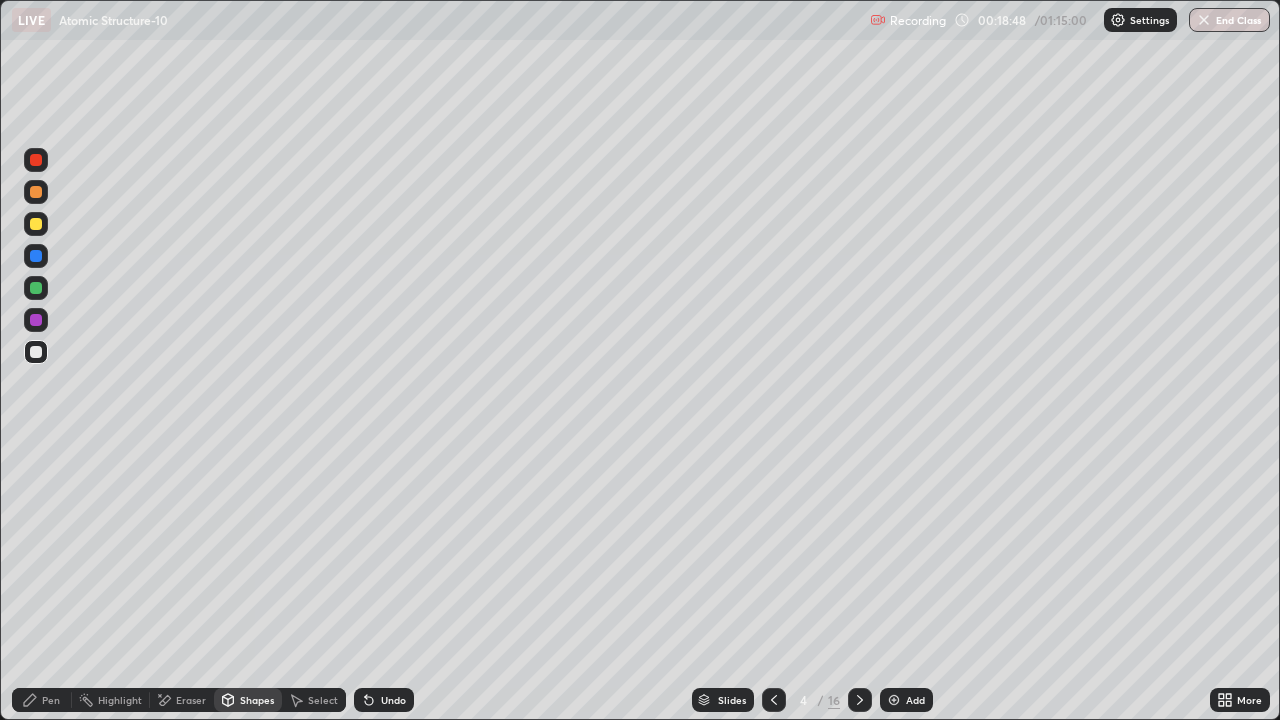 click 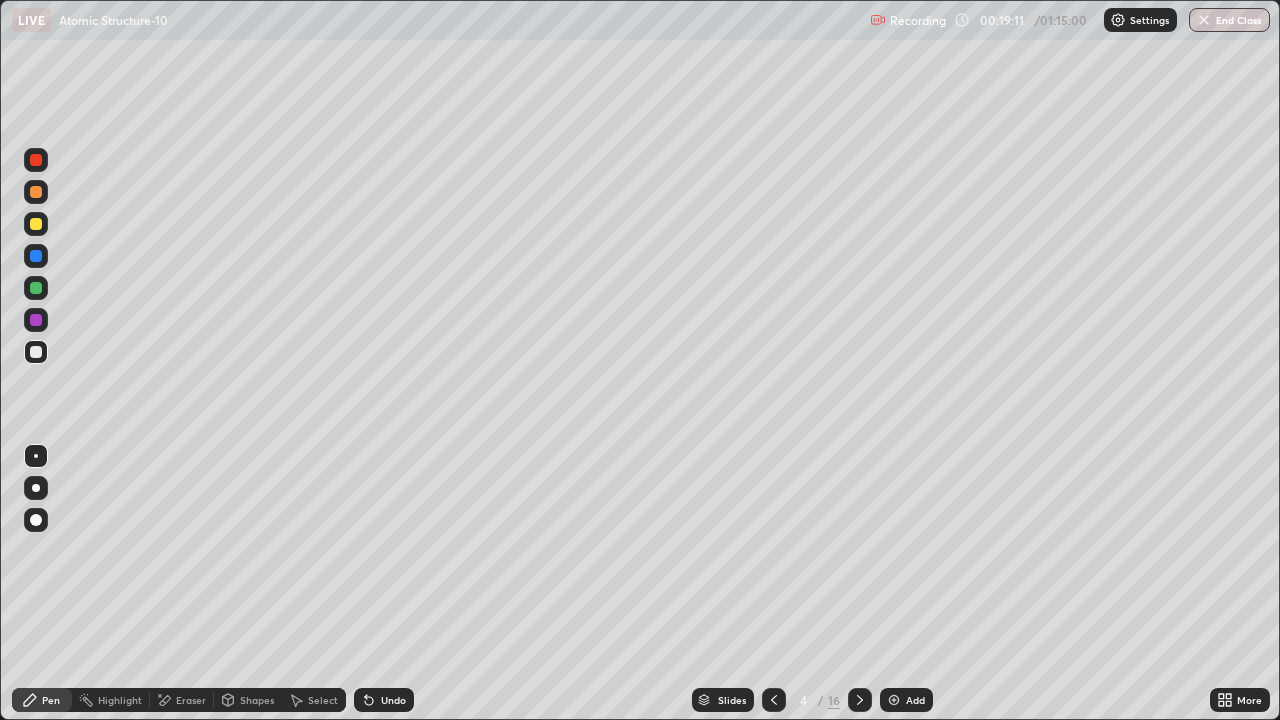 click at bounding box center [36, 320] 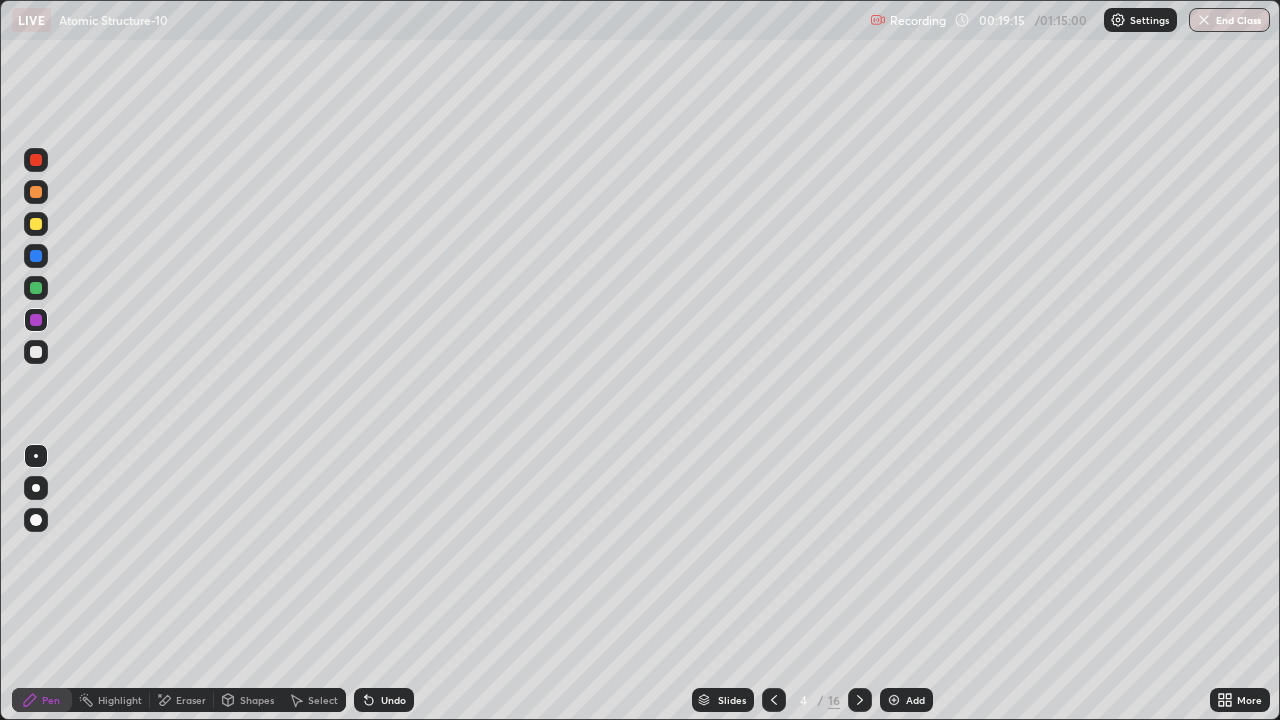 click on "Undo" at bounding box center (384, 700) 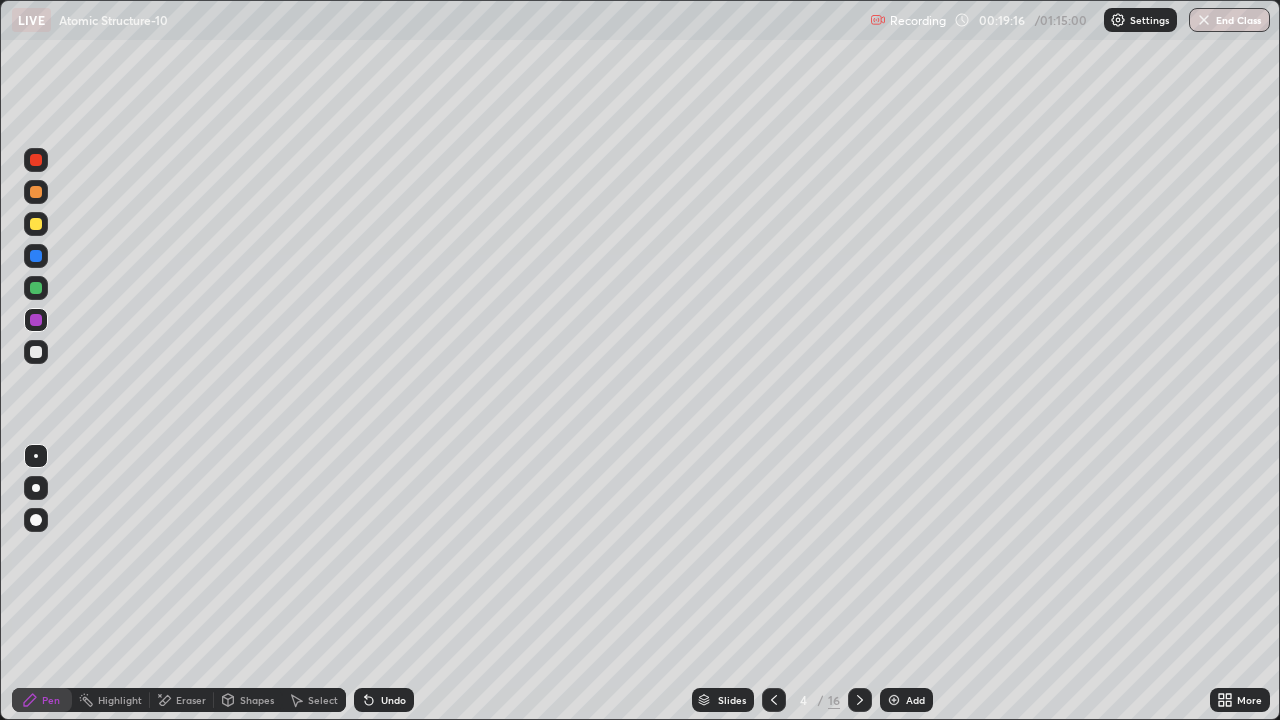click on "Shapes" at bounding box center [257, 700] 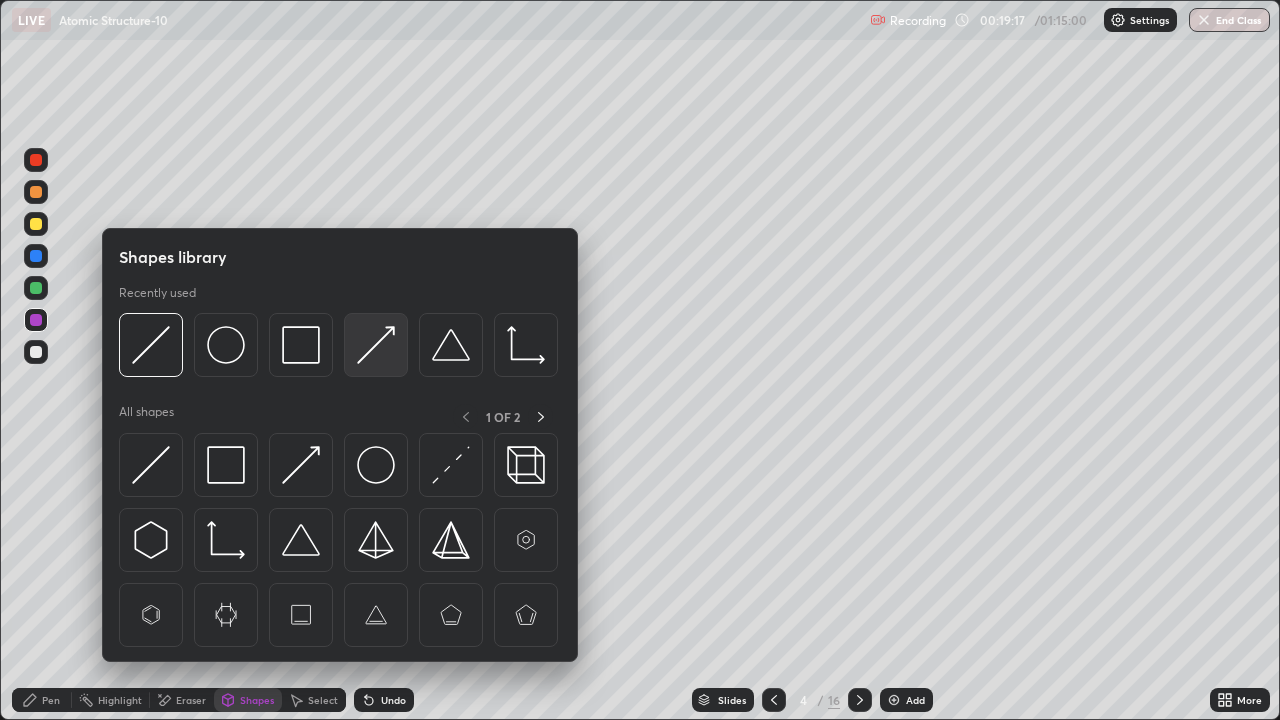 click at bounding box center (376, 345) 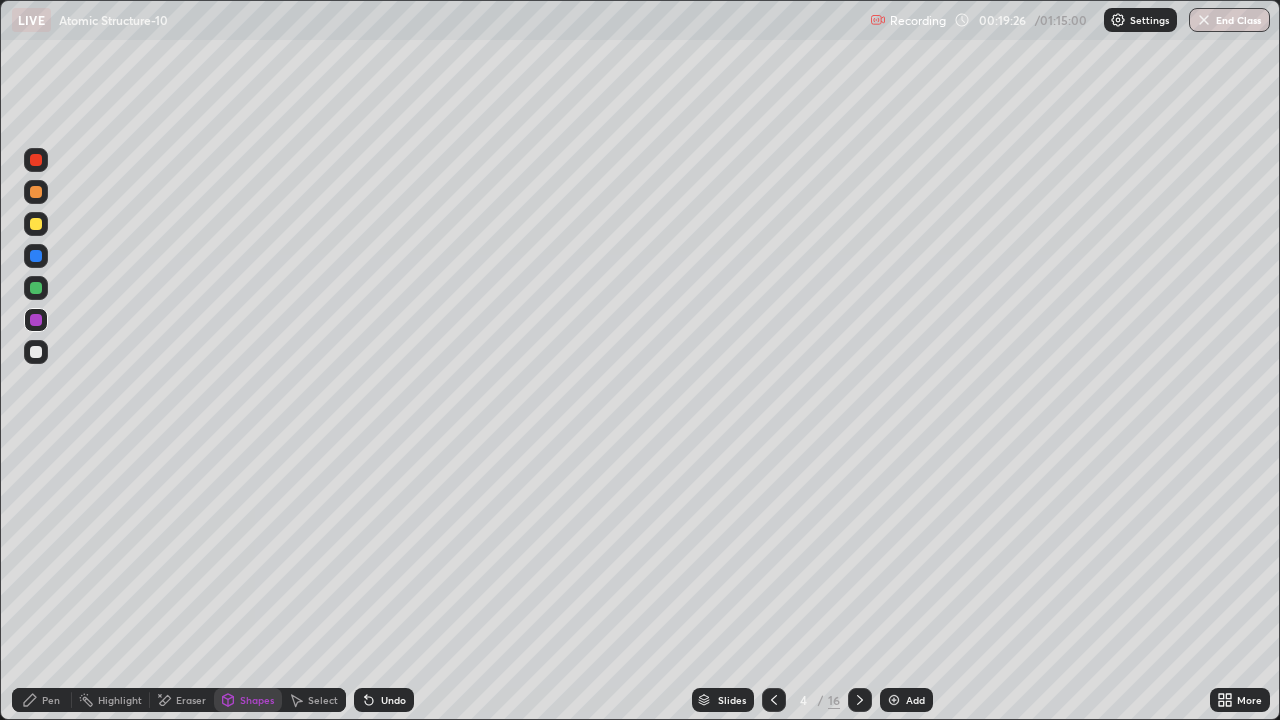 click 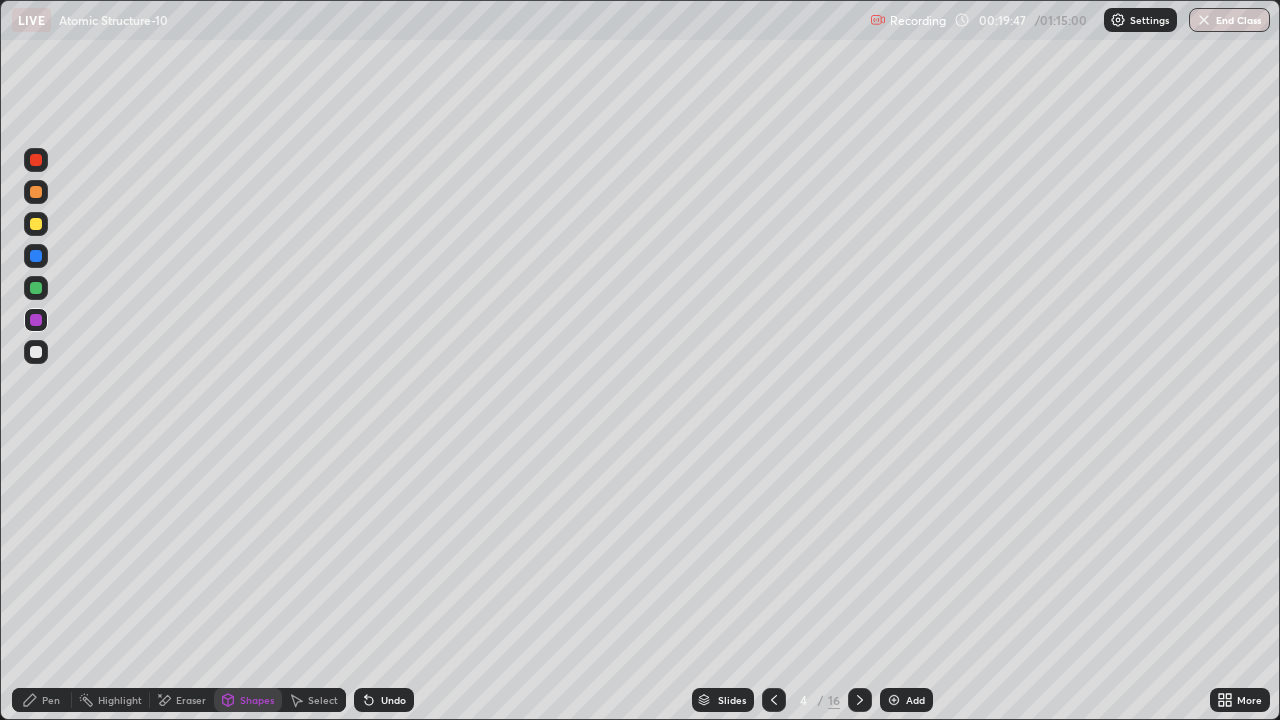 click at bounding box center (36, 160) 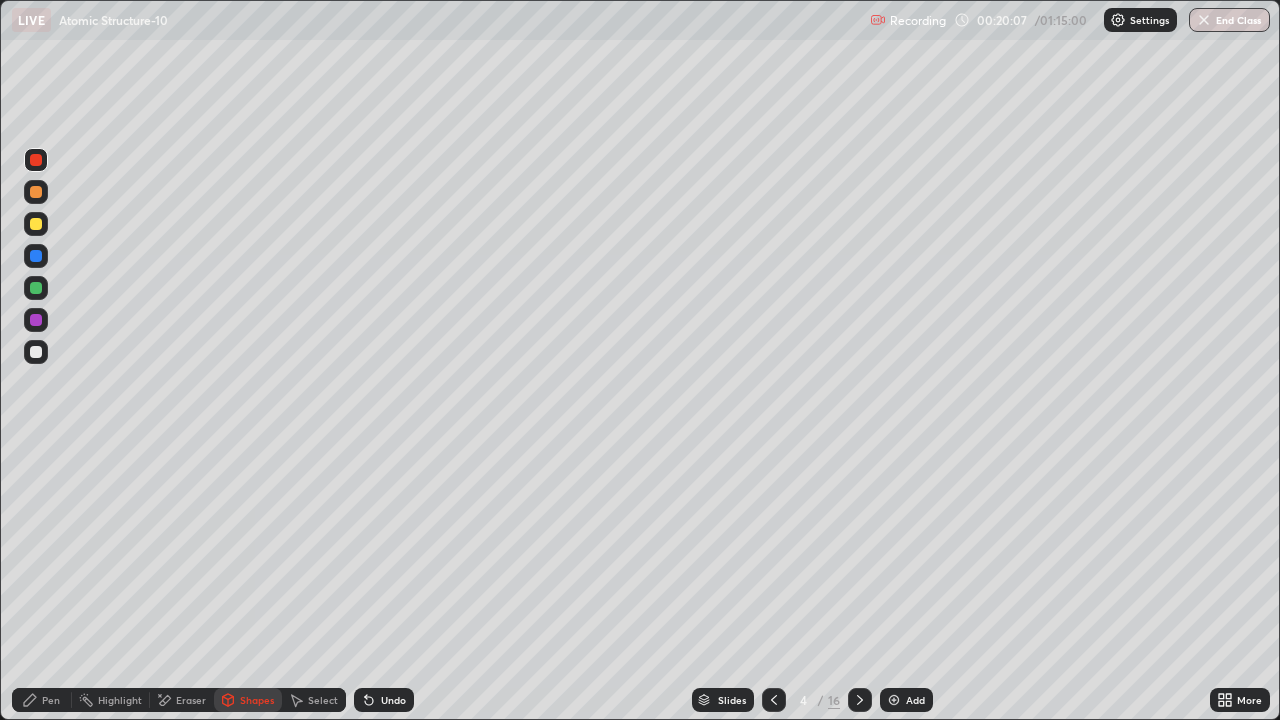 click at bounding box center [36, 192] 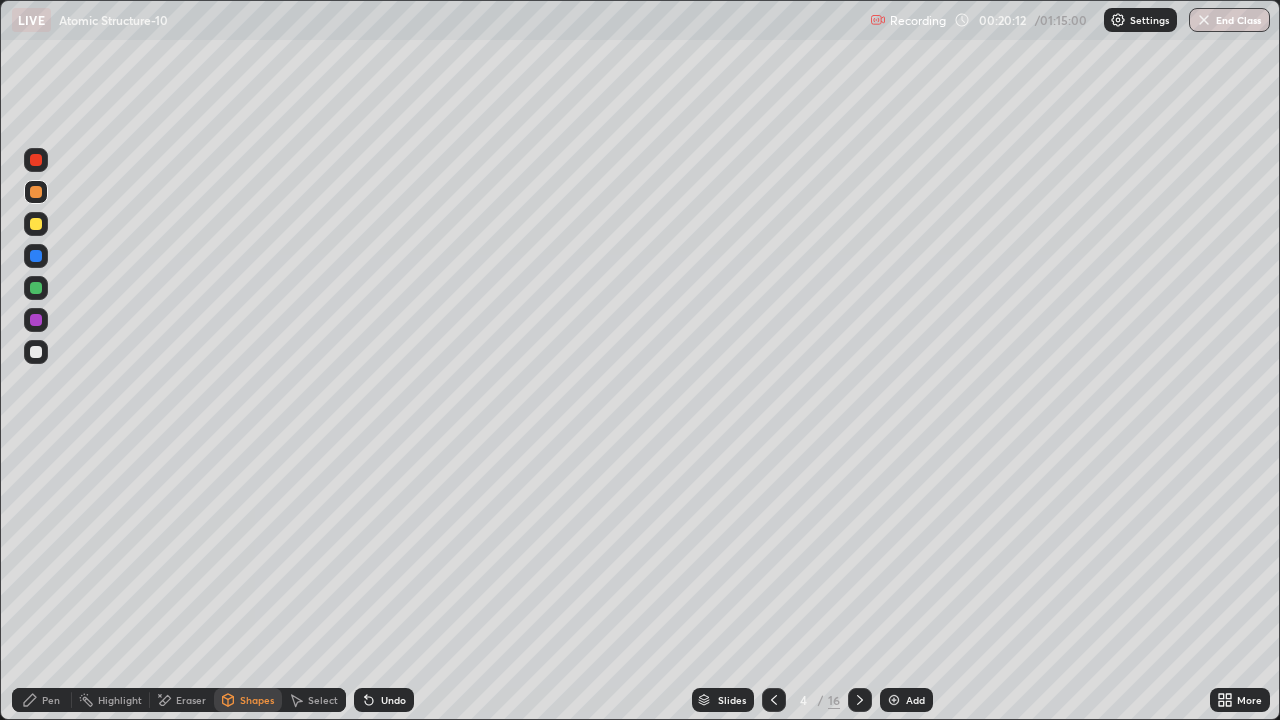 click 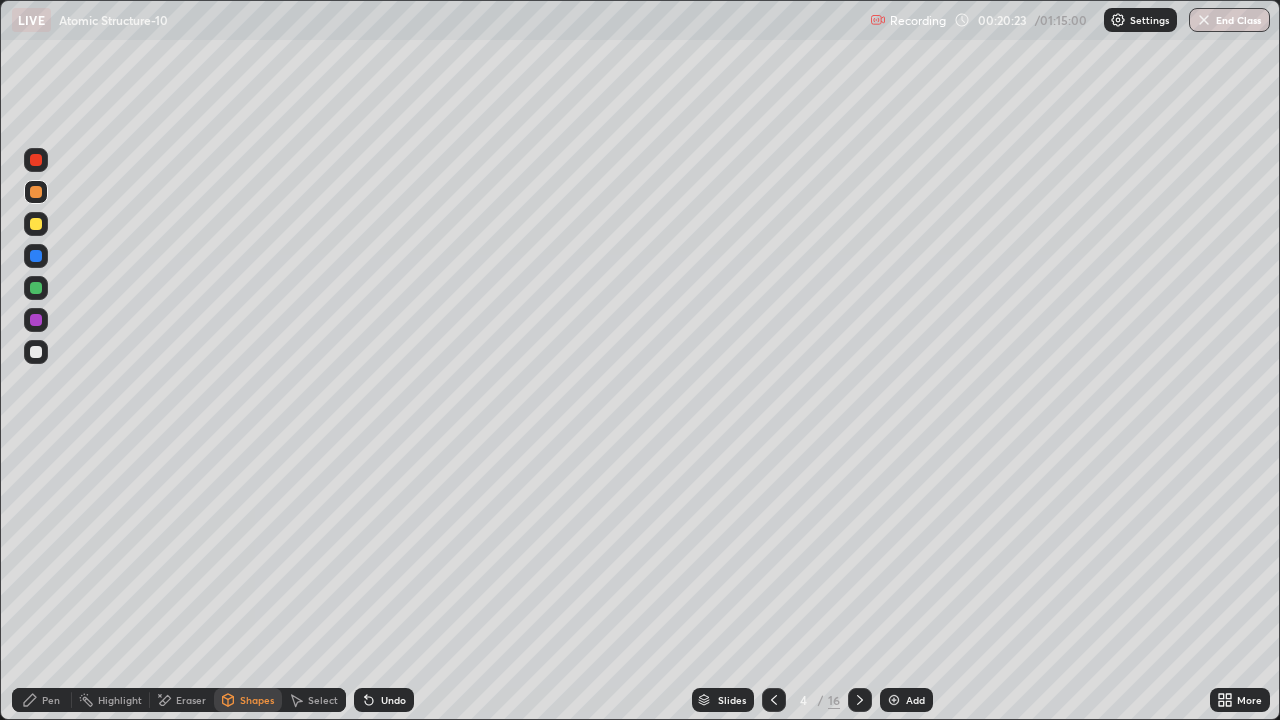 click at bounding box center (36, 224) 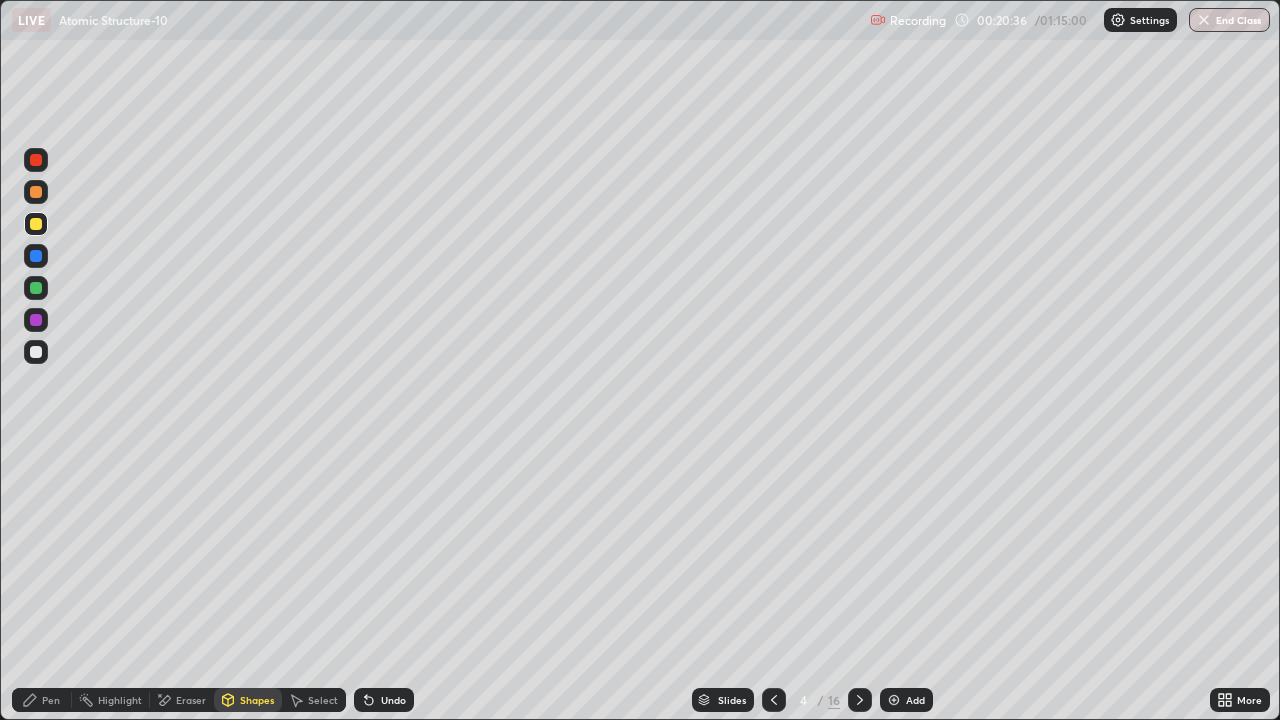 click at bounding box center (36, 320) 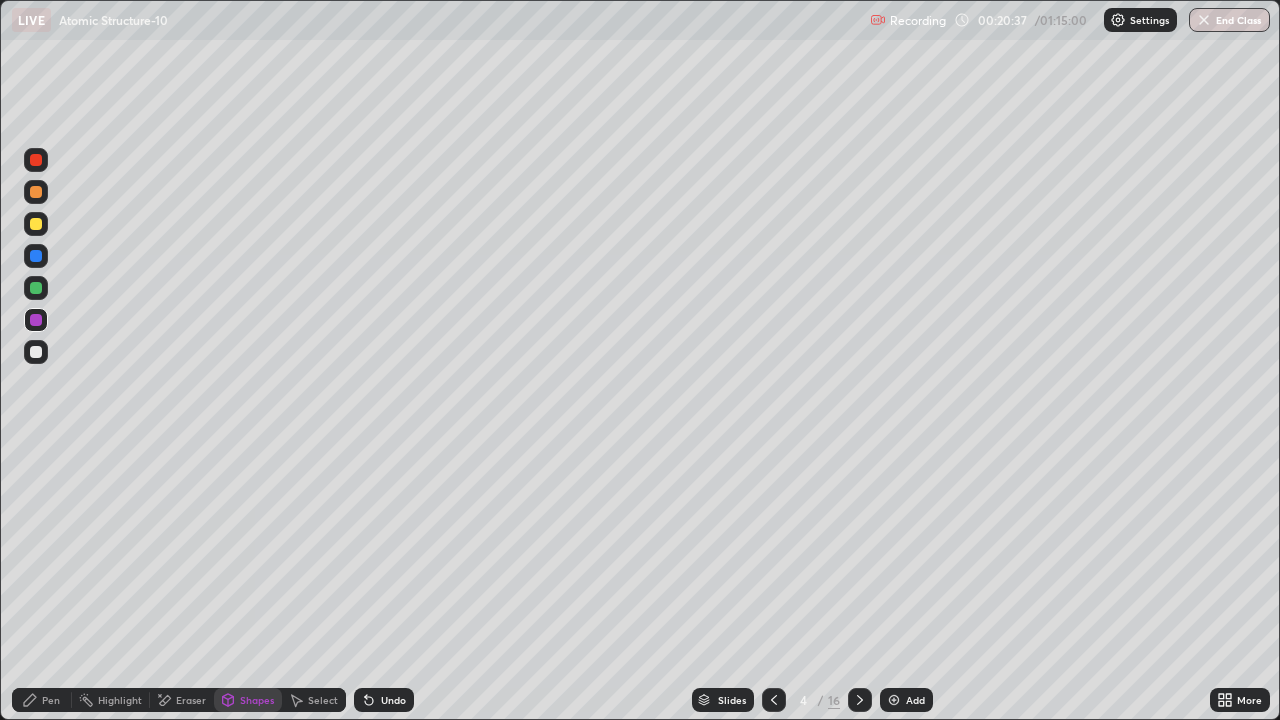 click at bounding box center [36, 256] 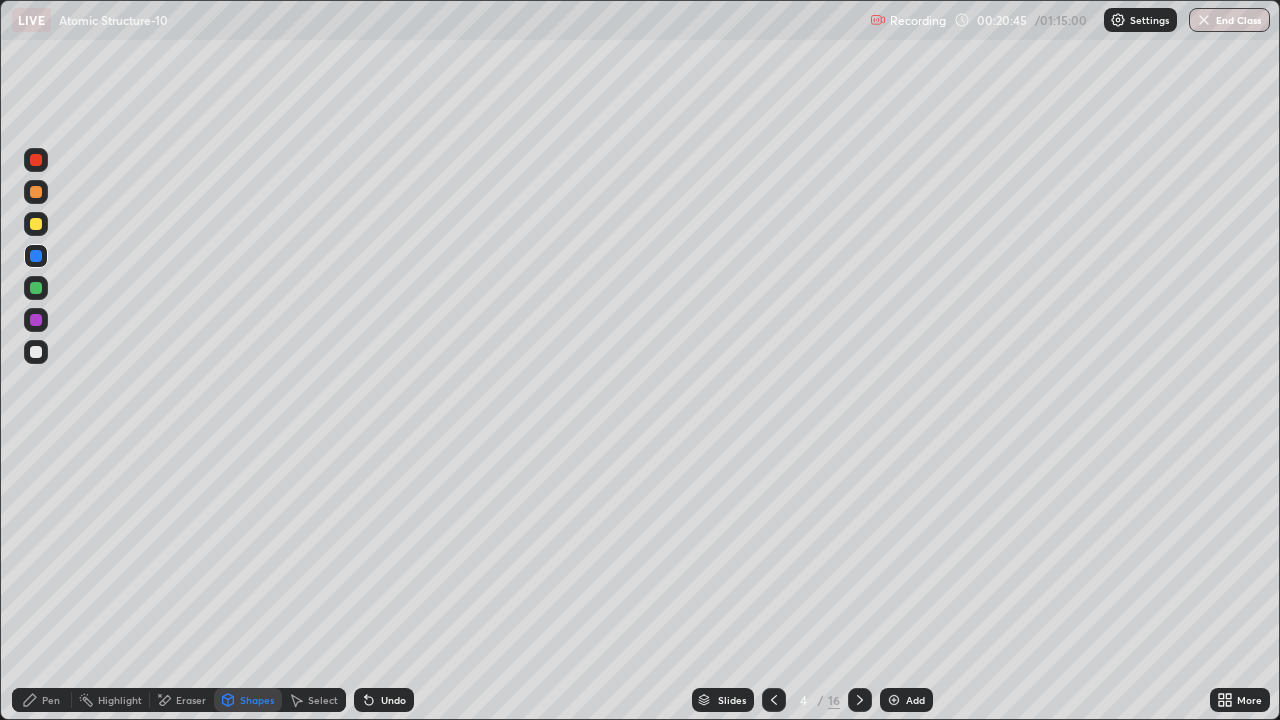 click on "Undo" at bounding box center (393, 700) 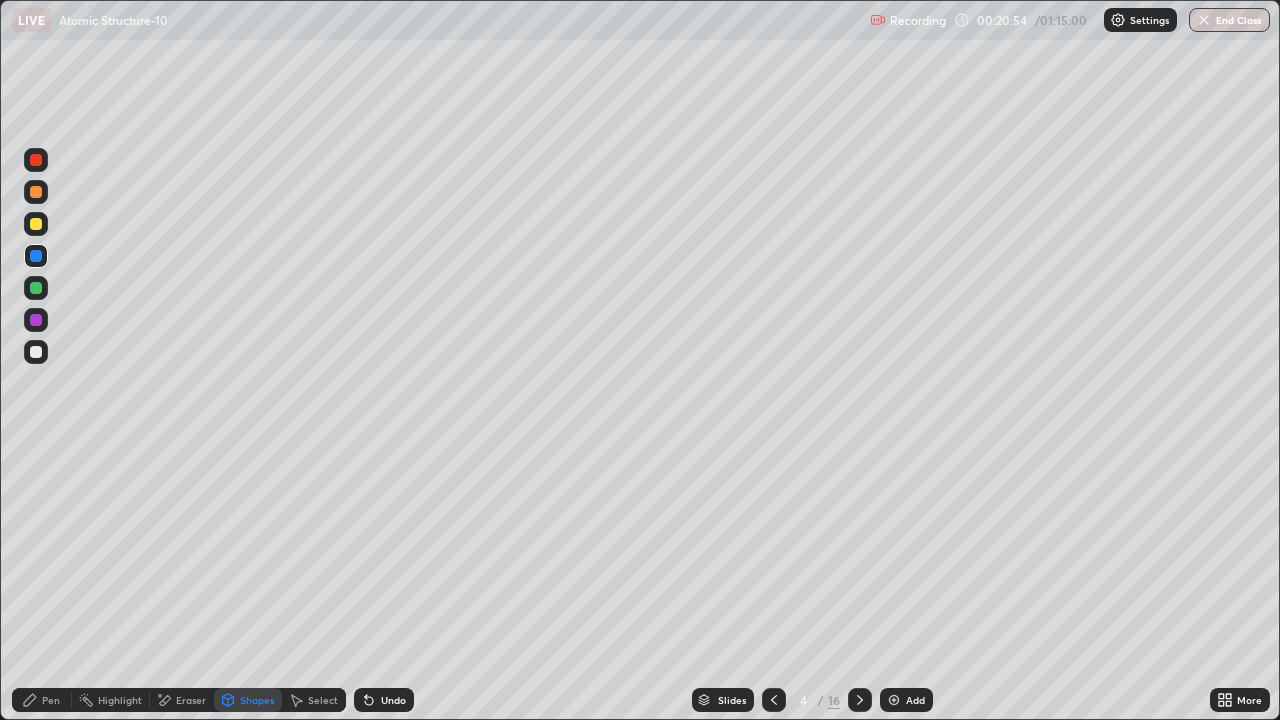 click at bounding box center (36, 352) 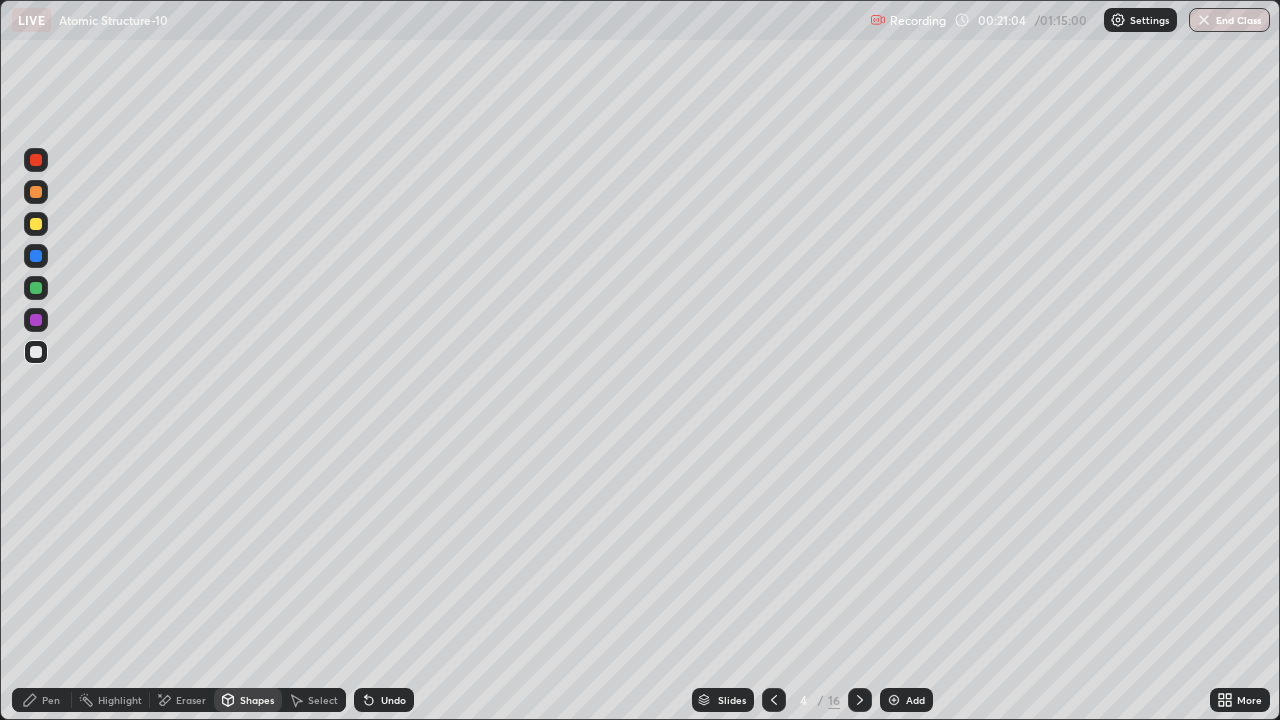 click 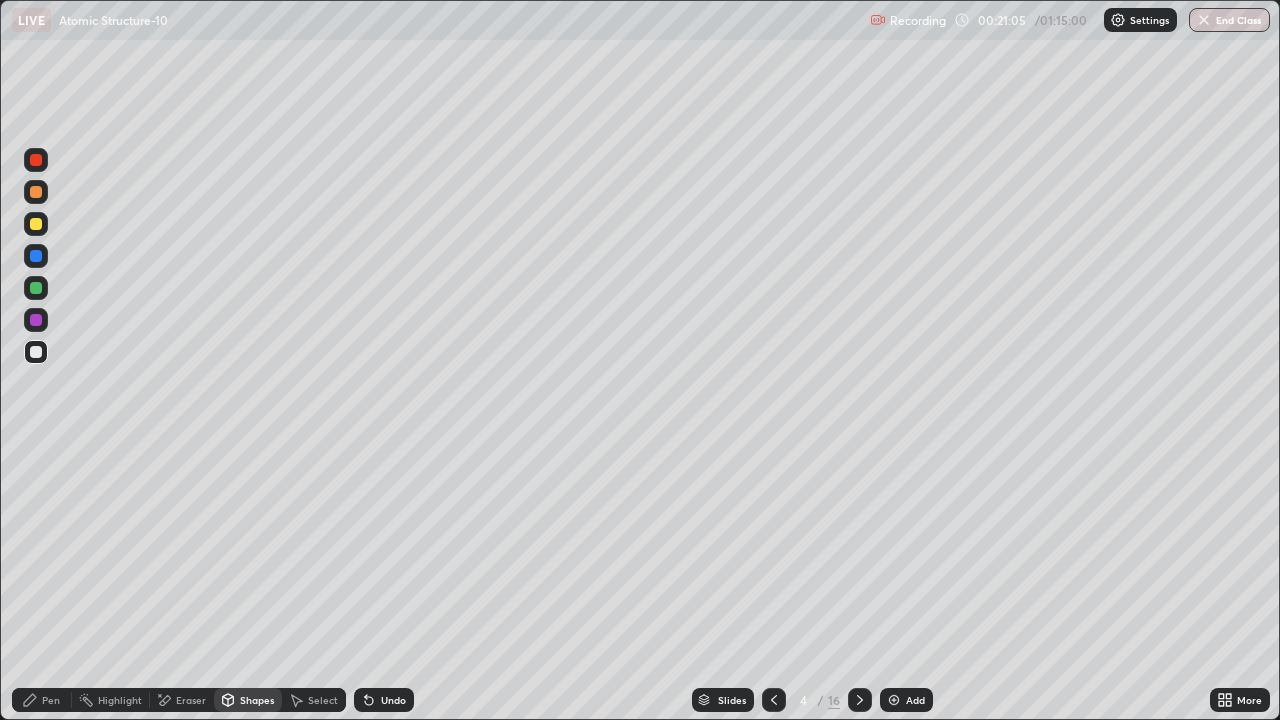 click on "Pen" at bounding box center (42, 700) 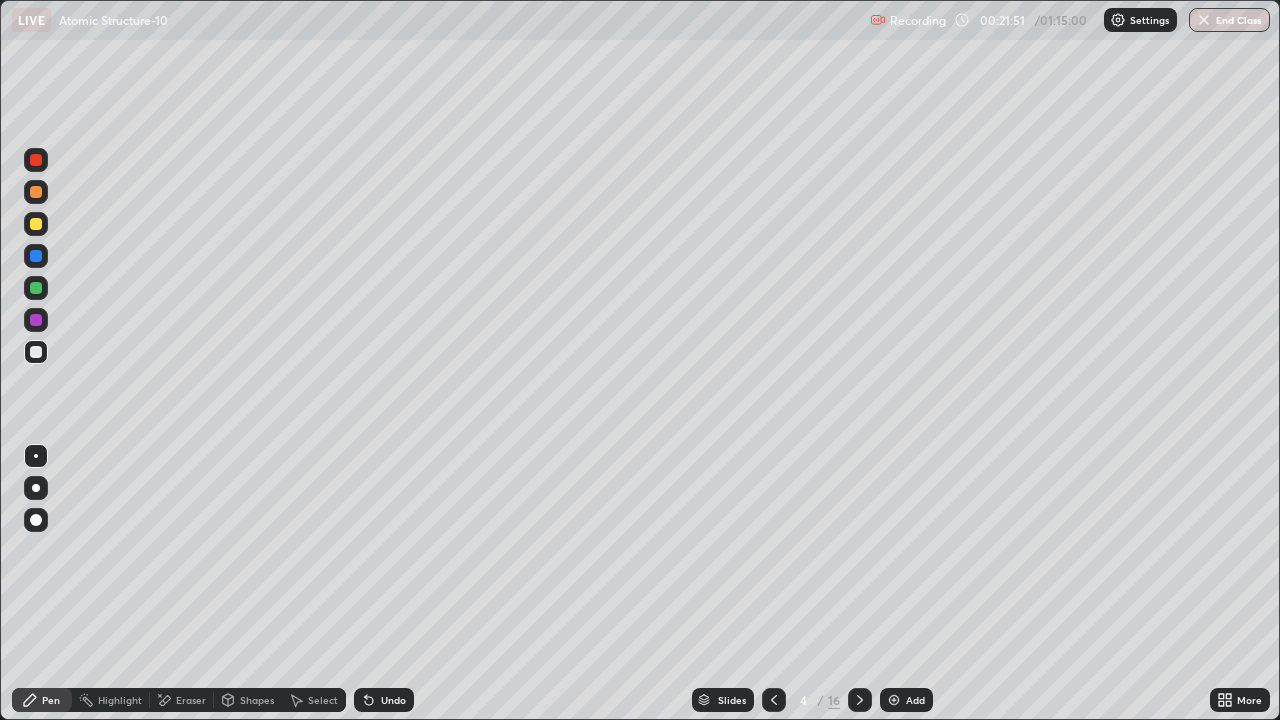 click on "Undo" at bounding box center [393, 700] 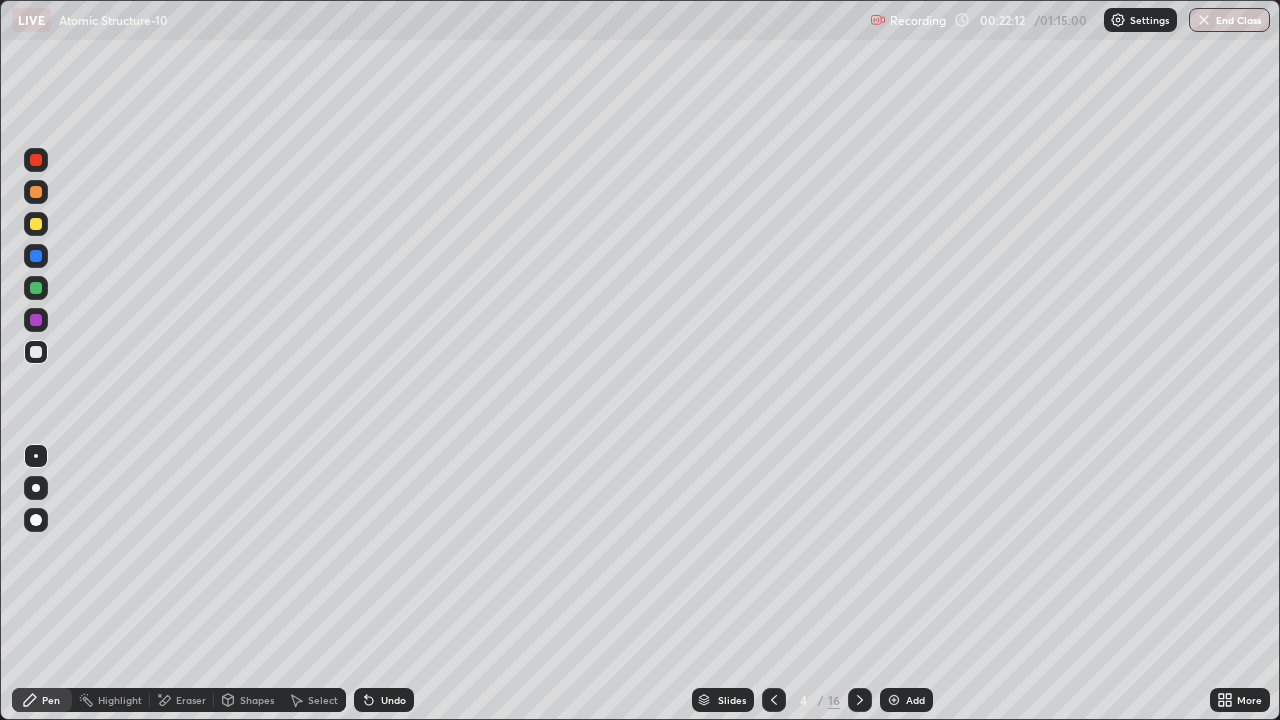 click at bounding box center (36, 224) 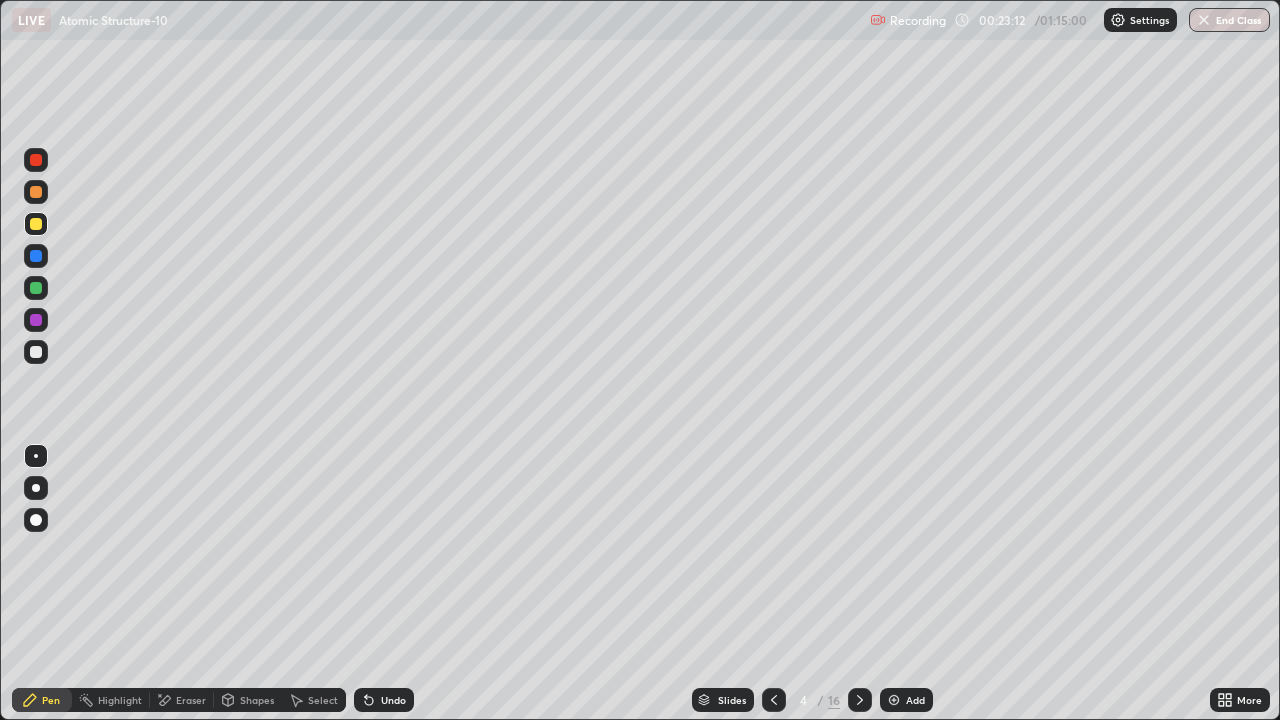 click at bounding box center (36, 256) 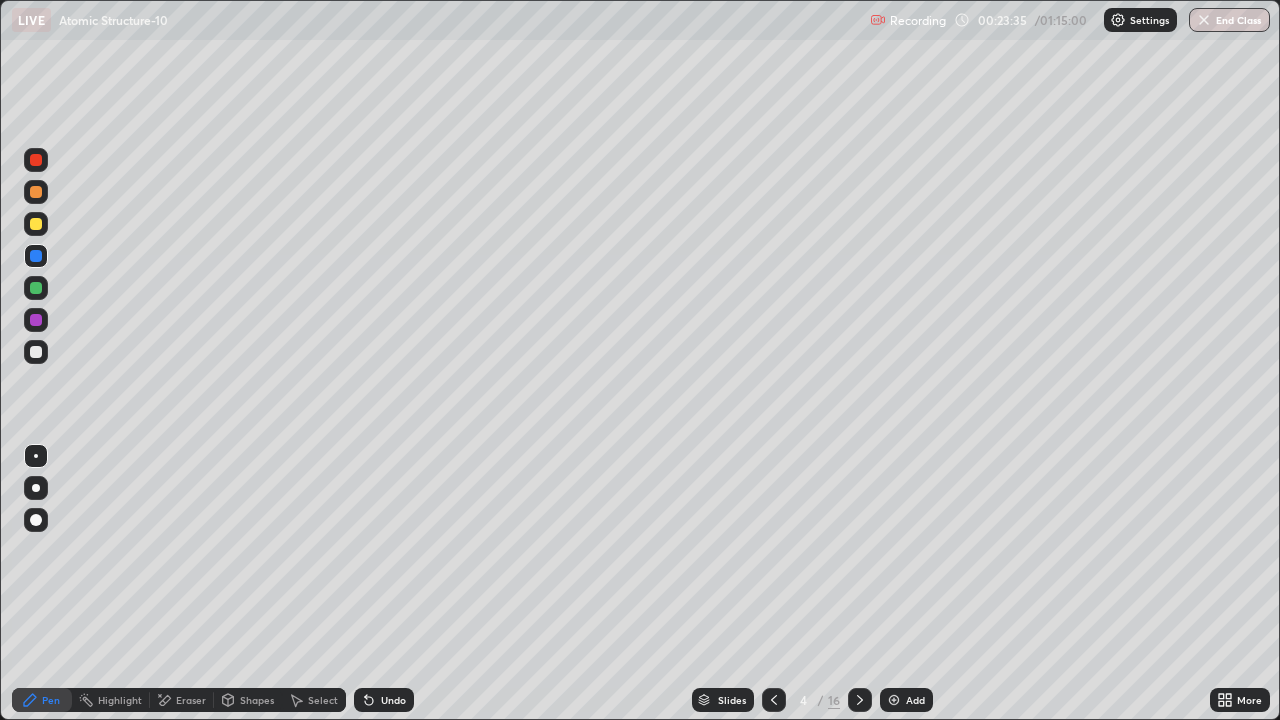 click at bounding box center (36, 160) 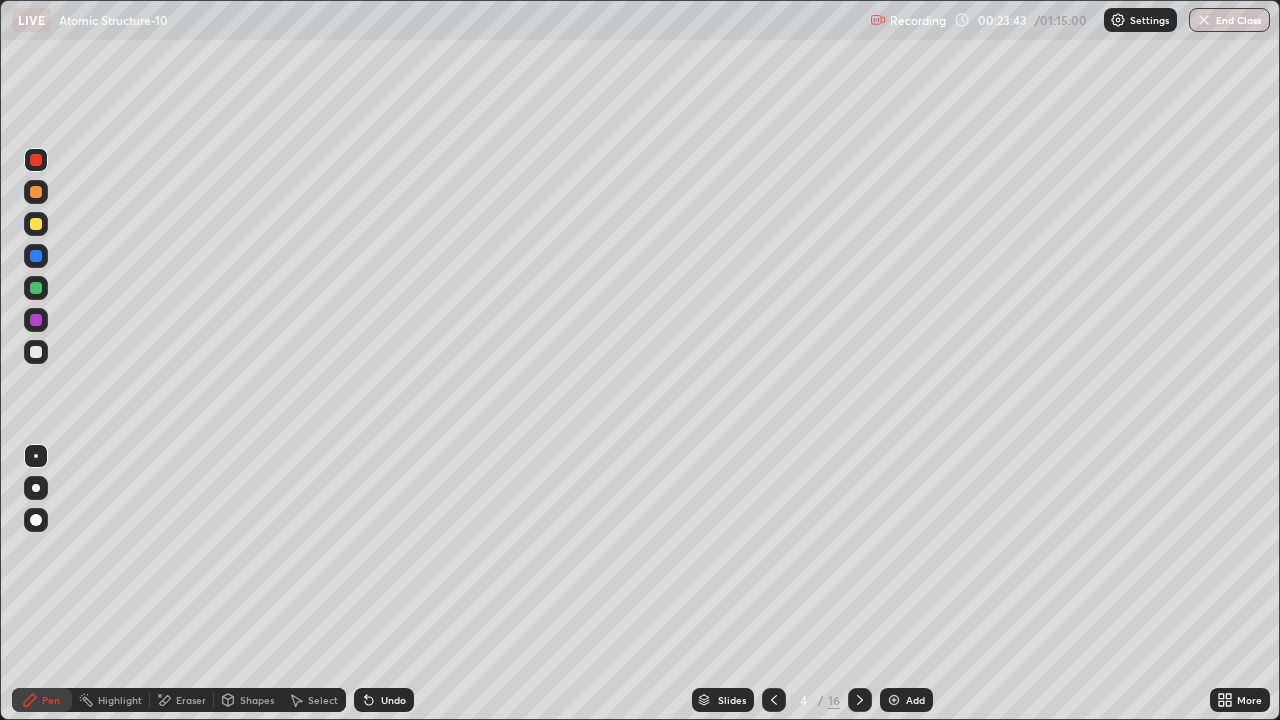 click at bounding box center (36, 224) 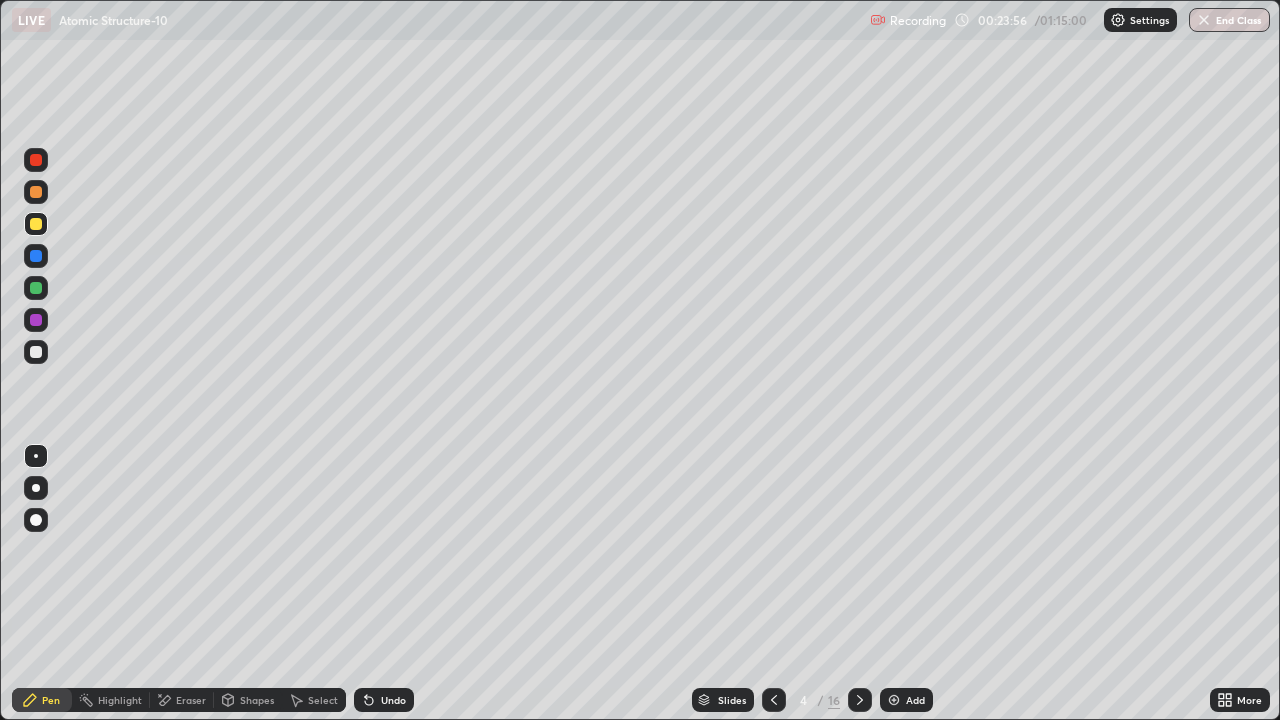 click at bounding box center (36, 160) 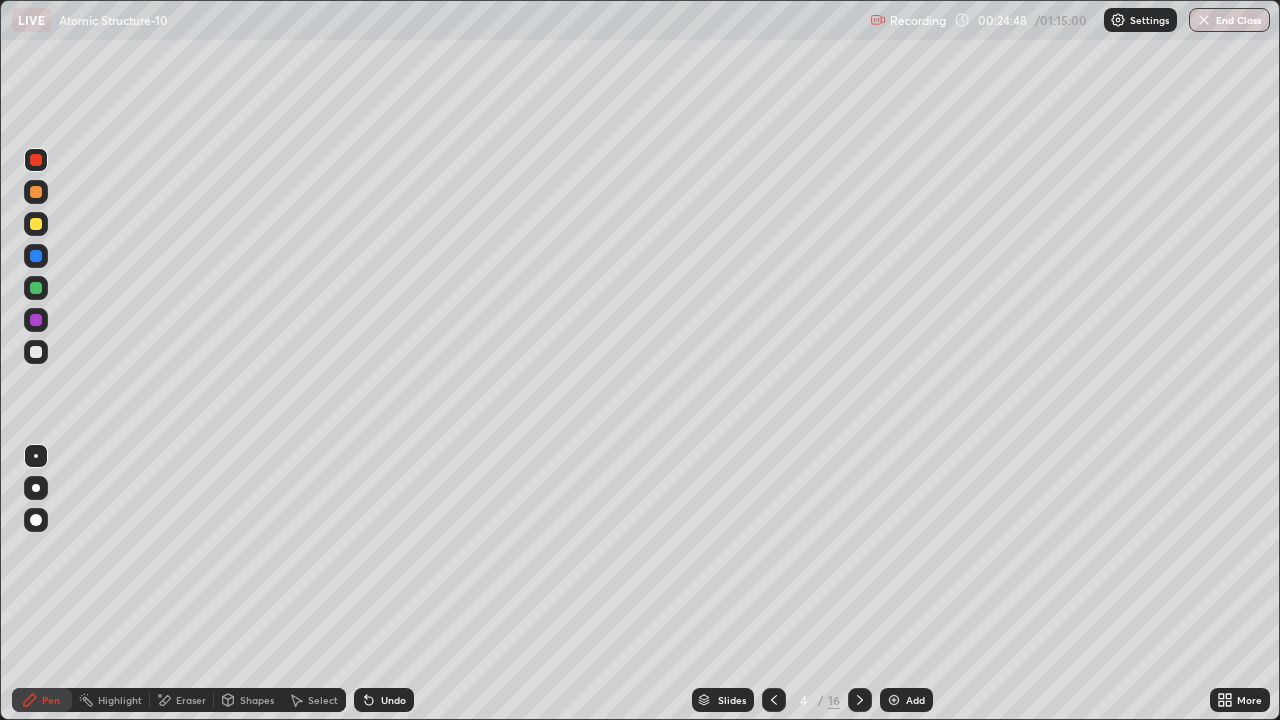 click at bounding box center [36, 224] 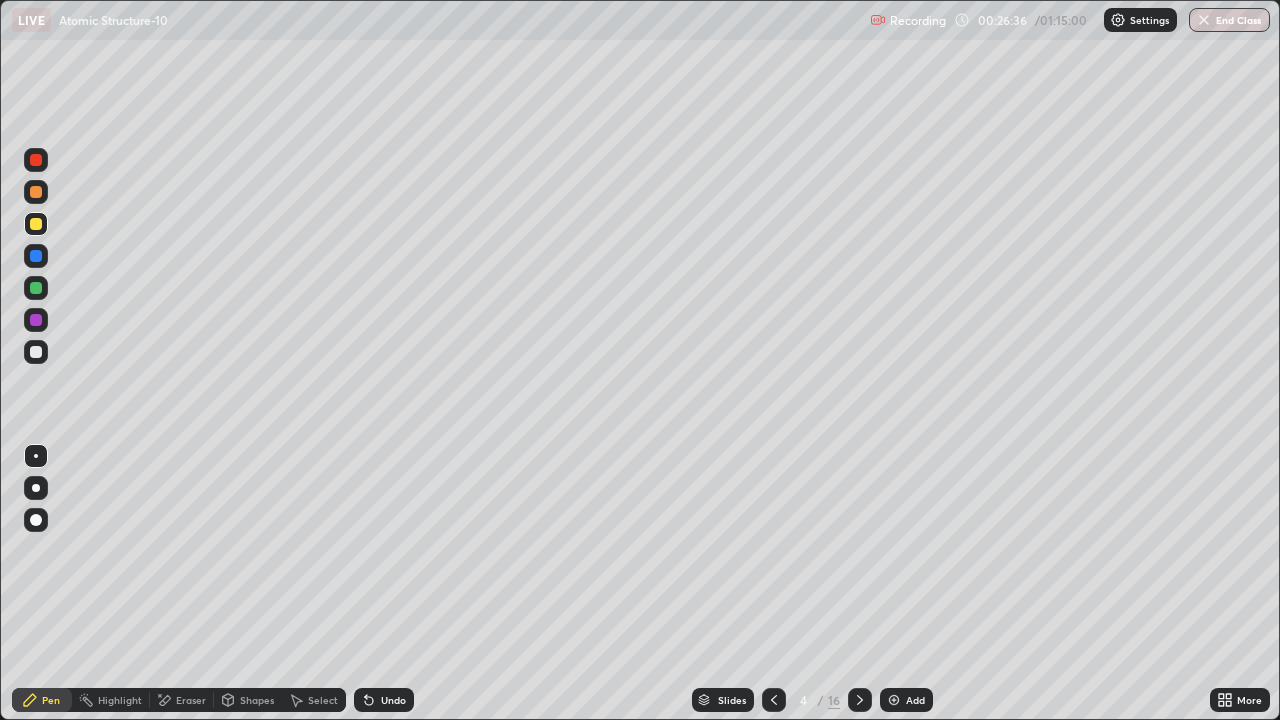 click at bounding box center (36, 192) 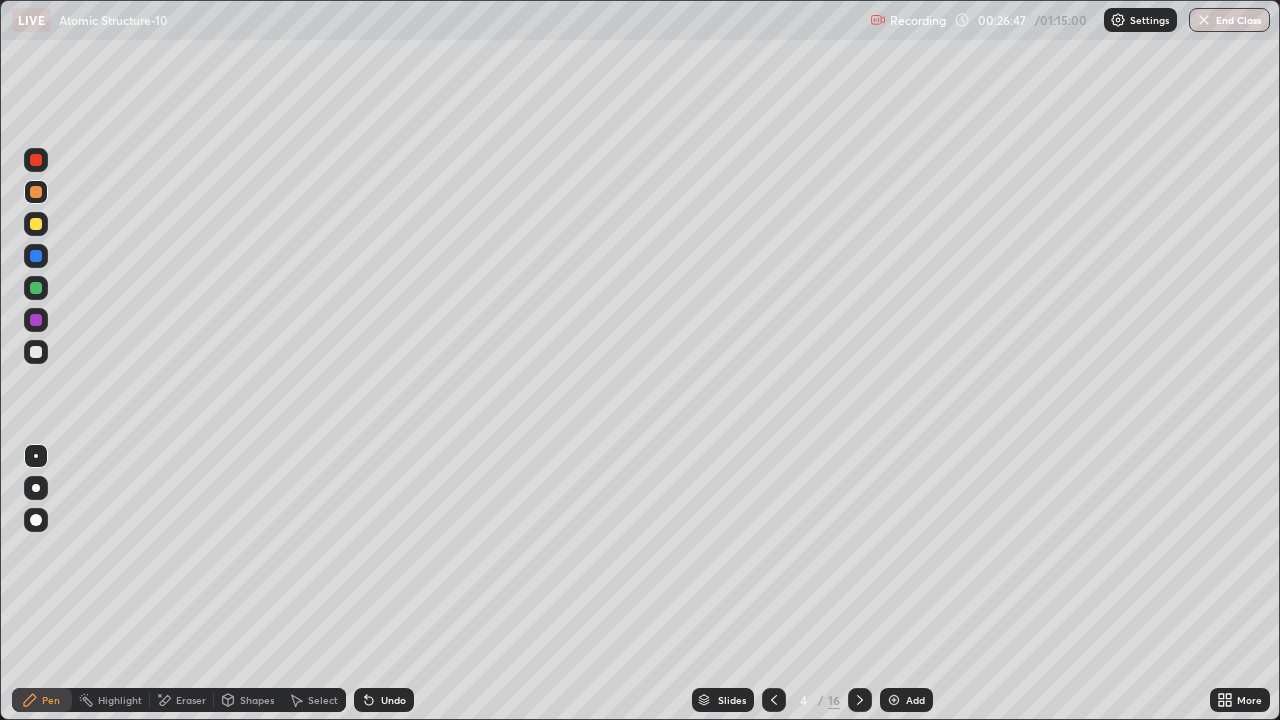 click at bounding box center [36, 352] 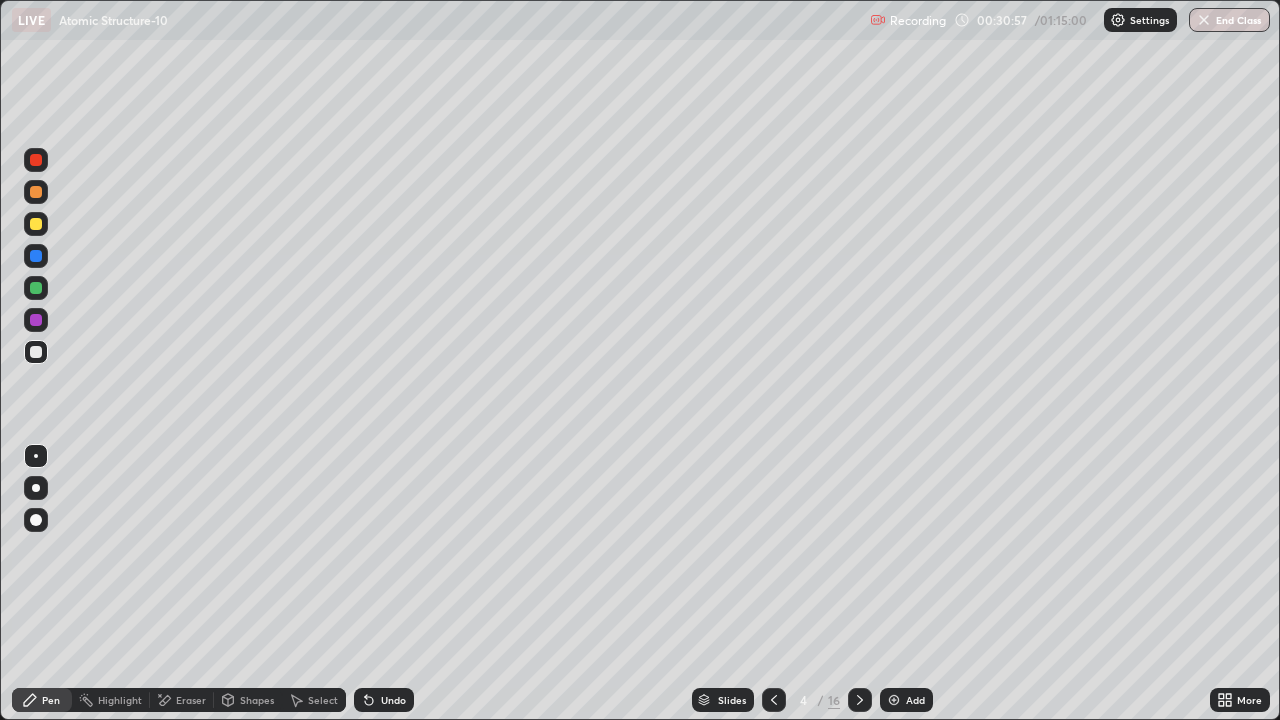 click 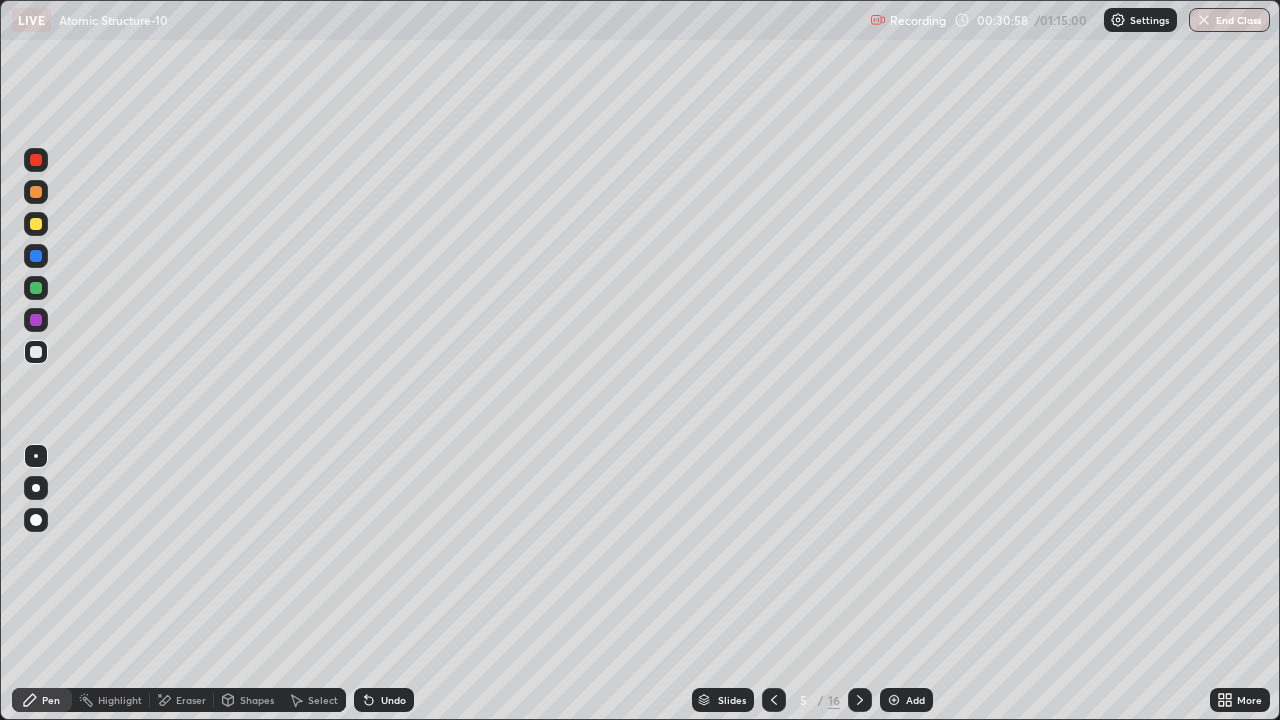 click on "Shapes" at bounding box center (257, 700) 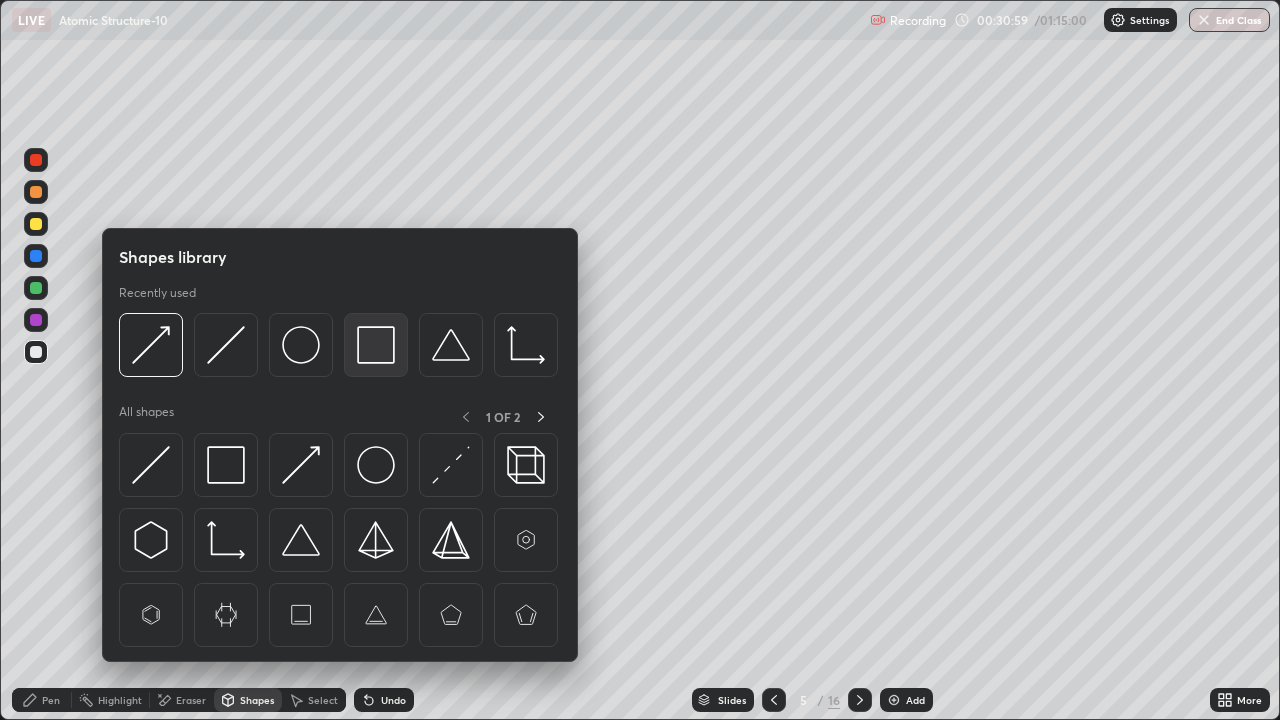 click at bounding box center (376, 345) 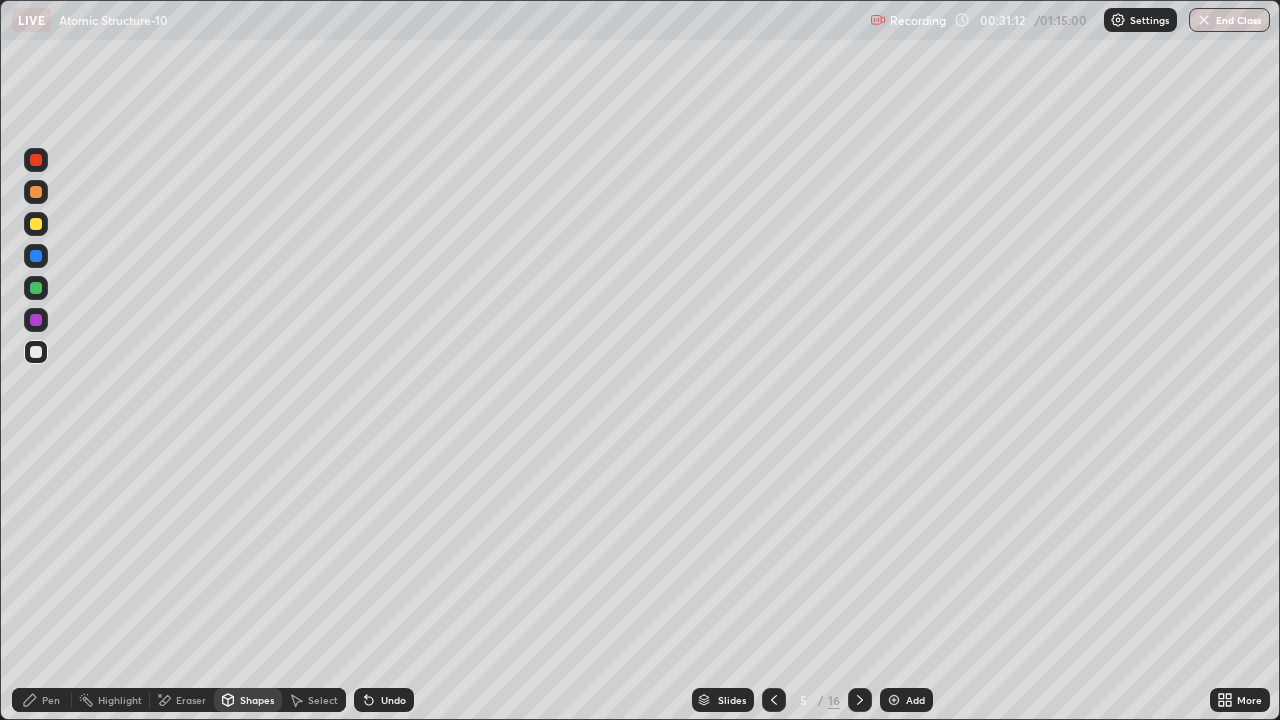 click on "Pen" at bounding box center (42, 700) 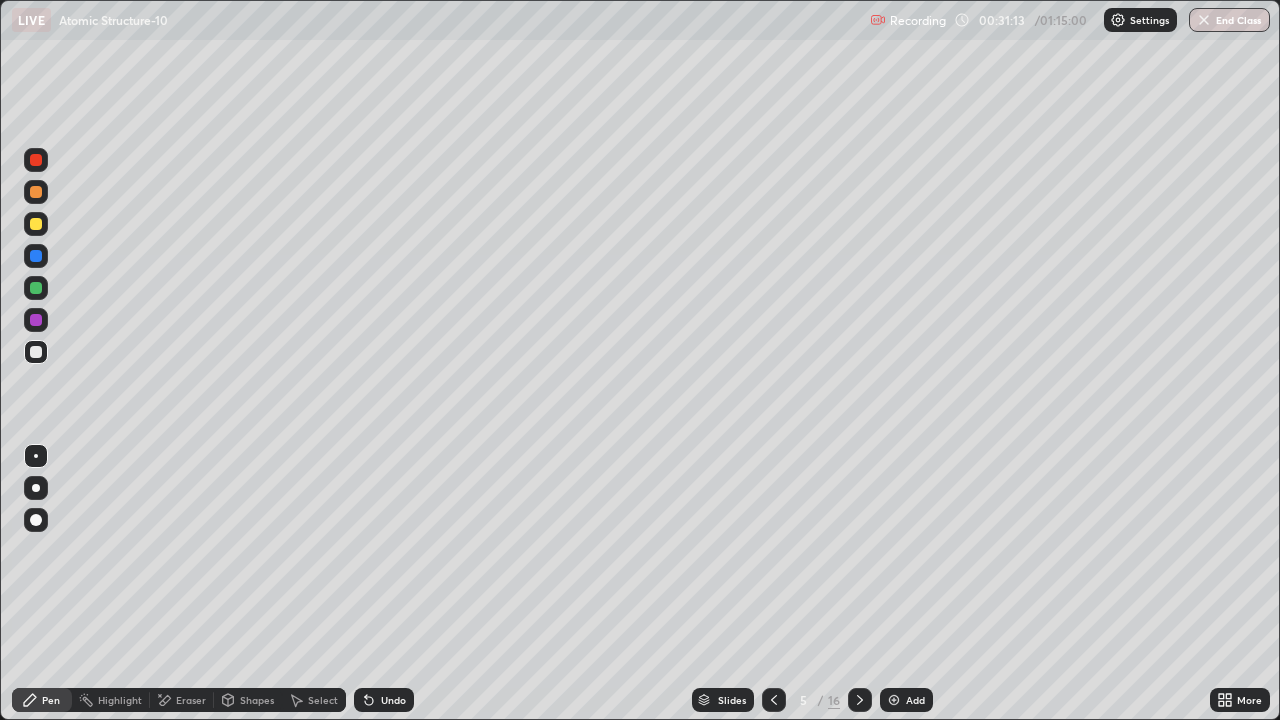 click at bounding box center (36, 192) 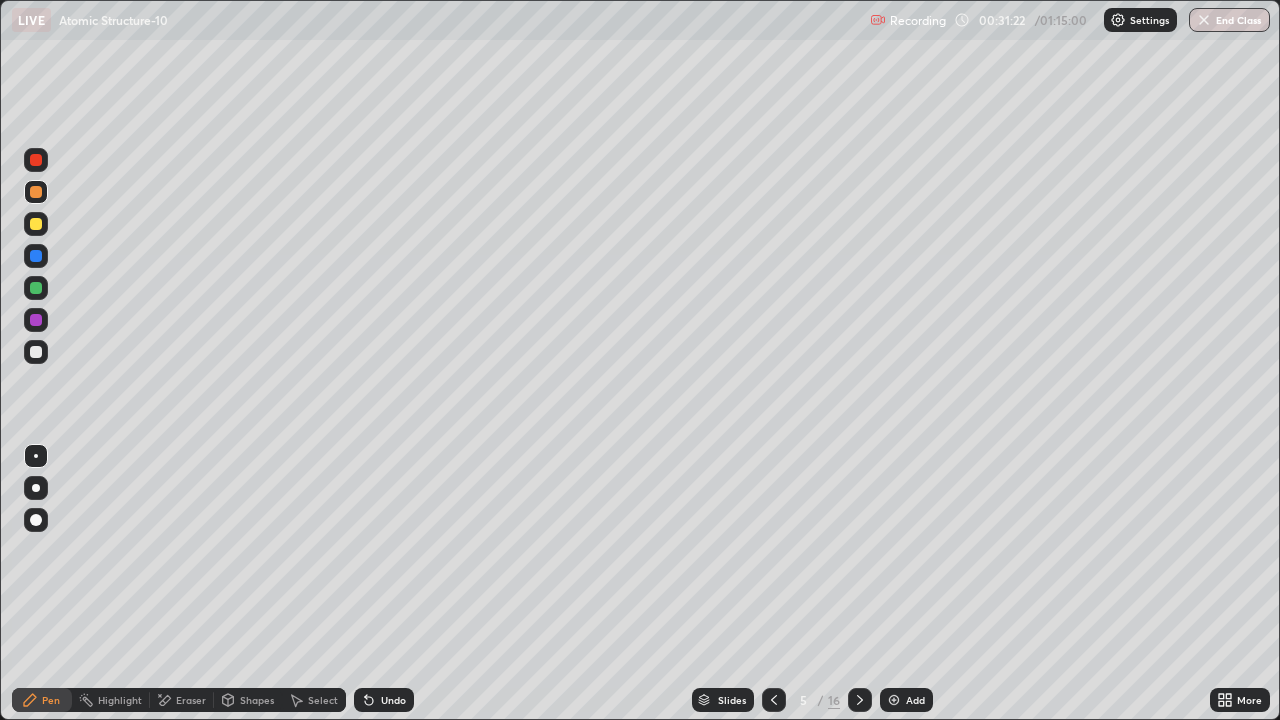 click at bounding box center [36, 288] 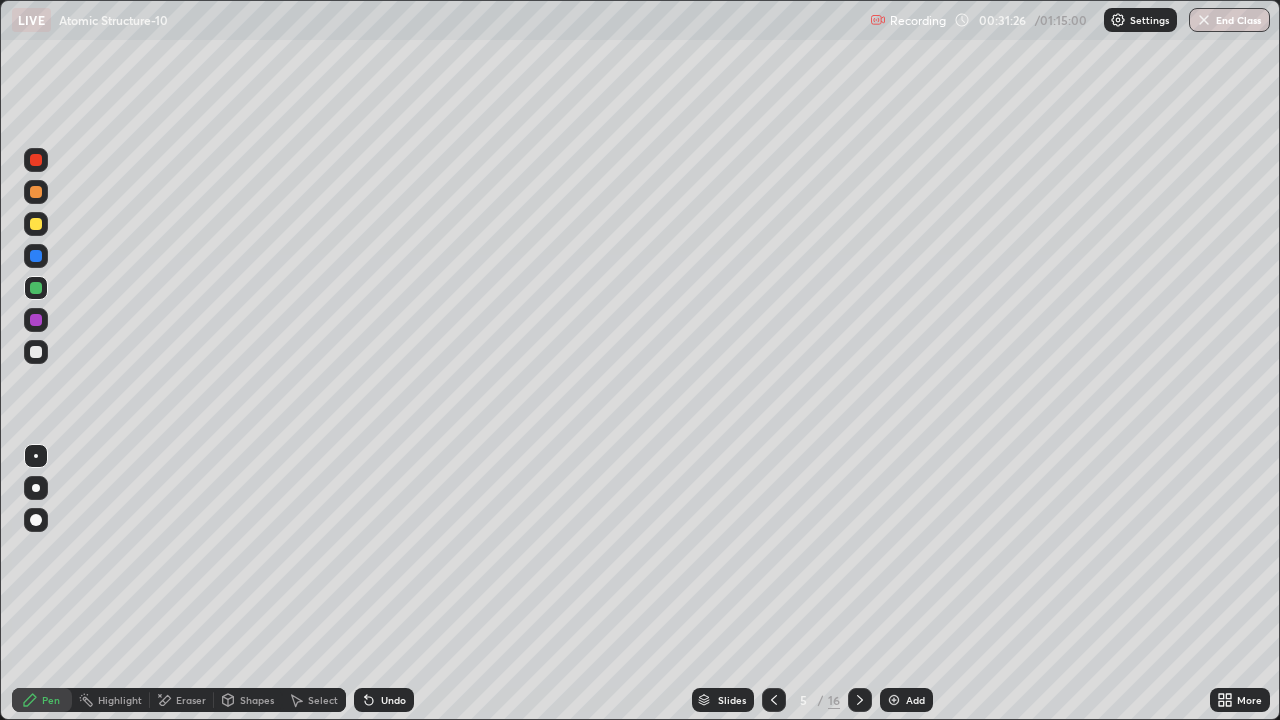 click at bounding box center (36, 256) 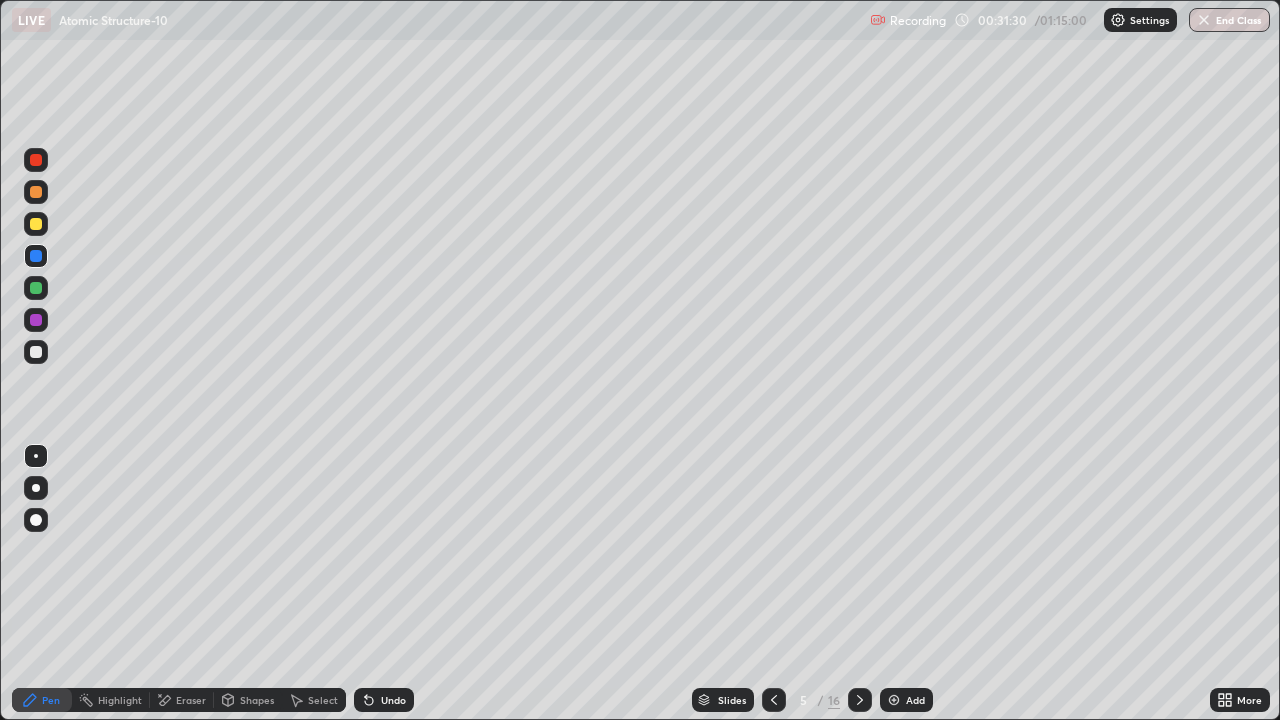click at bounding box center [36, 288] 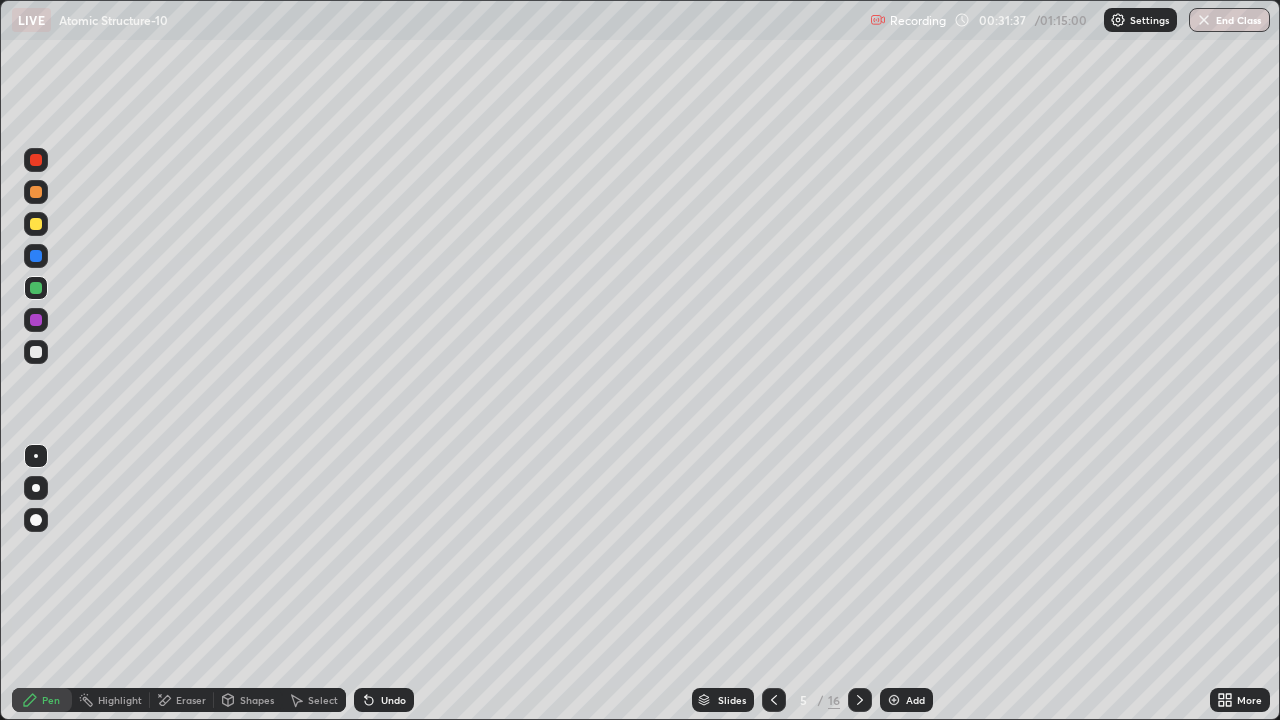 click at bounding box center (36, 256) 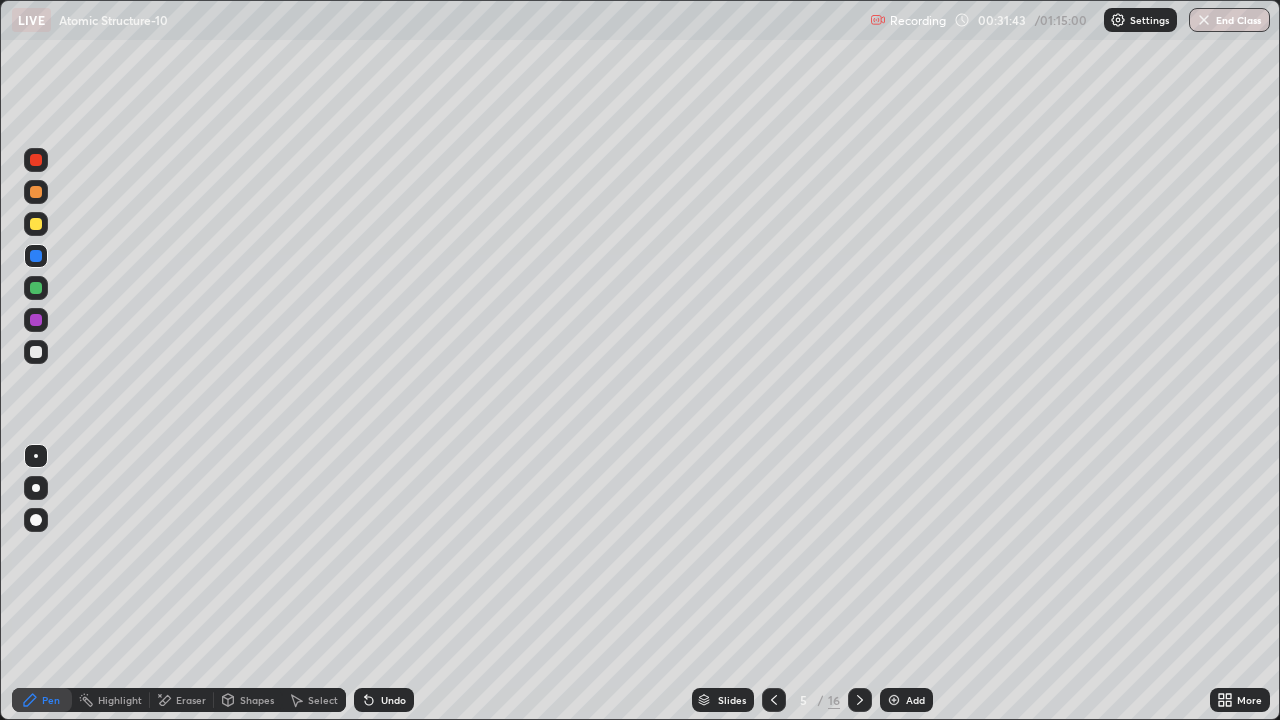 click at bounding box center (36, 288) 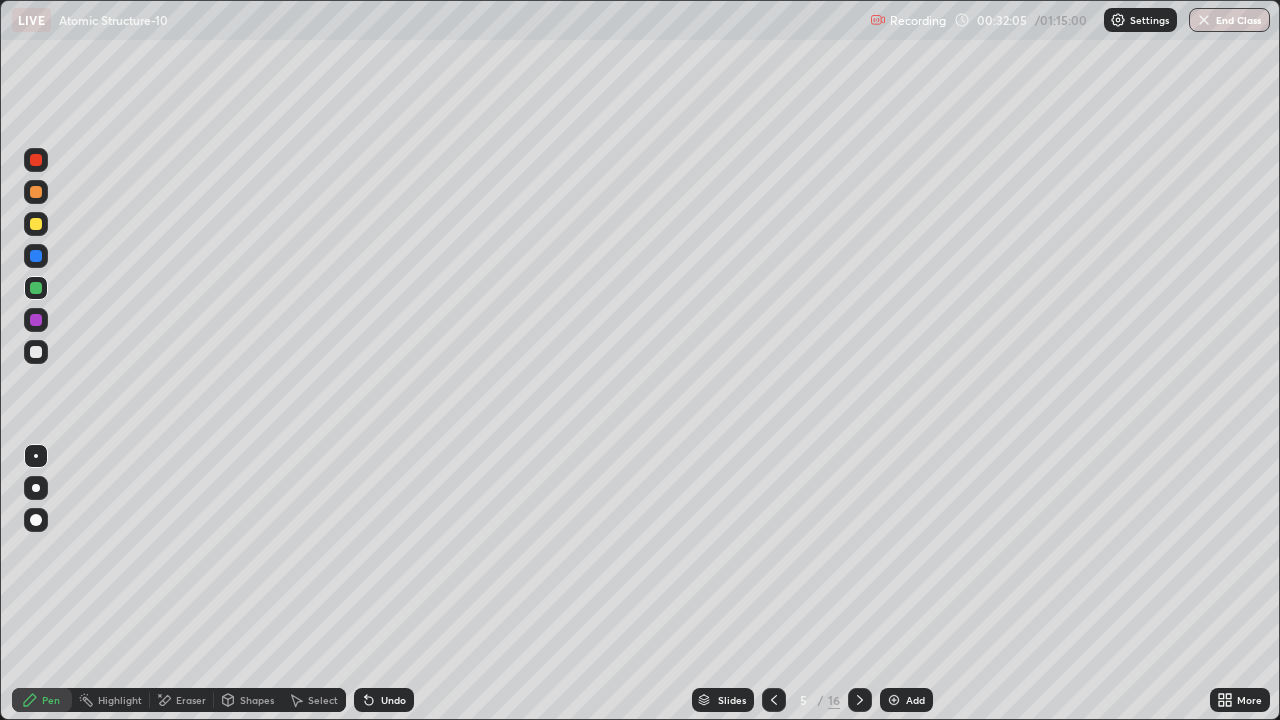 click at bounding box center [36, 256] 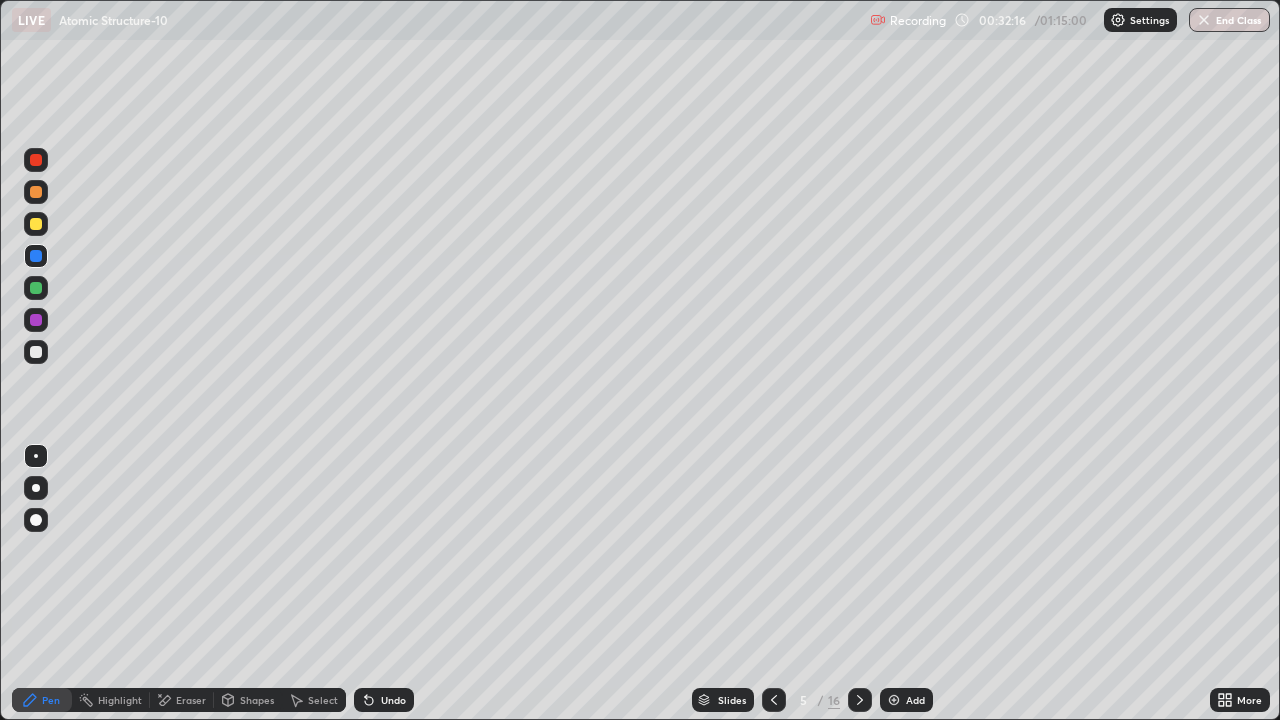 click at bounding box center (36, 288) 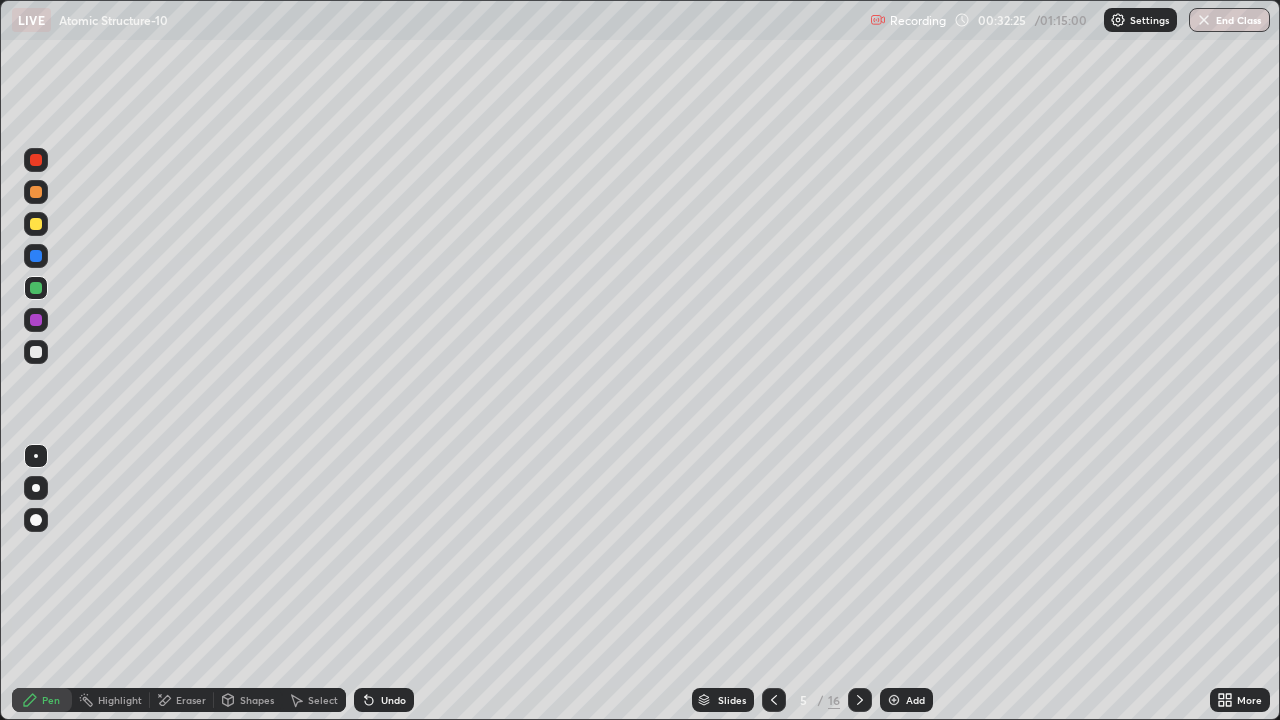 click at bounding box center [36, 224] 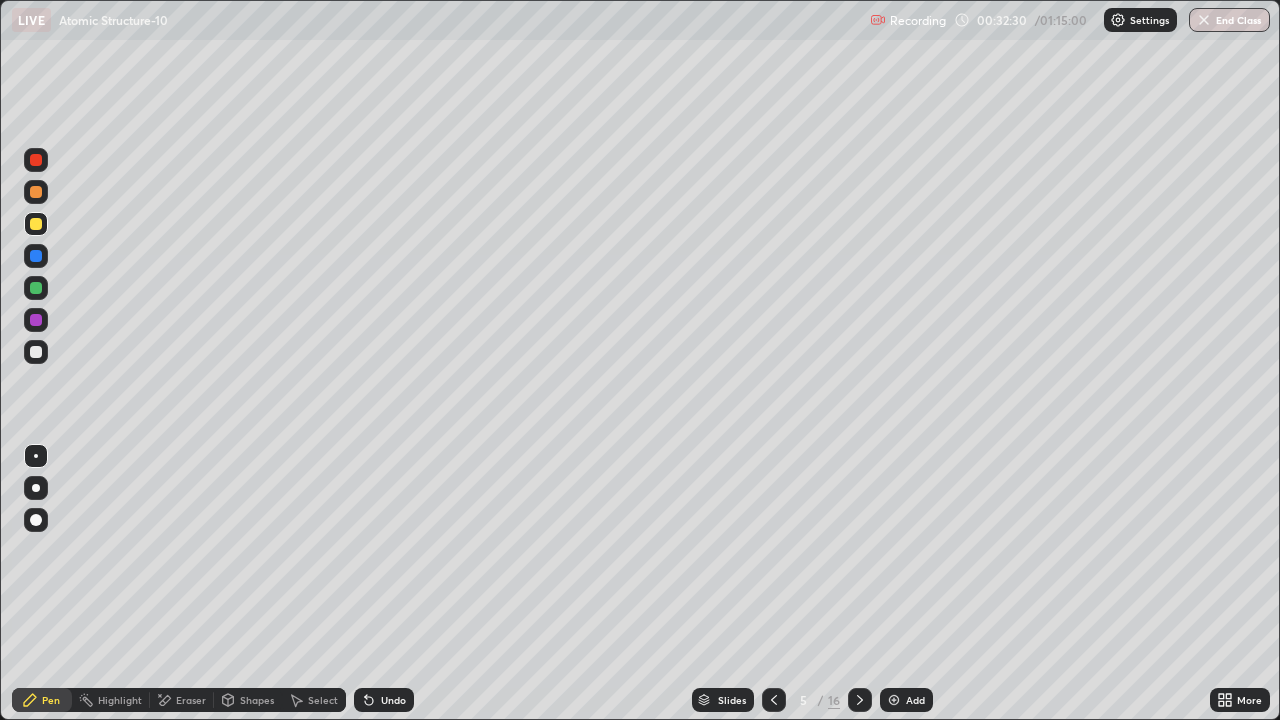 click at bounding box center [36, 320] 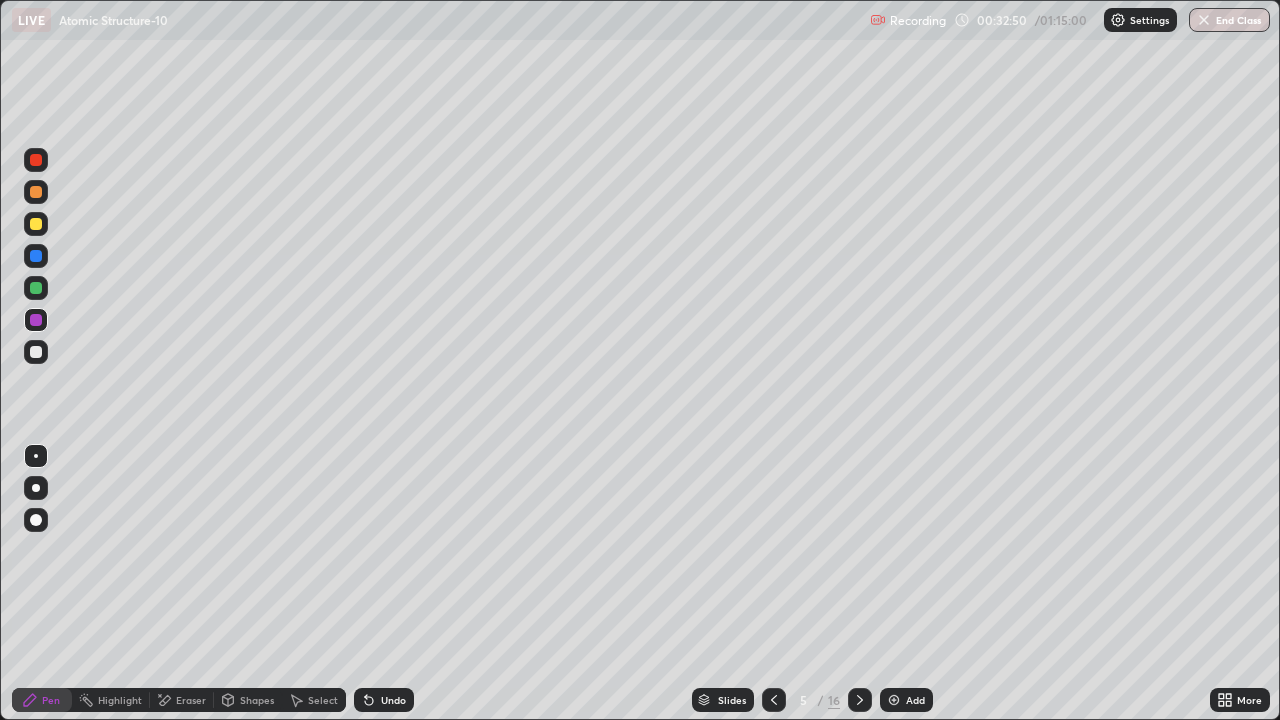 click on "Undo" at bounding box center (384, 700) 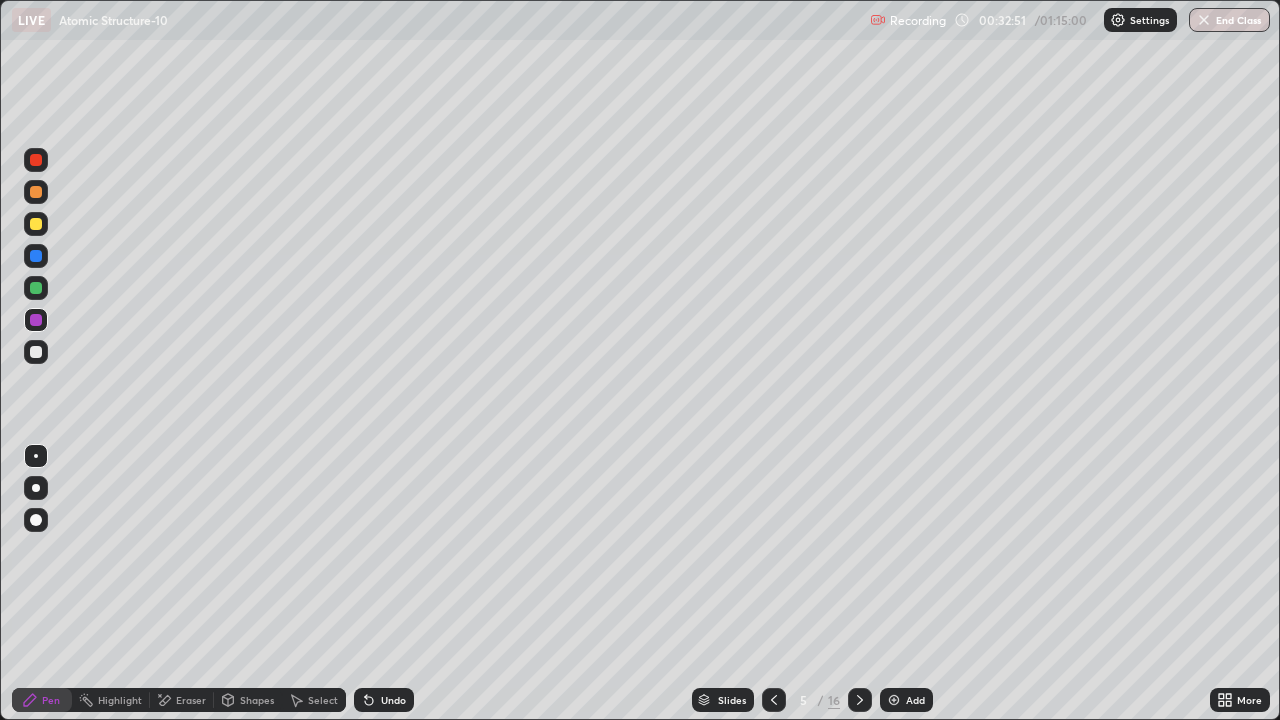 click on "Slides 5 / 16 Add" at bounding box center (812, 700) 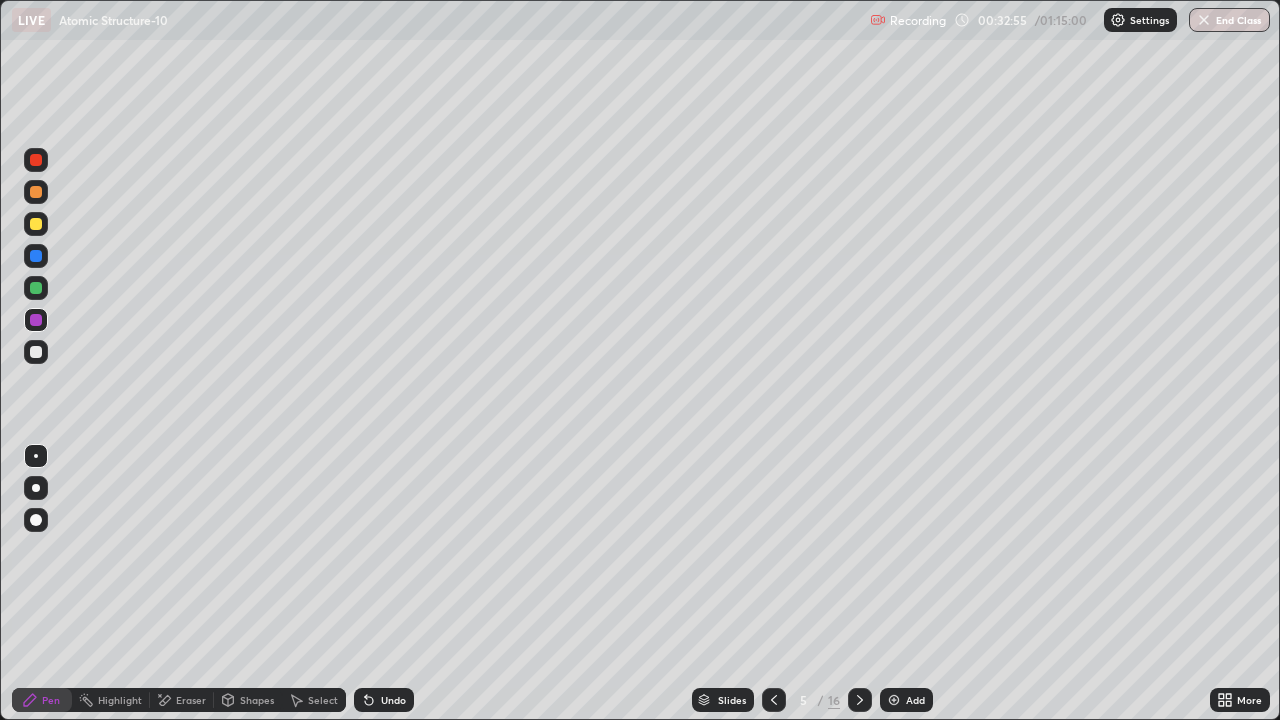 click on "Shapes" at bounding box center (257, 700) 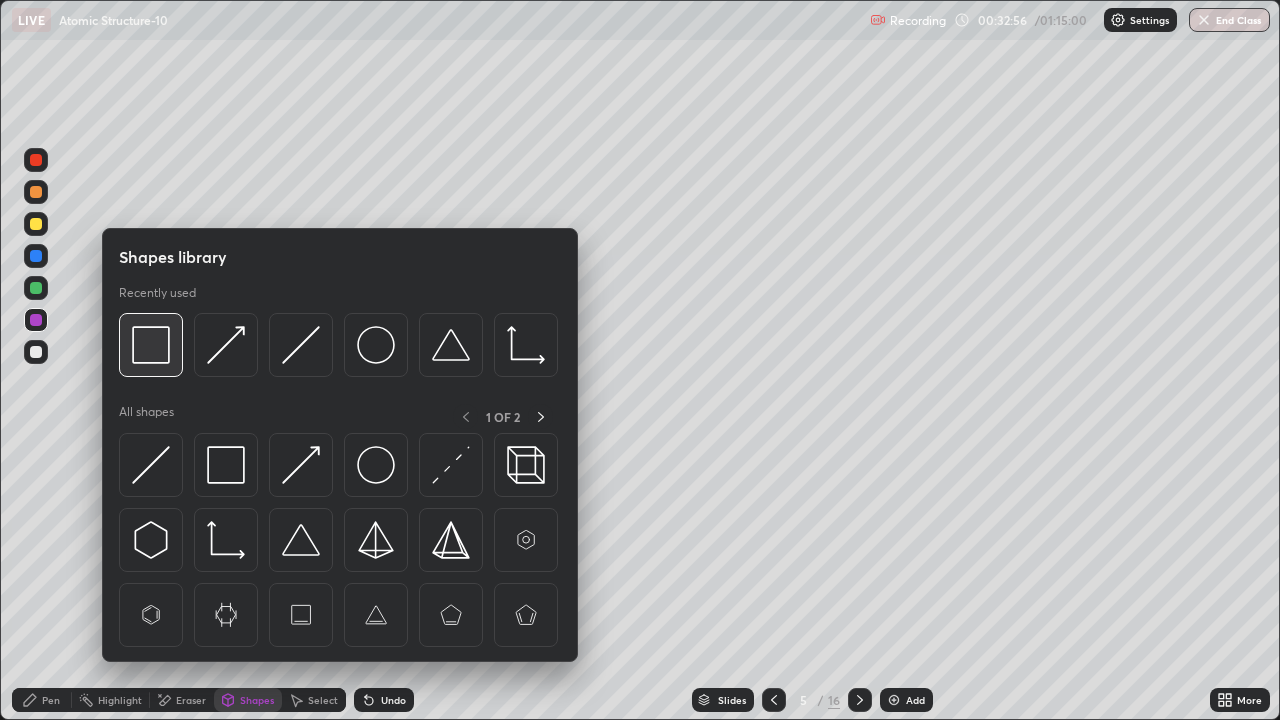click at bounding box center [151, 345] 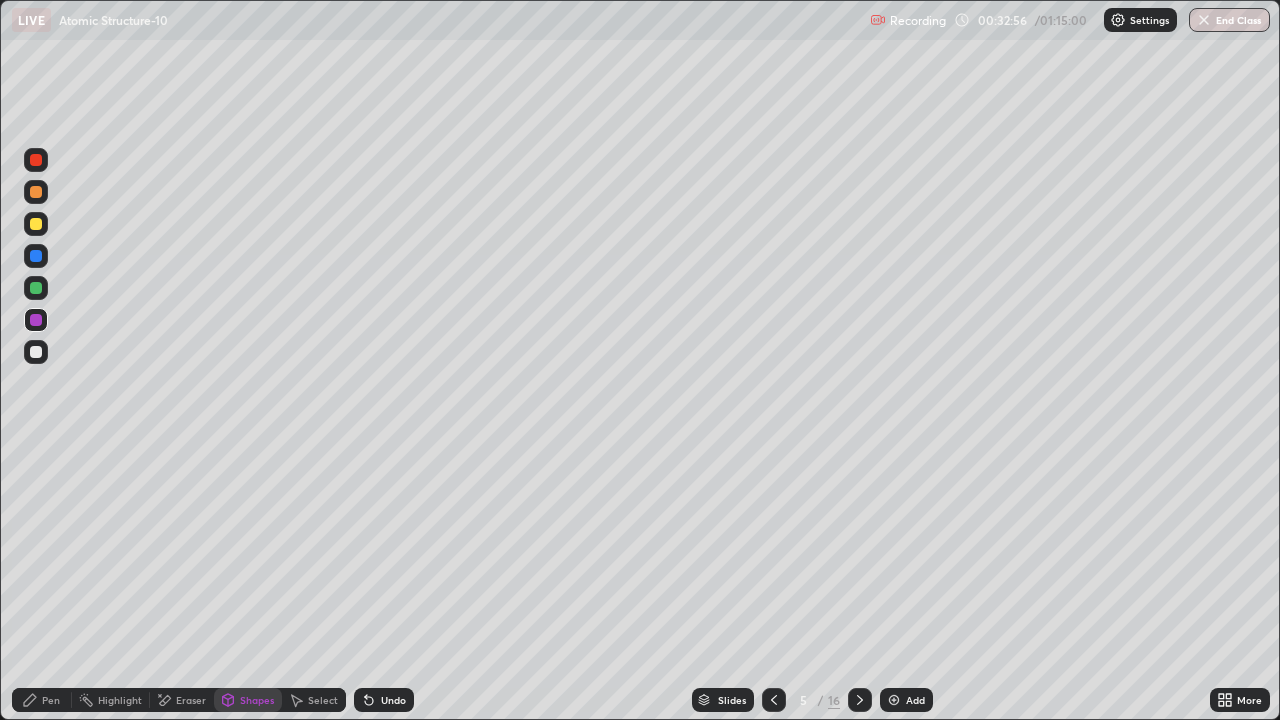 click at bounding box center [36, 224] 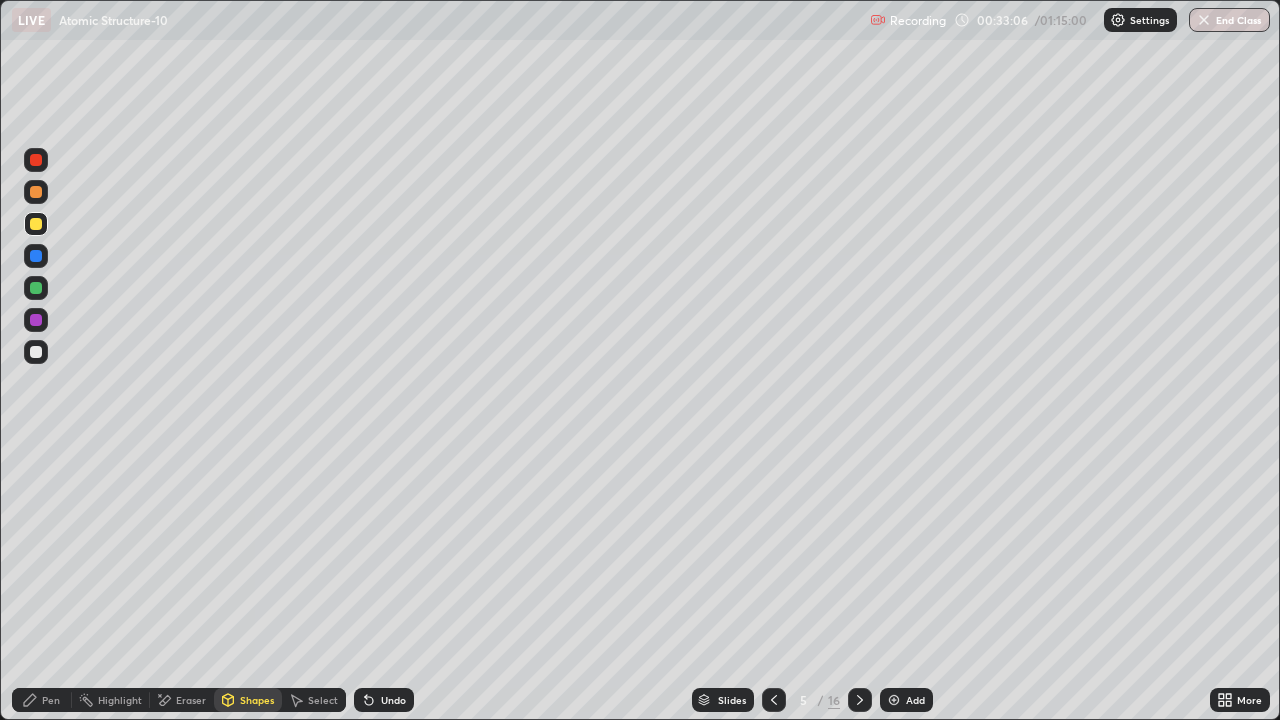 click on "Pen" at bounding box center [51, 700] 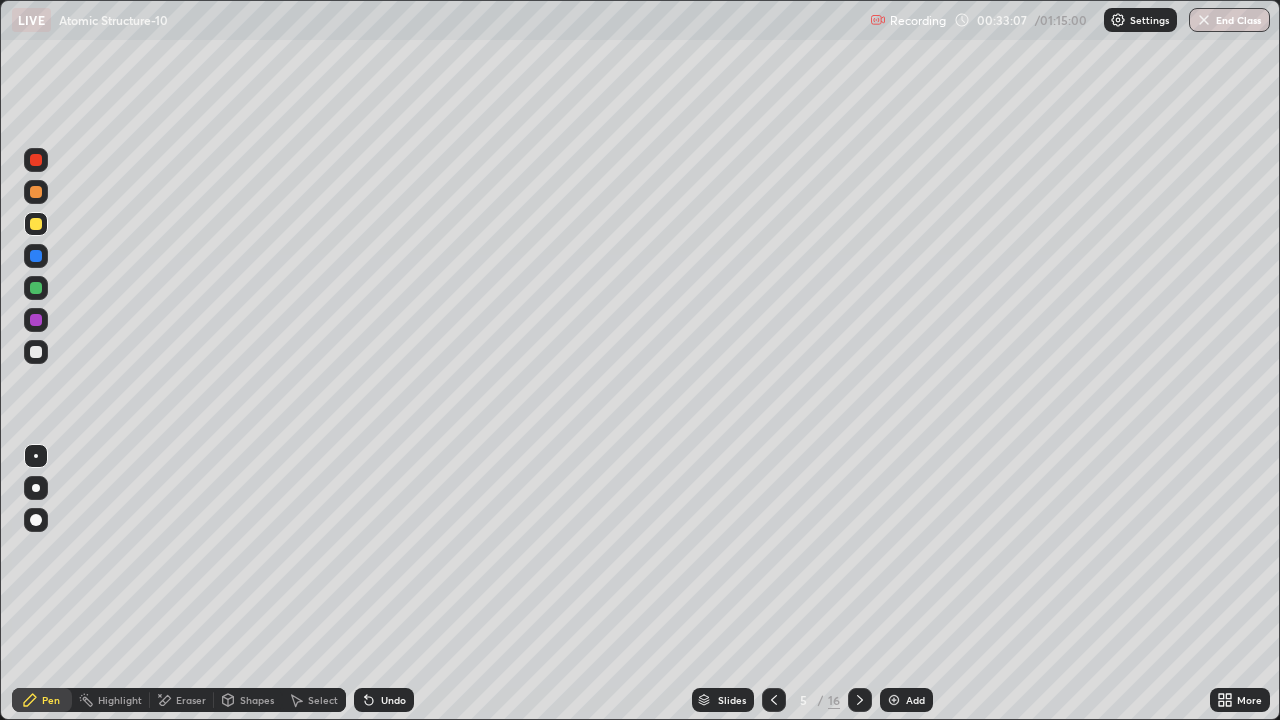 click at bounding box center [36, 192] 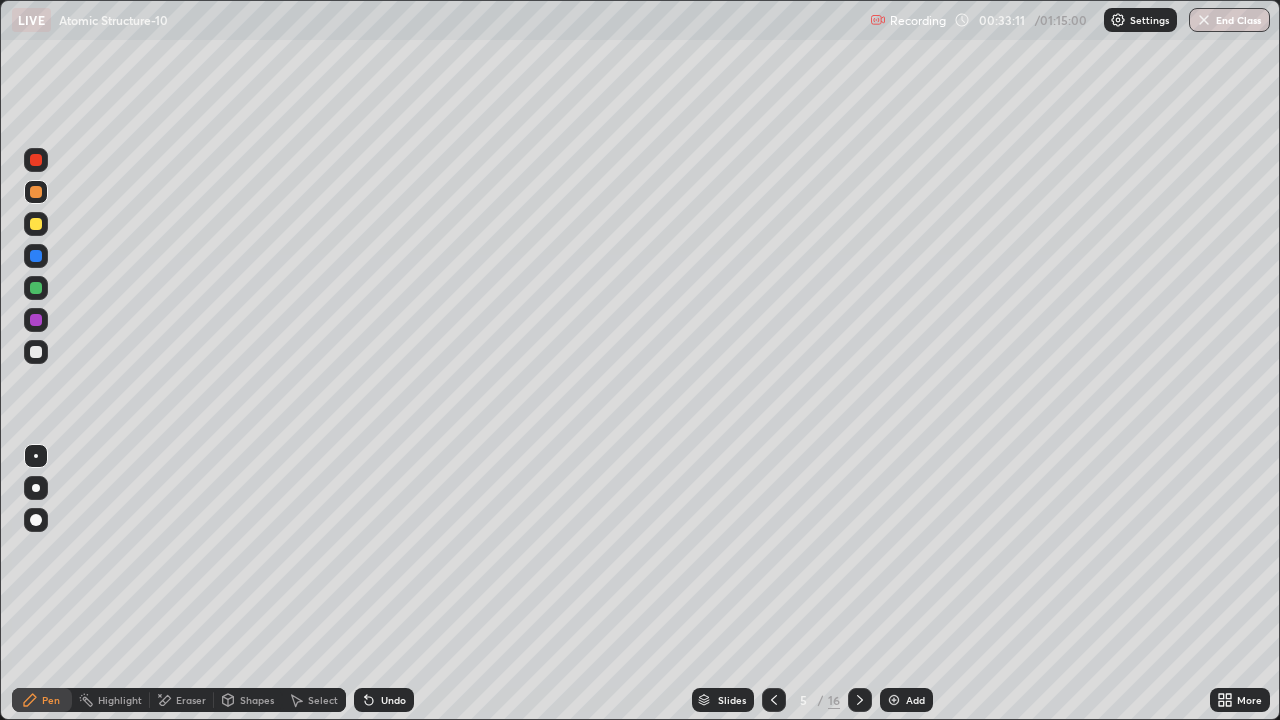 click at bounding box center (36, 352) 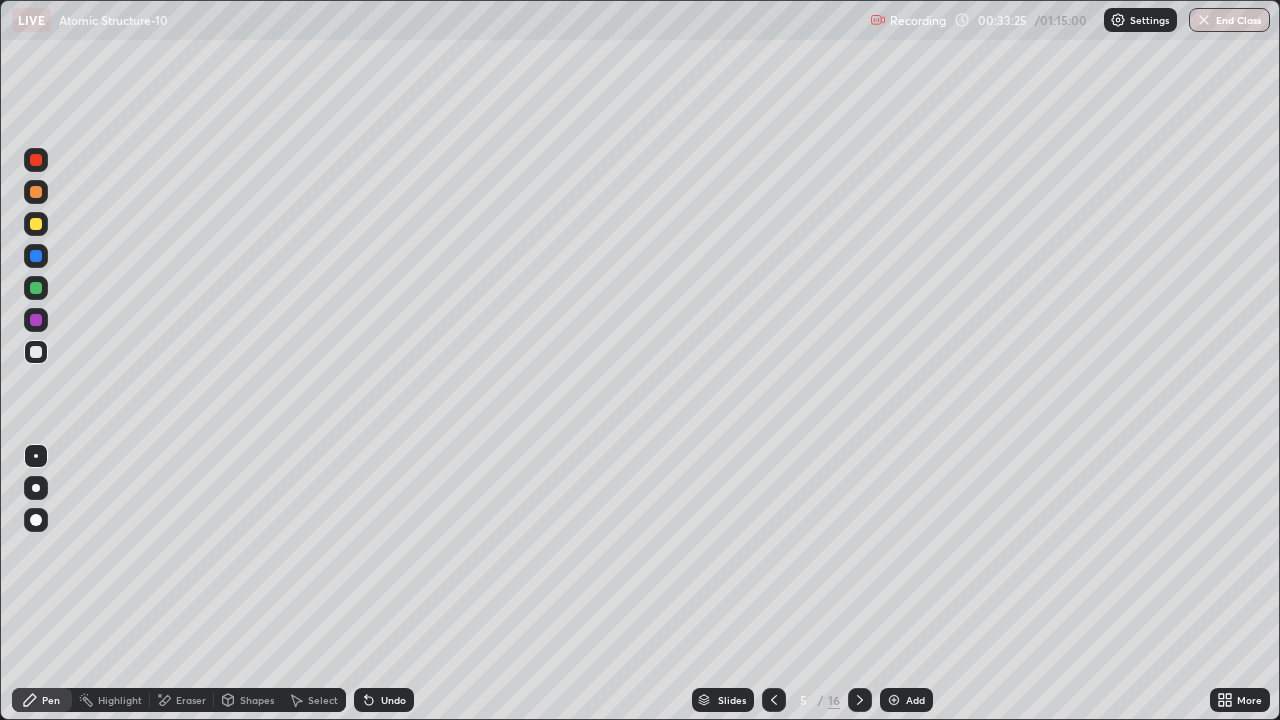 click at bounding box center [36, 192] 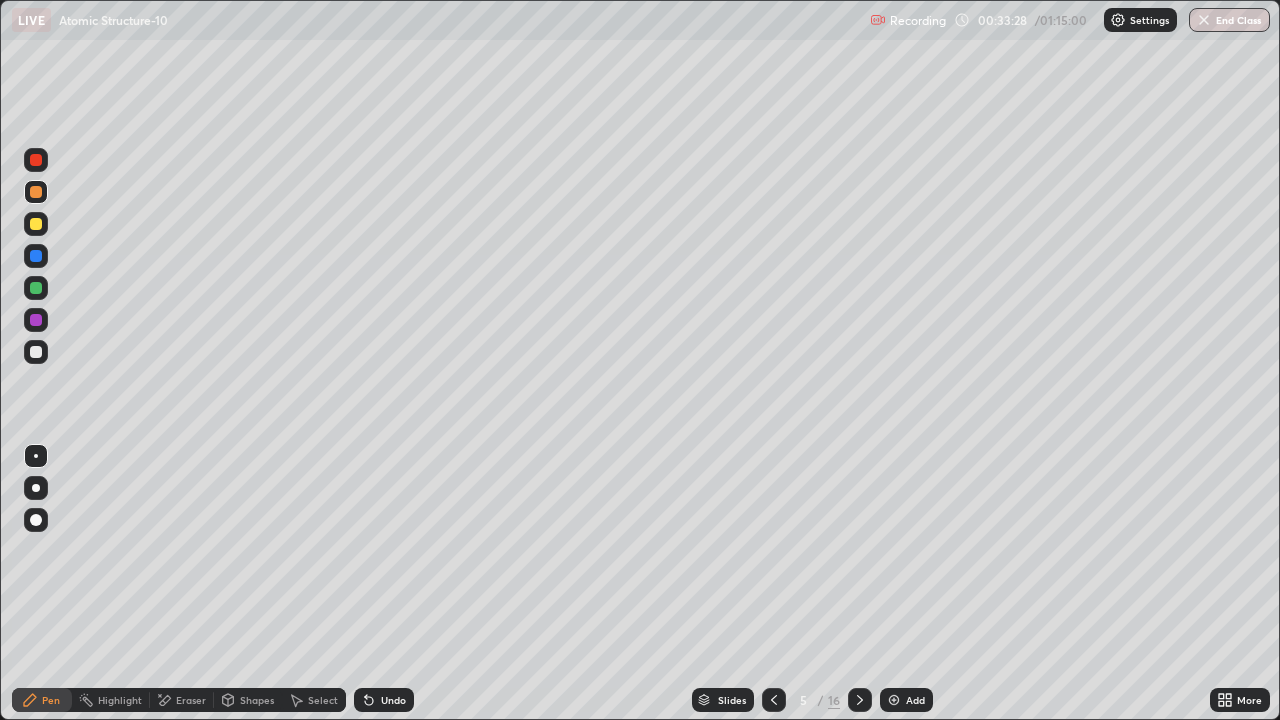click at bounding box center [36, 352] 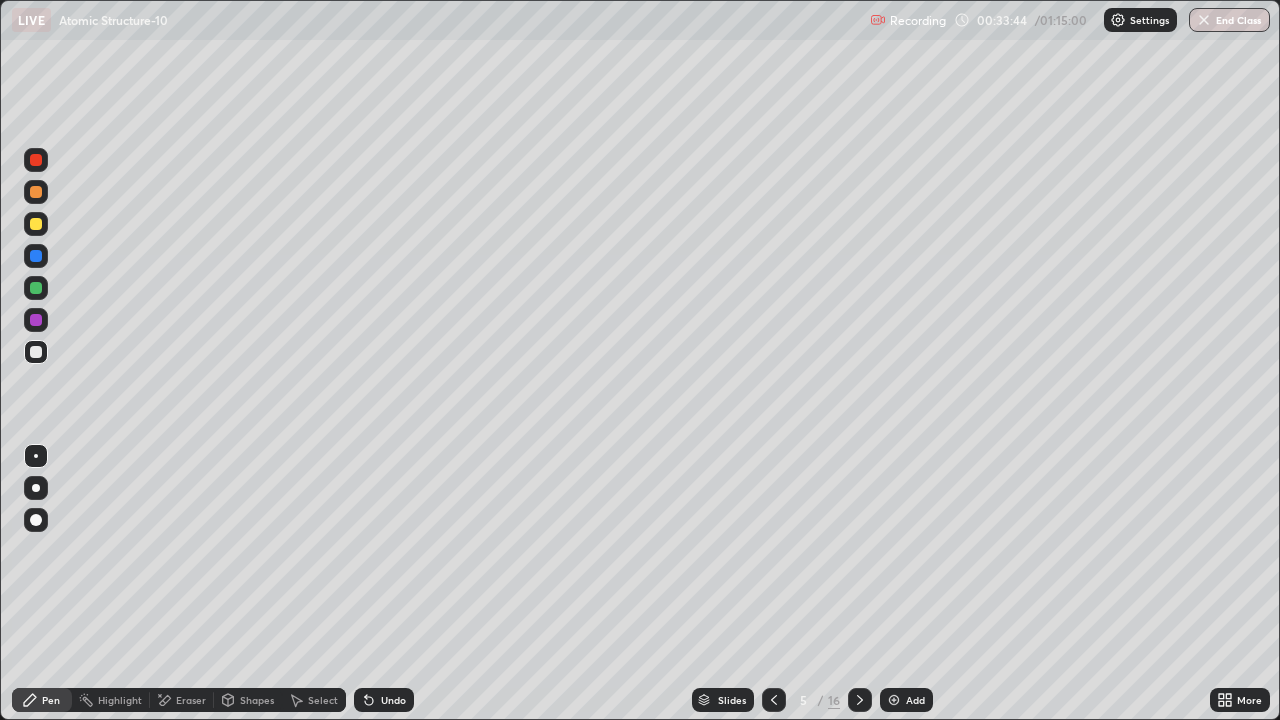 click at bounding box center [36, 192] 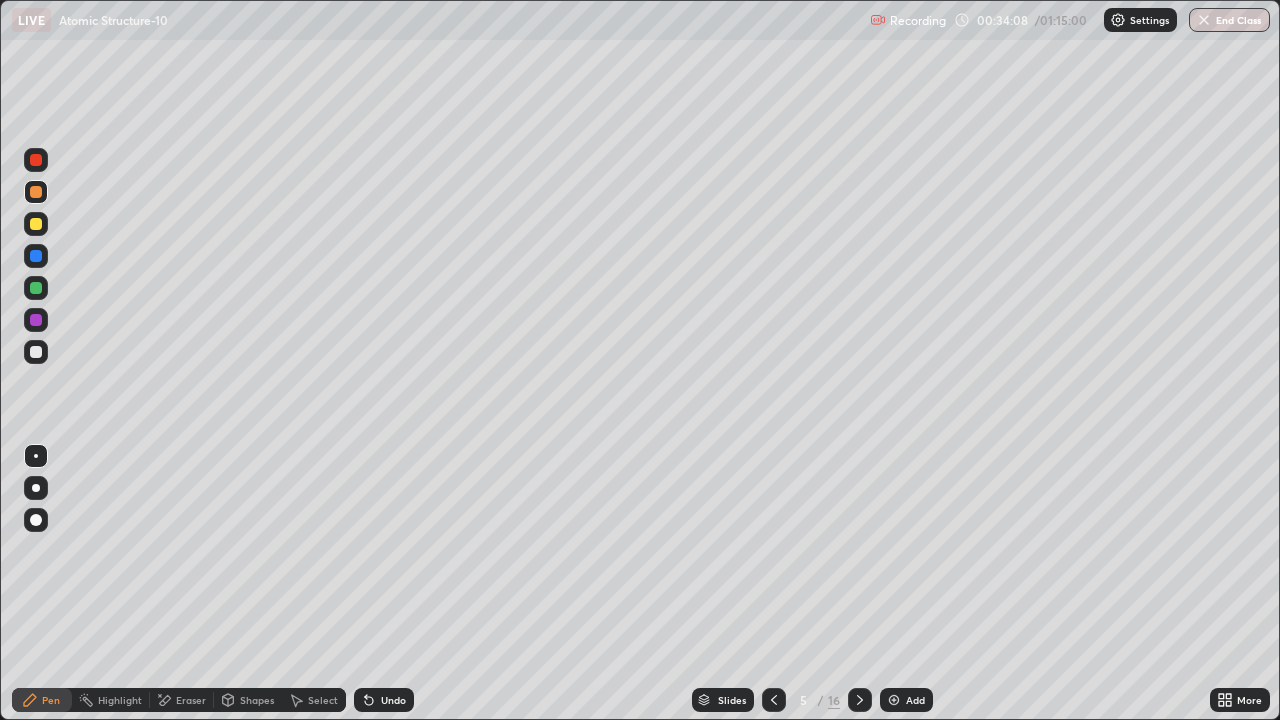 click at bounding box center (36, 352) 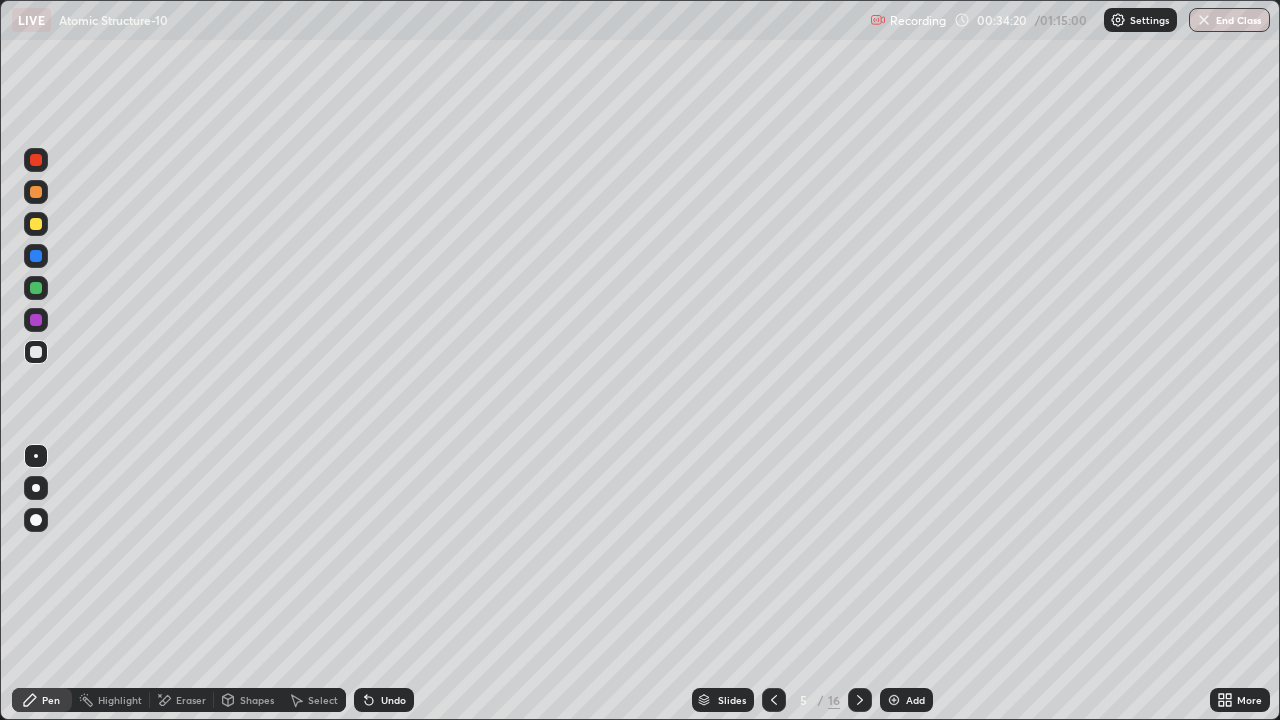 click at bounding box center [36, 192] 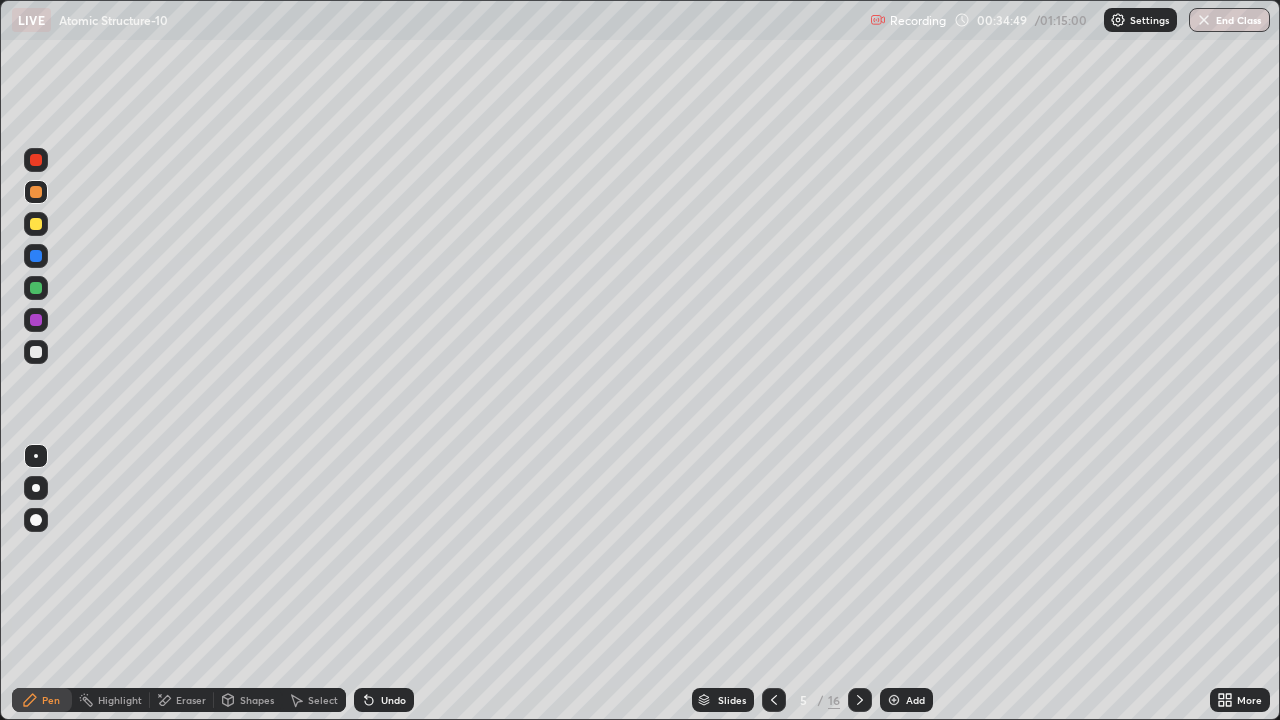 click at bounding box center [36, 352] 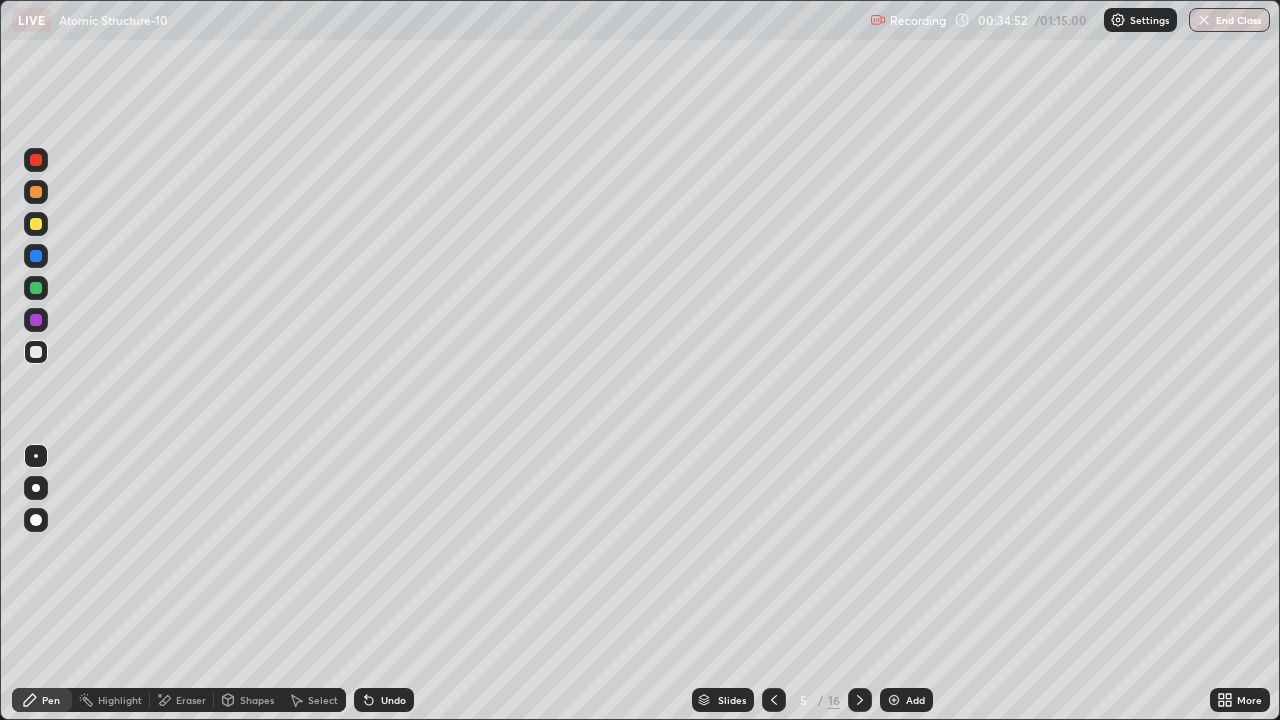 click at bounding box center (860, 700) 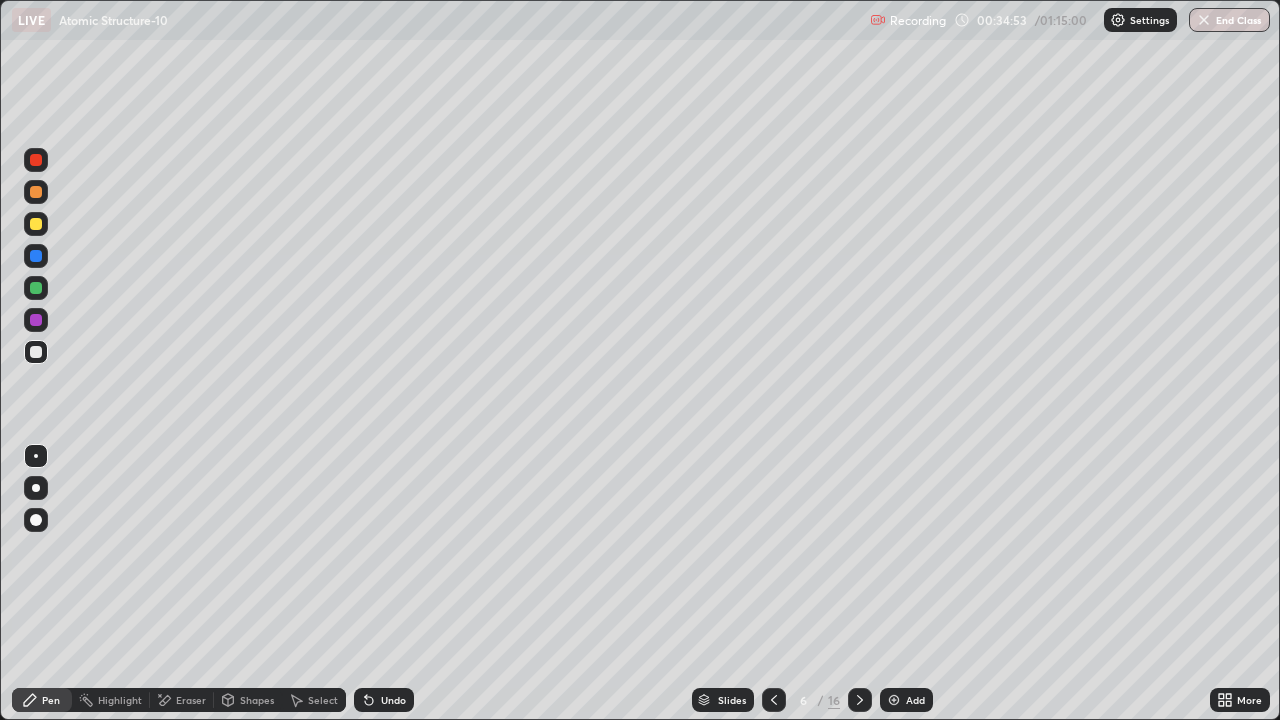 click 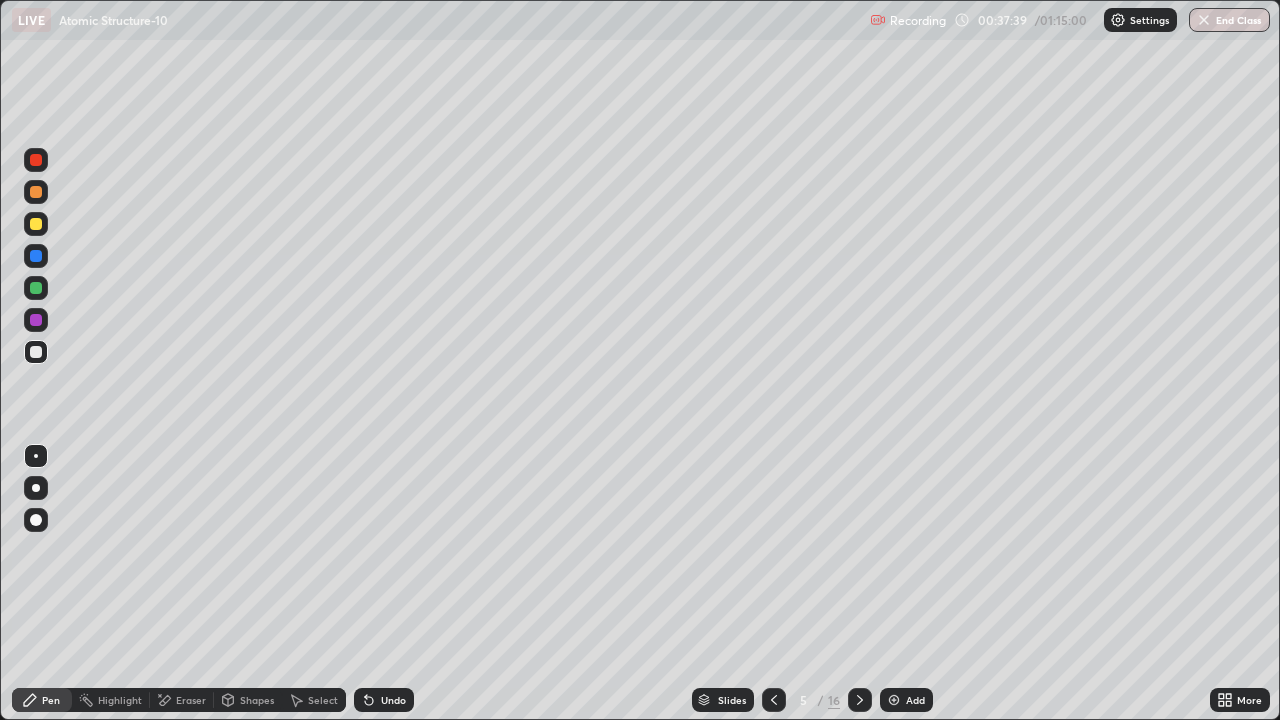 click 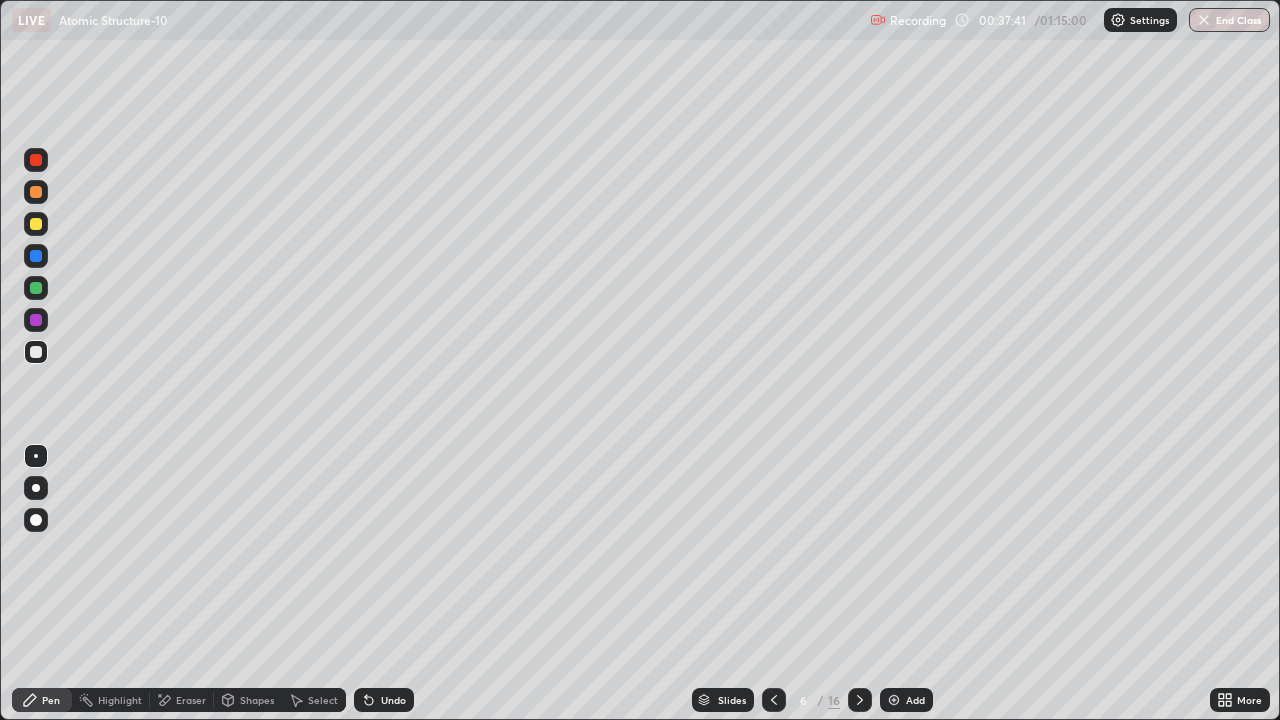 click 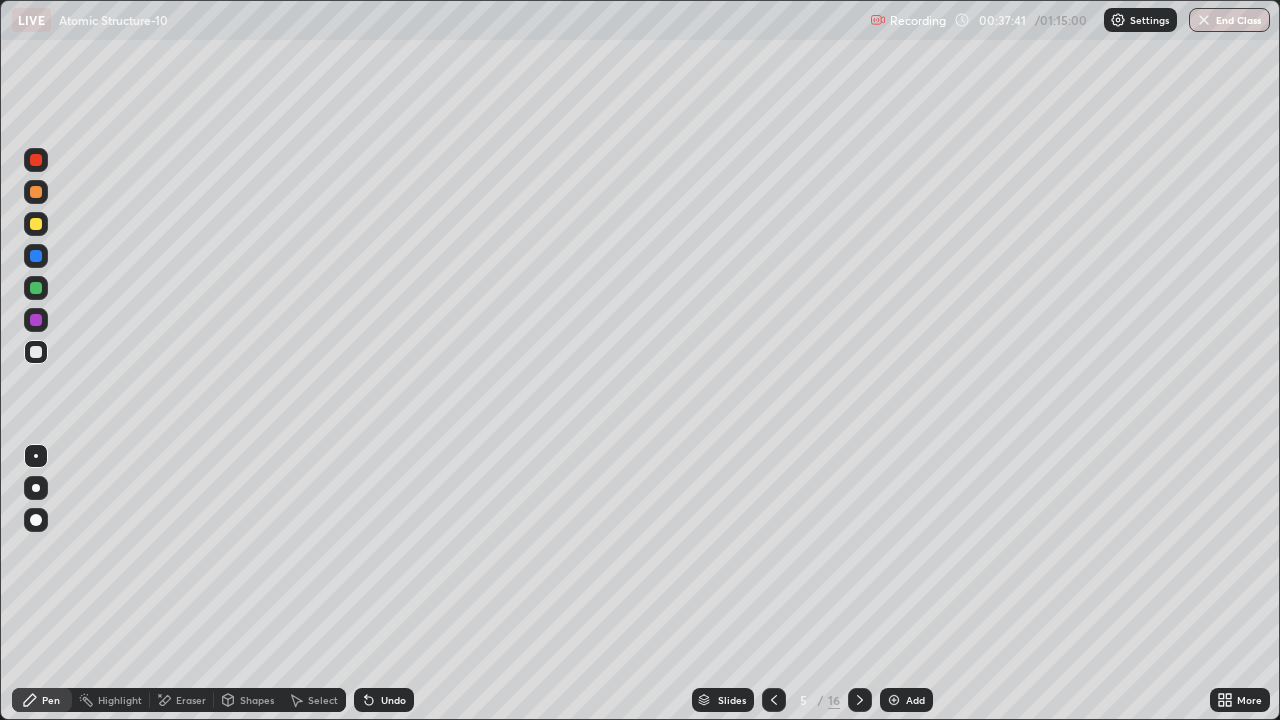 click 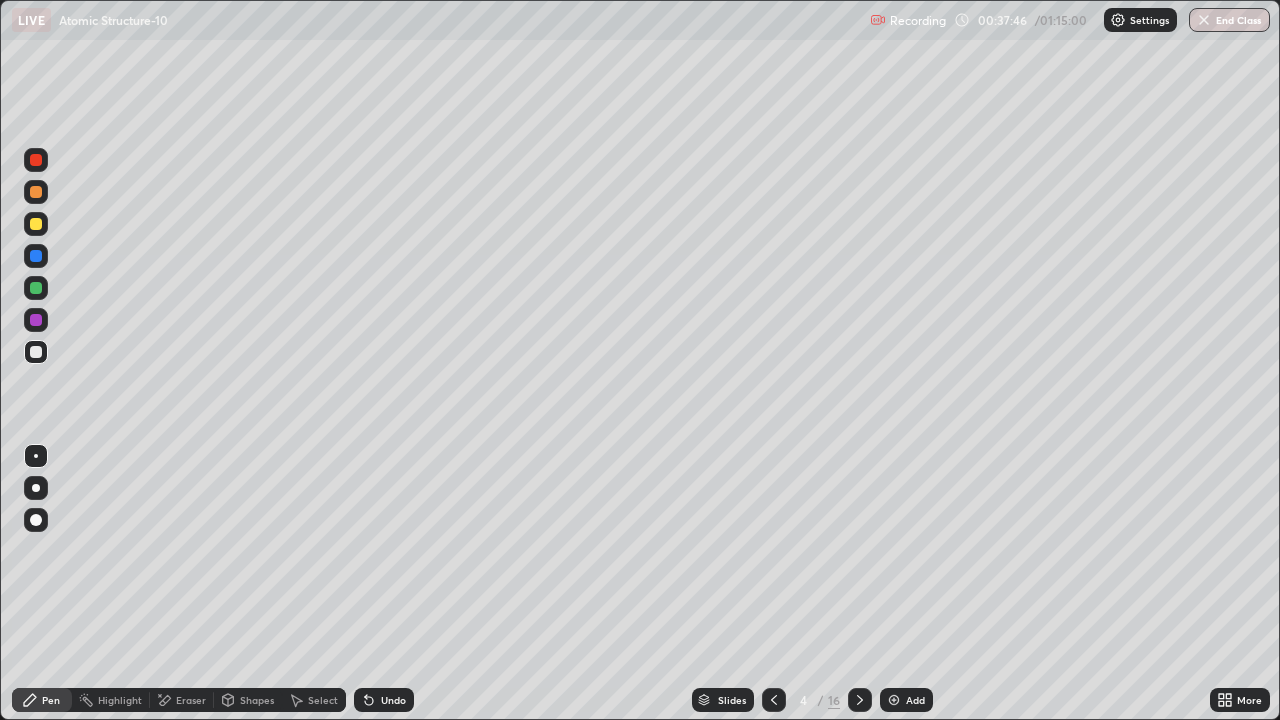 click 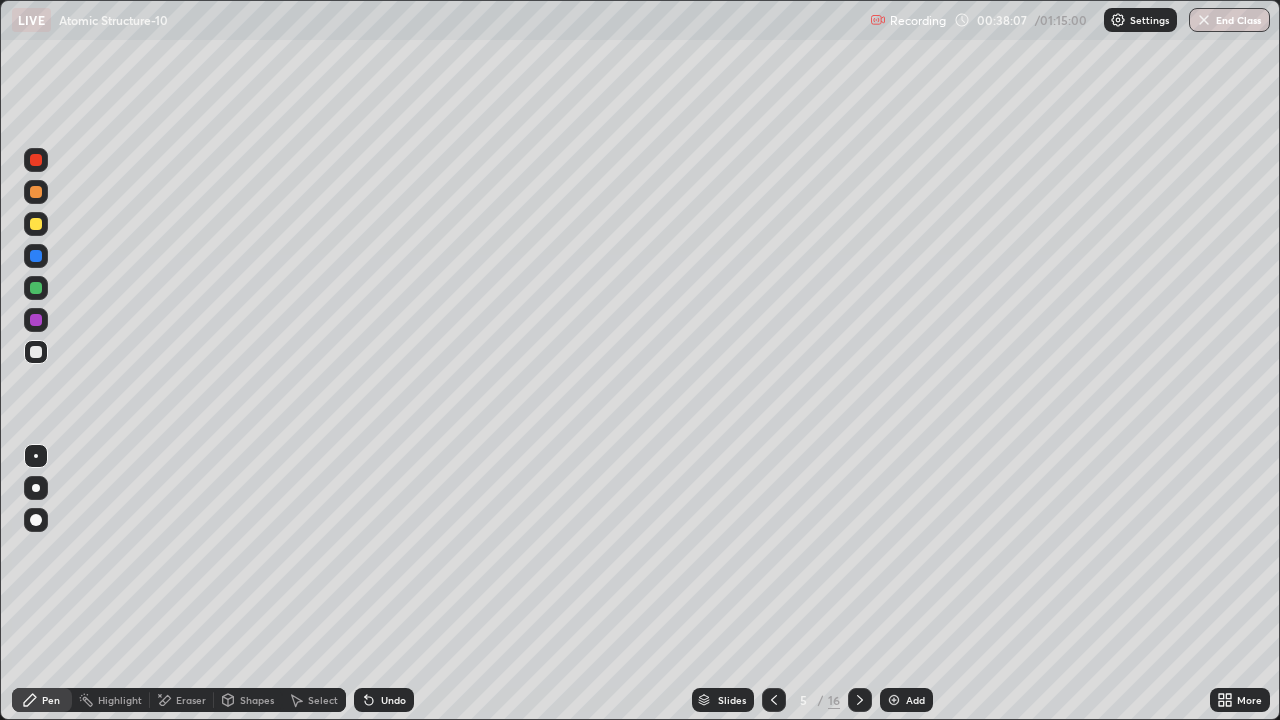 click at bounding box center [36, 320] 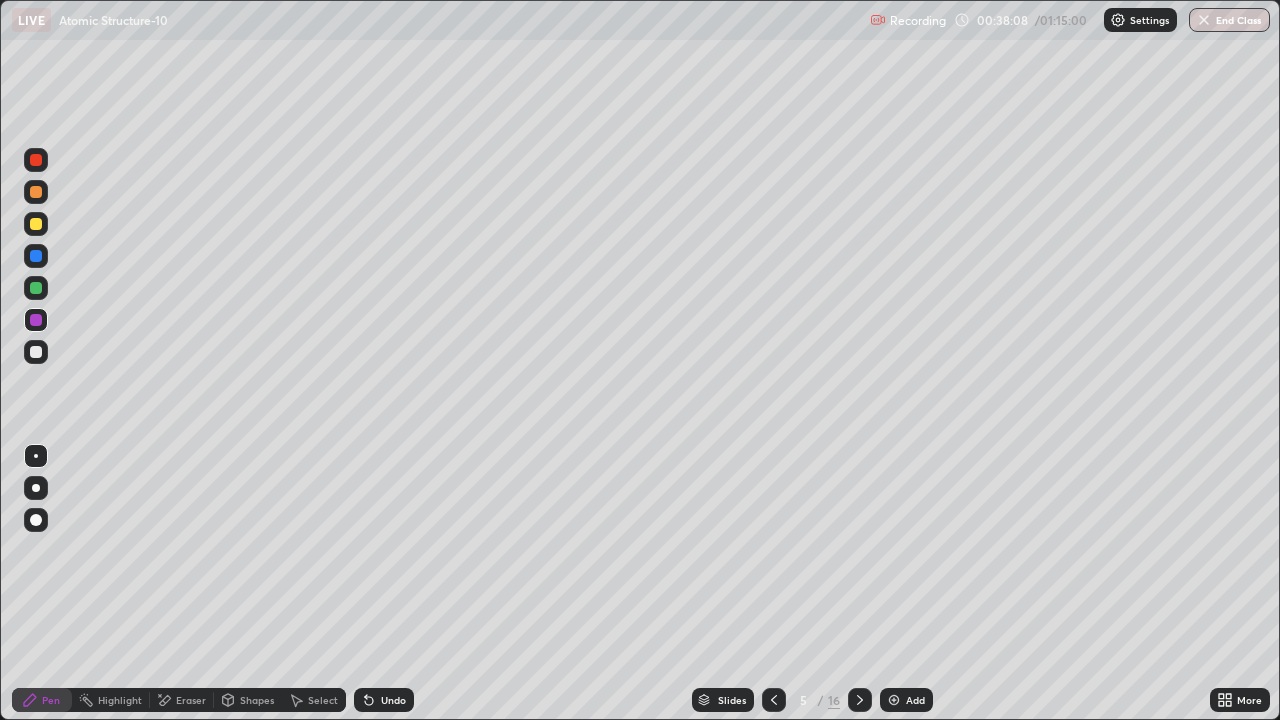 click on "Highlight" at bounding box center [111, 700] 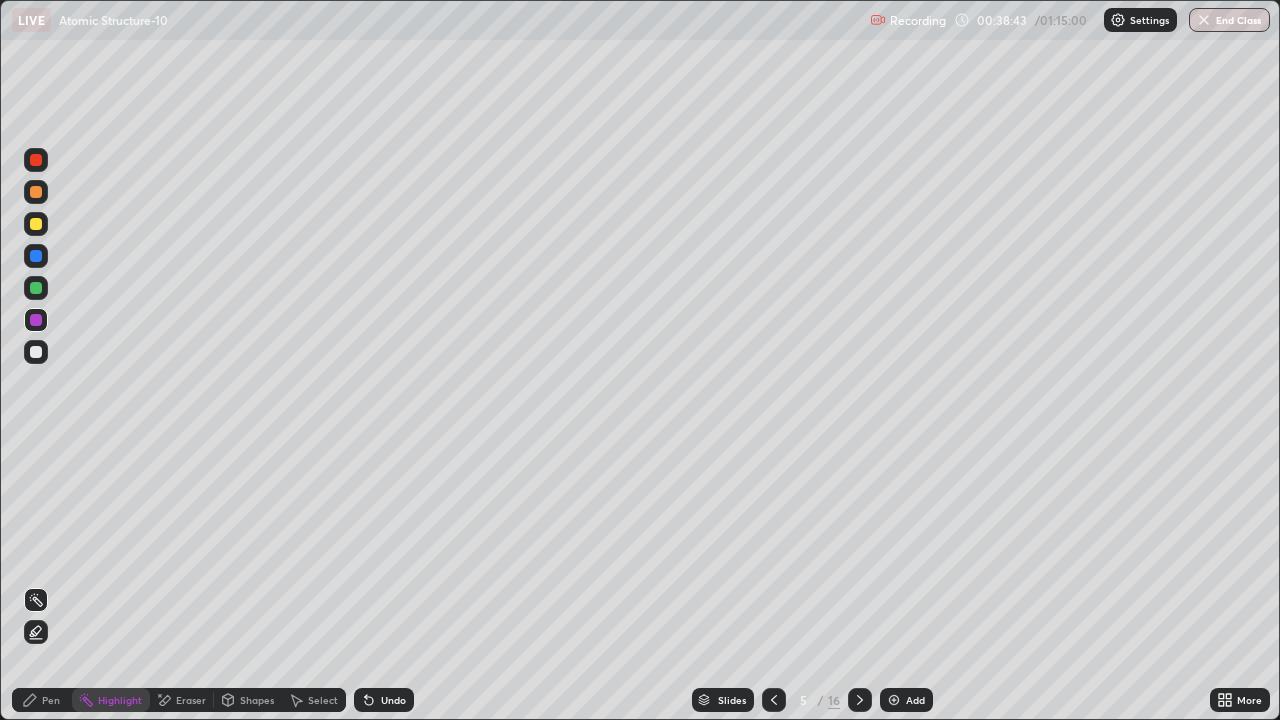 click 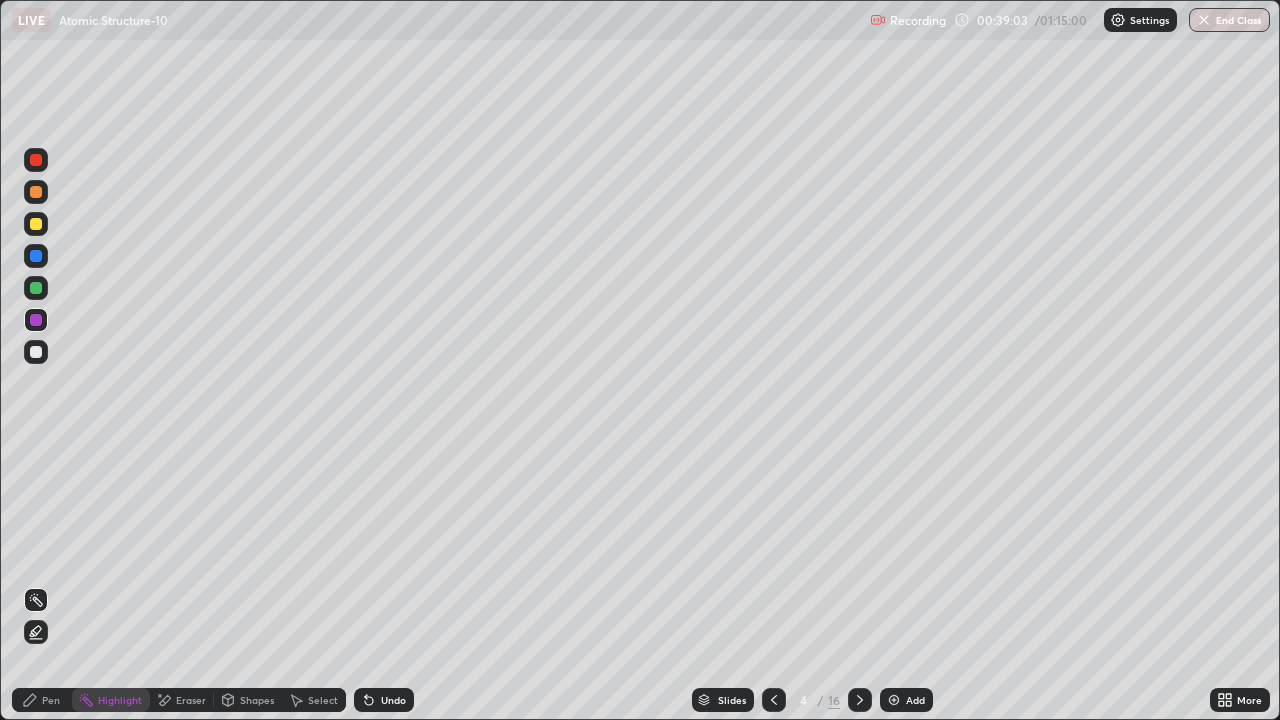 click at bounding box center [860, 700] 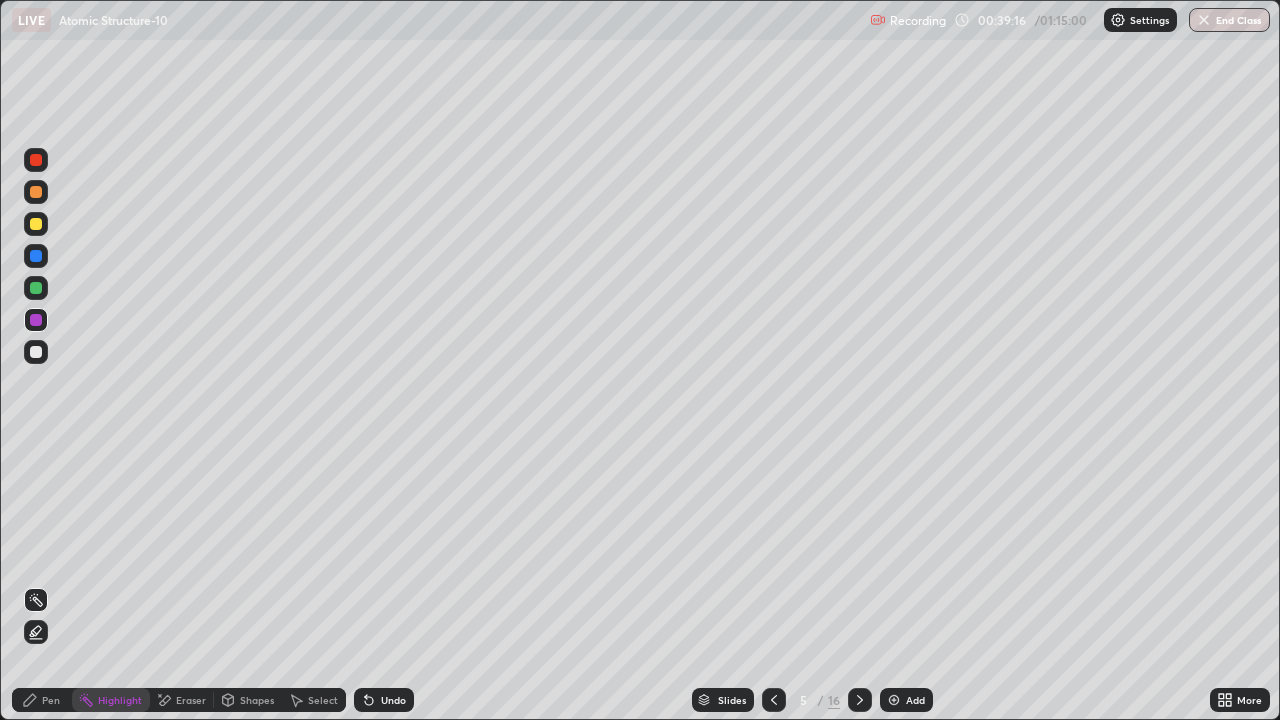 click 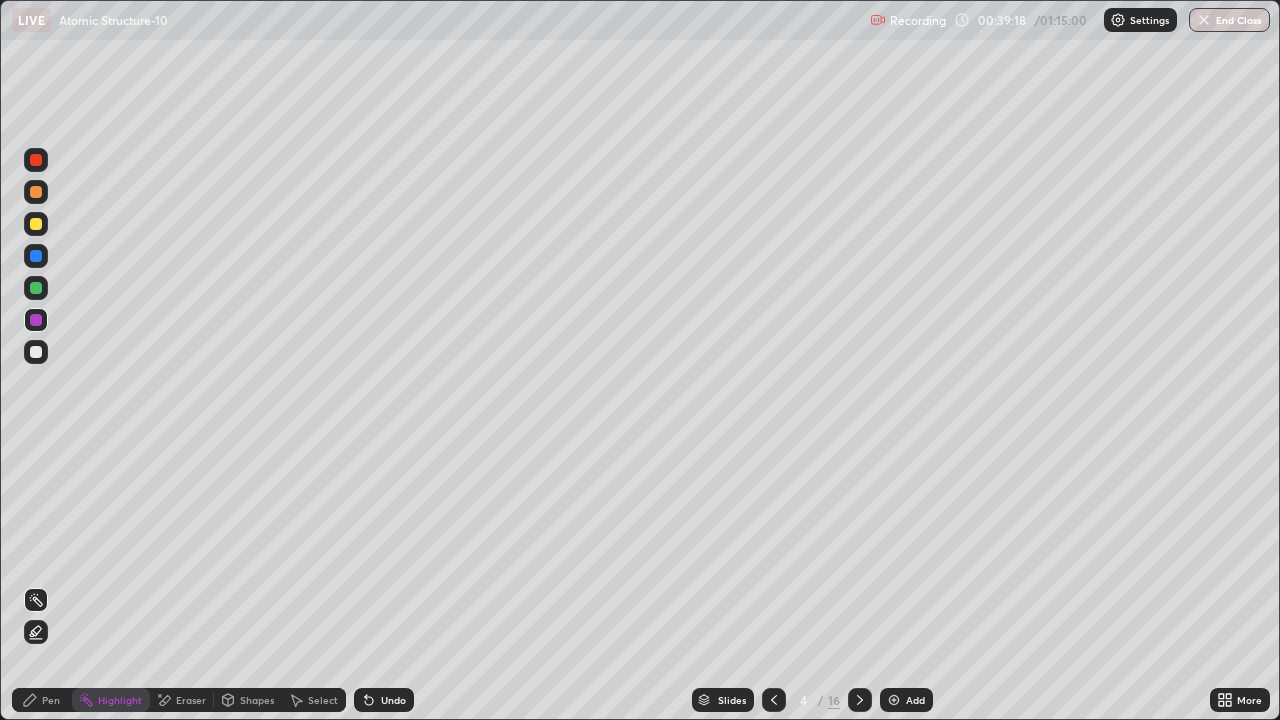 click at bounding box center [860, 700] 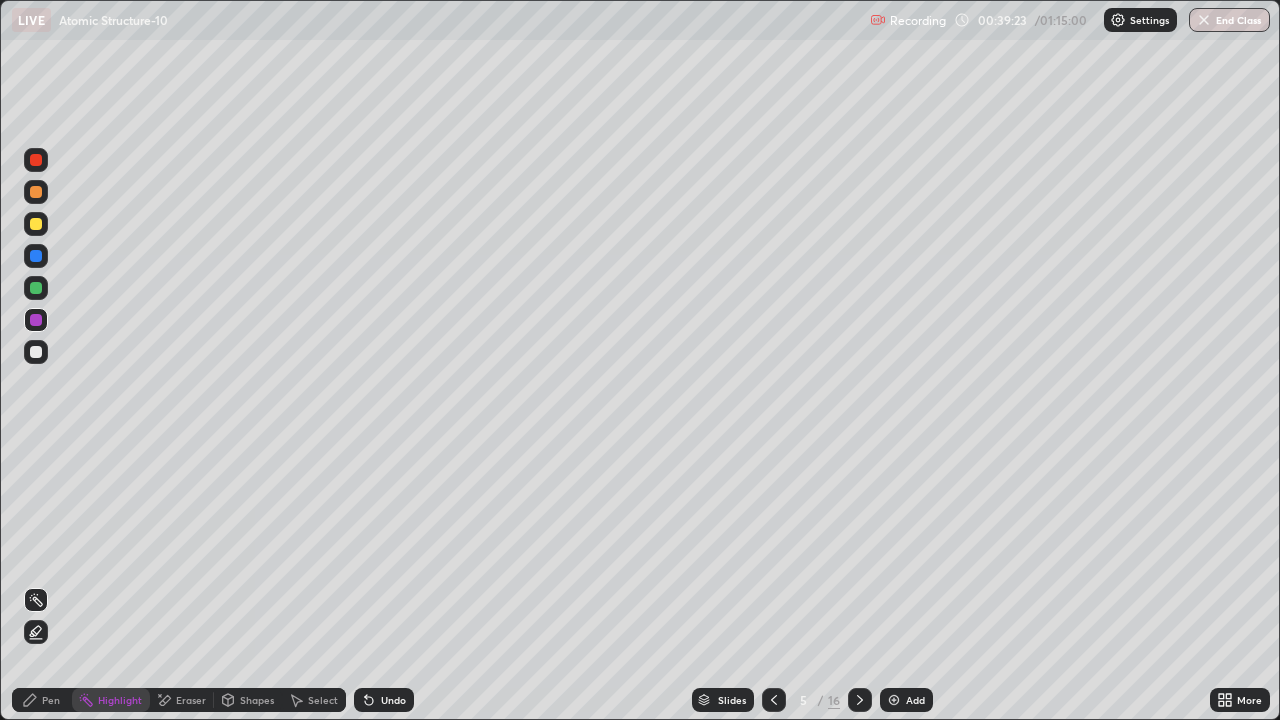click 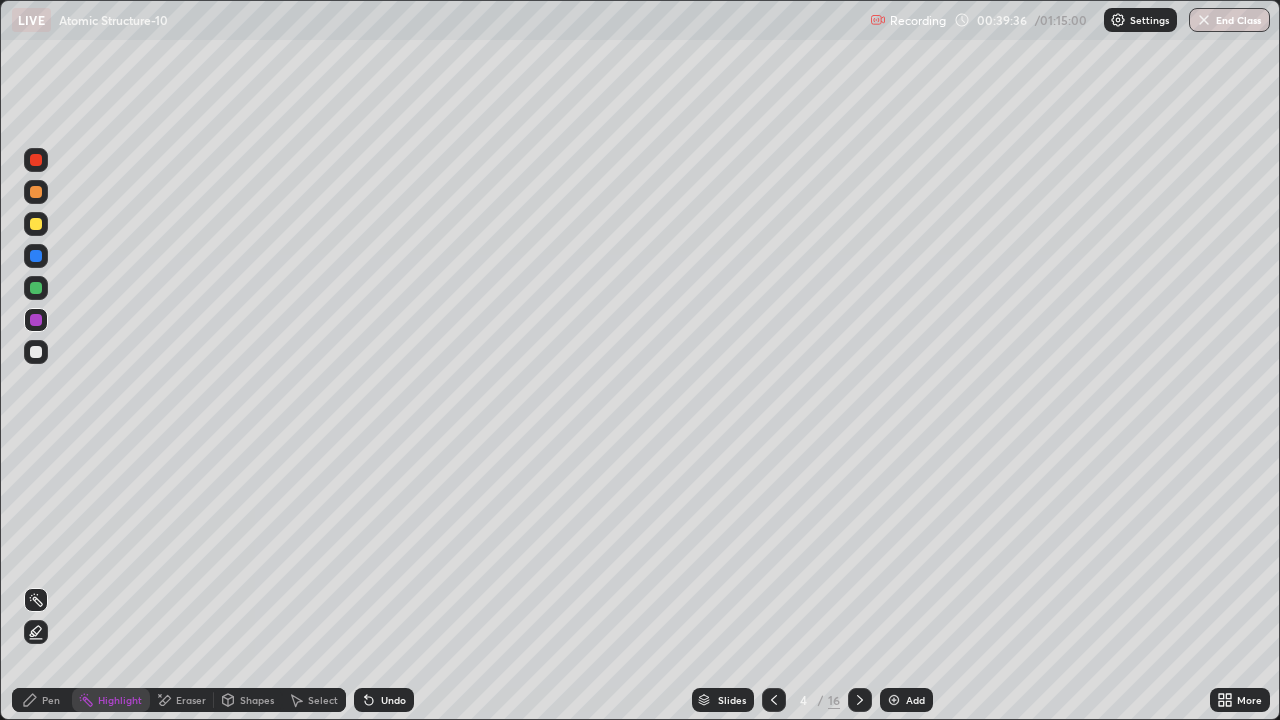 click 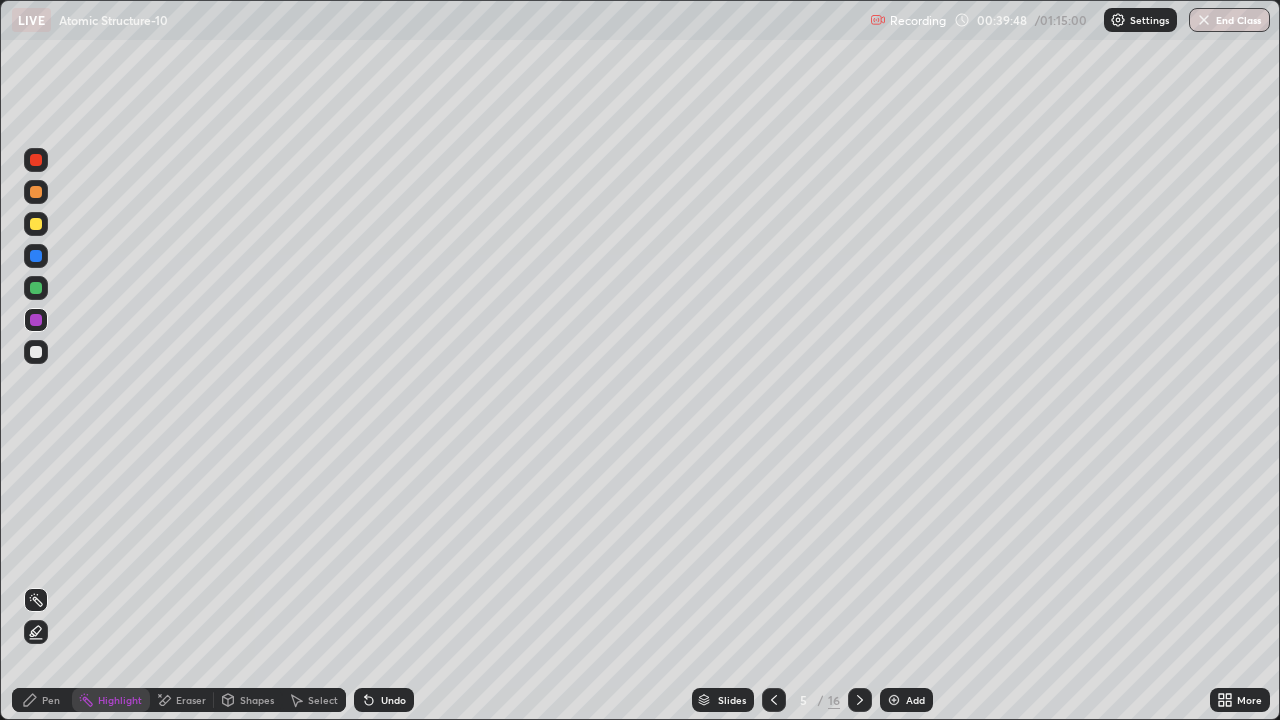 click 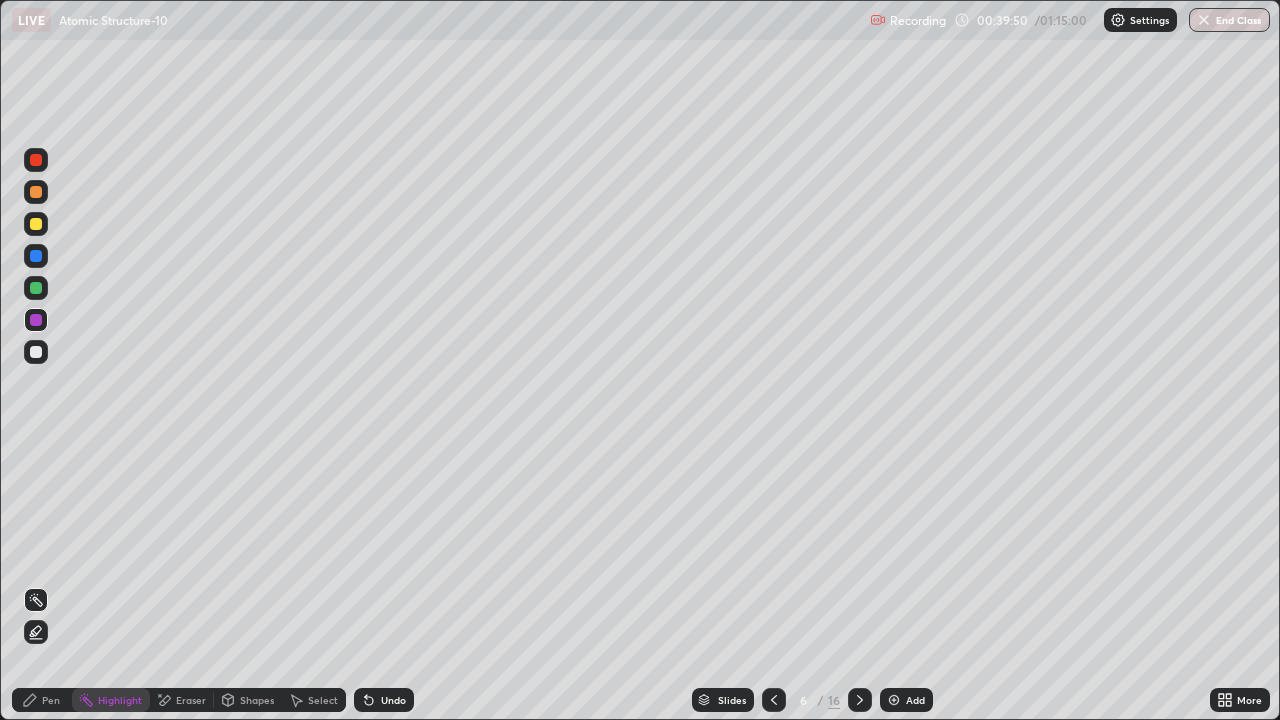 click on "Pen" at bounding box center (51, 700) 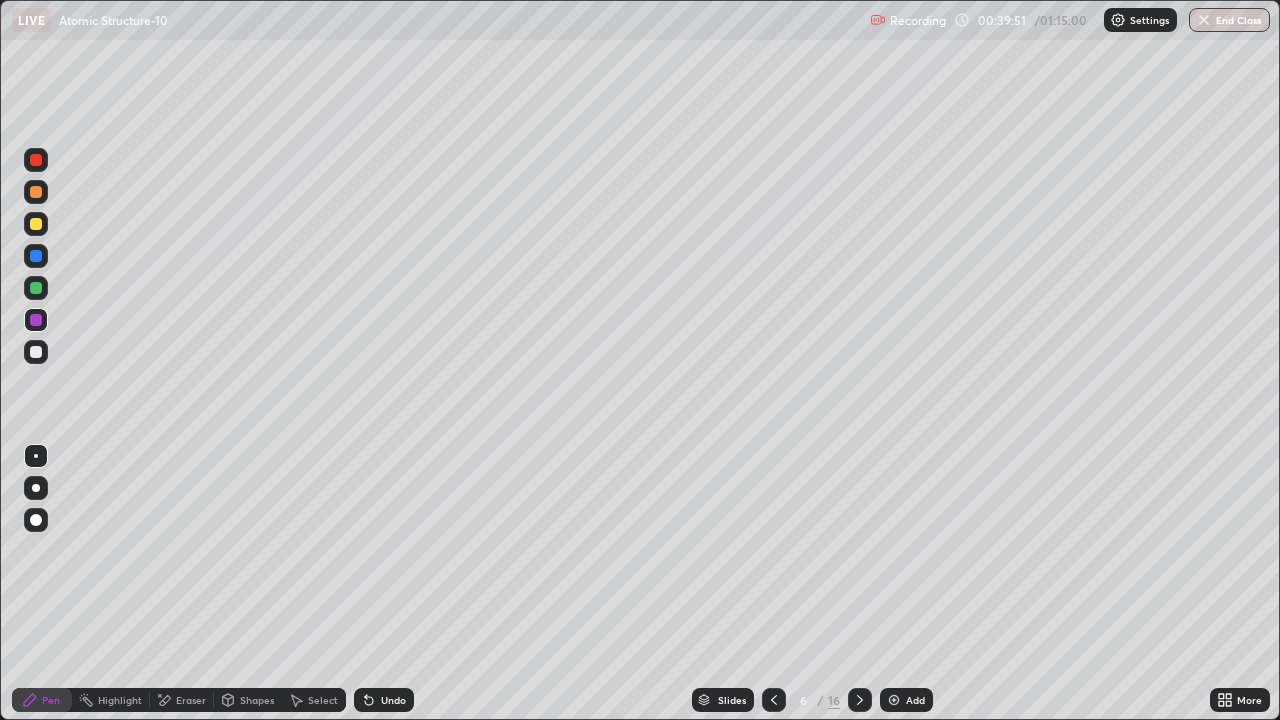click at bounding box center (36, 192) 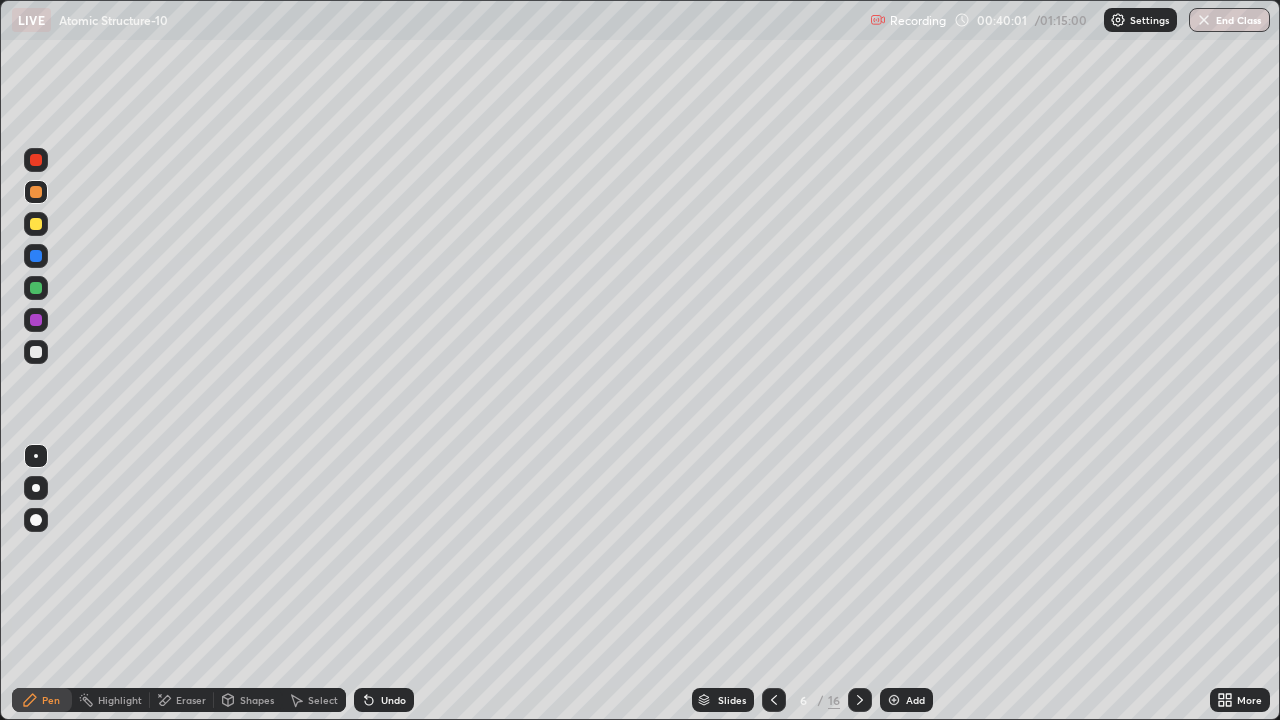 click at bounding box center (36, 224) 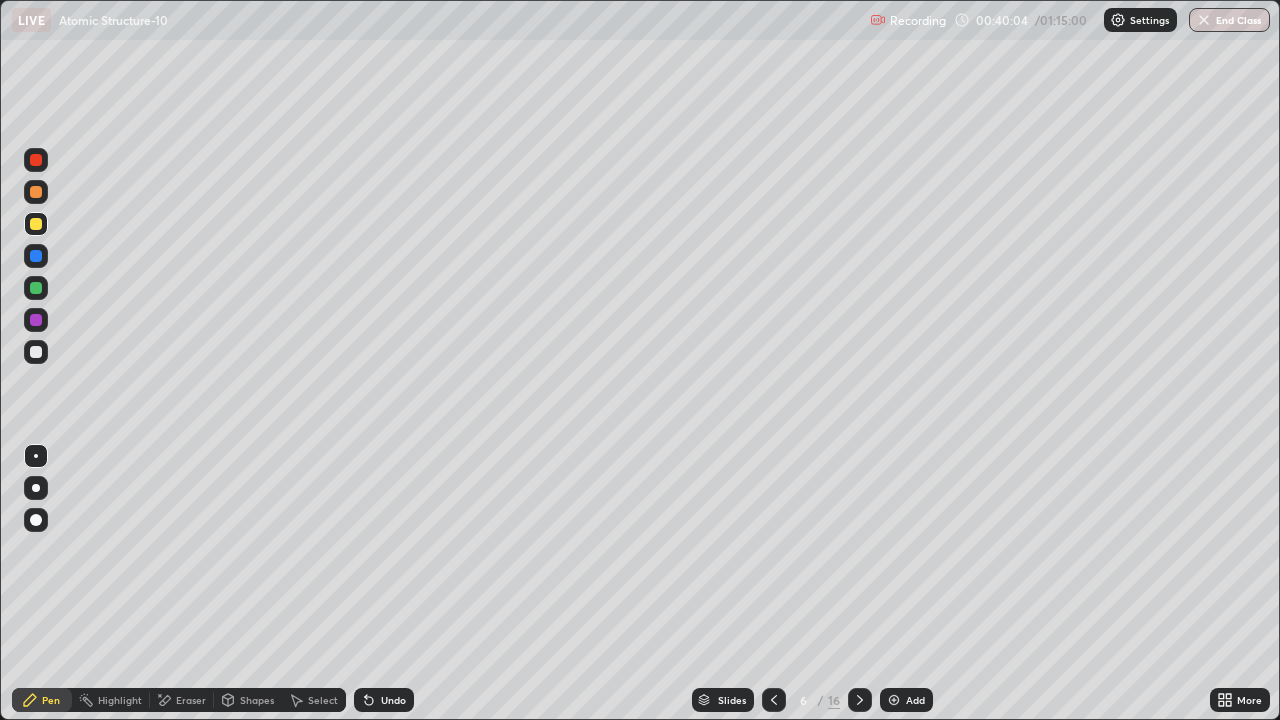 click at bounding box center [36, 352] 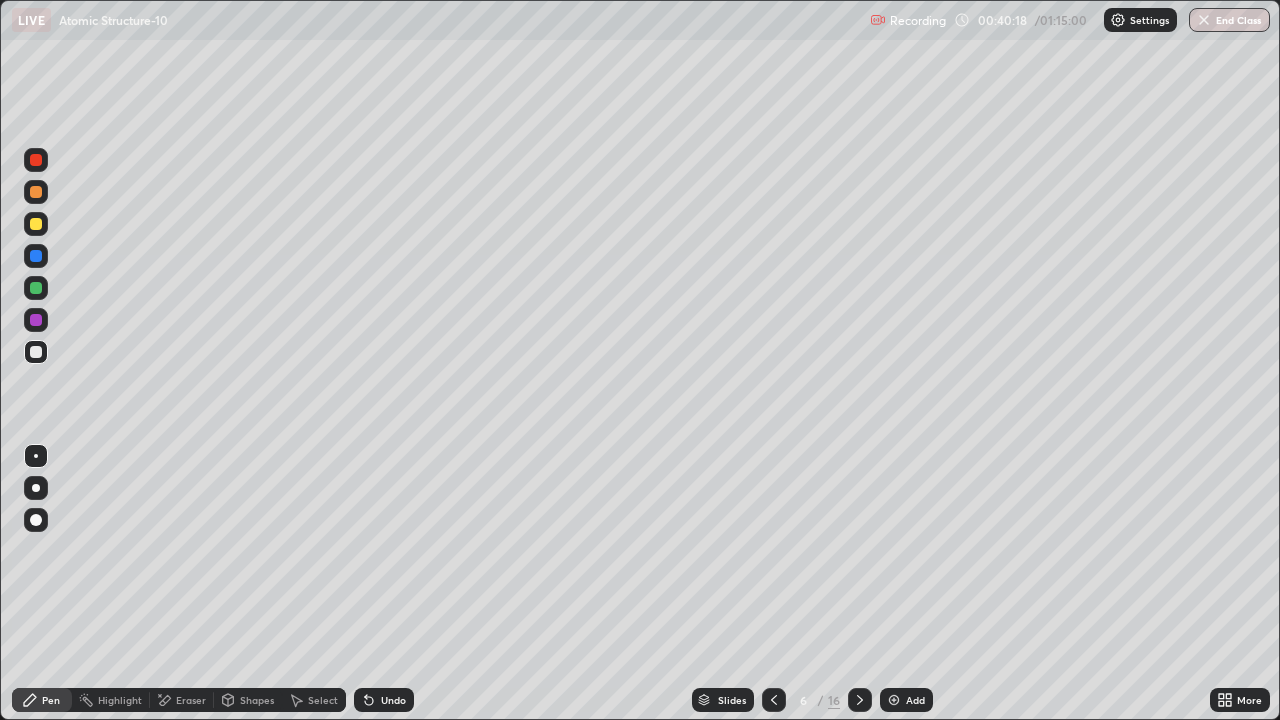click on "Shapes" at bounding box center (248, 700) 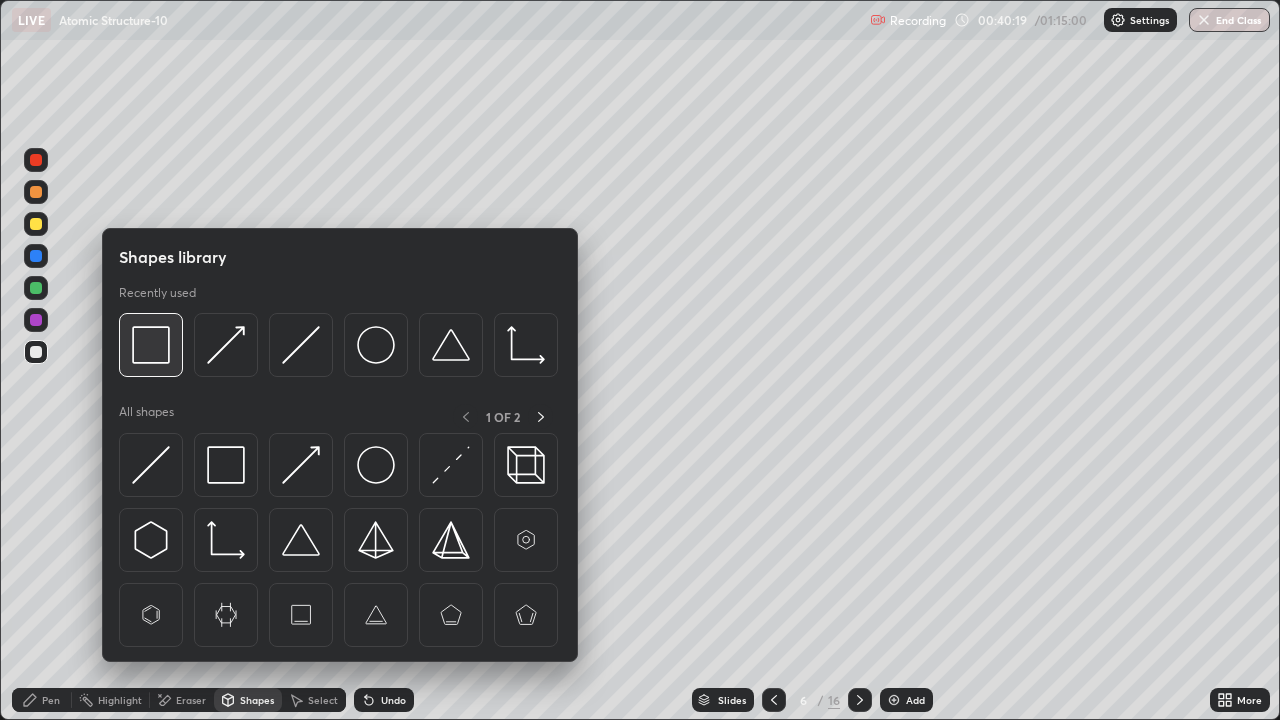 click at bounding box center [151, 345] 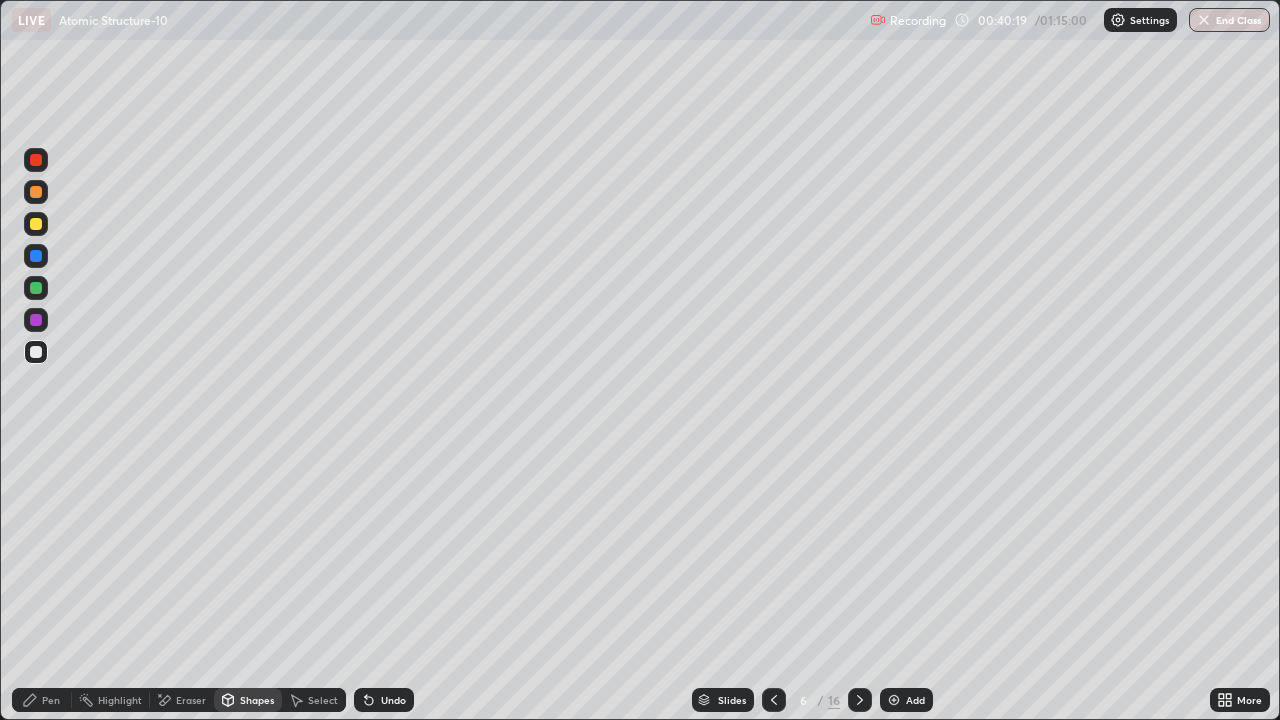 click at bounding box center (36, 320) 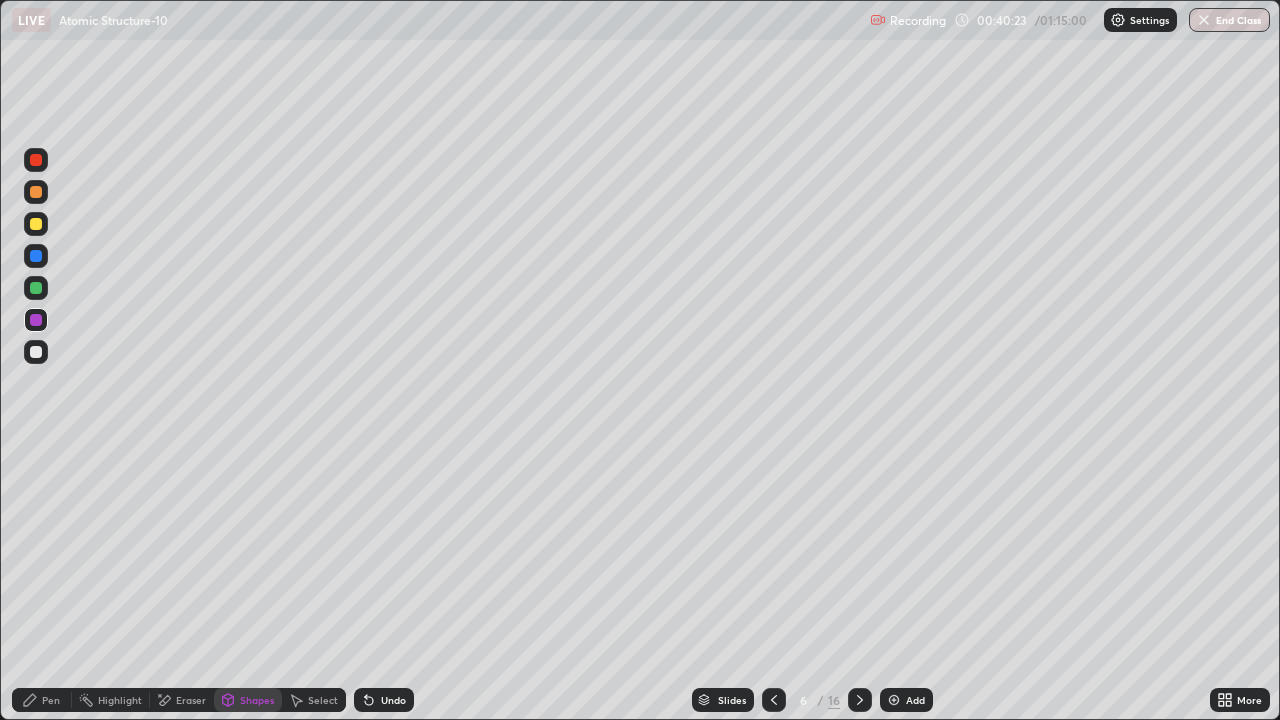 click on "Pen" at bounding box center [51, 700] 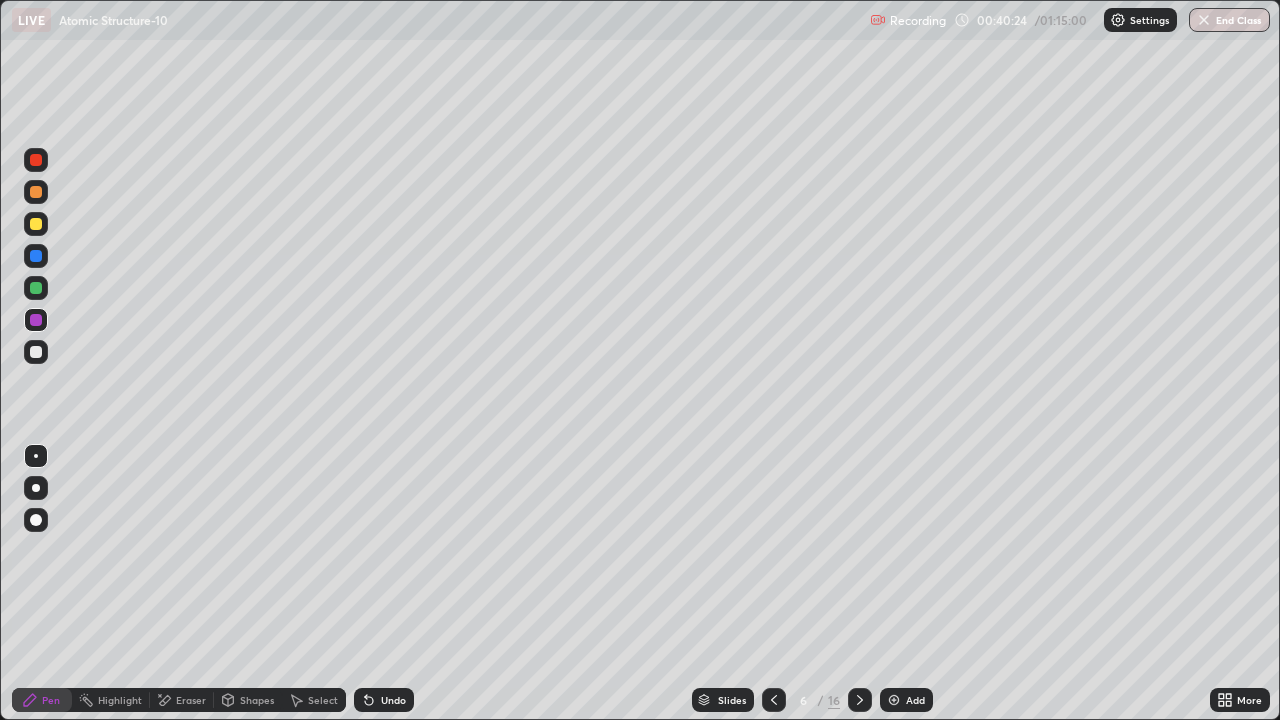 click at bounding box center (36, 288) 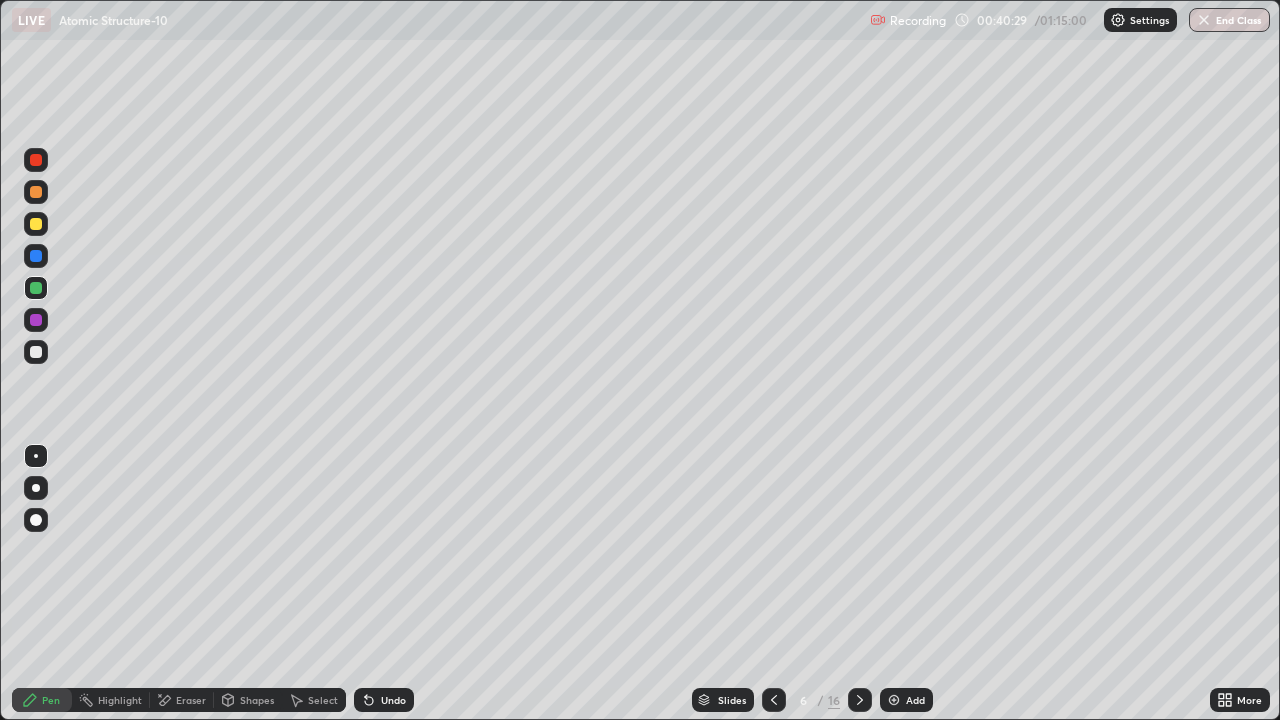 click on "Undo" at bounding box center [384, 700] 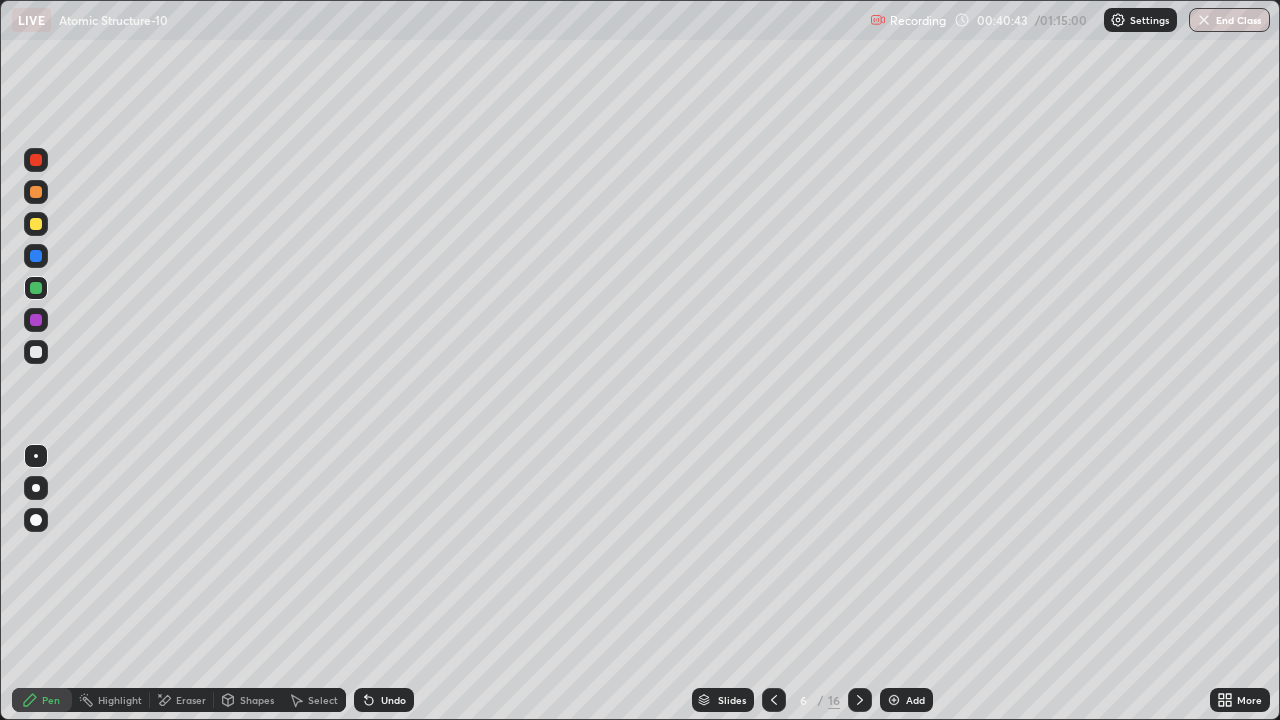 click at bounding box center [36, 352] 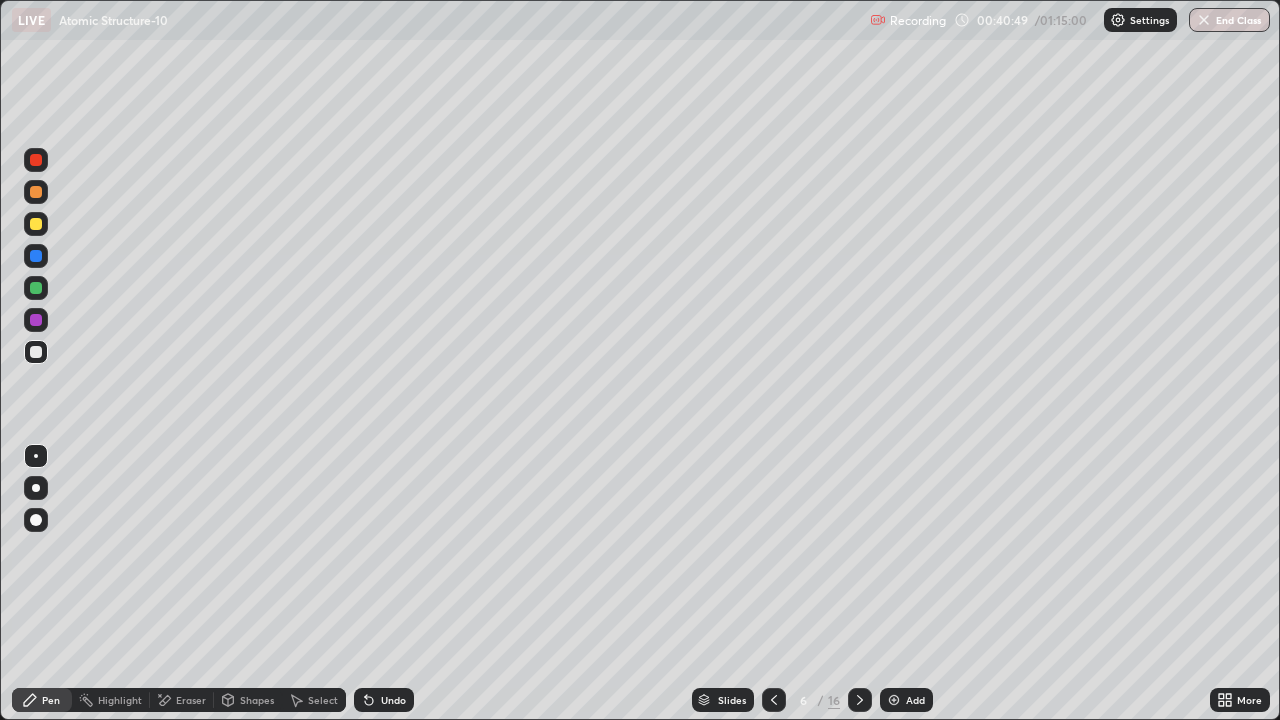 click at bounding box center (36, 256) 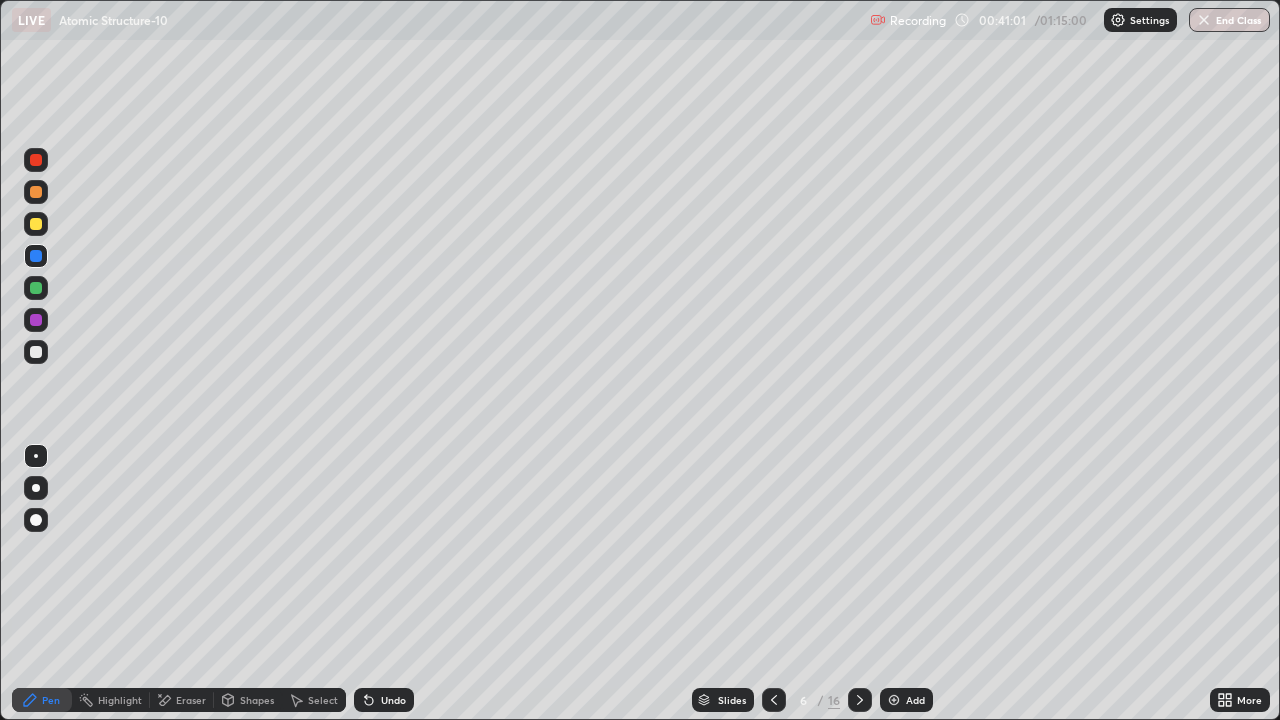 click at bounding box center (36, 352) 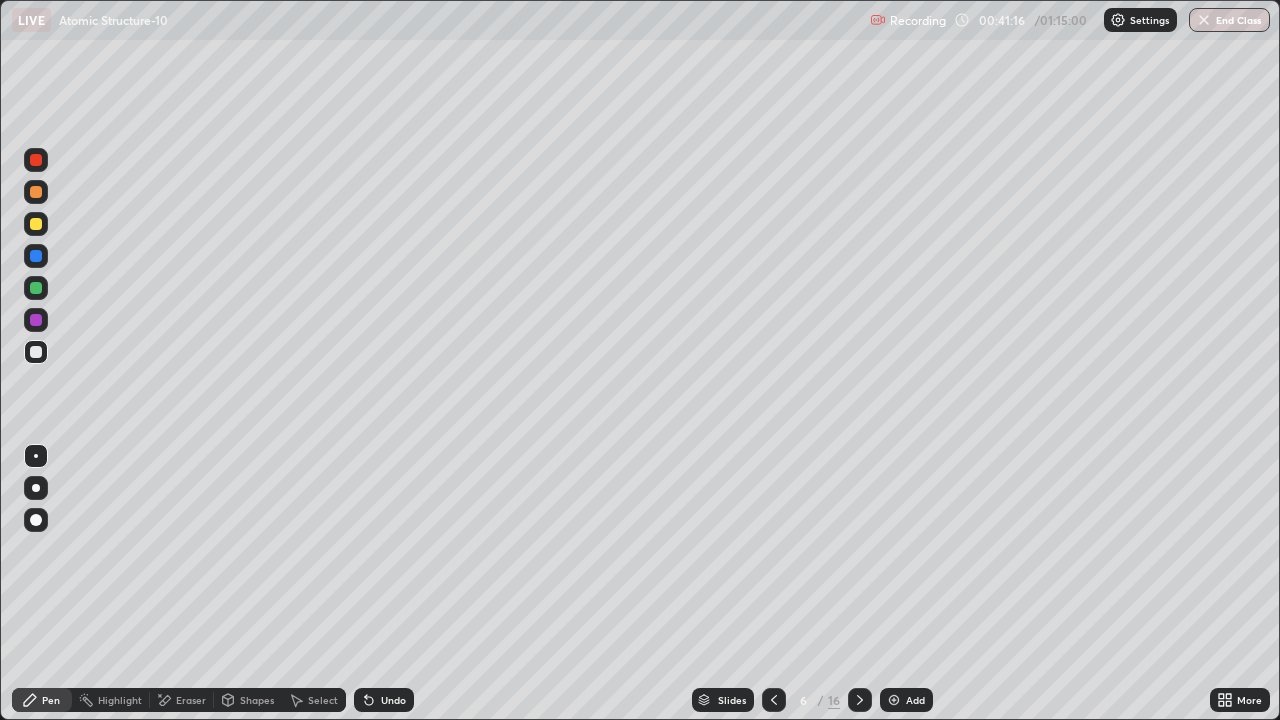click at bounding box center (36, 256) 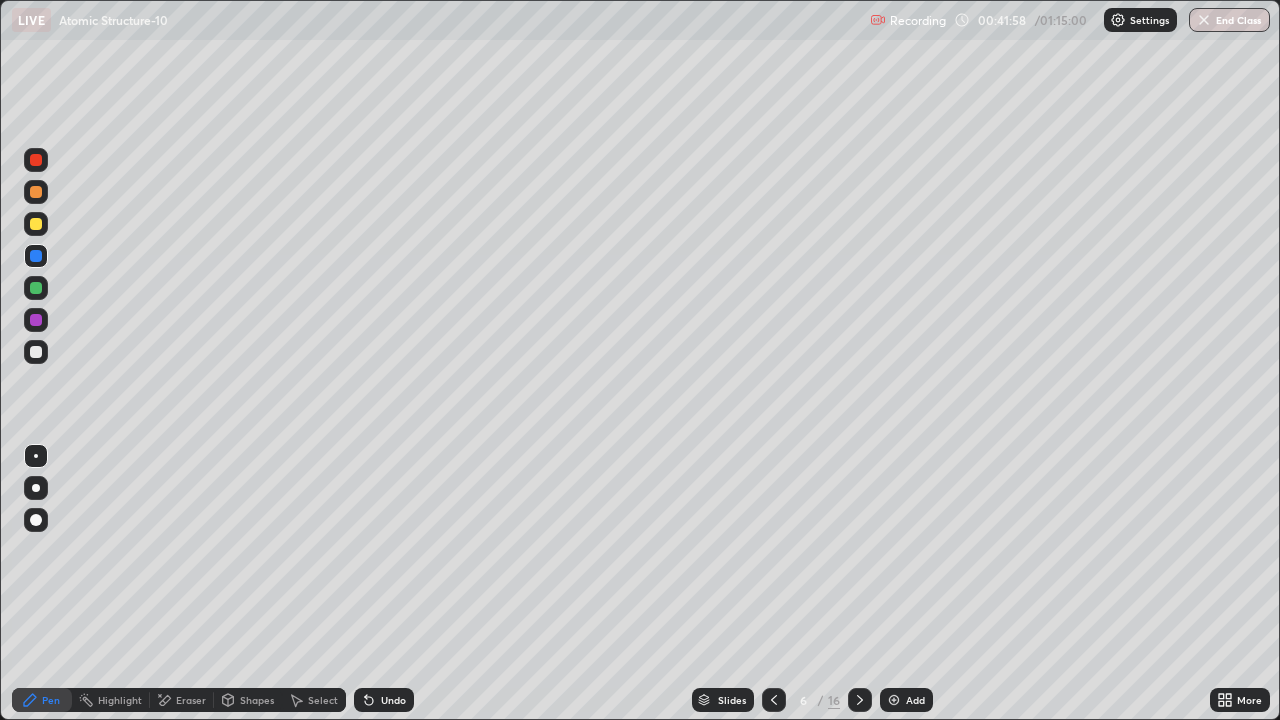 click at bounding box center (36, 224) 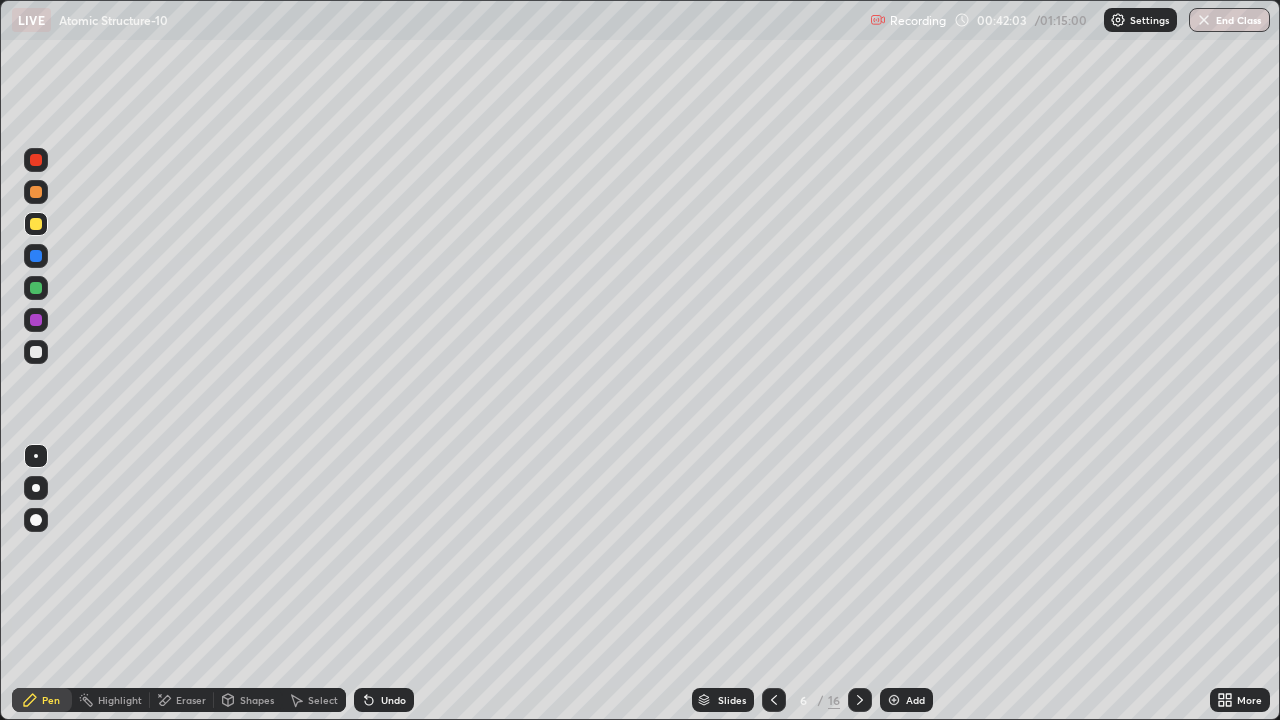 click at bounding box center (36, 192) 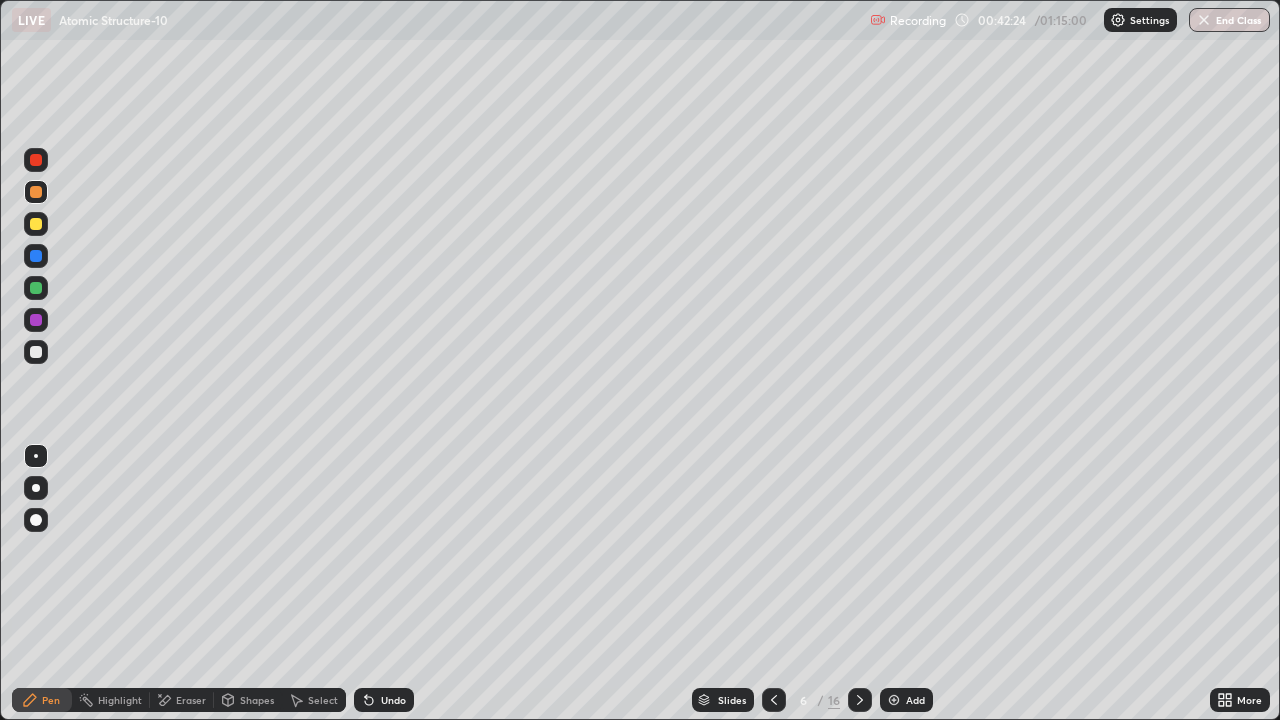 click at bounding box center [36, 352] 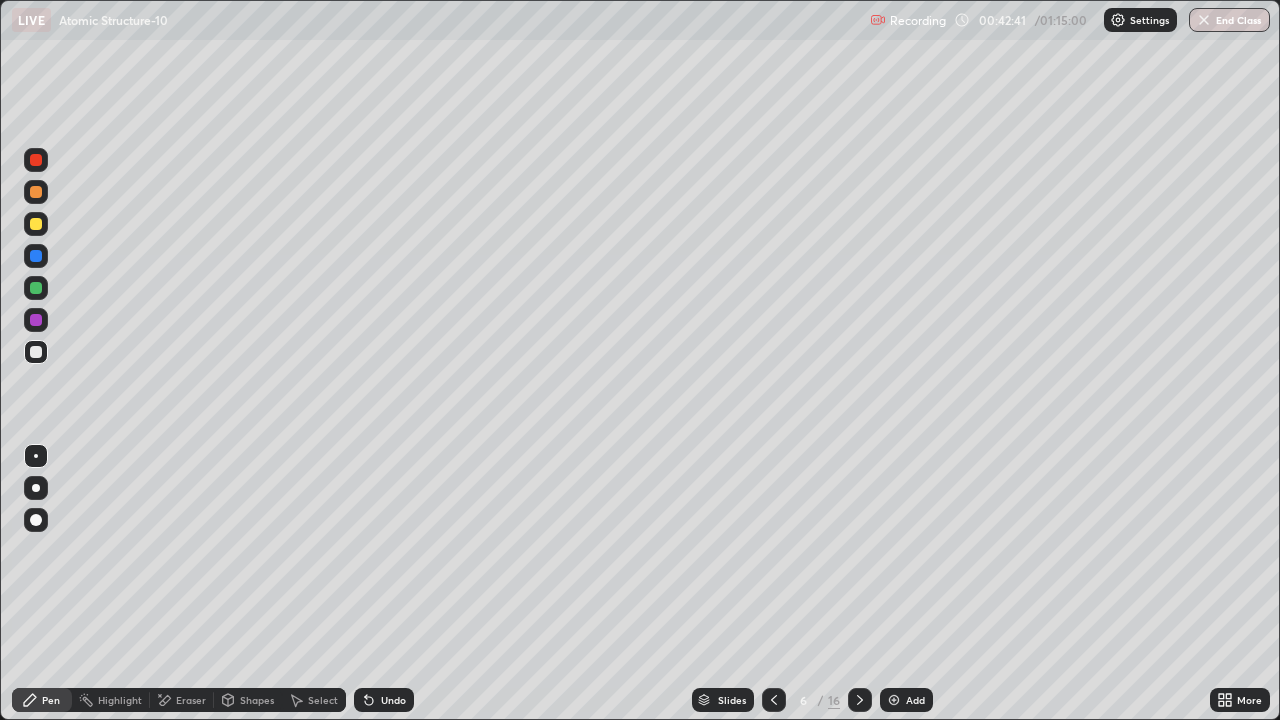 click on "Undo" at bounding box center [393, 700] 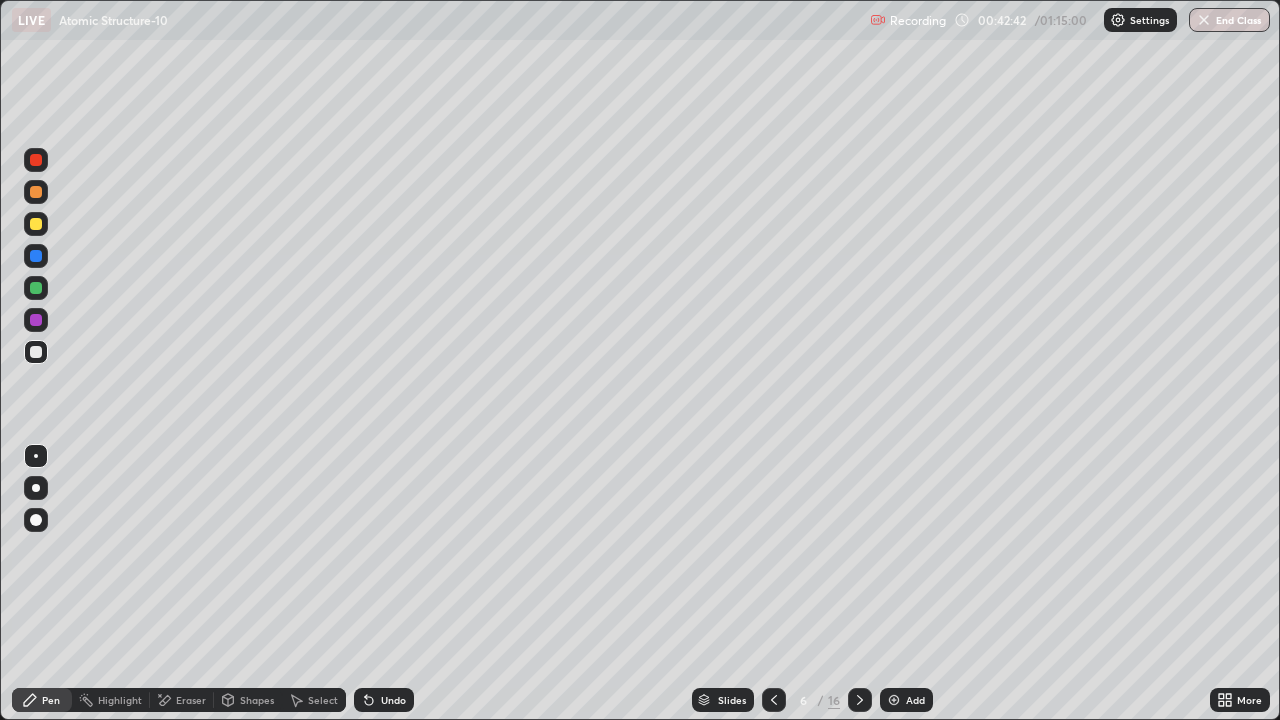click on "Undo" at bounding box center [384, 700] 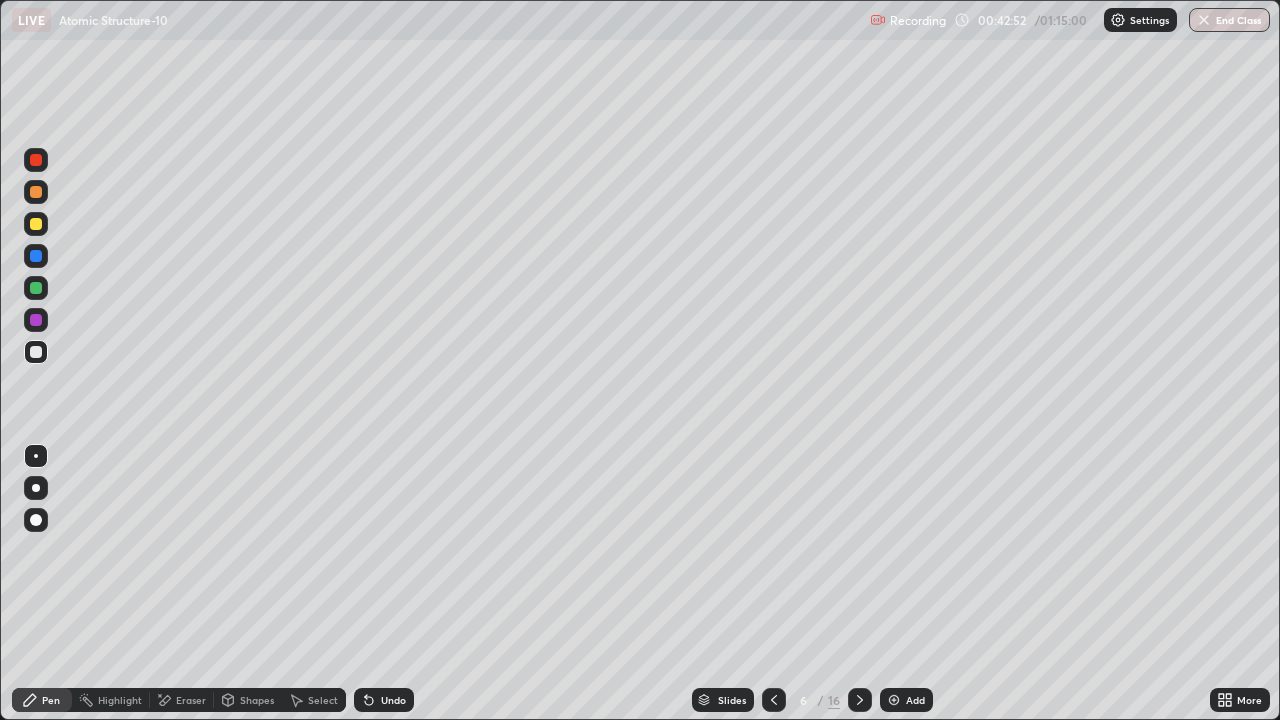 click at bounding box center [36, 192] 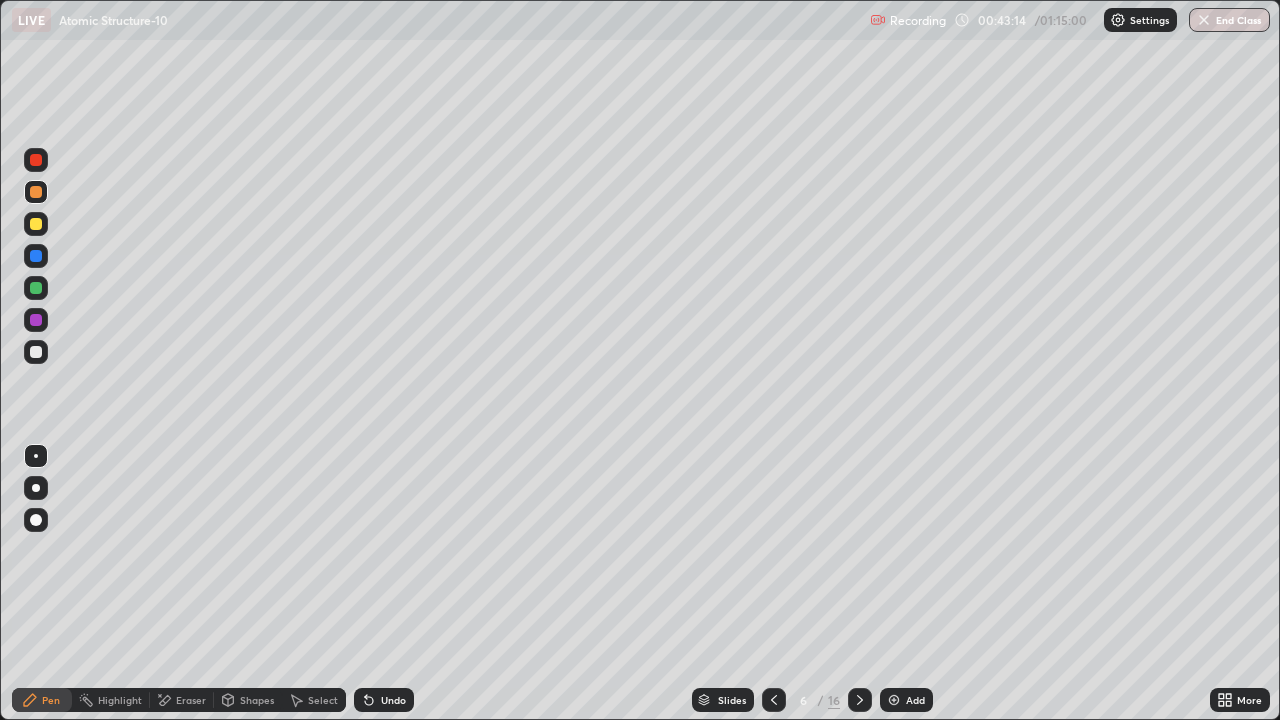 click at bounding box center [36, 352] 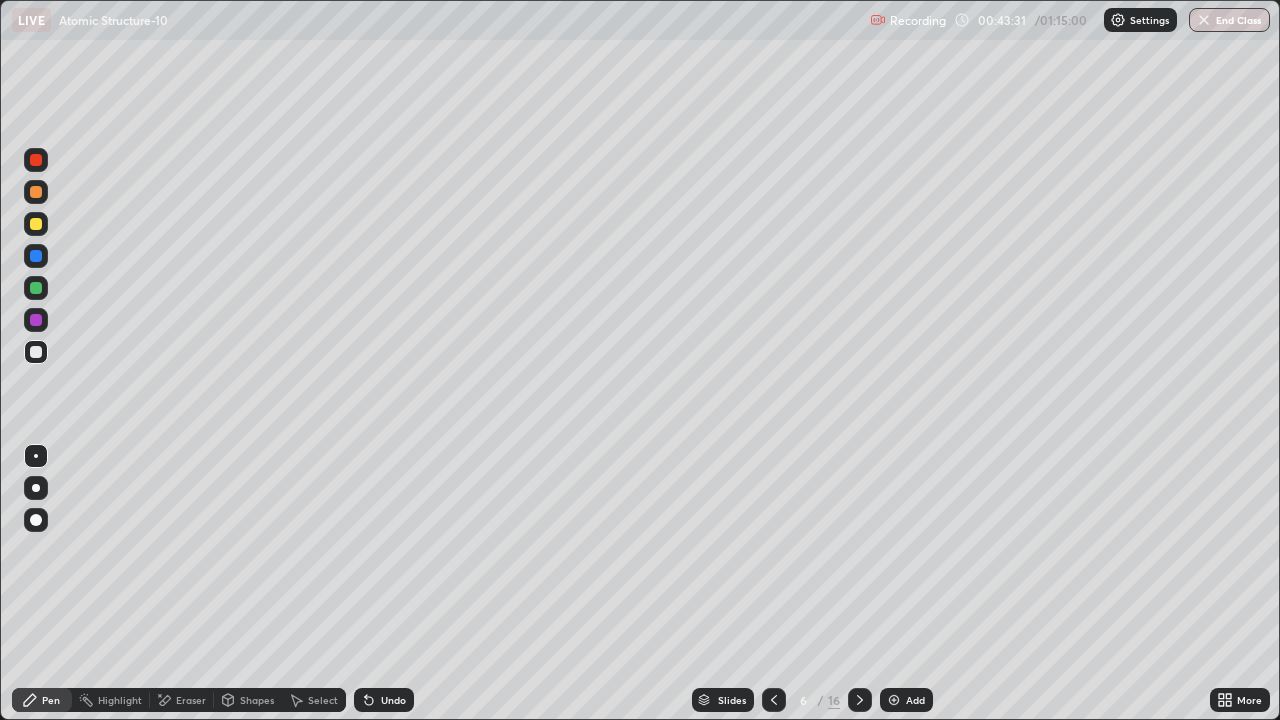 click on "Undo" at bounding box center [384, 700] 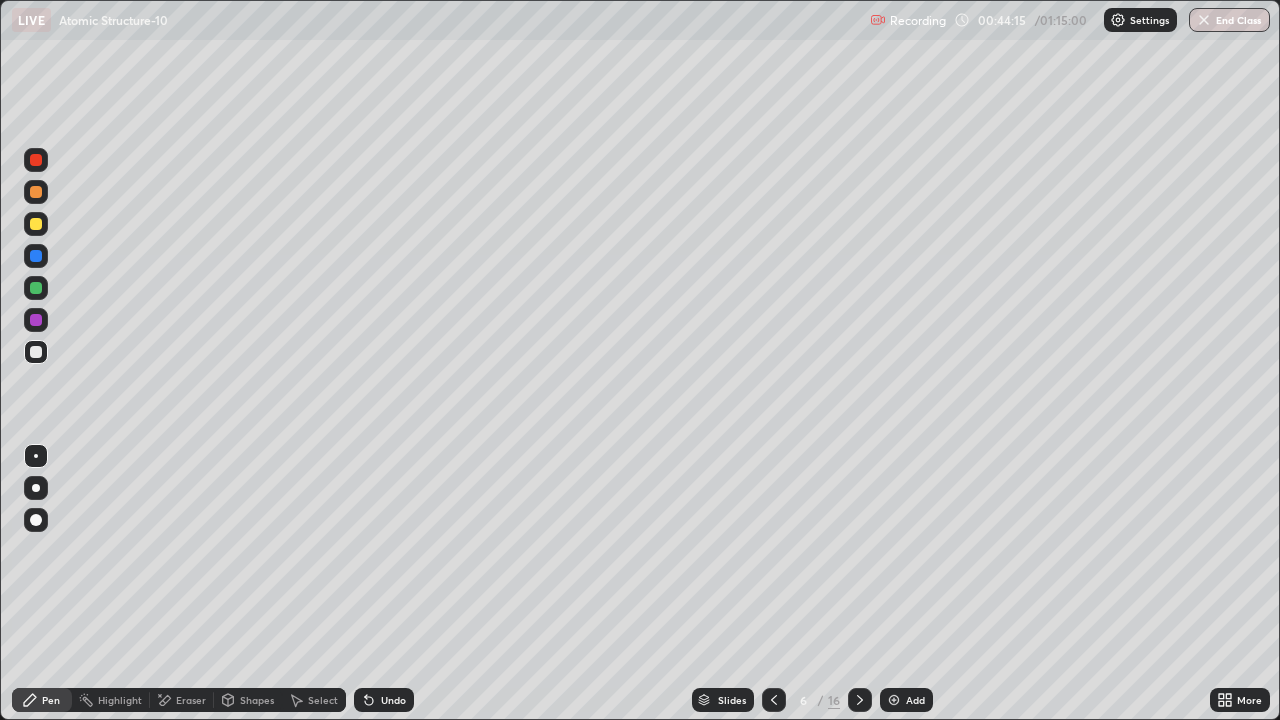 click at bounding box center (36, 320) 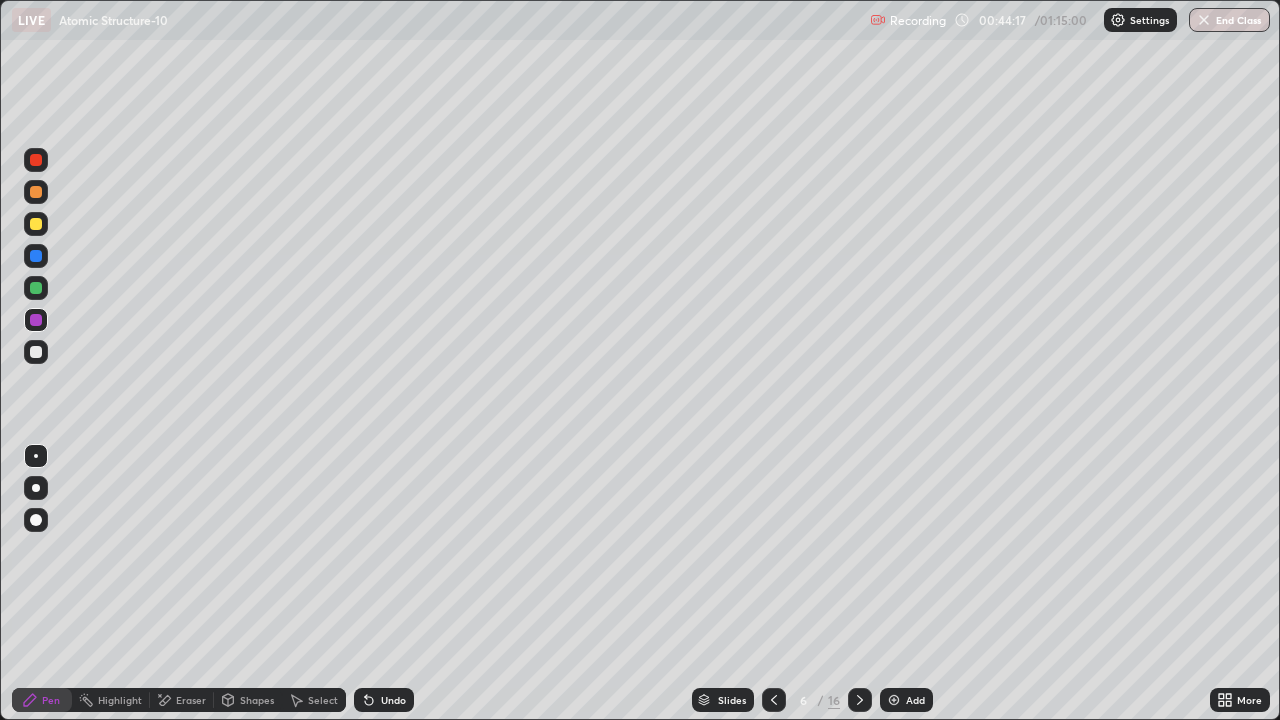 click on "Highlight" at bounding box center (120, 700) 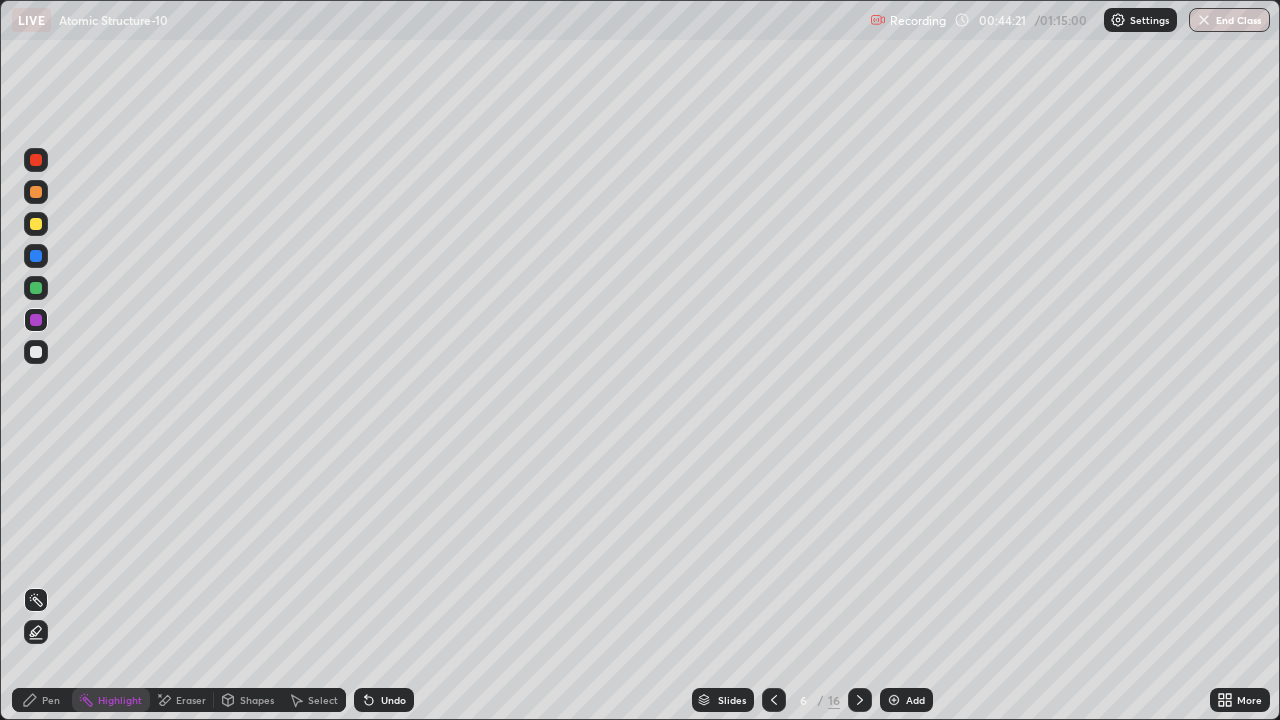click on "Slides" at bounding box center [723, 700] 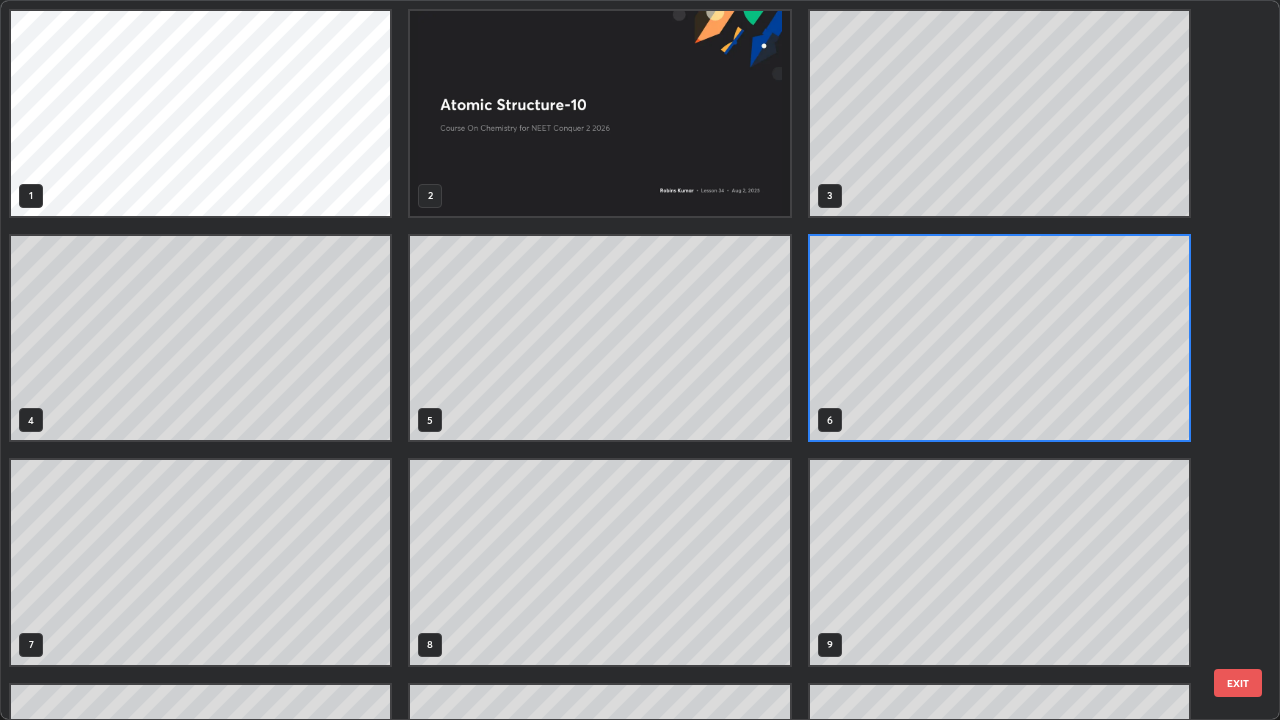 scroll, scrollTop: 7, scrollLeft: 11, axis: both 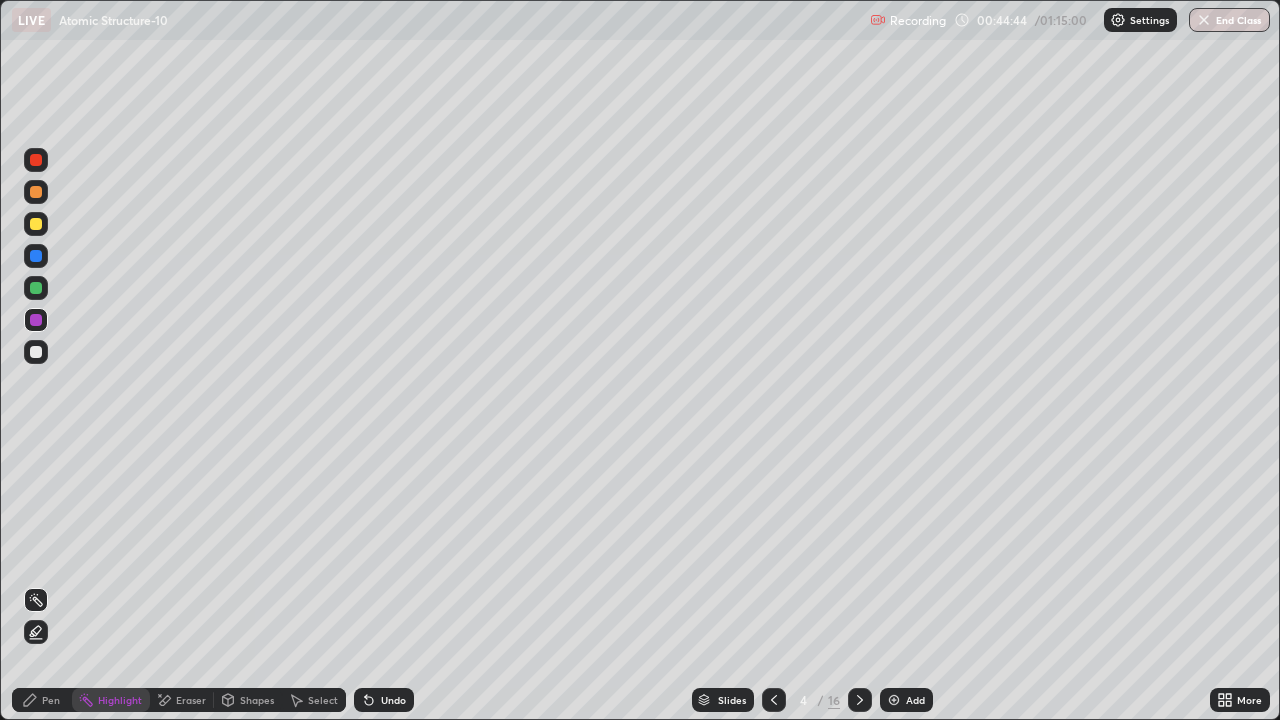 click 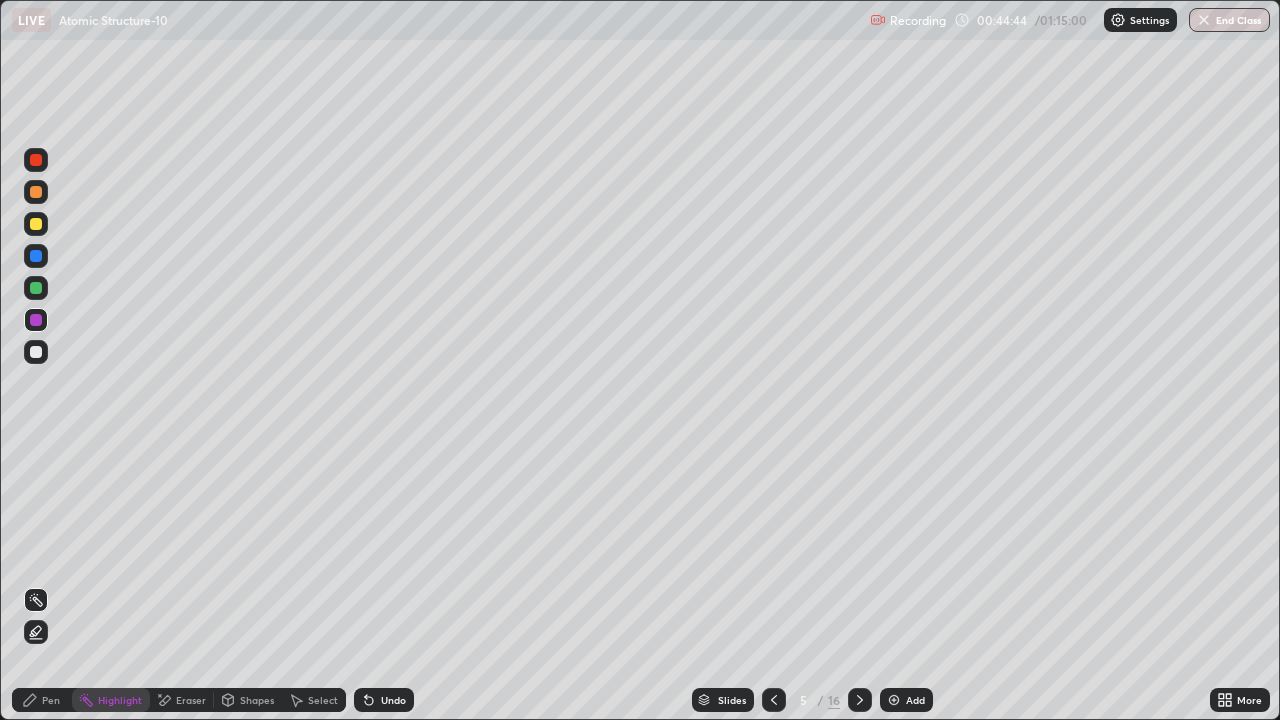 click 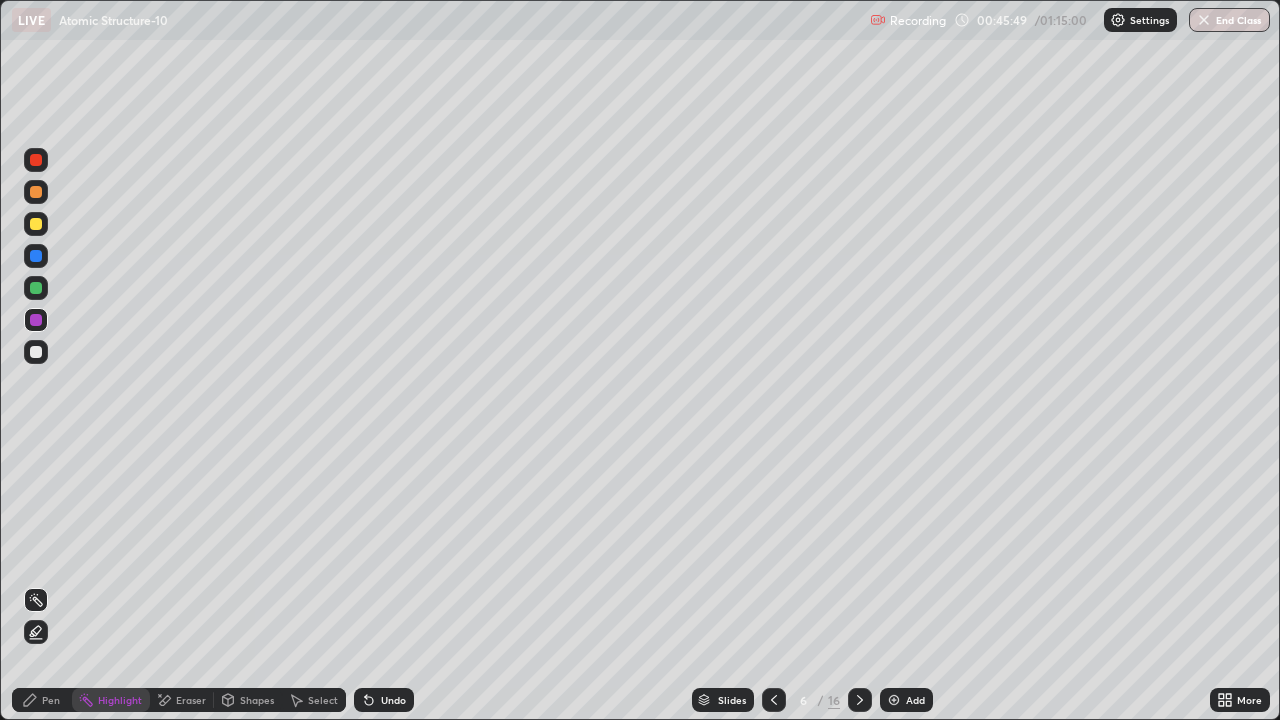 click on "Select" at bounding box center (323, 700) 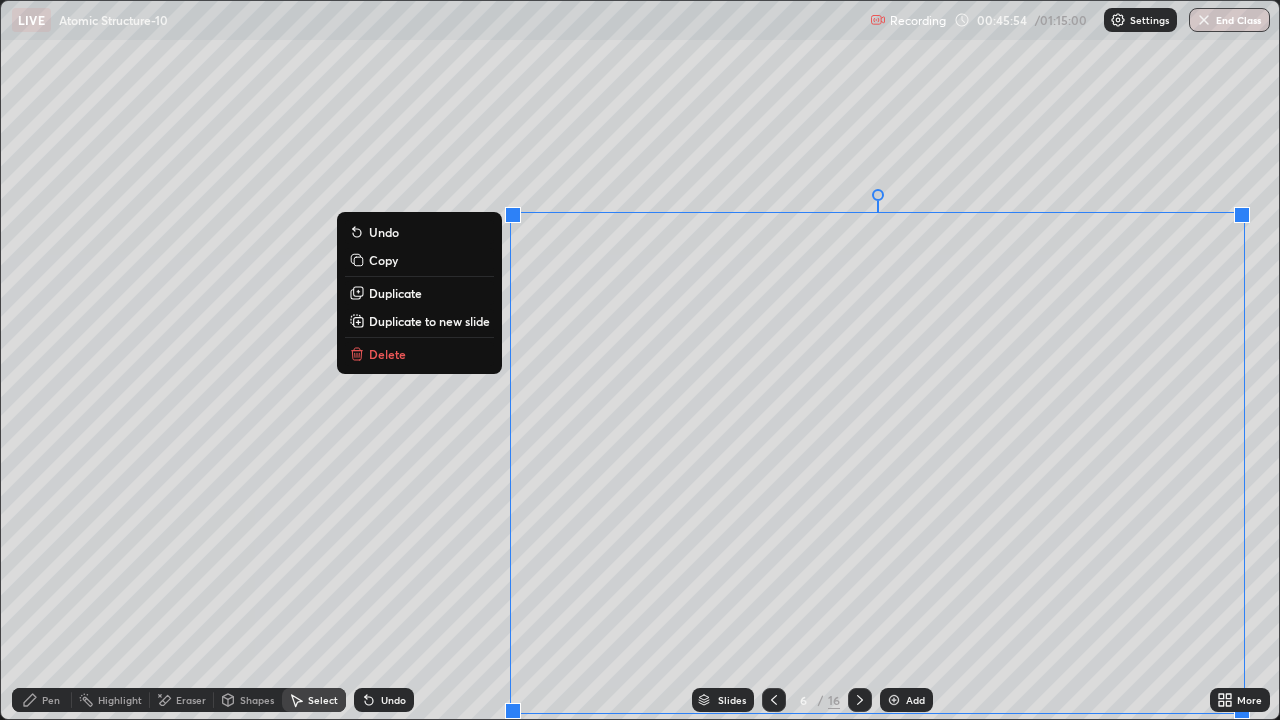 click on "Duplicate to new slide" at bounding box center (429, 321) 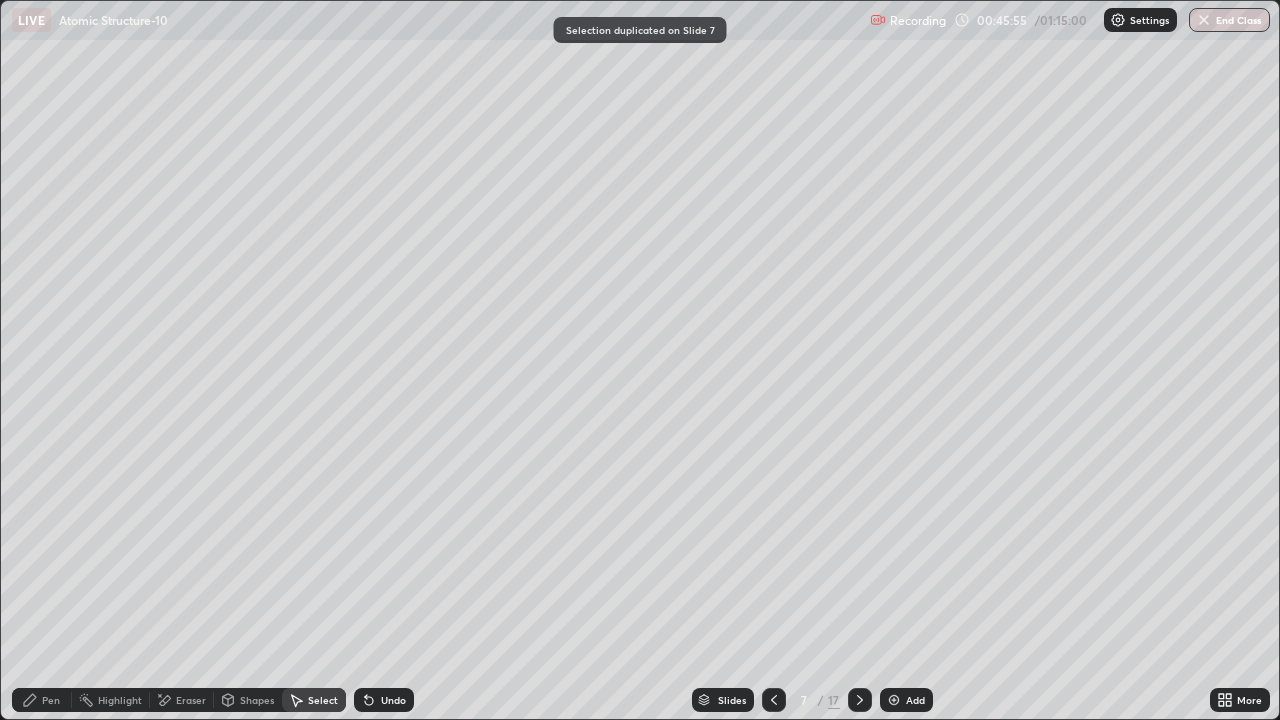 click on "Pen" at bounding box center (51, 700) 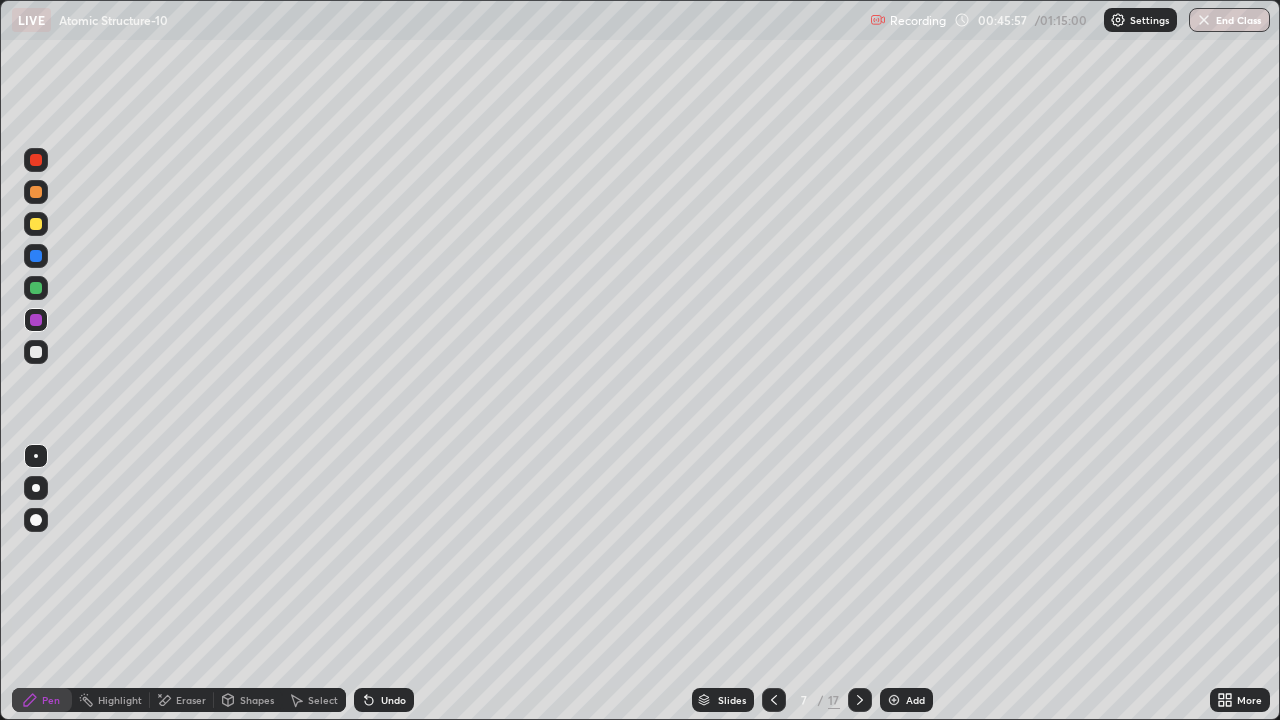 click at bounding box center (36, 192) 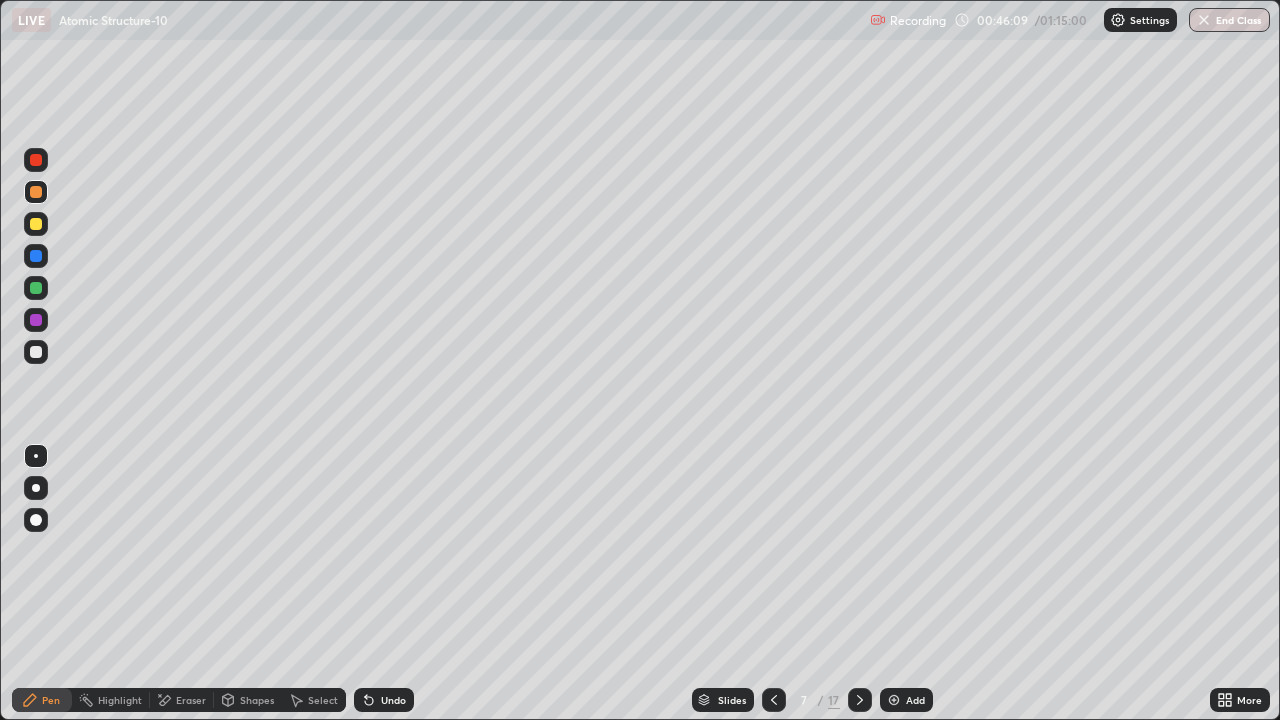 click at bounding box center (36, 288) 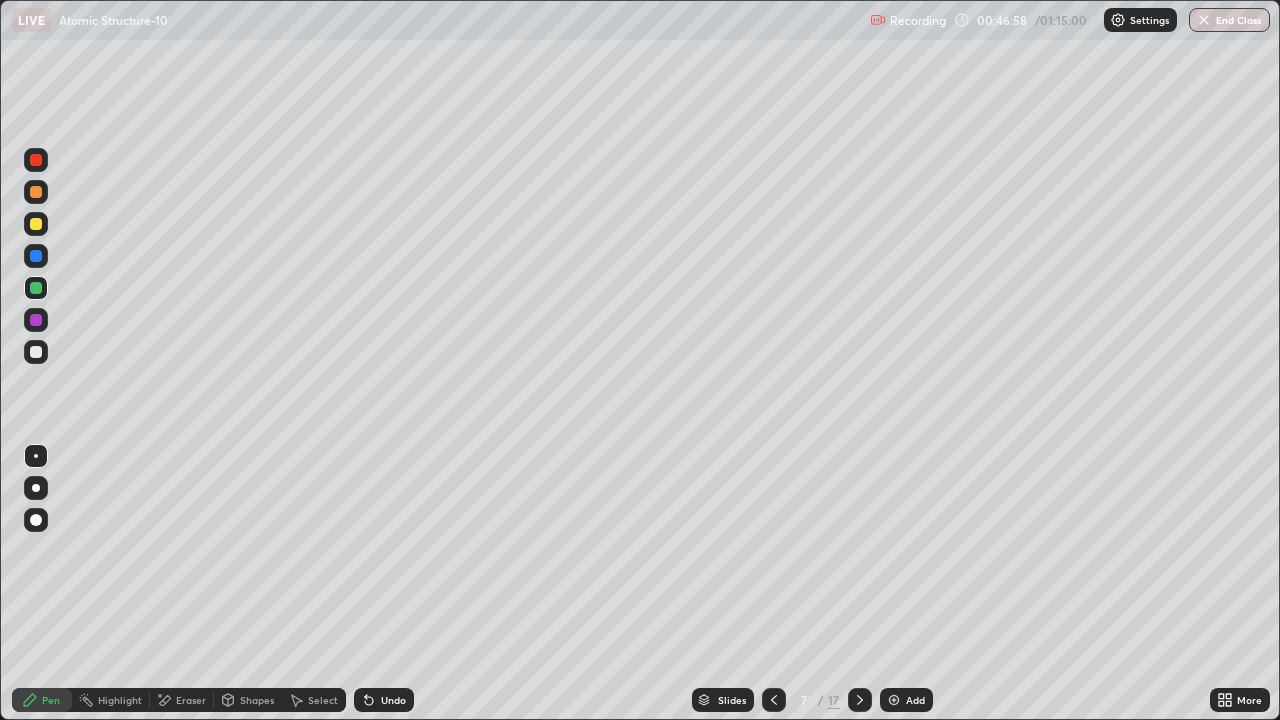 click at bounding box center (36, 320) 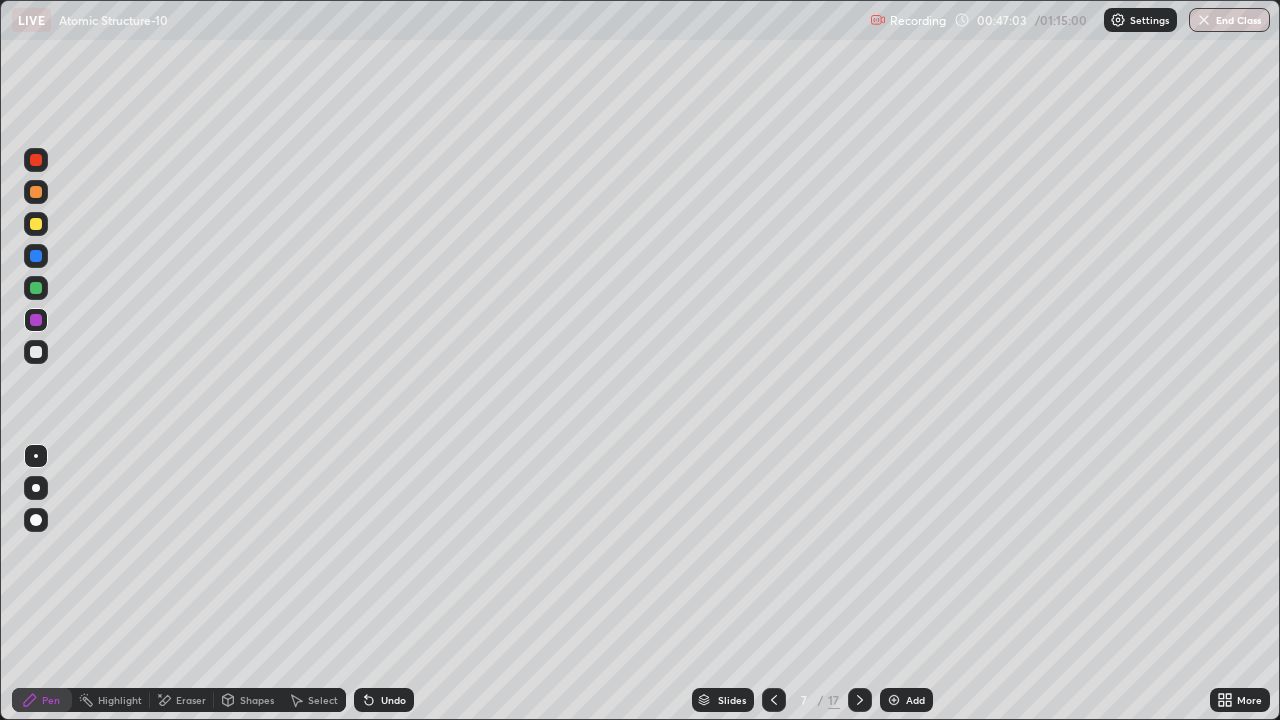 click on "Undo" at bounding box center [393, 700] 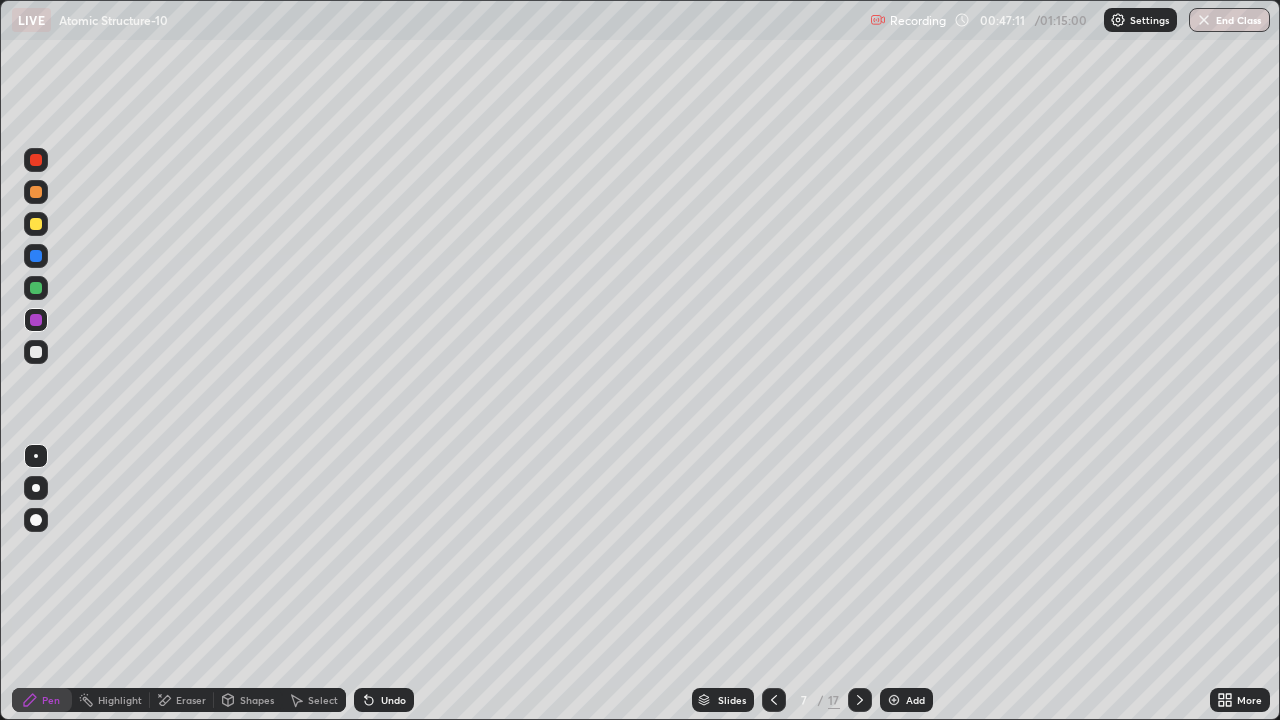 click on "Undo" at bounding box center (384, 700) 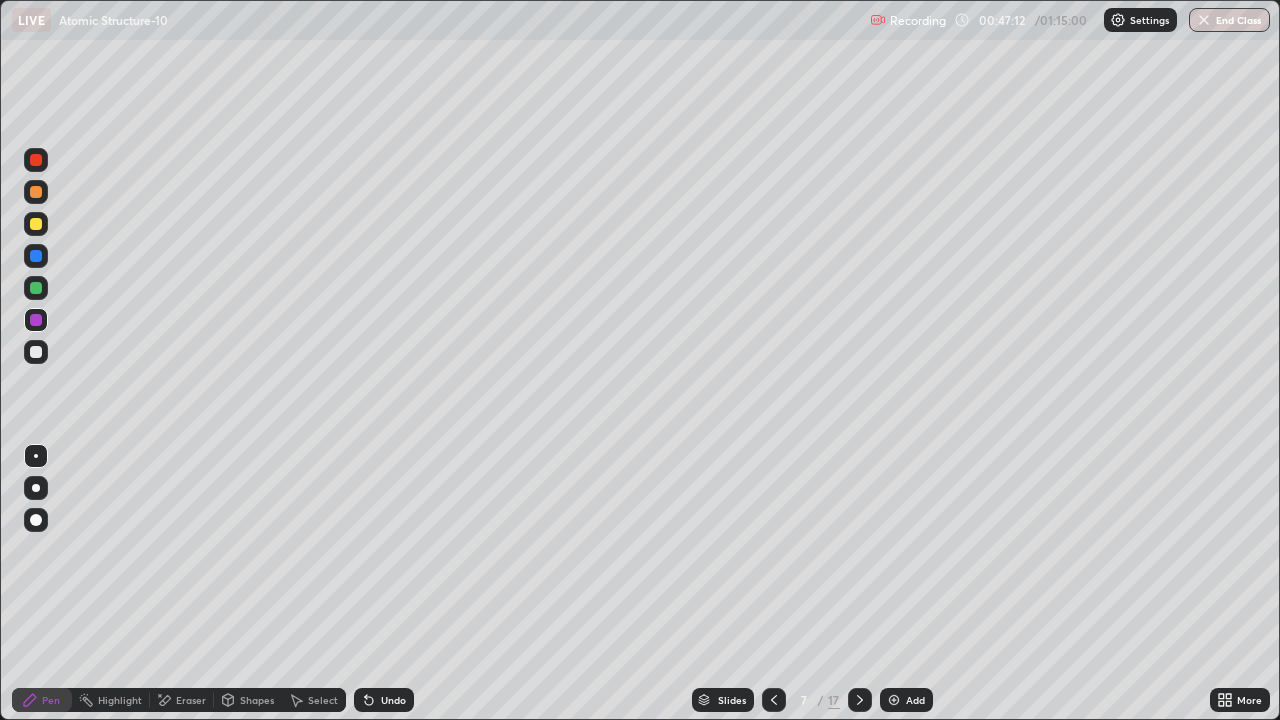 click on "Undo" at bounding box center [384, 700] 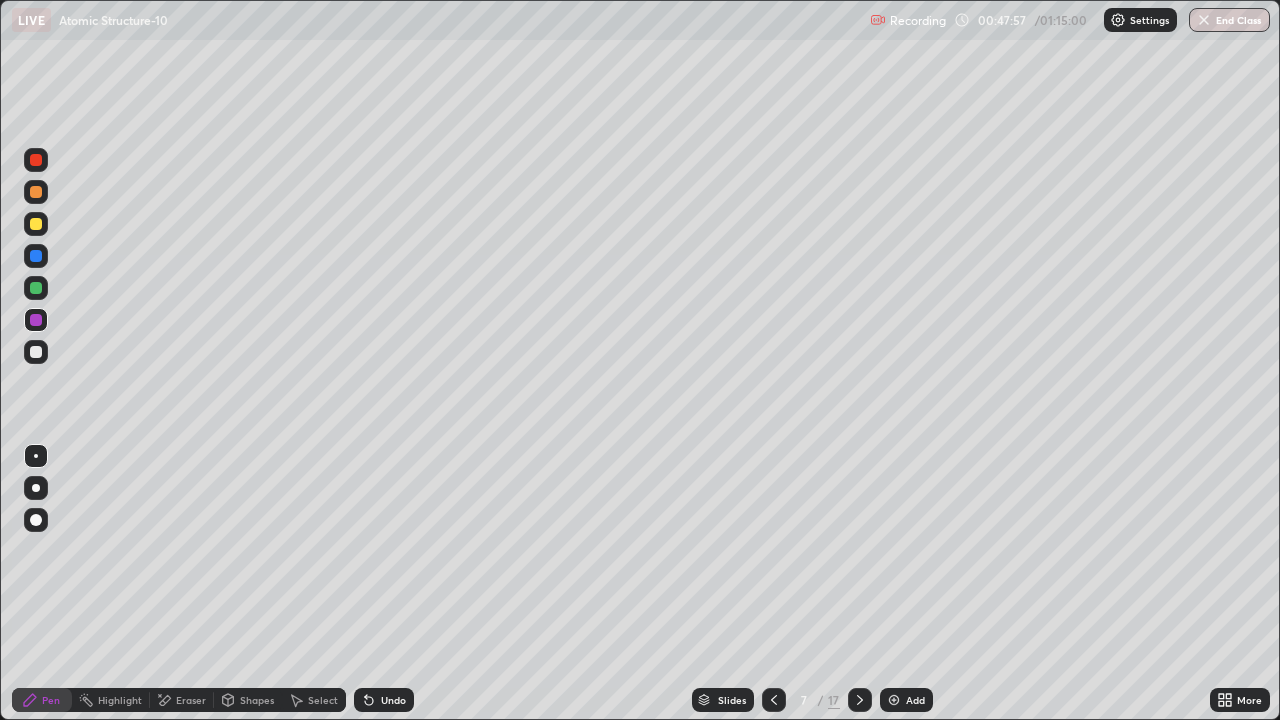 click 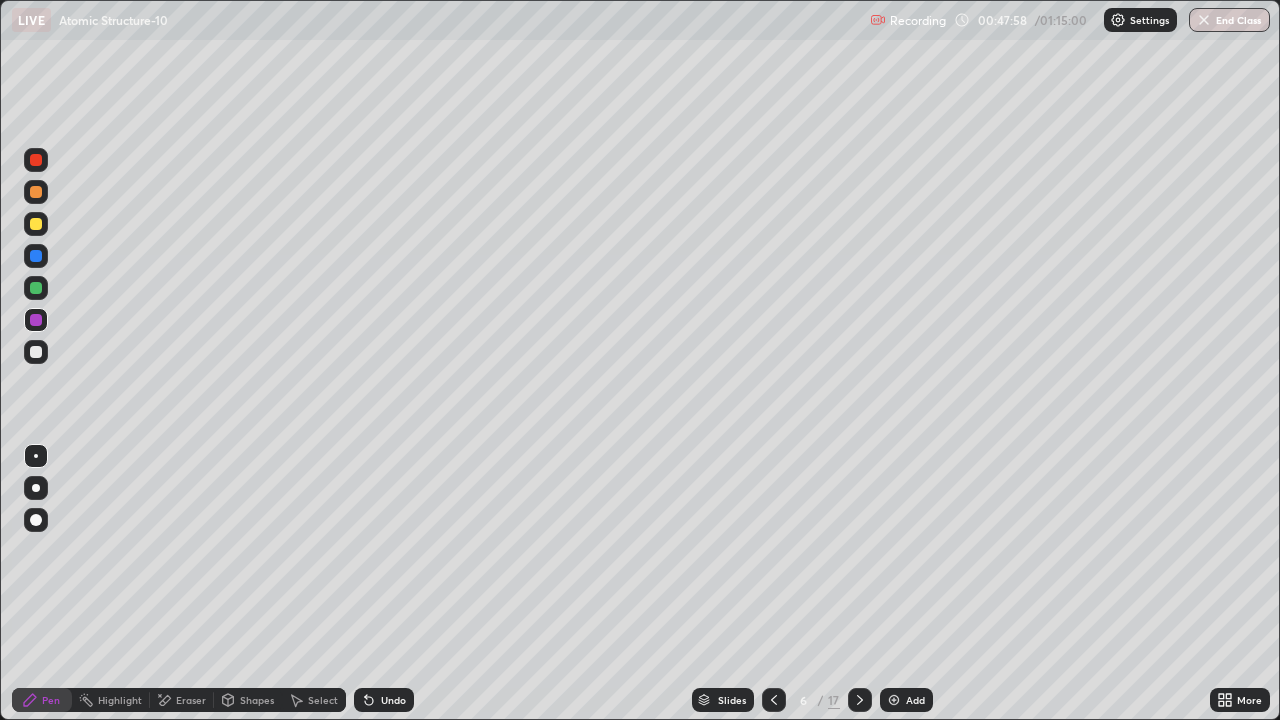 click 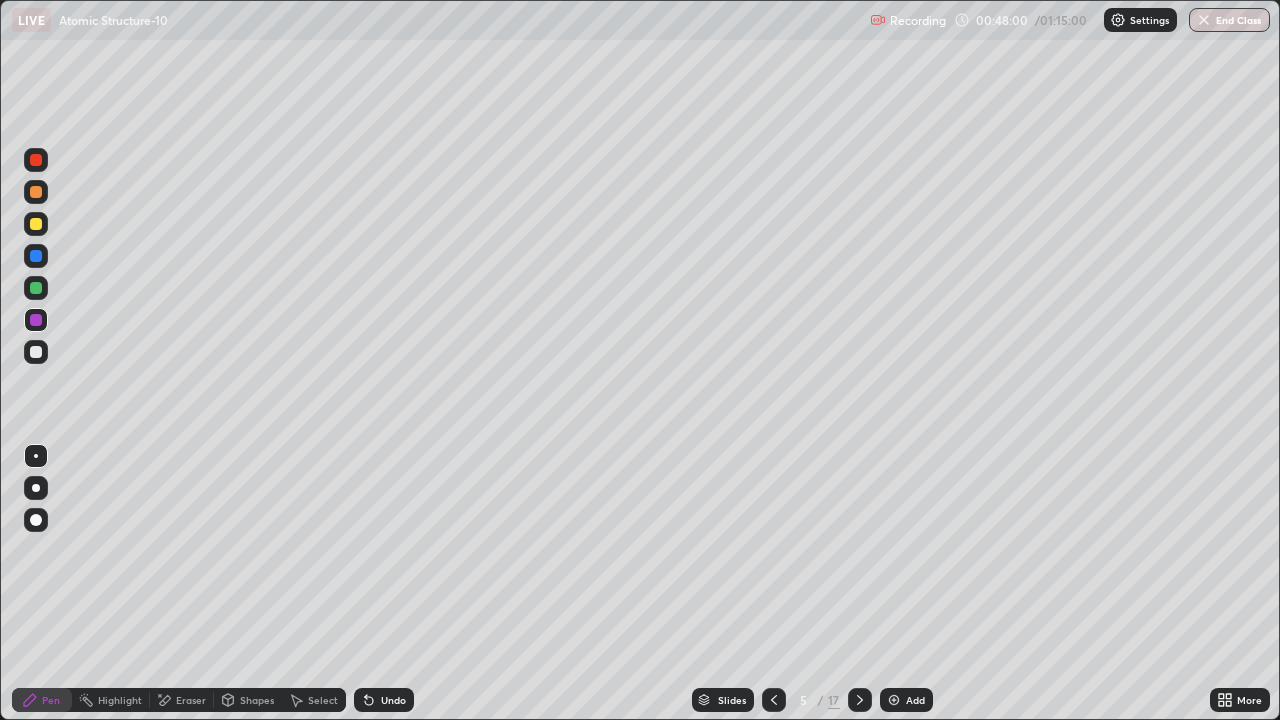 click 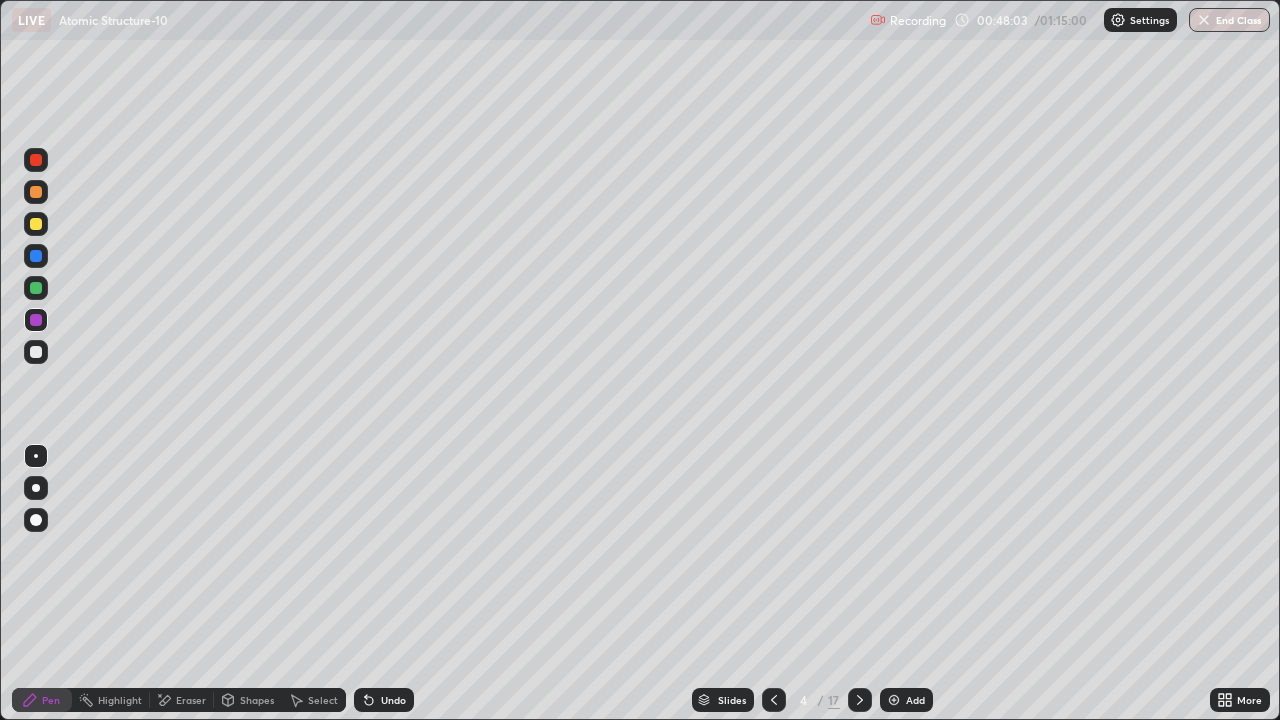 click at bounding box center (36, 224) 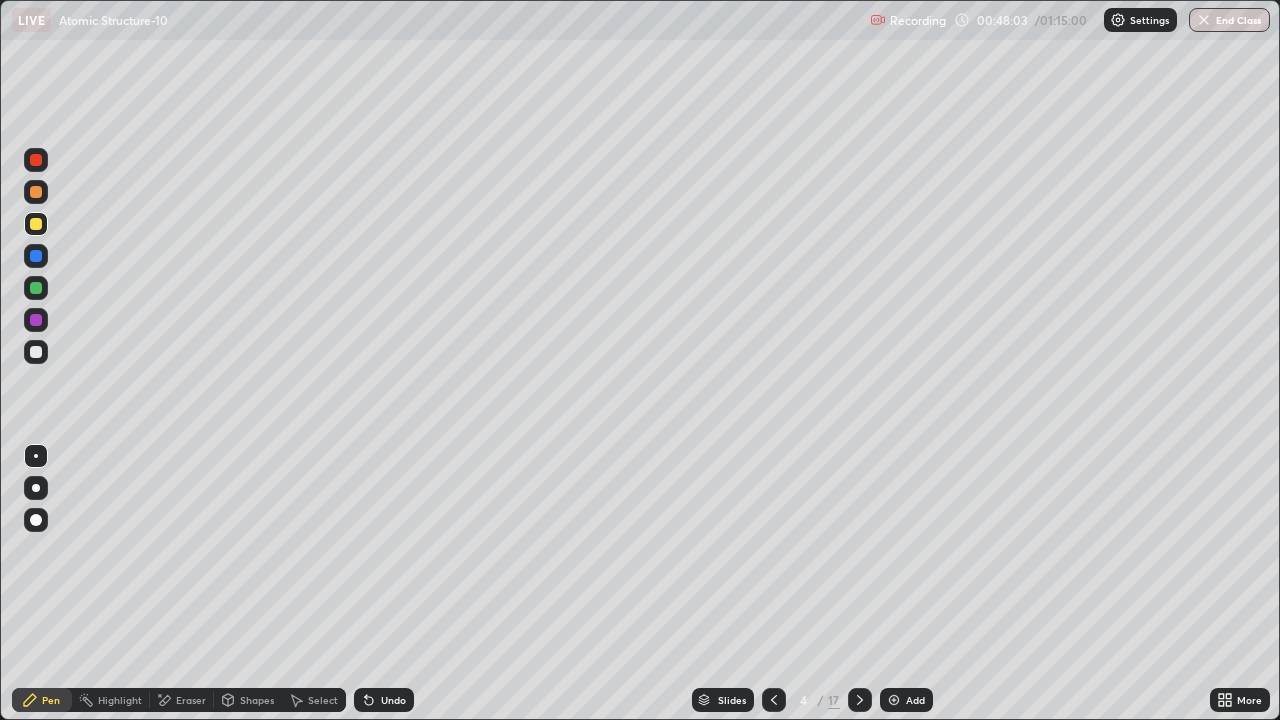 click on "Highlight" at bounding box center [111, 700] 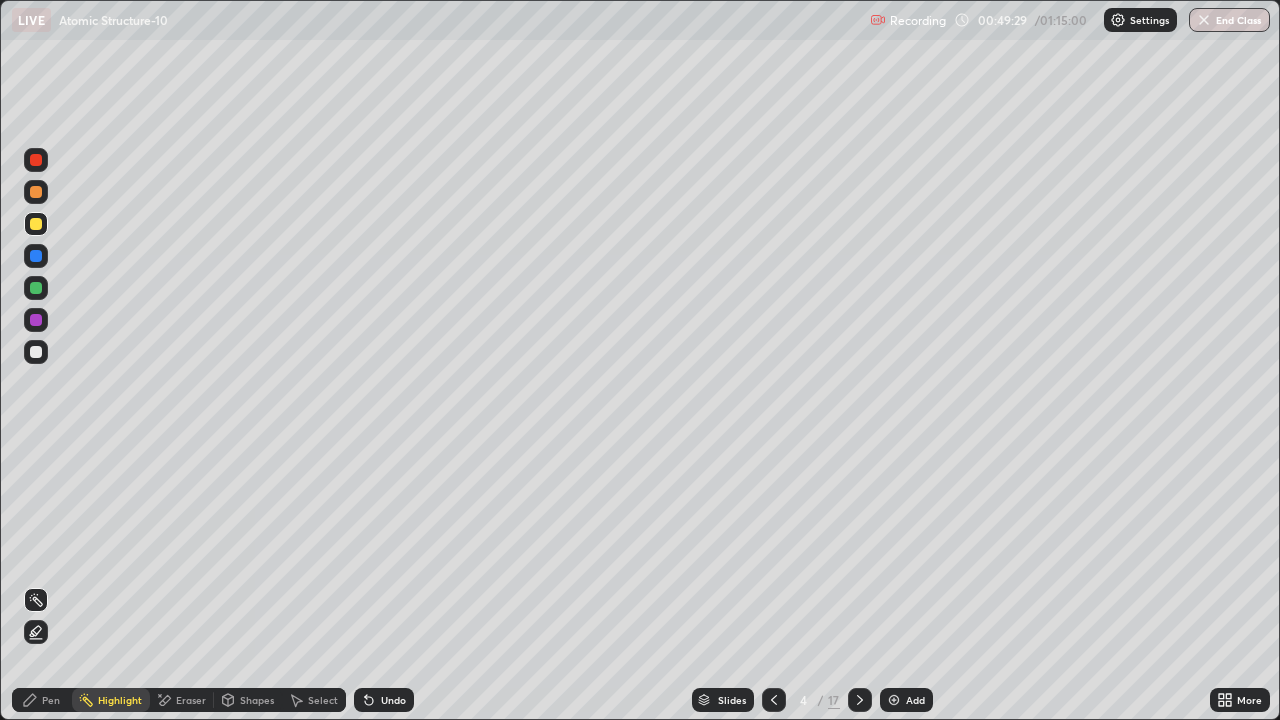 click 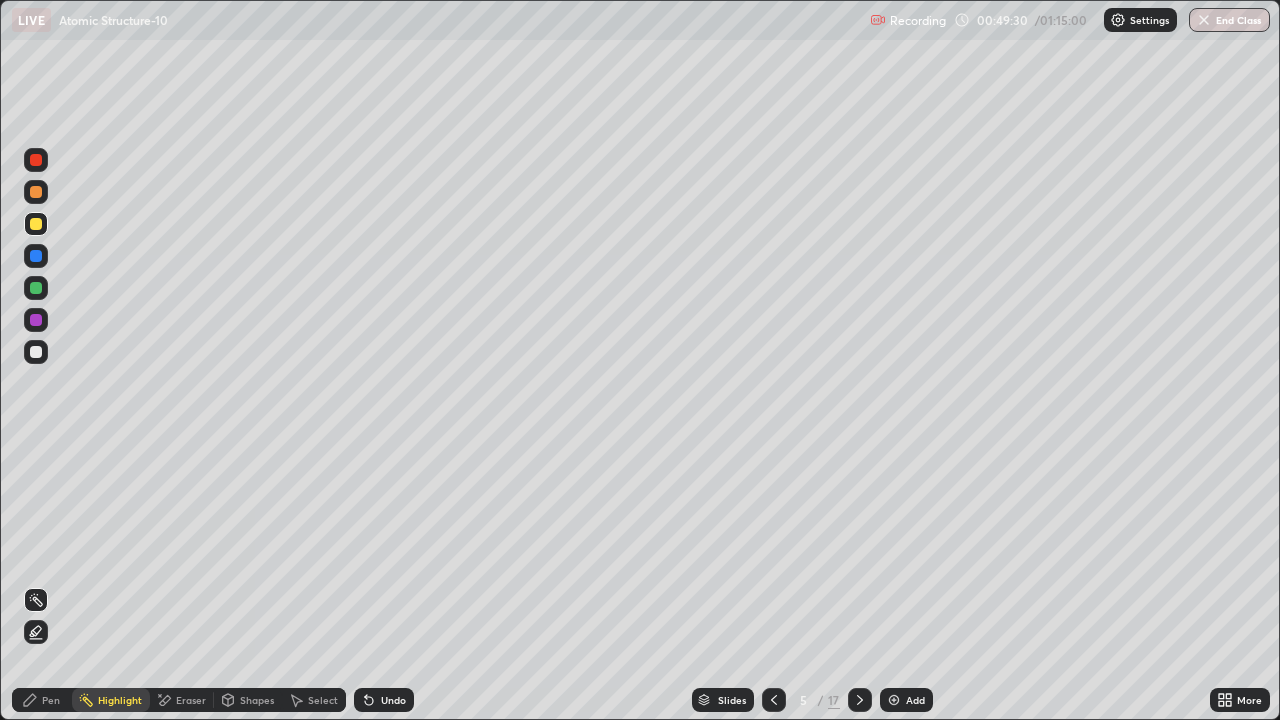click 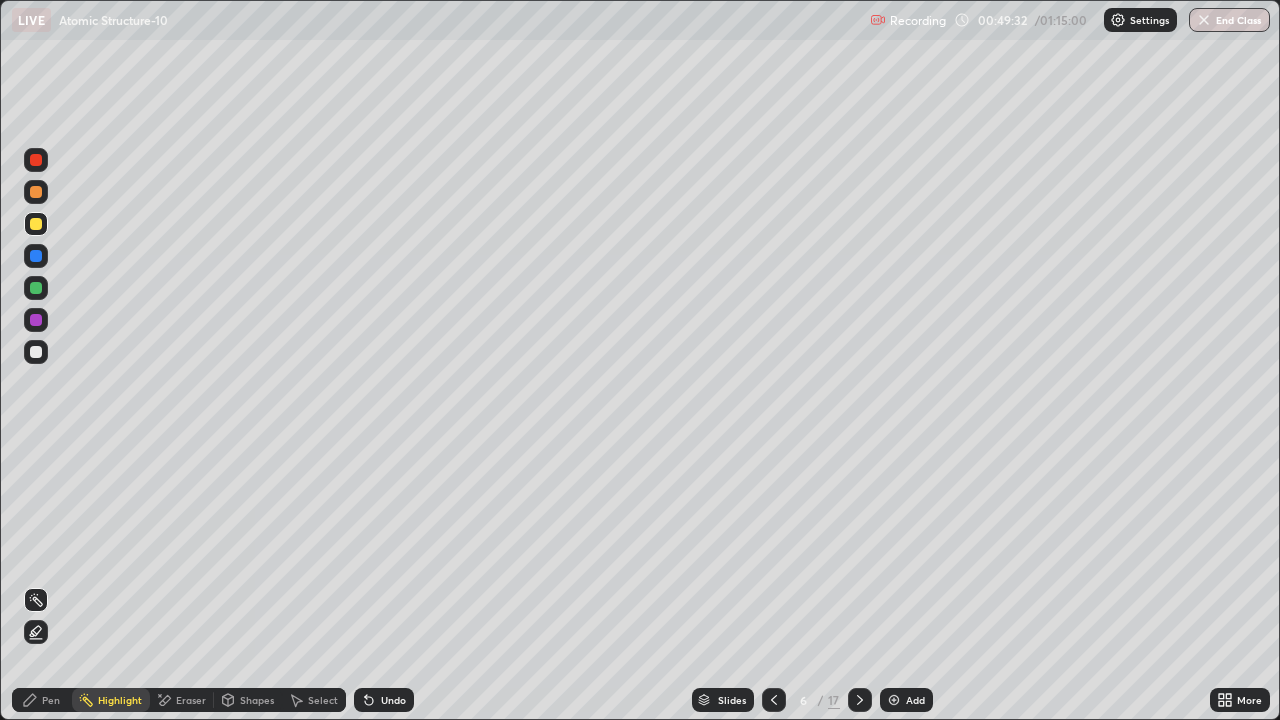 click 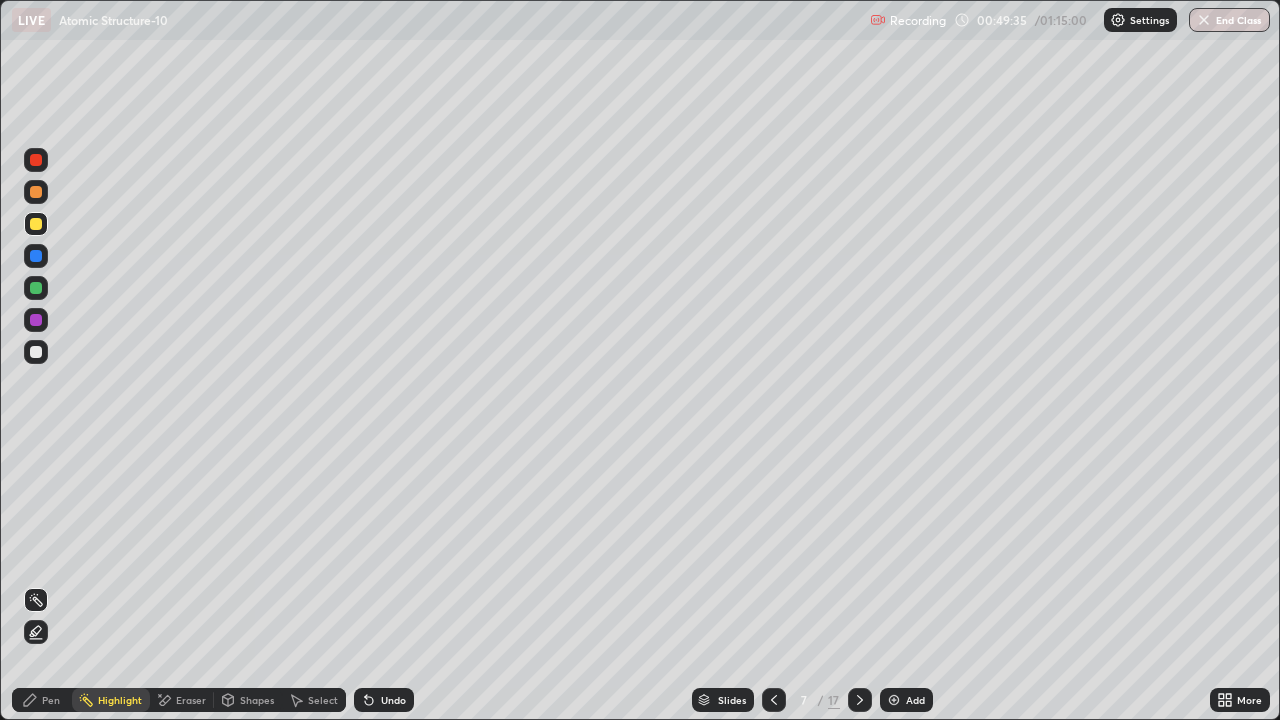 click 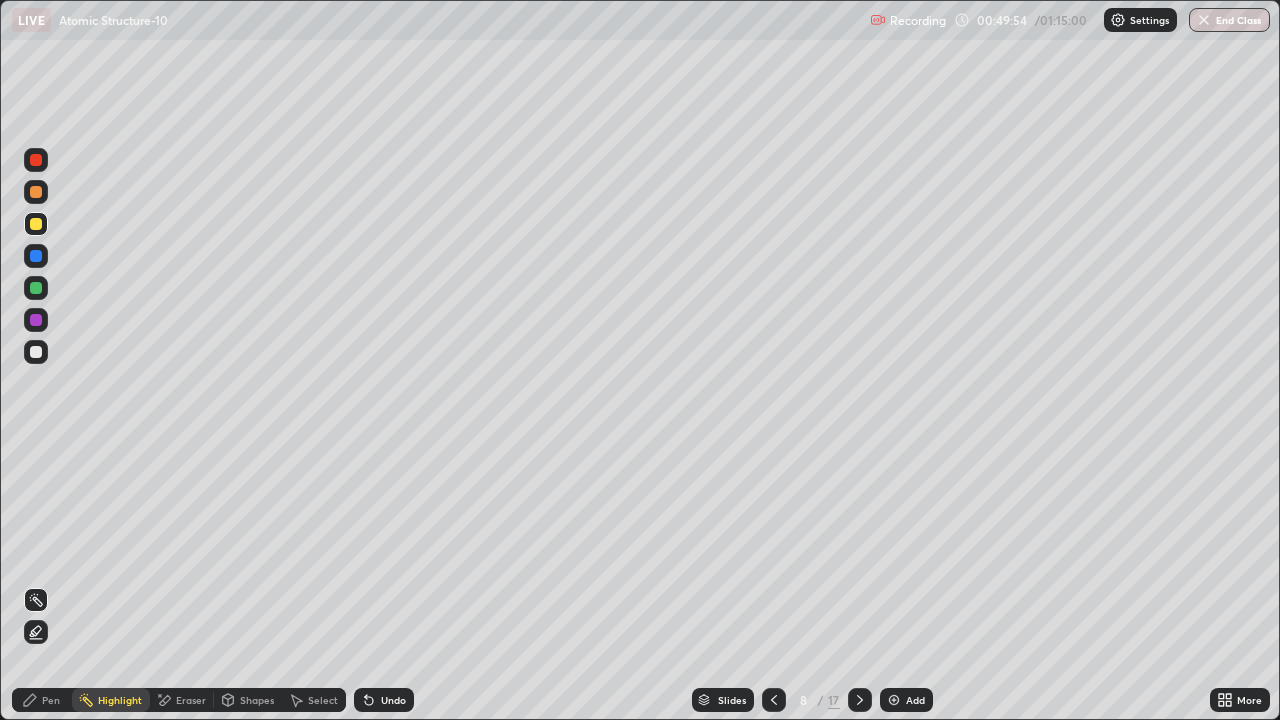 click on "Pen" at bounding box center (42, 700) 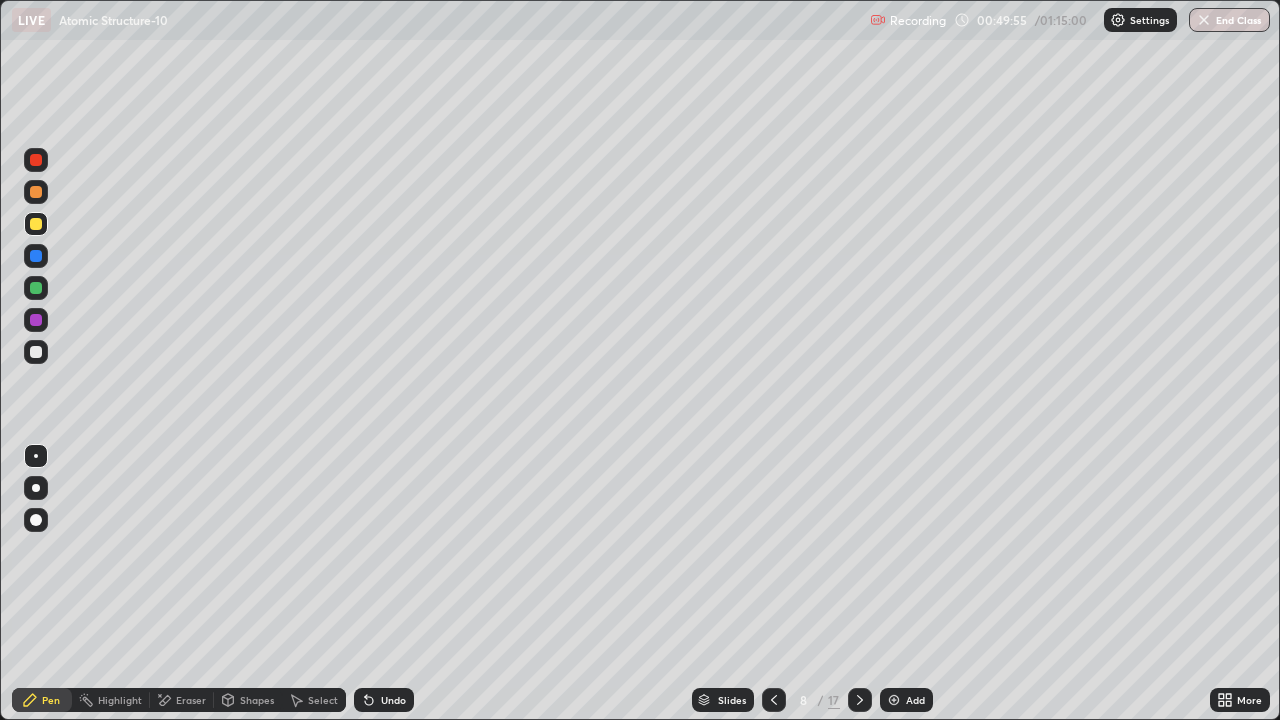click at bounding box center [36, 160] 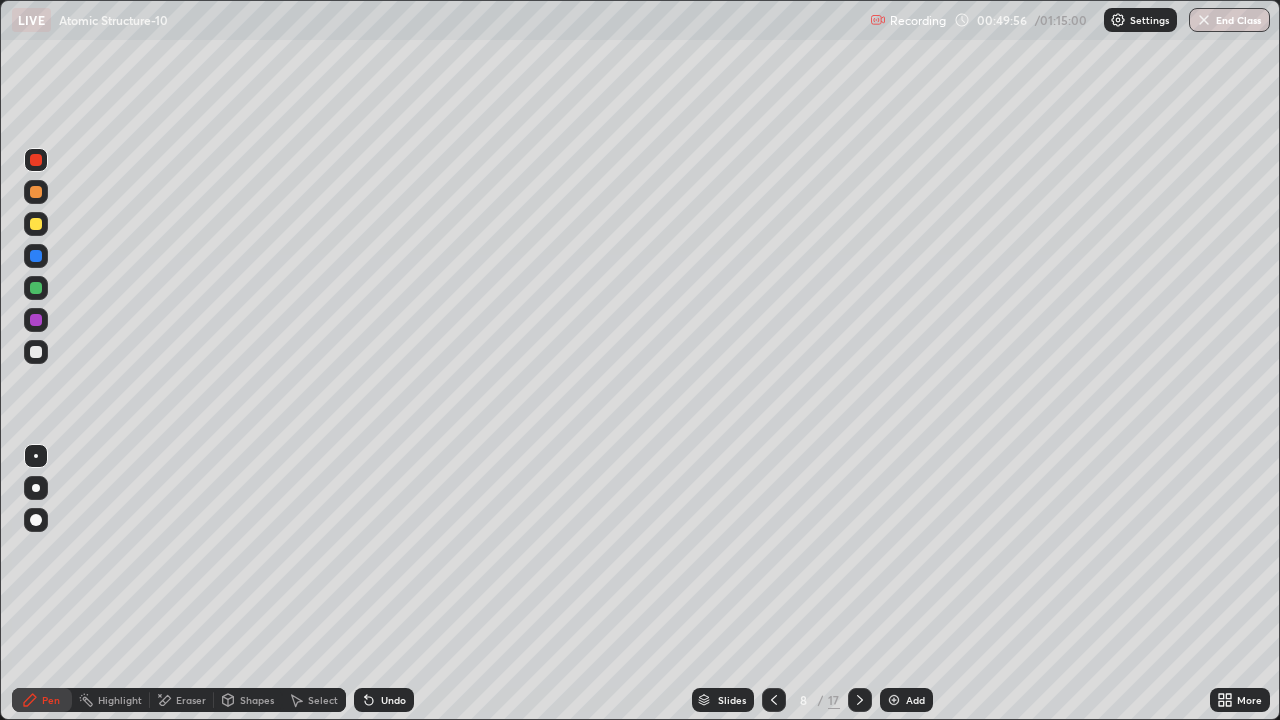 click at bounding box center (36, 192) 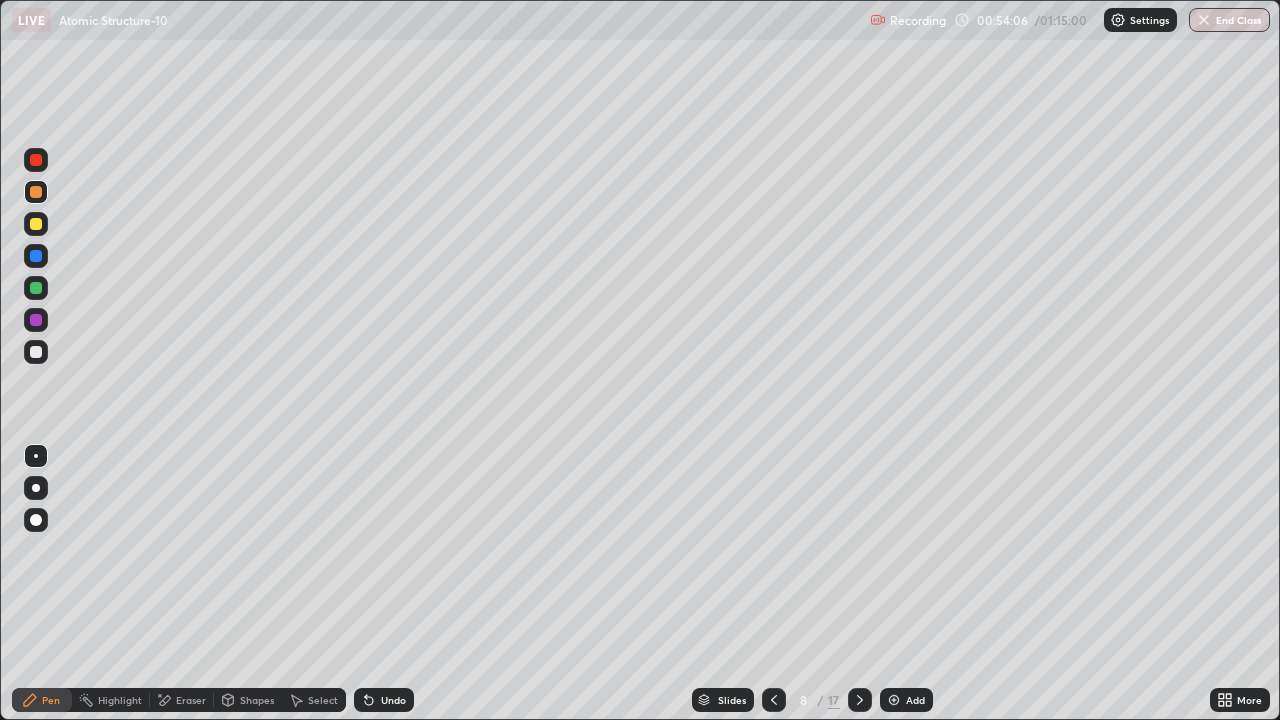 click at bounding box center [36, 352] 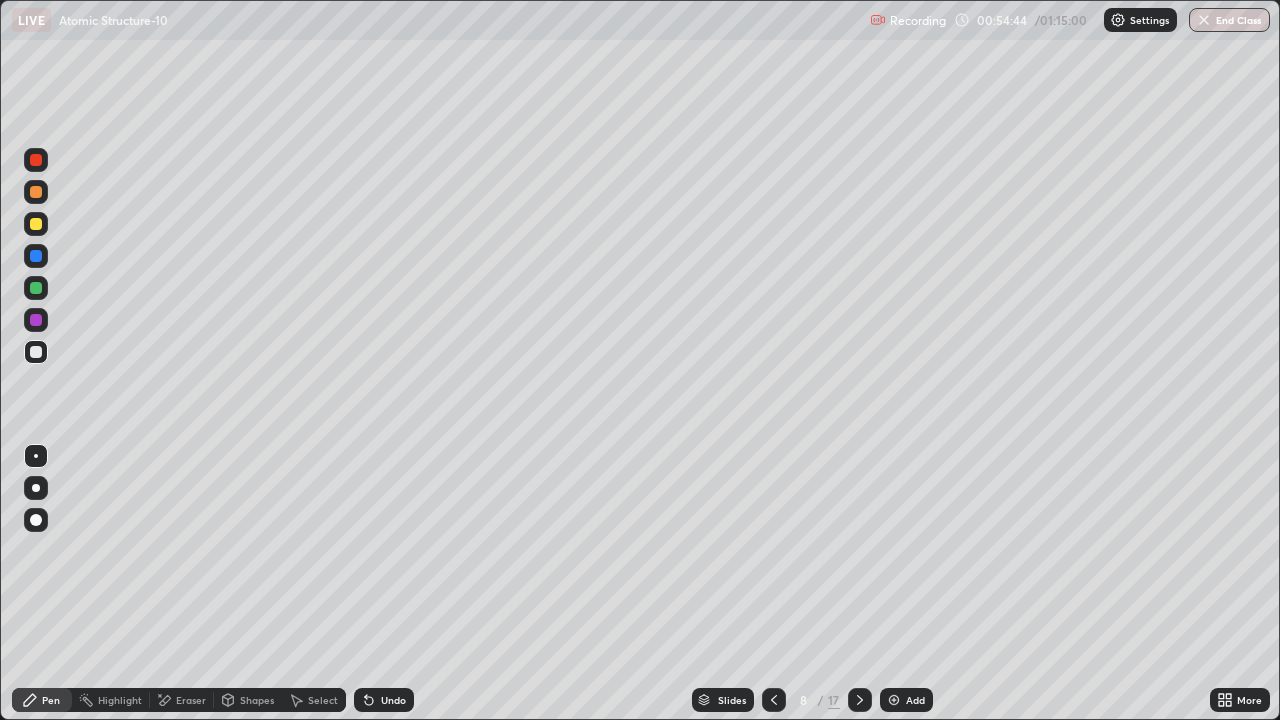 click at bounding box center [36, 288] 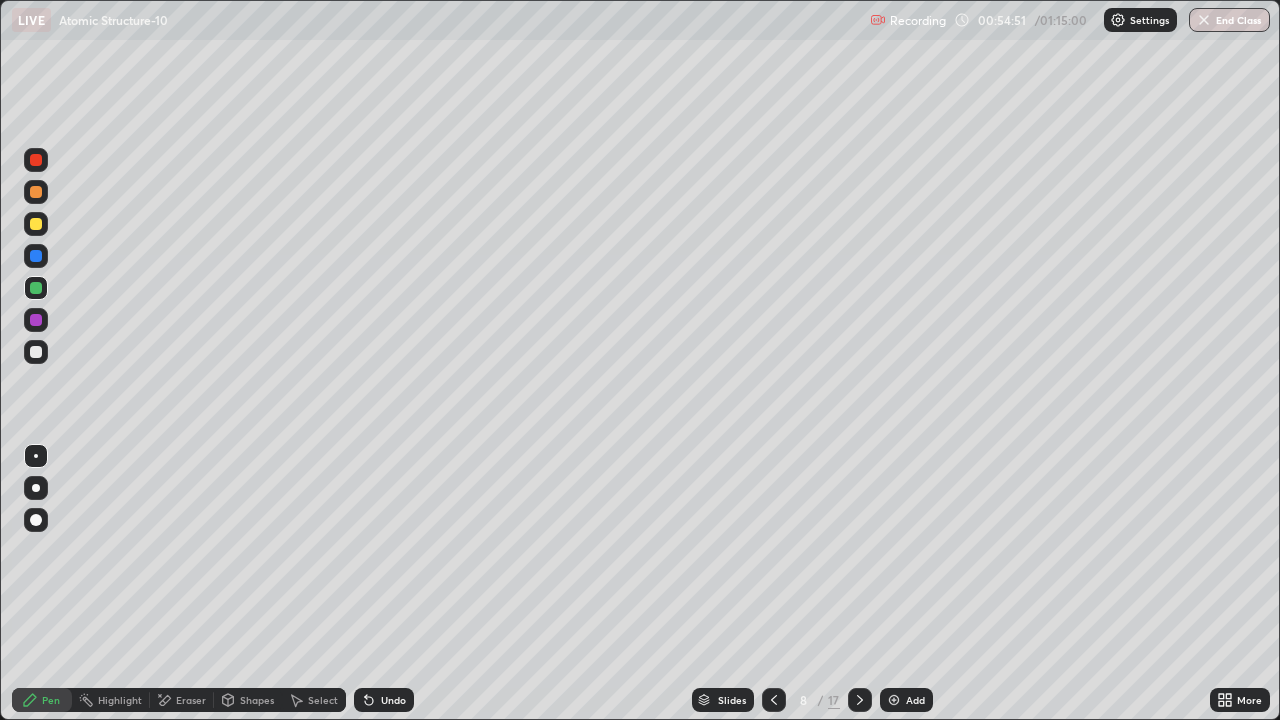 click at bounding box center (36, 256) 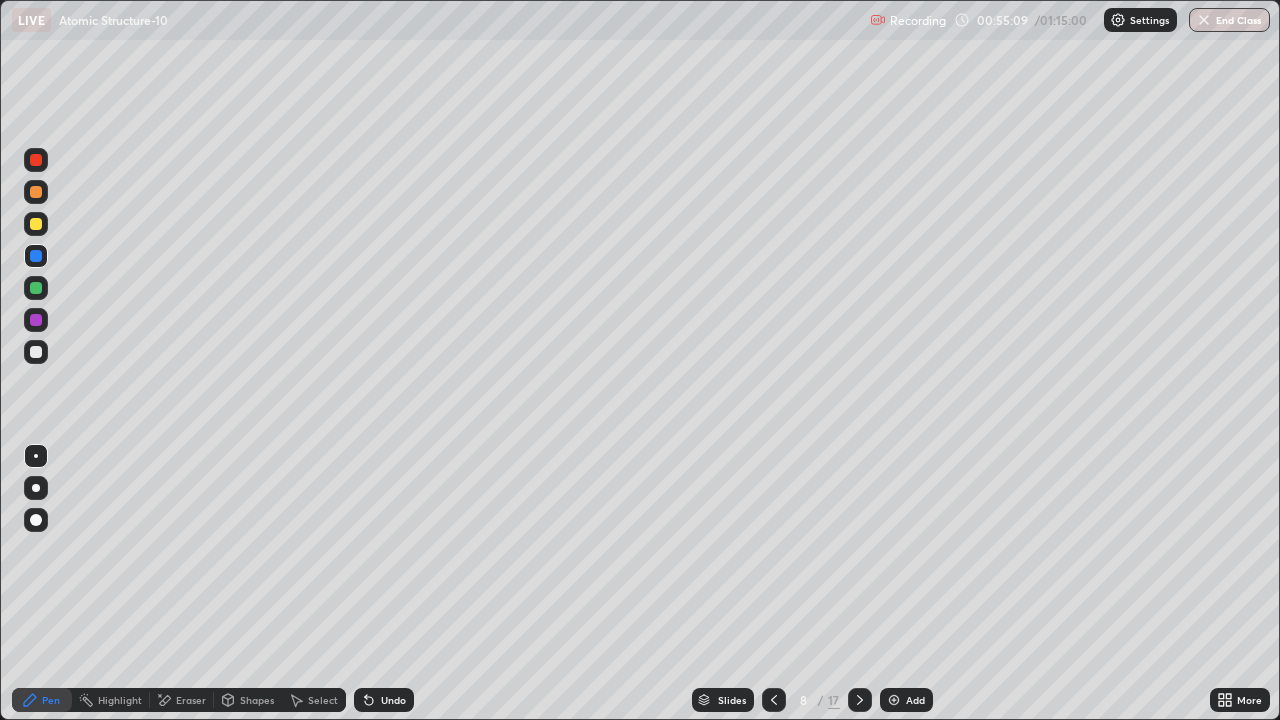 click at bounding box center (36, 352) 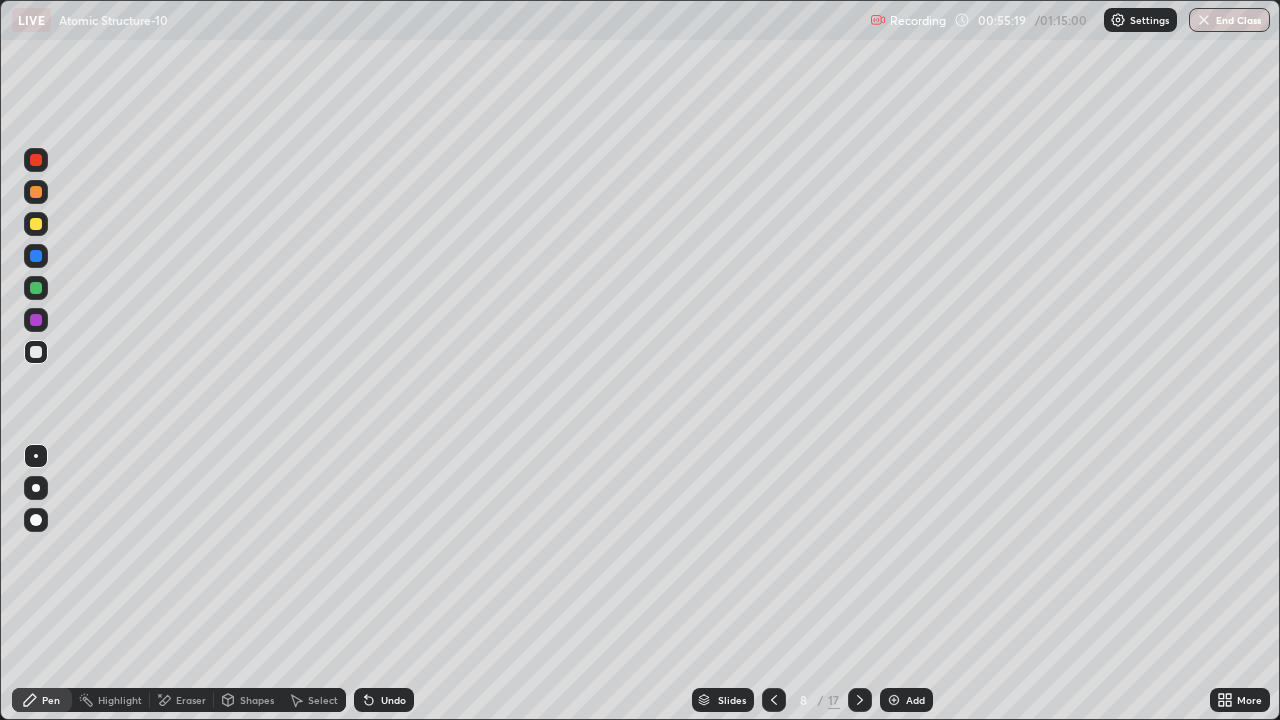 click at bounding box center [36, 320] 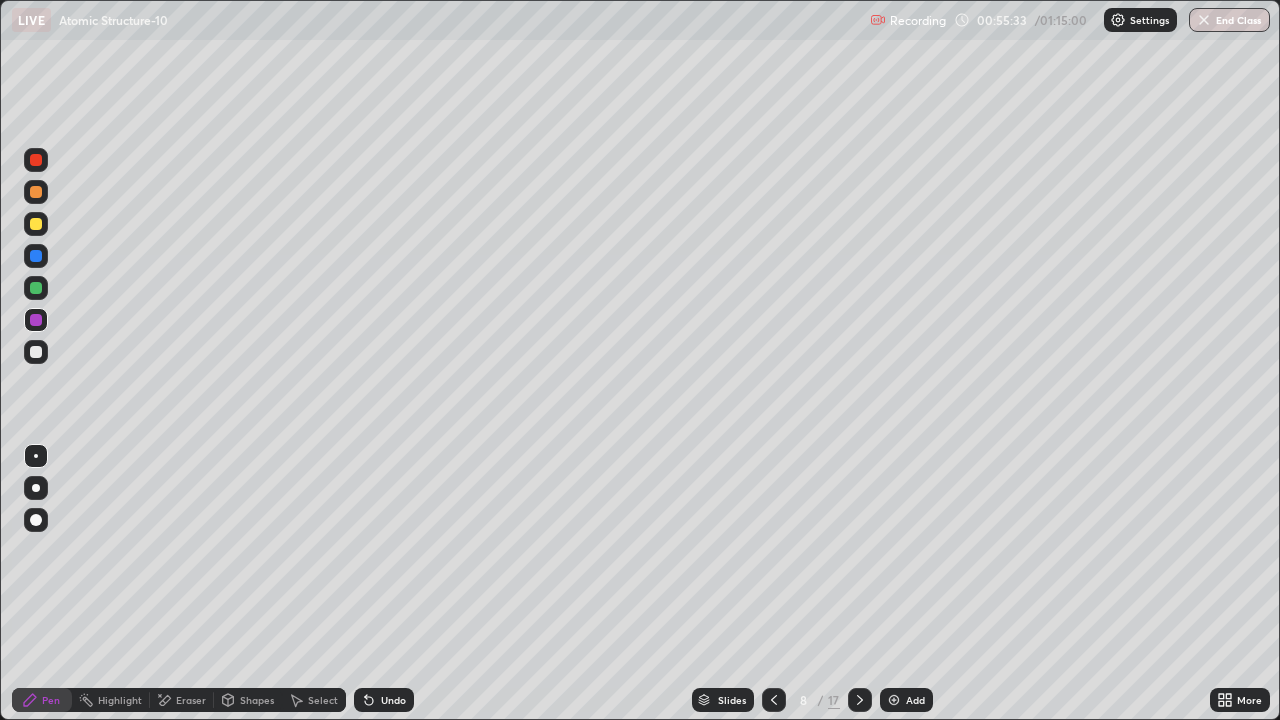 click at bounding box center (36, 288) 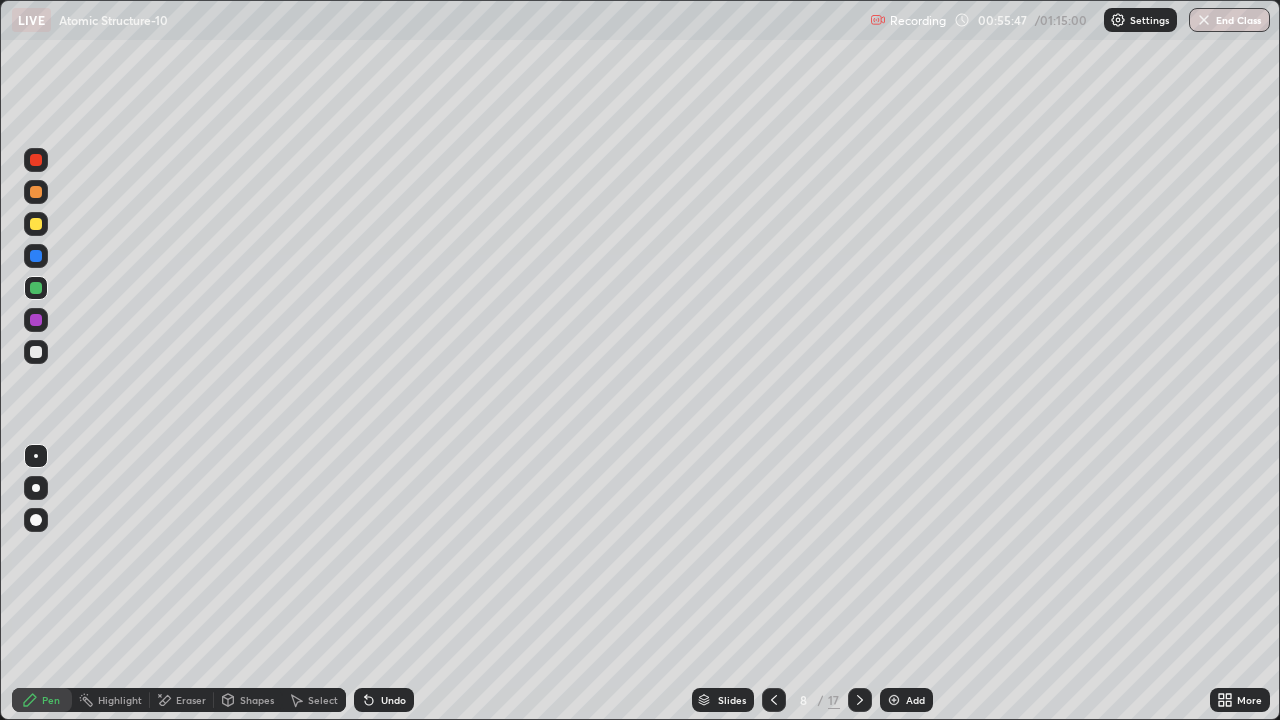 click 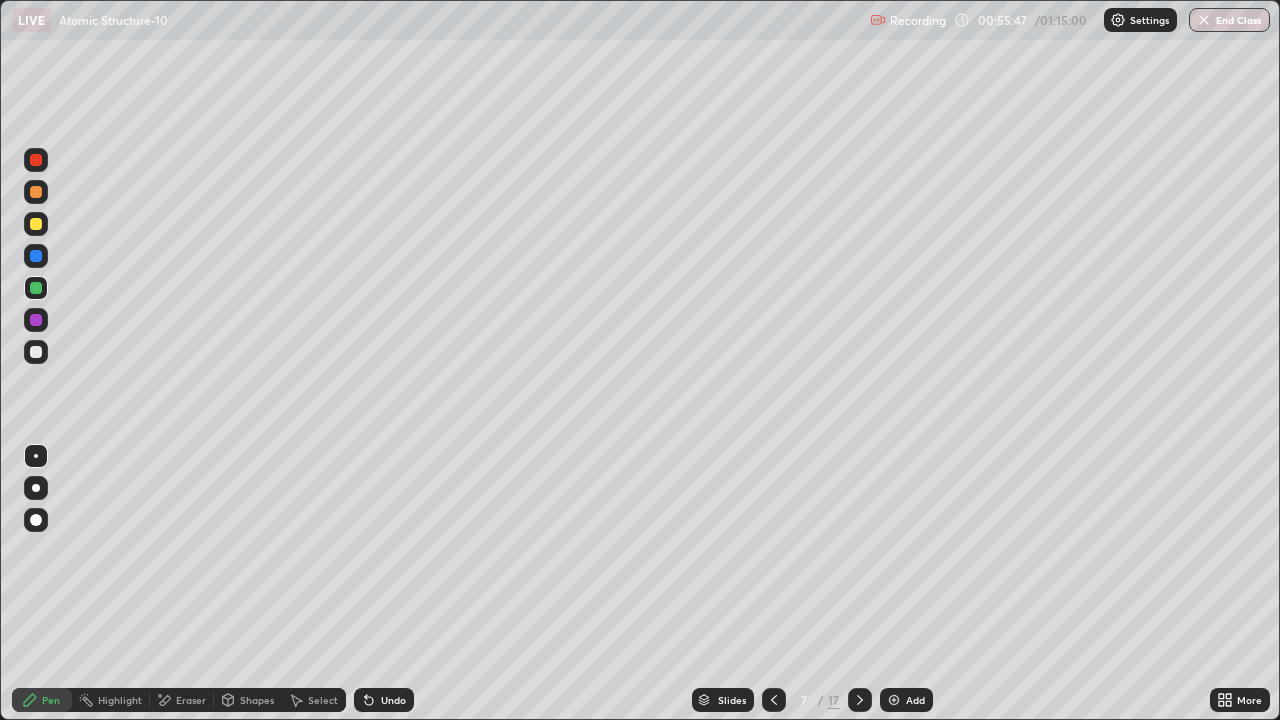 click 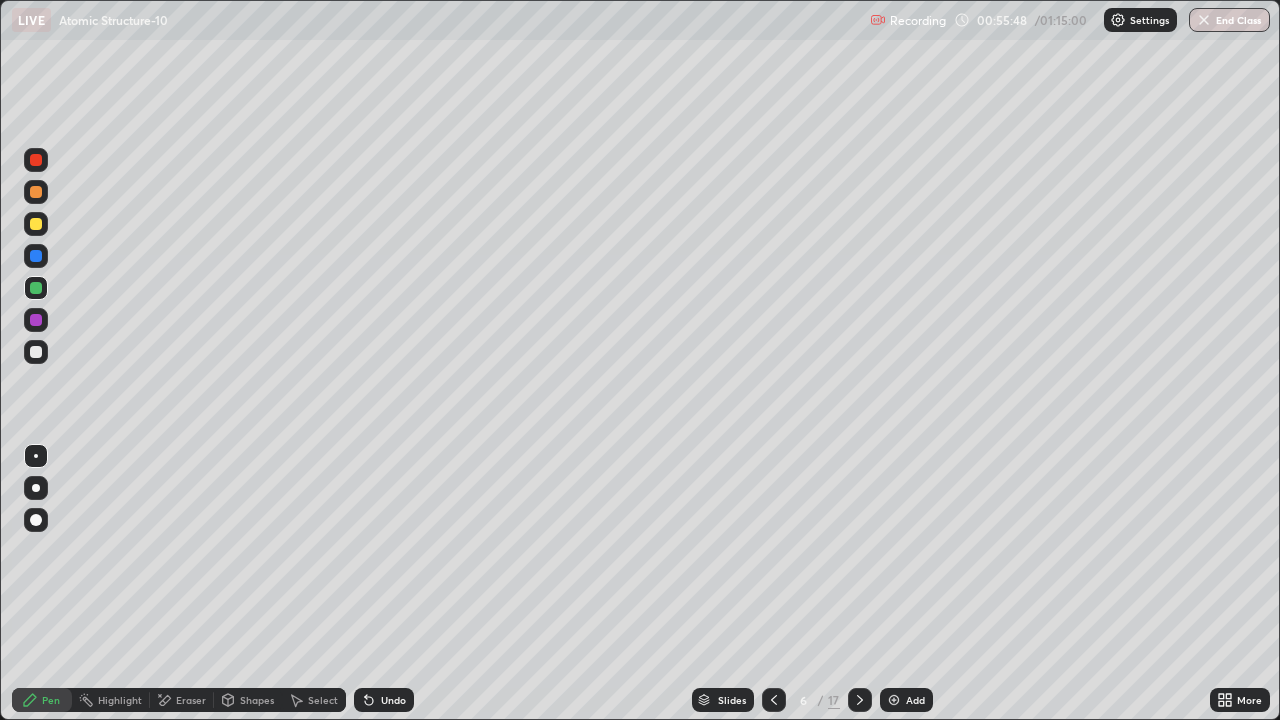 click at bounding box center [774, 700] 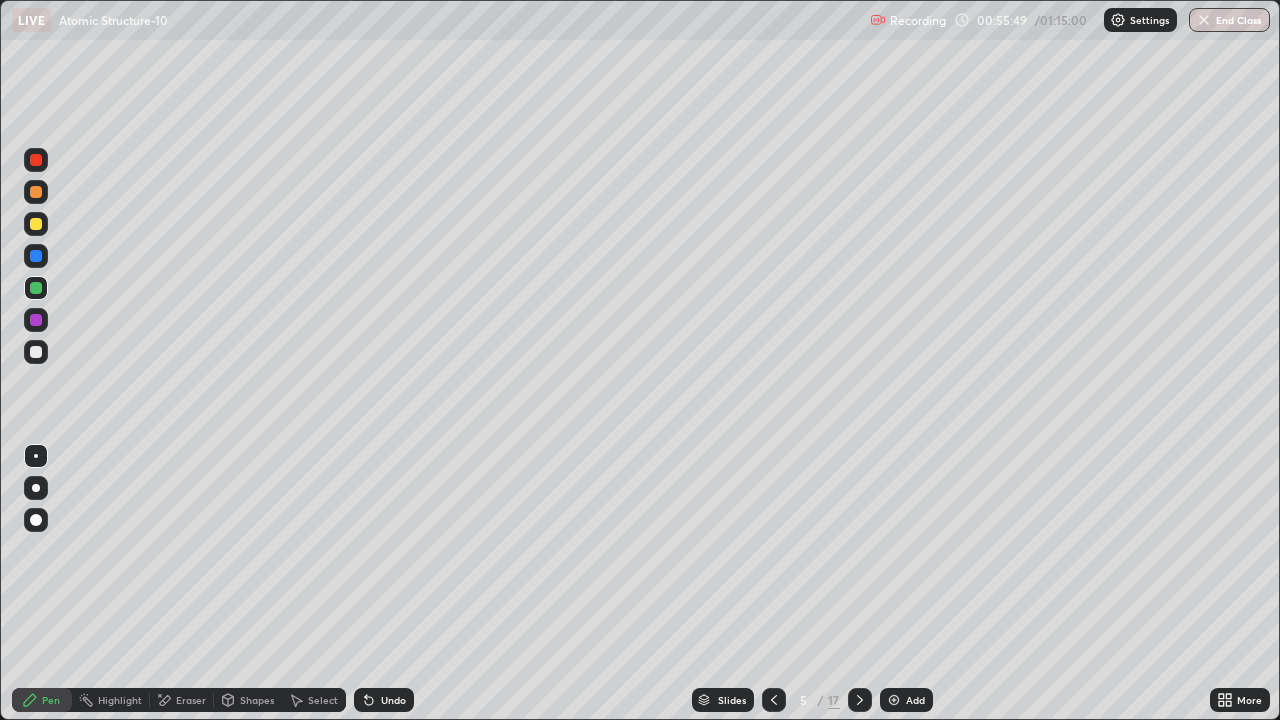 click 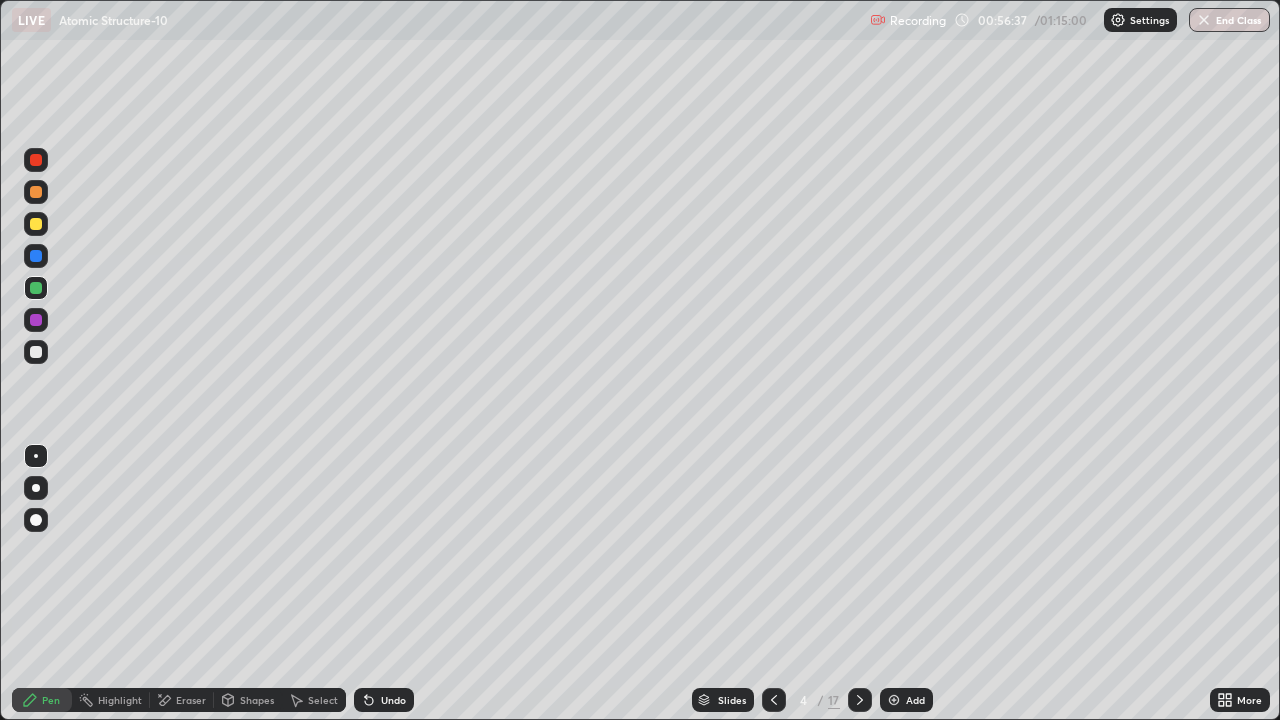 click on "Highlight" at bounding box center (120, 700) 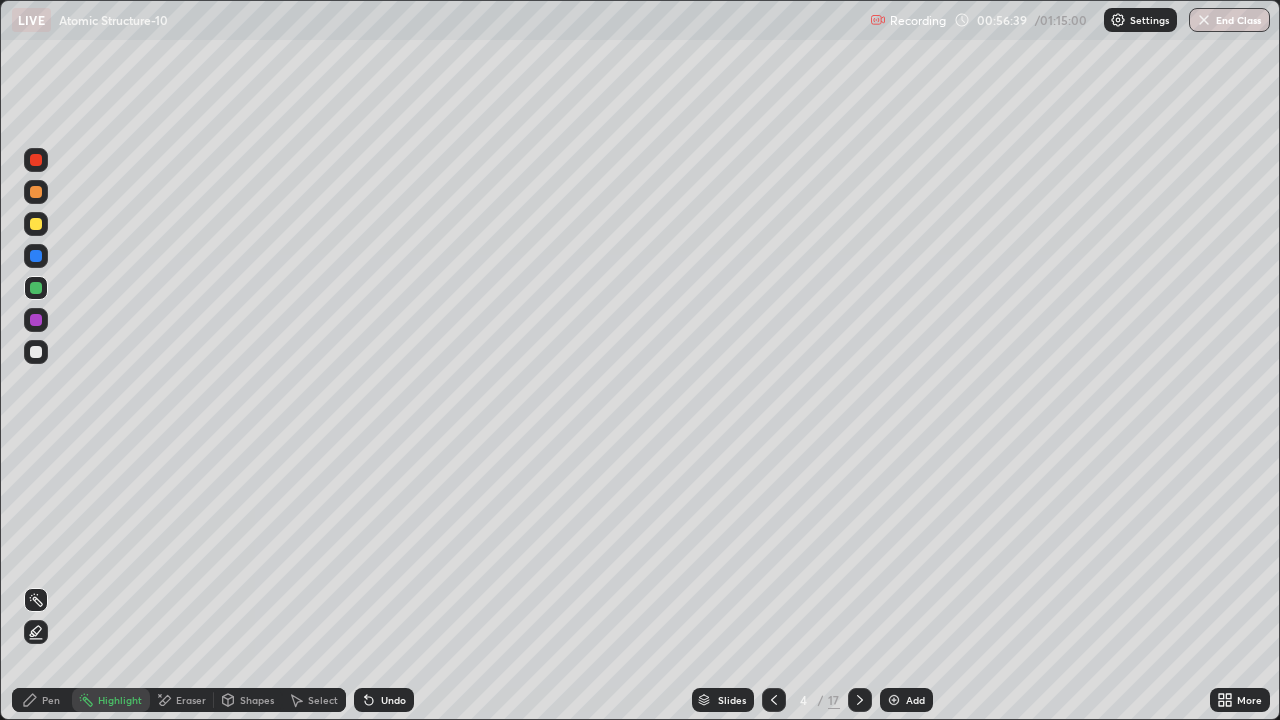 click at bounding box center [36, 224] 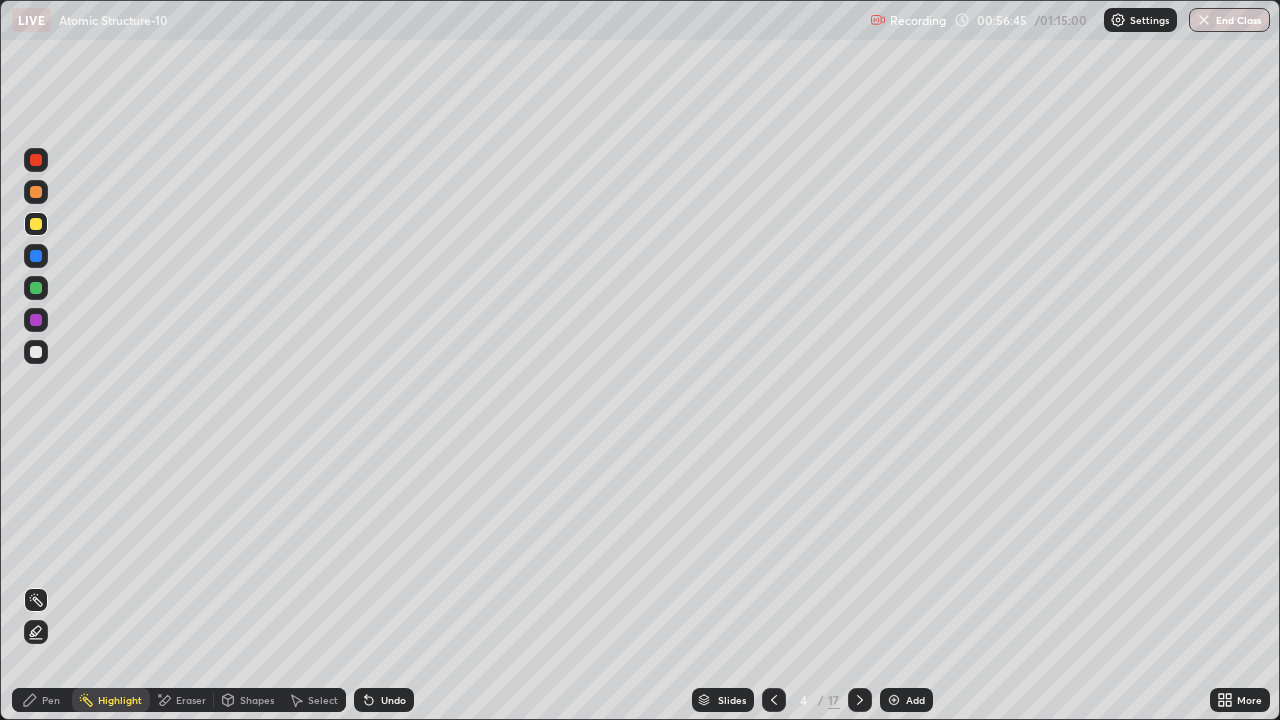 click 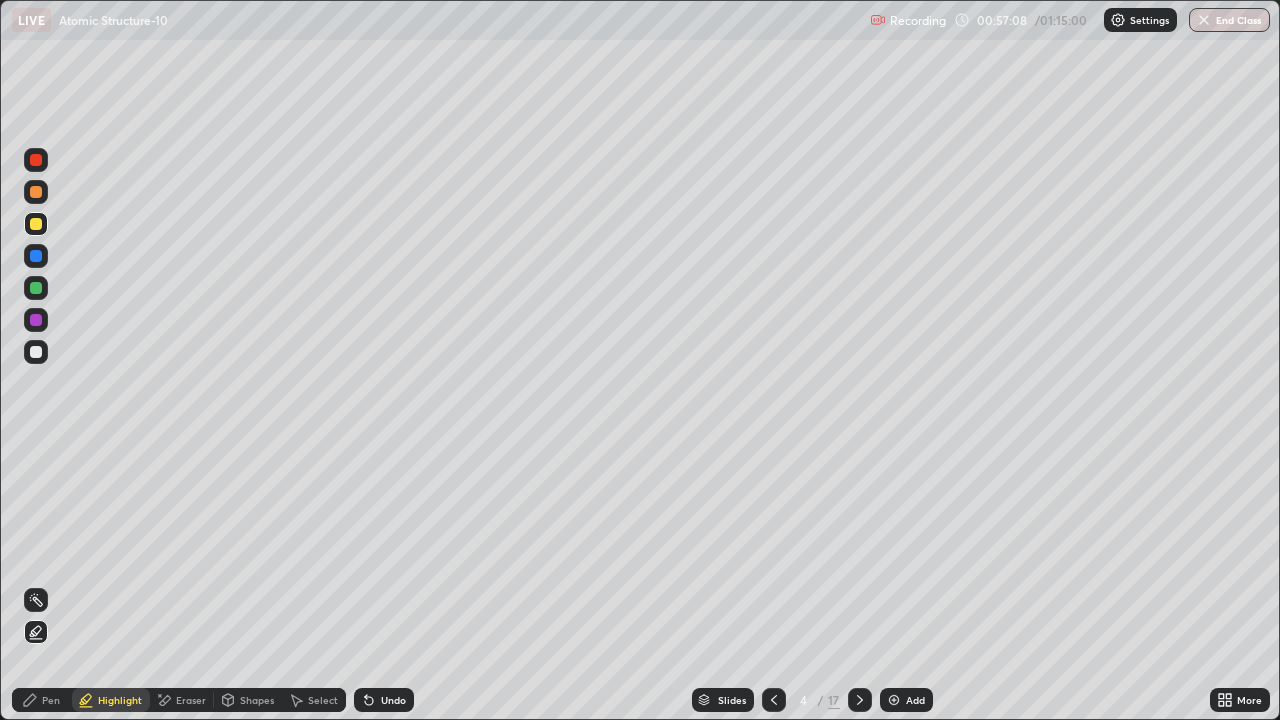 click on "Undo" at bounding box center [393, 700] 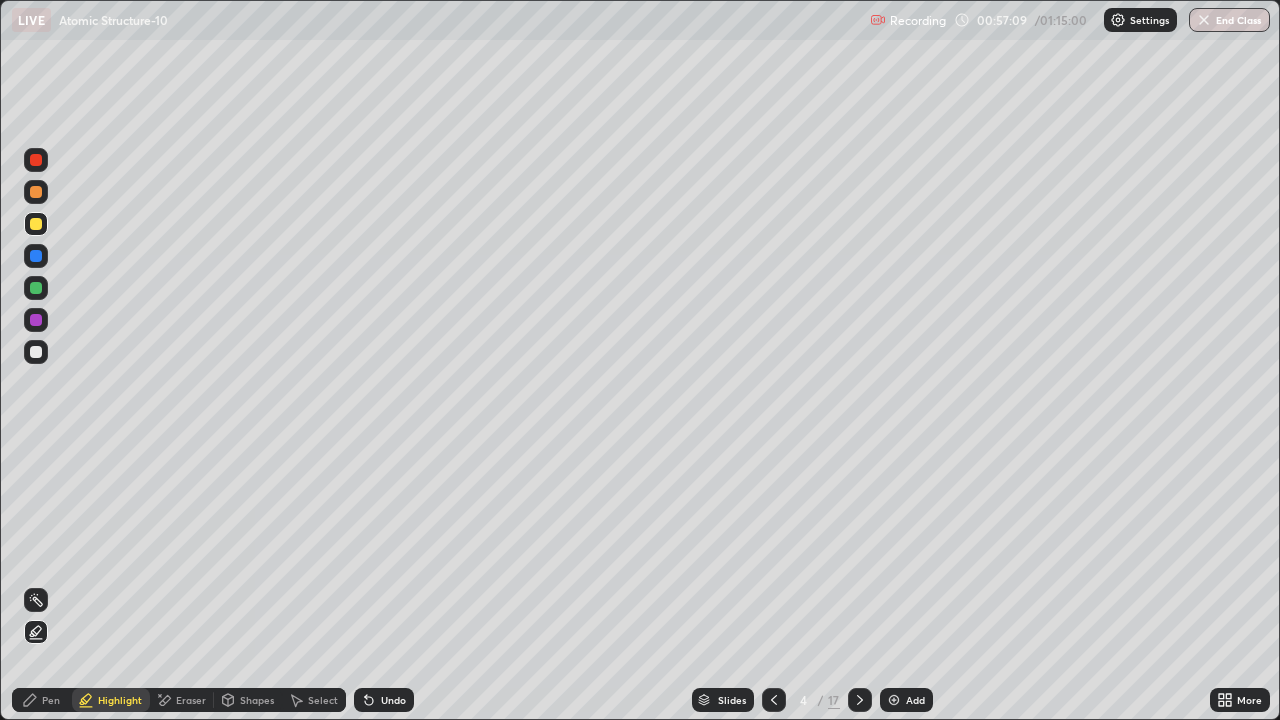 click on "Undo" at bounding box center (393, 700) 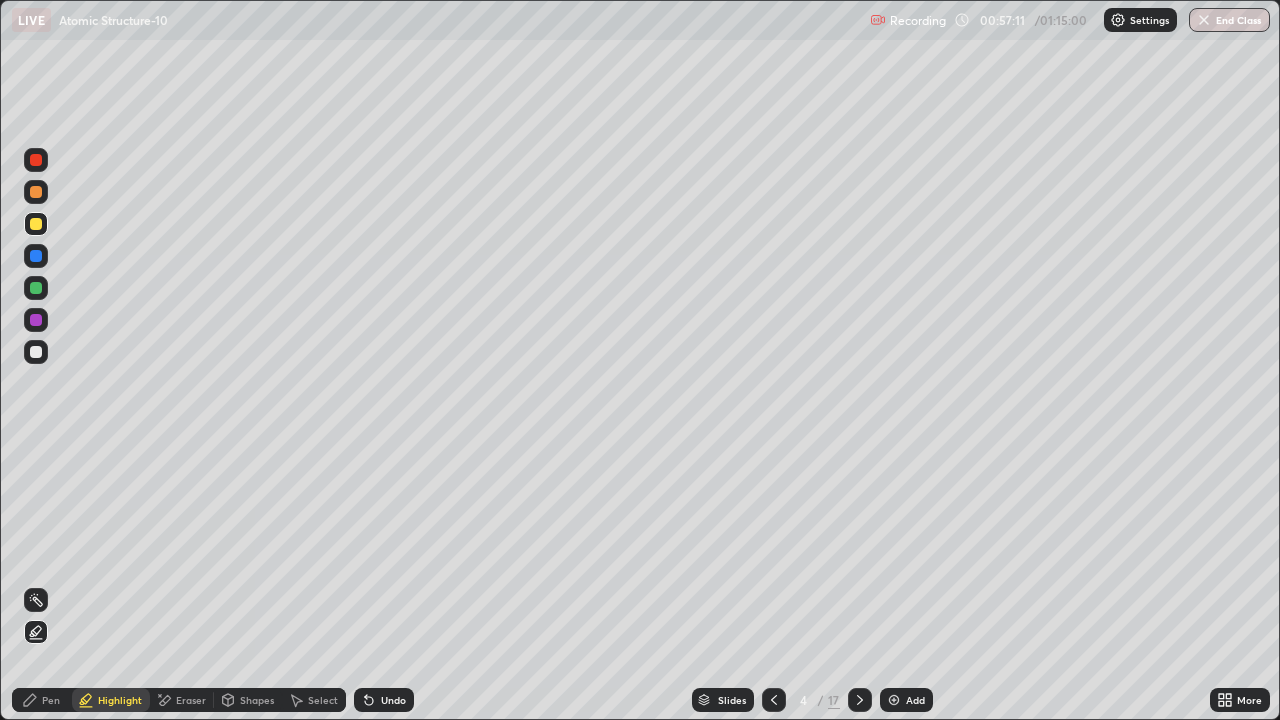 click 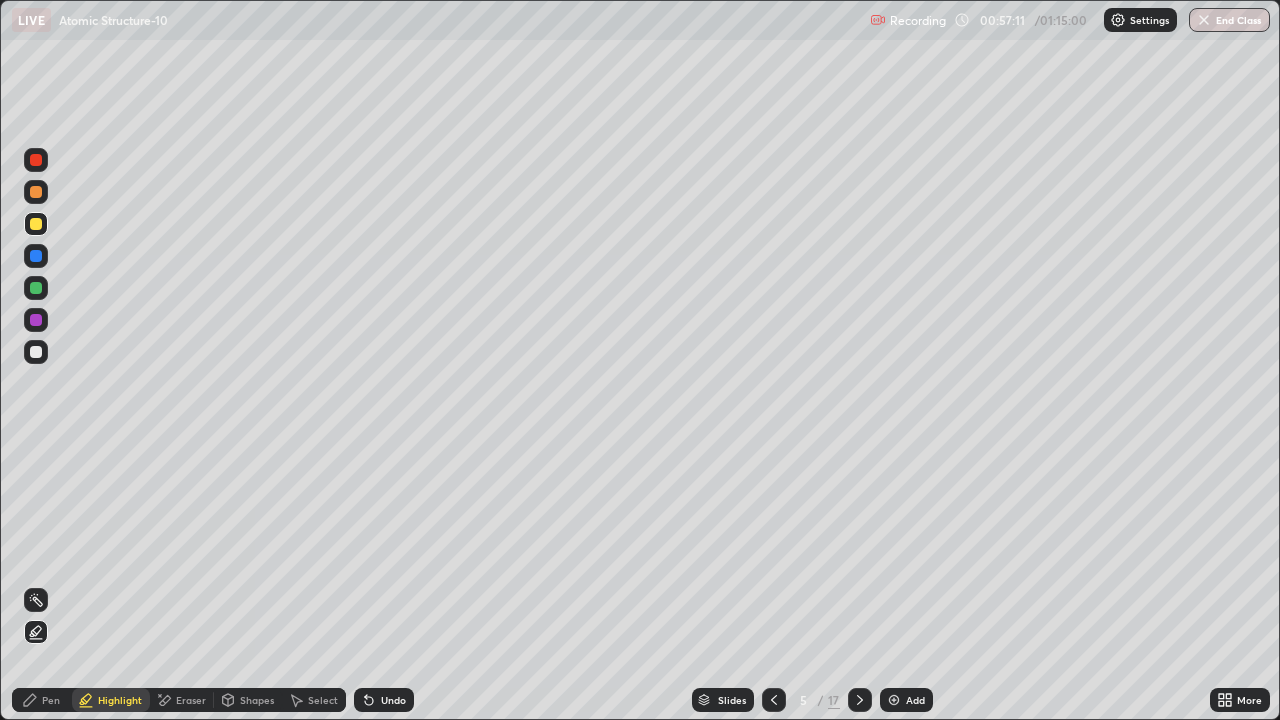click 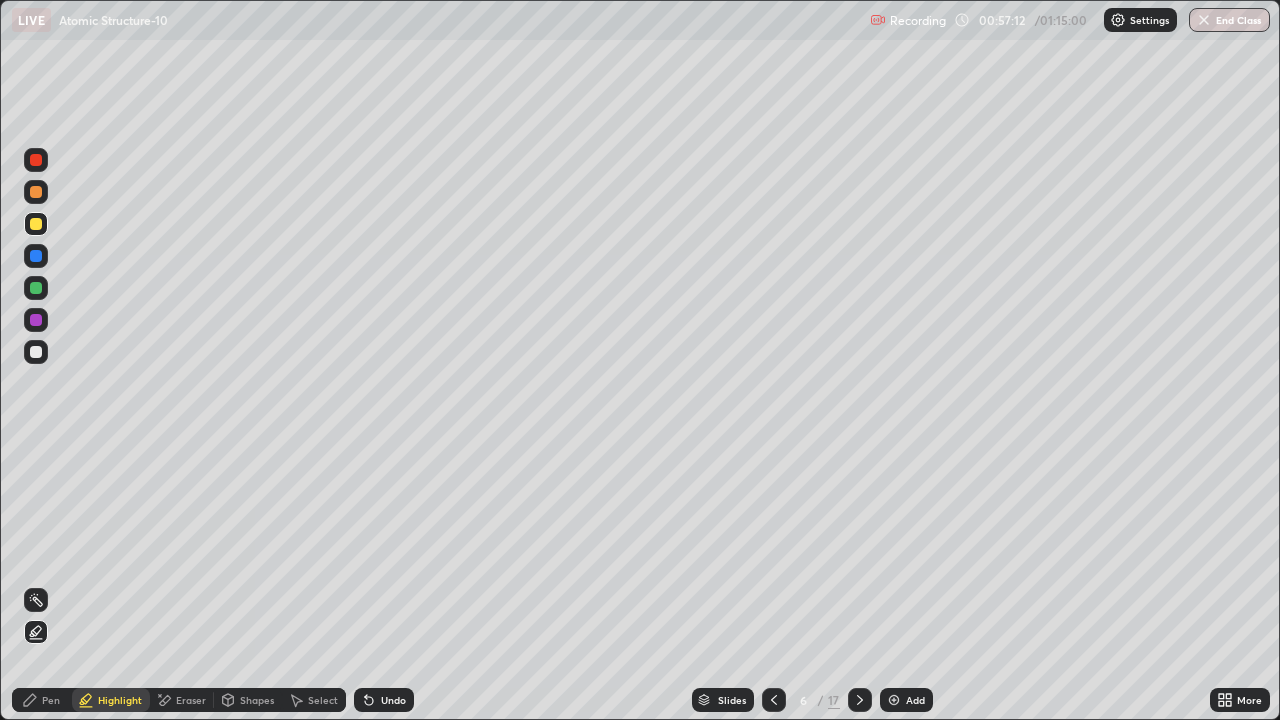 click 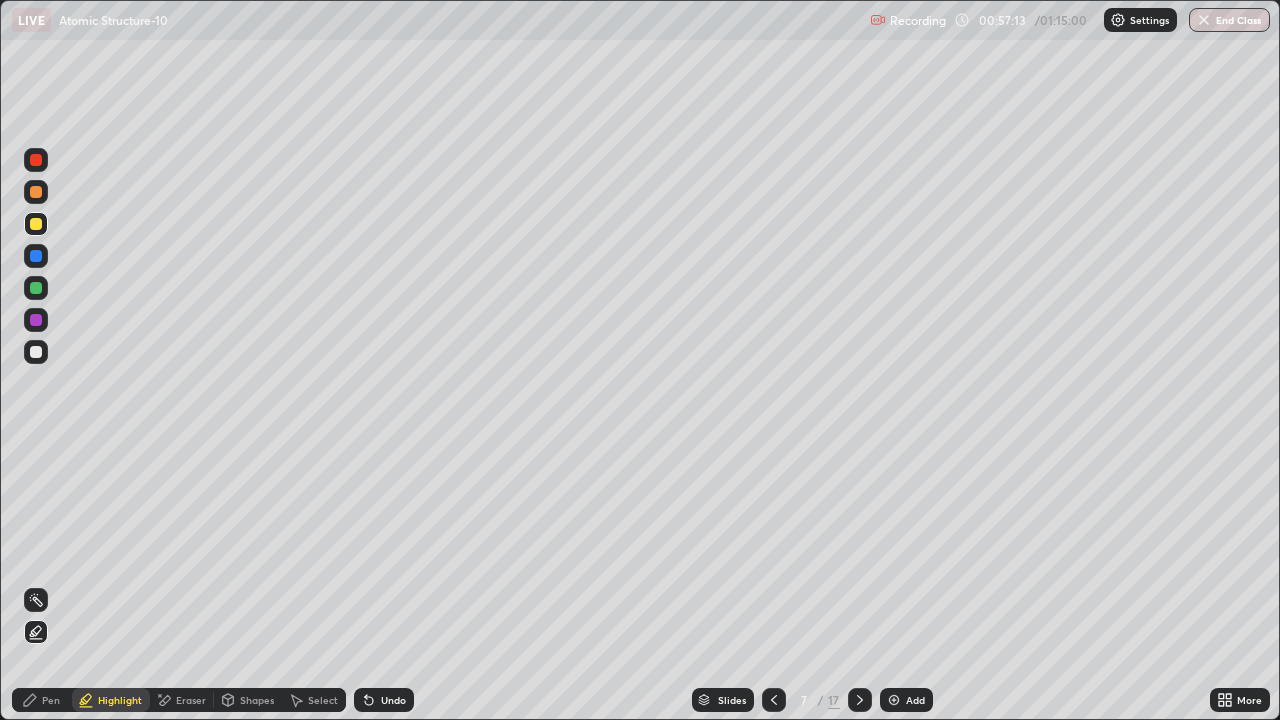 click 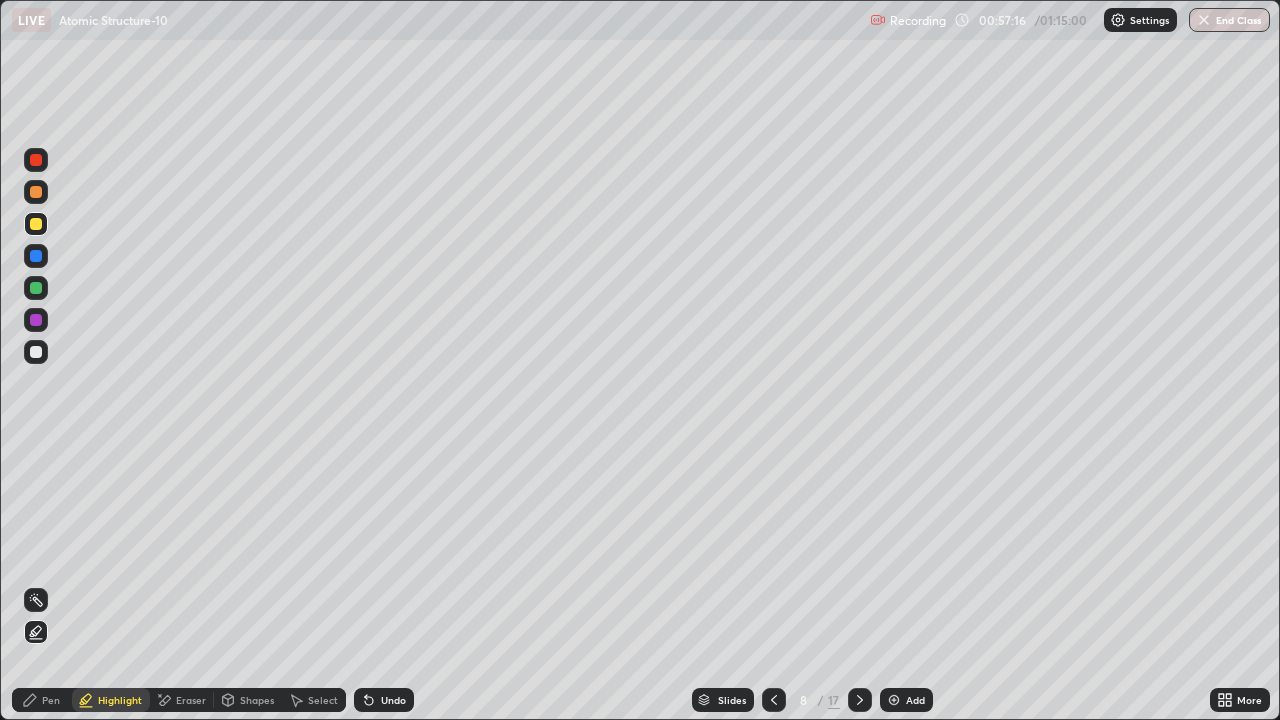 click on "Pen" at bounding box center [51, 700] 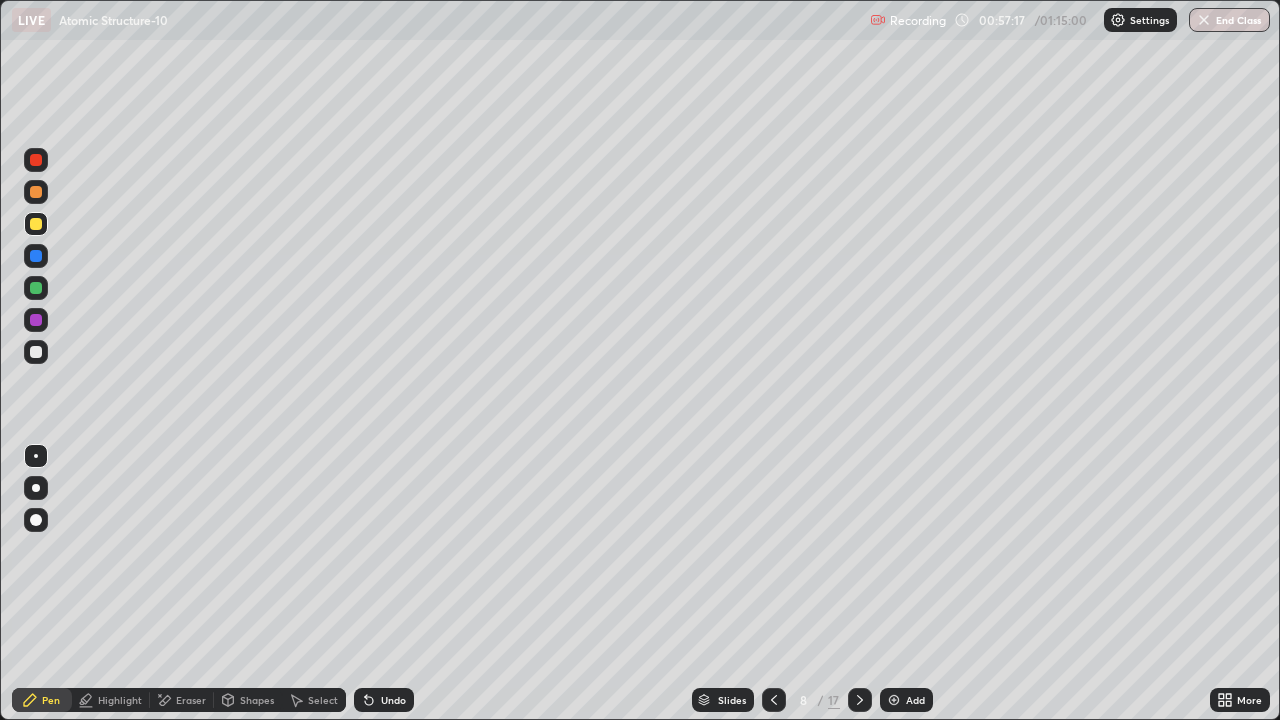 click at bounding box center (36, 352) 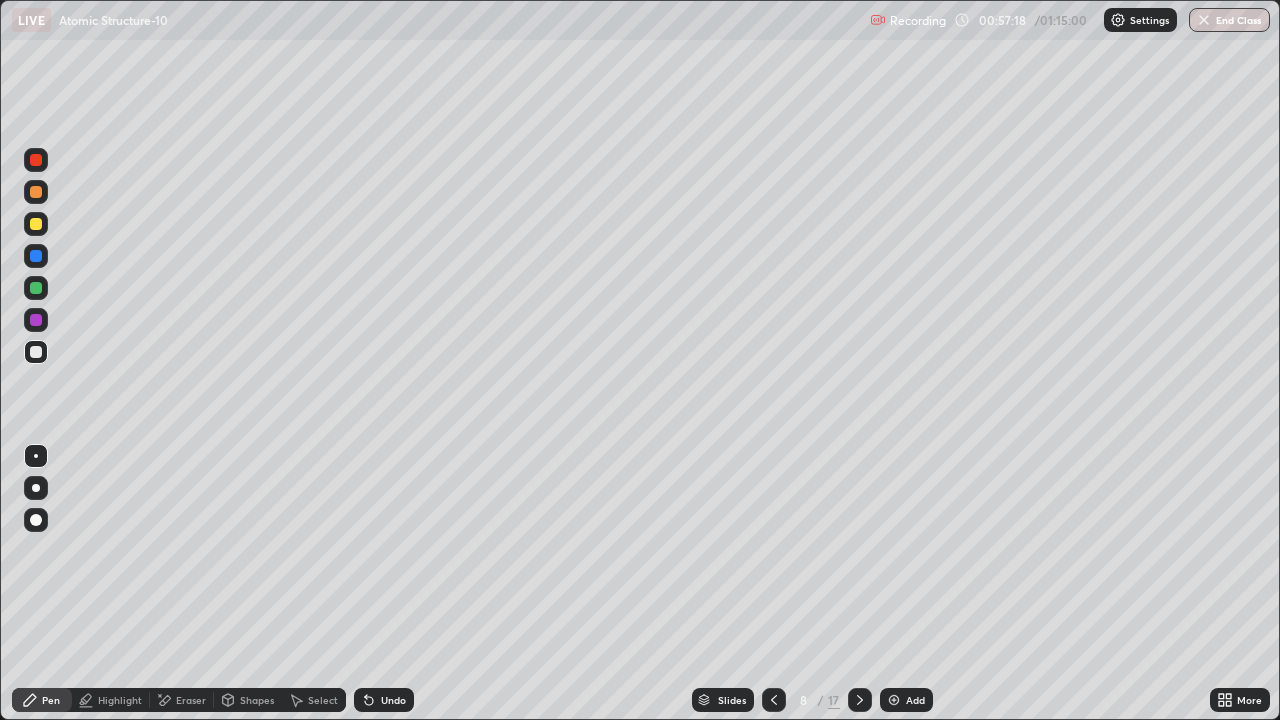 click at bounding box center [36, 256] 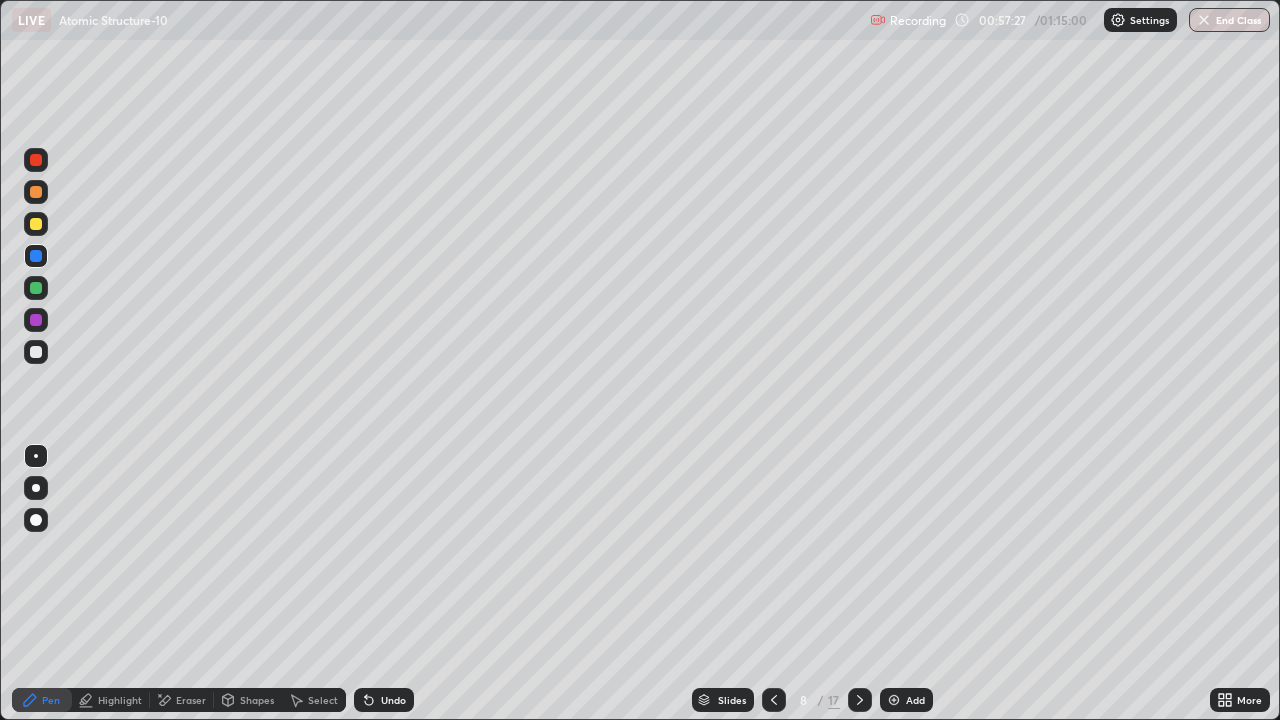 click at bounding box center [36, 352] 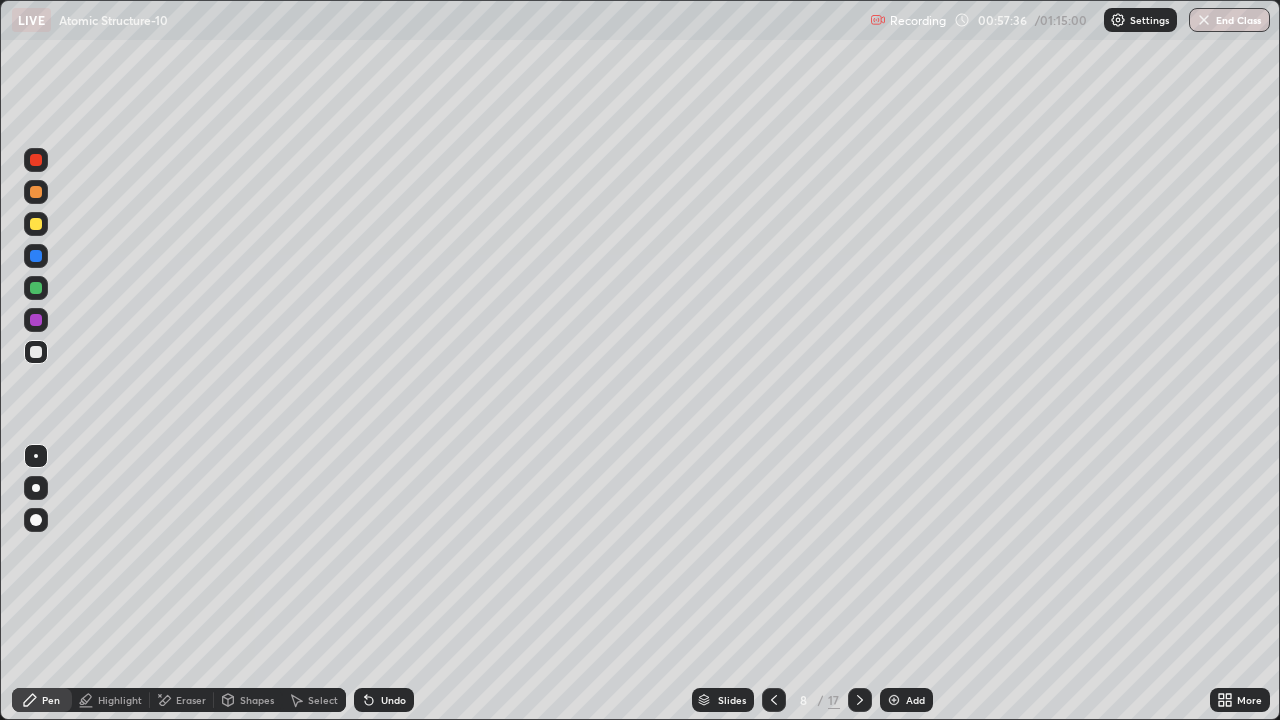 click at bounding box center (36, 256) 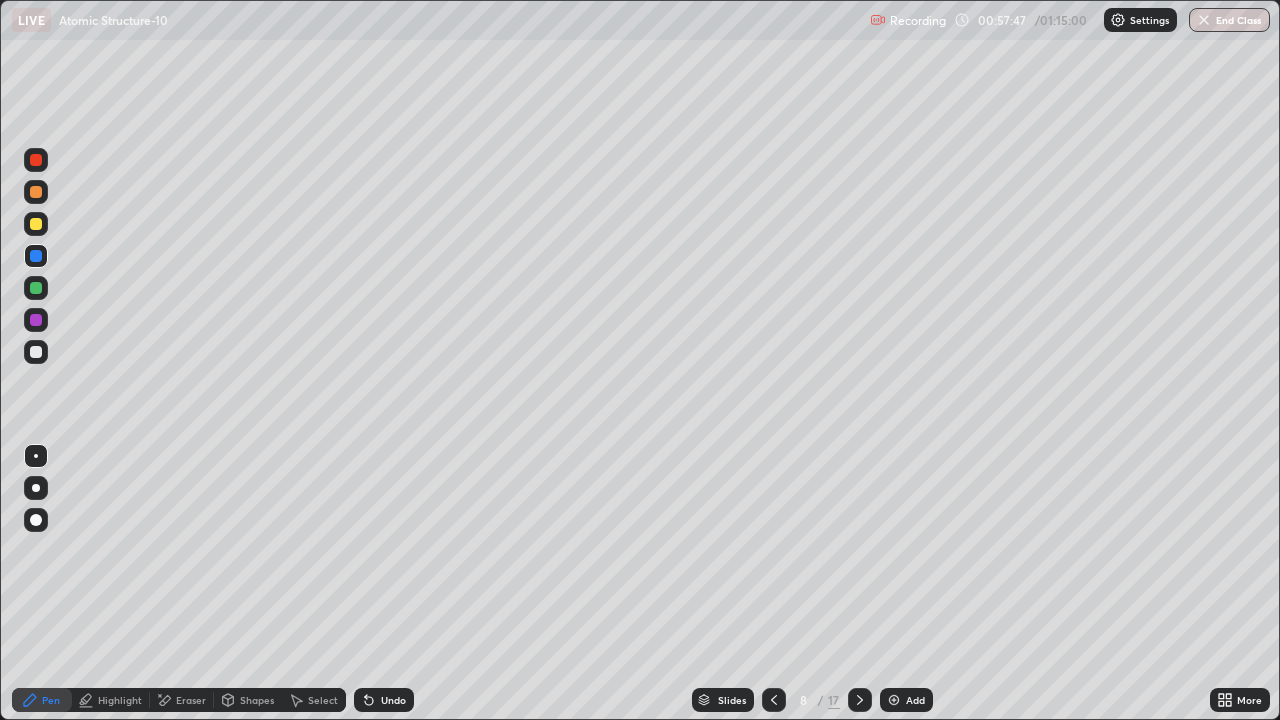 click 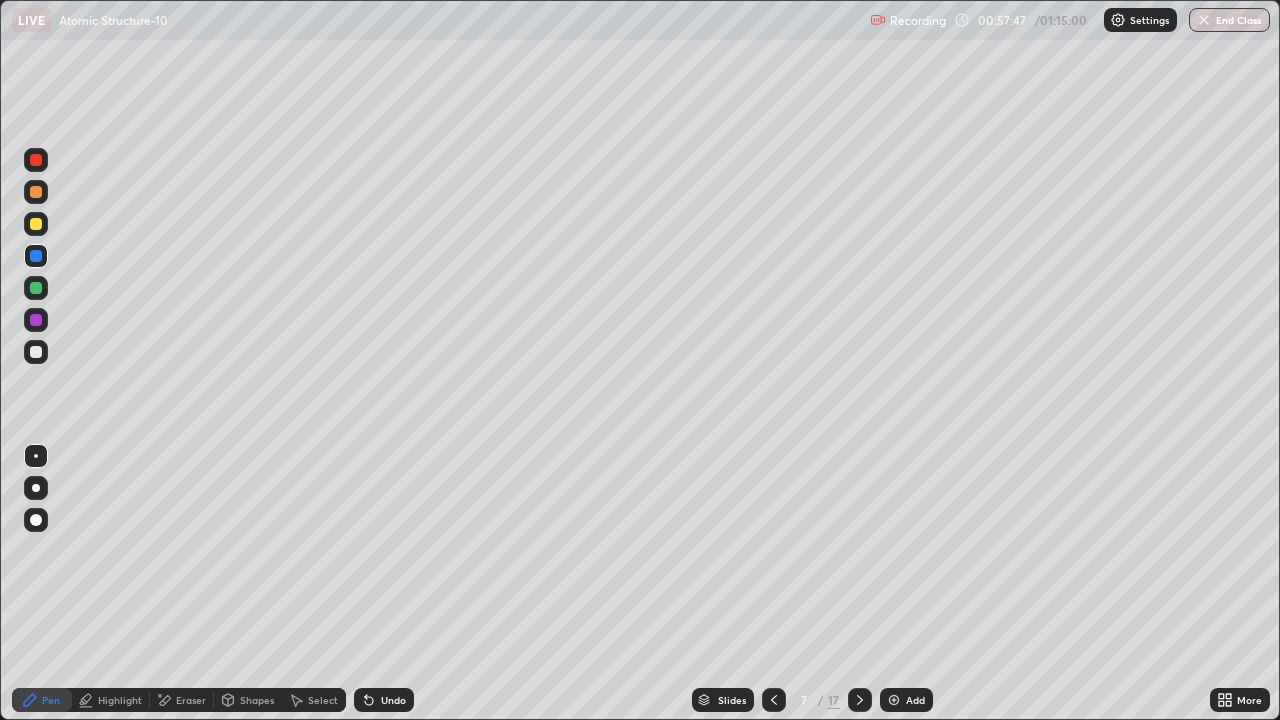 click 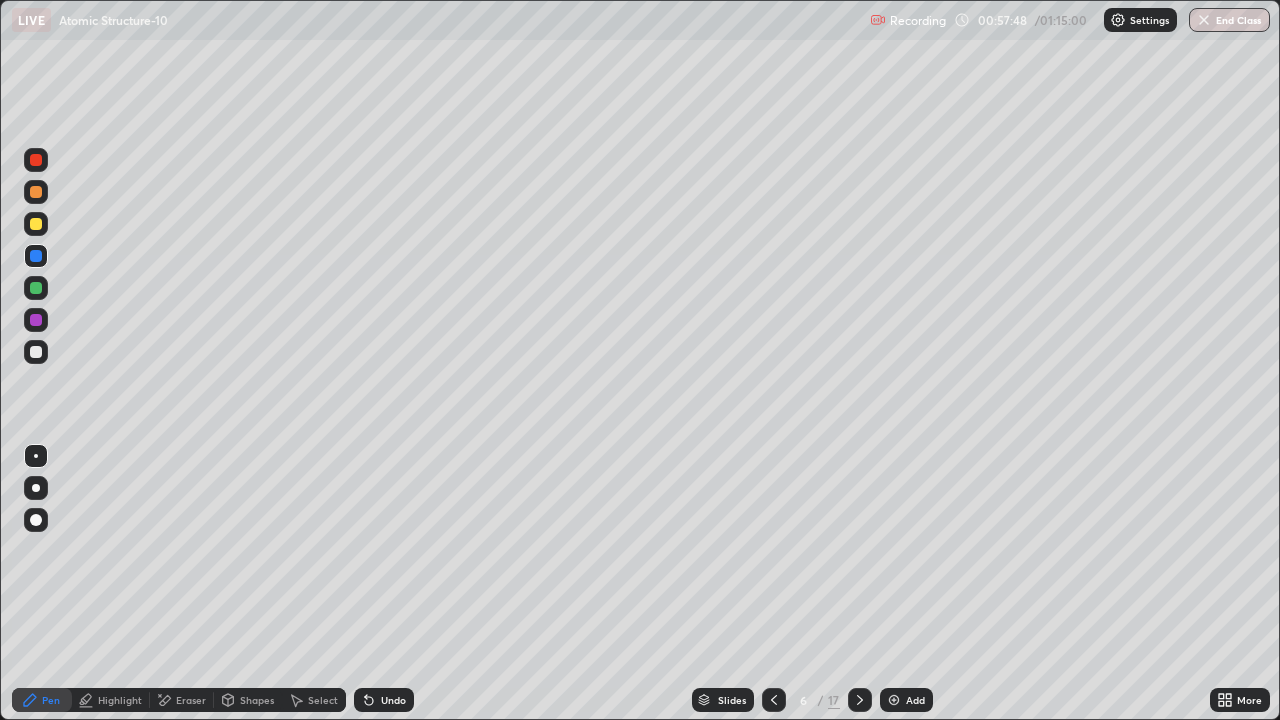 click 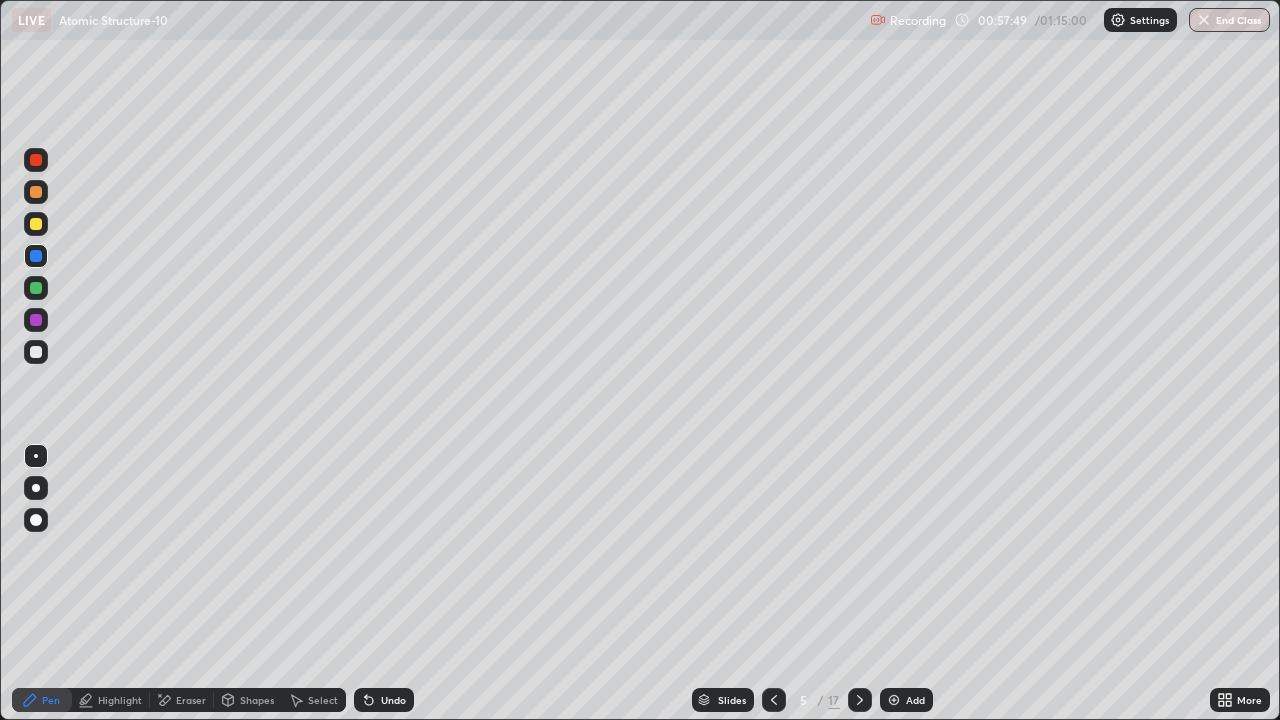 click 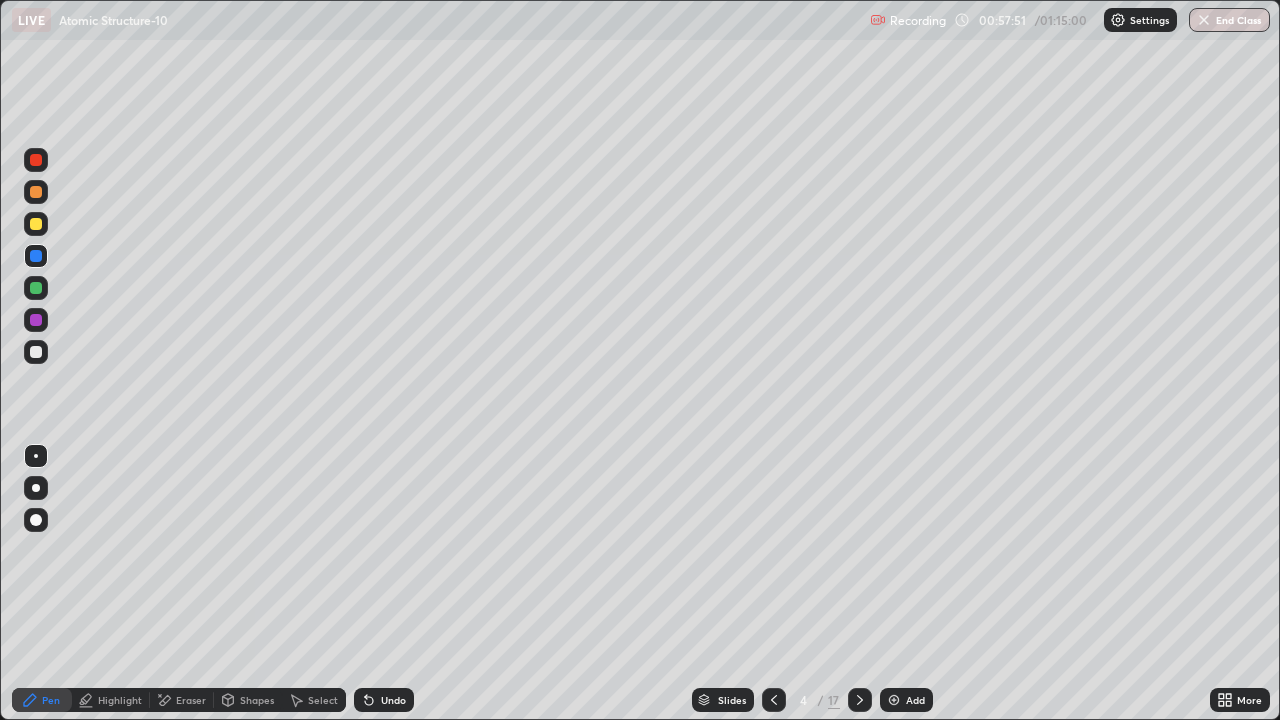 click on "Highlight" at bounding box center (120, 700) 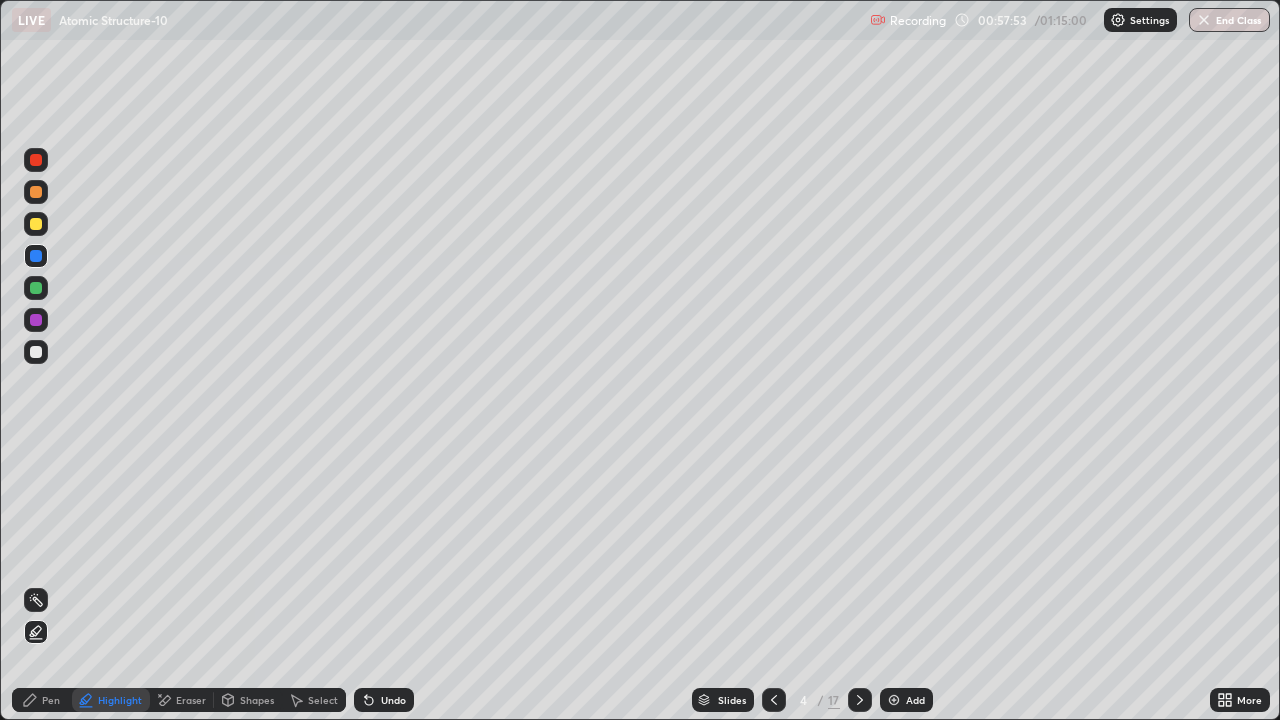 click at bounding box center [36, 320] 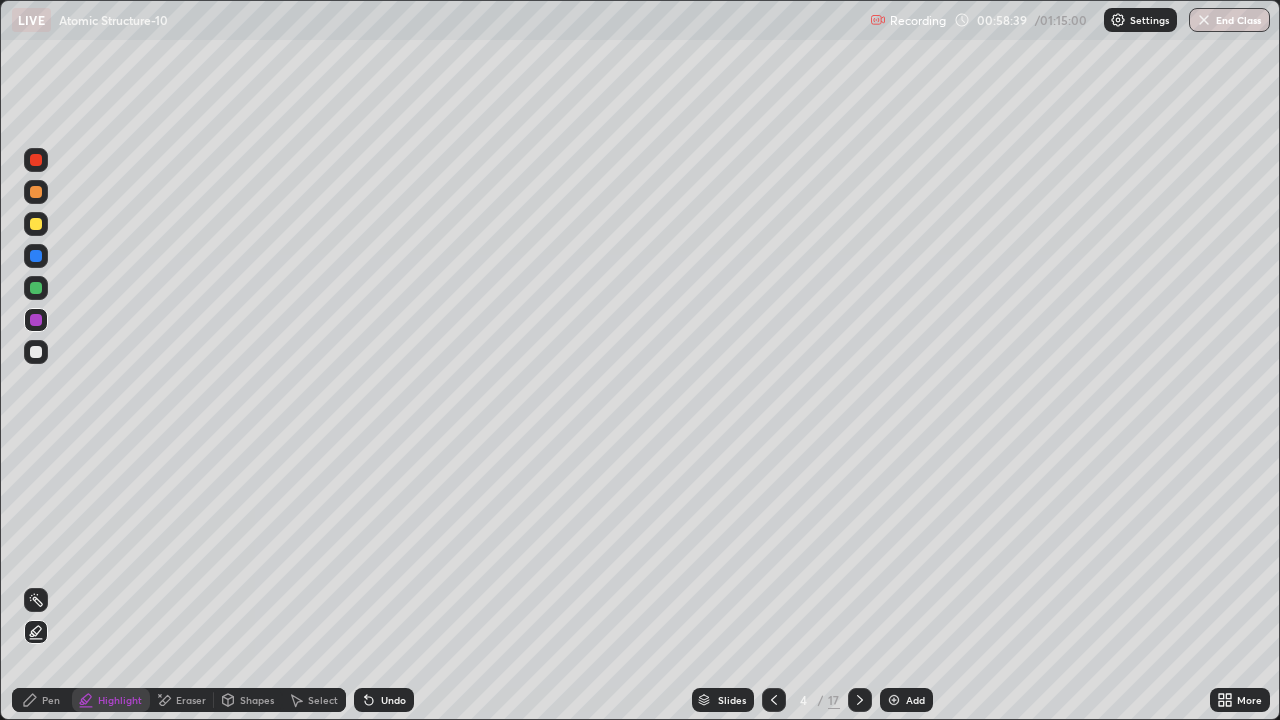 click 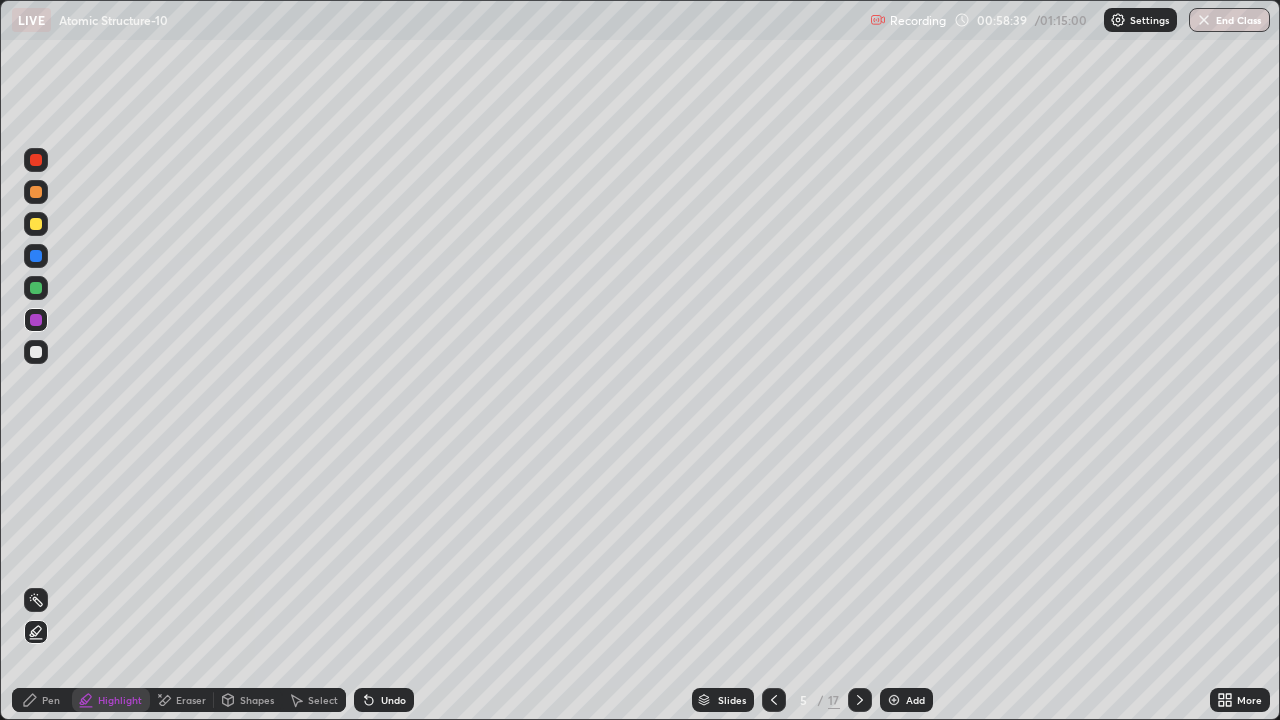 click 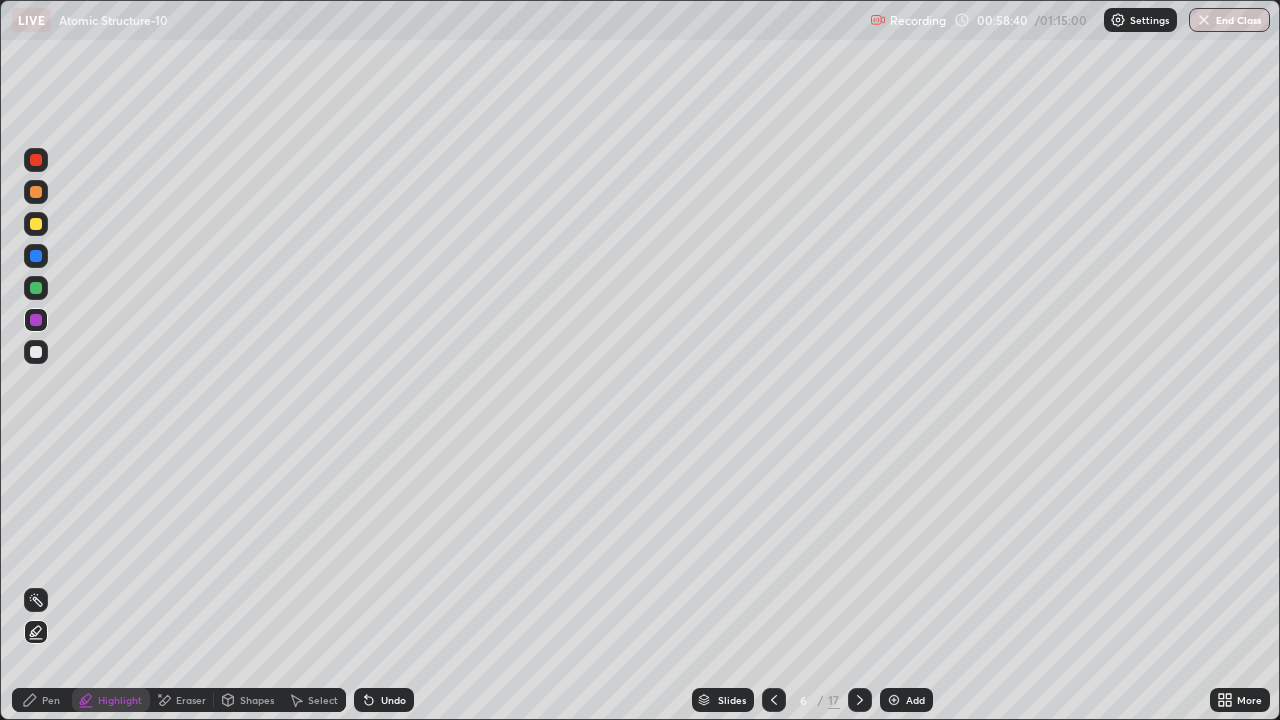 click 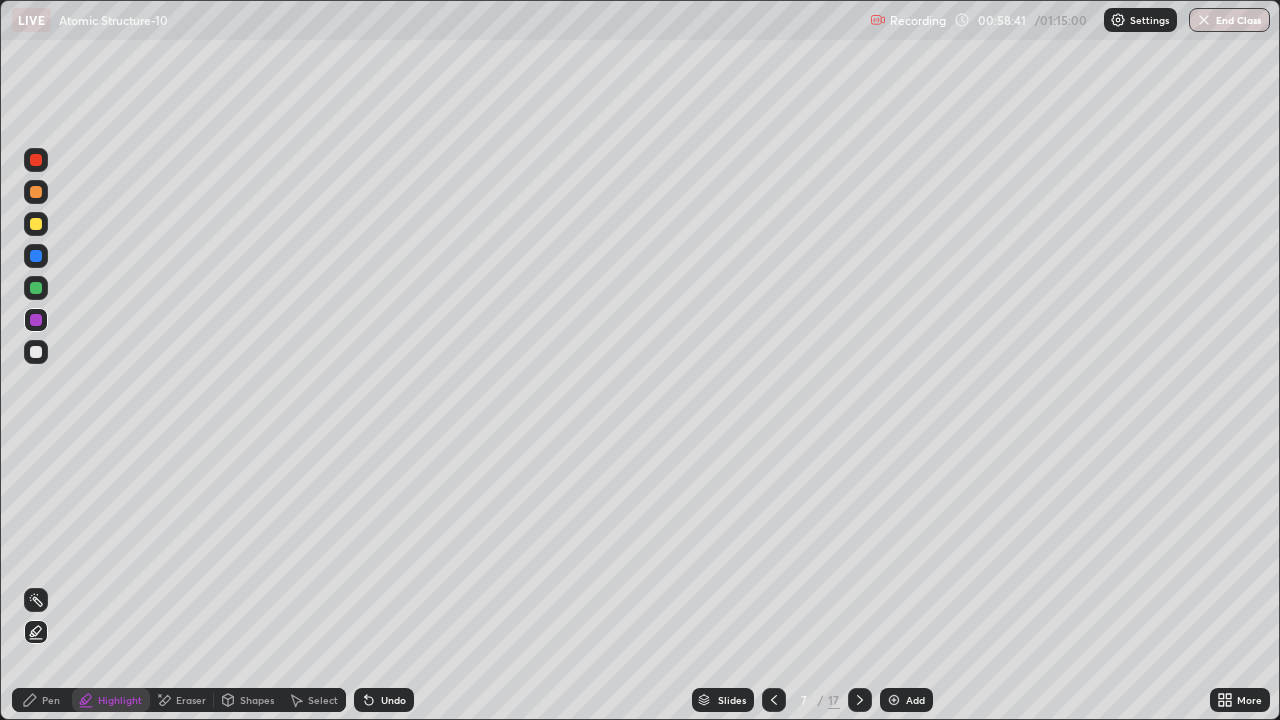 click at bounding box center [860, 700] 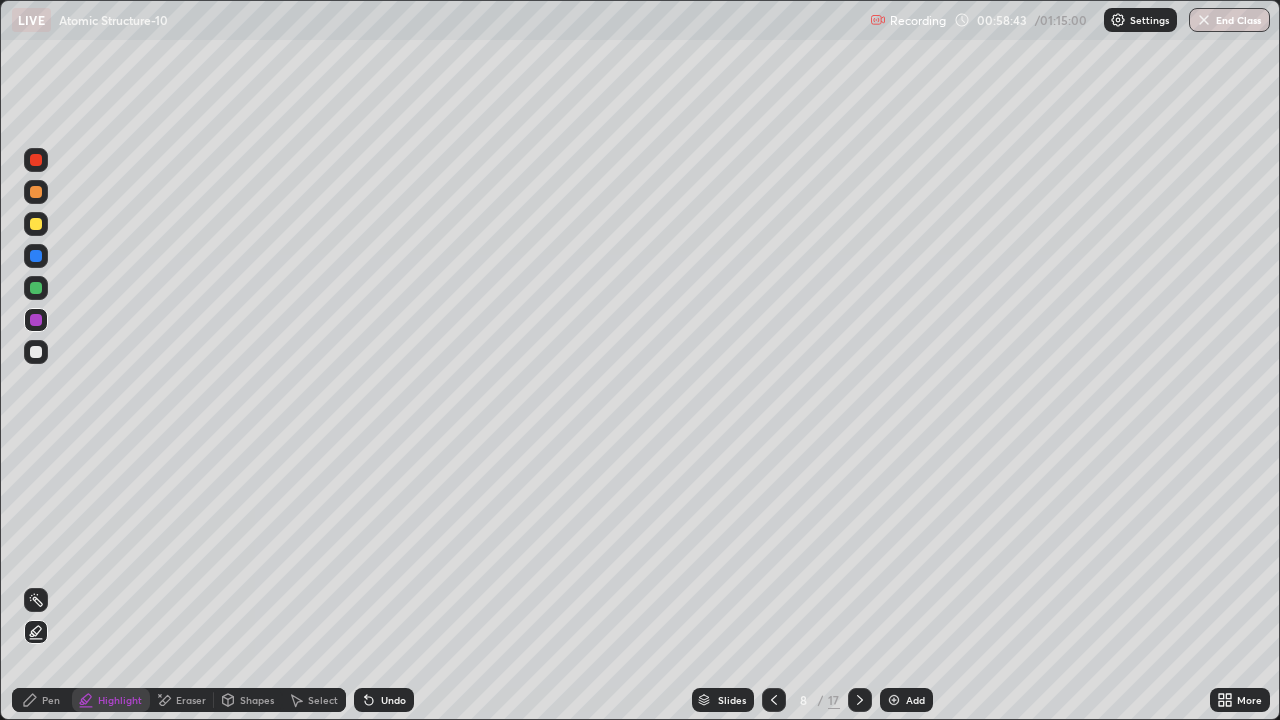 click on "Pen" at bounding box center [42, 700] 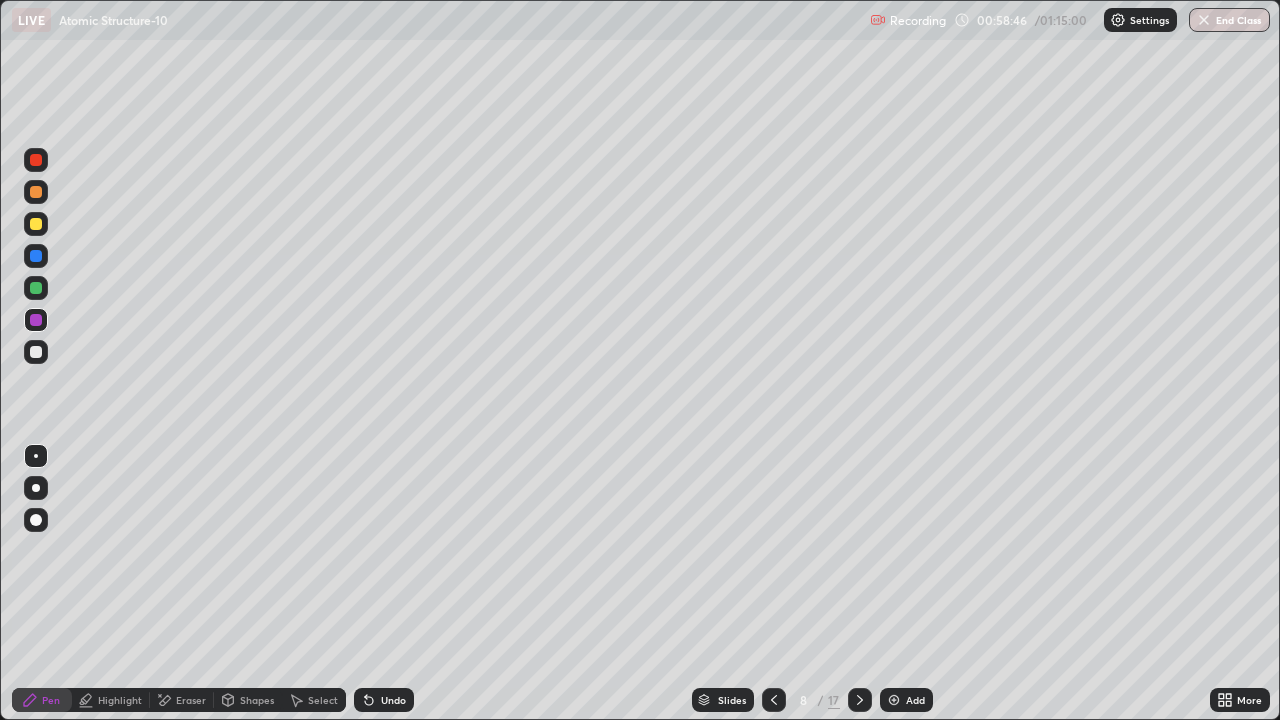 click at bounding box center (36, 352) 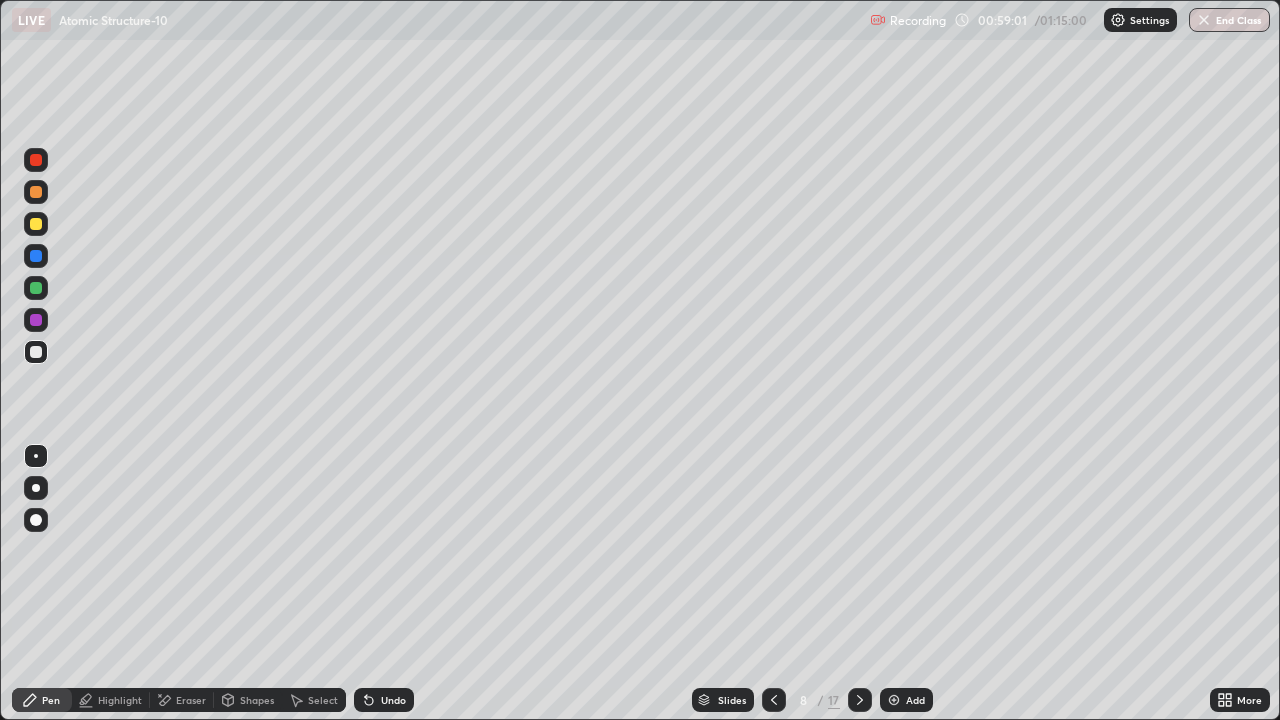 click at bounding box center [36, 160] 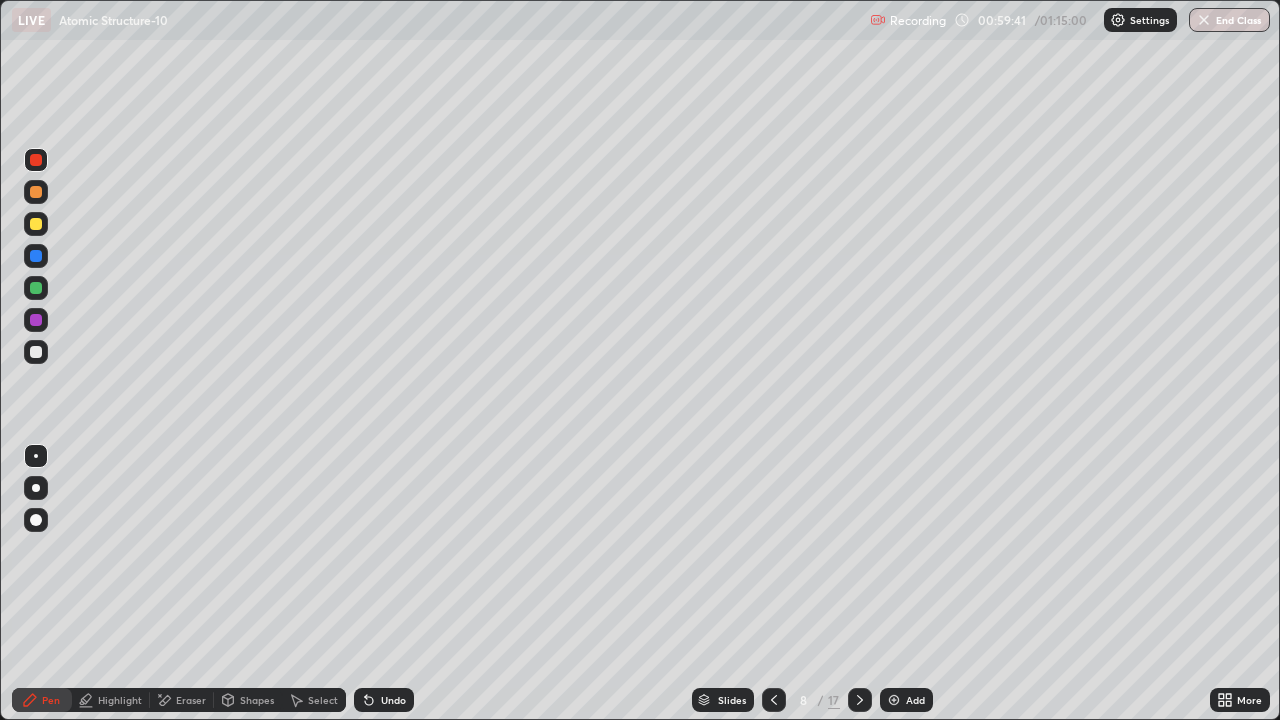 click at bounding box center [36, 224] 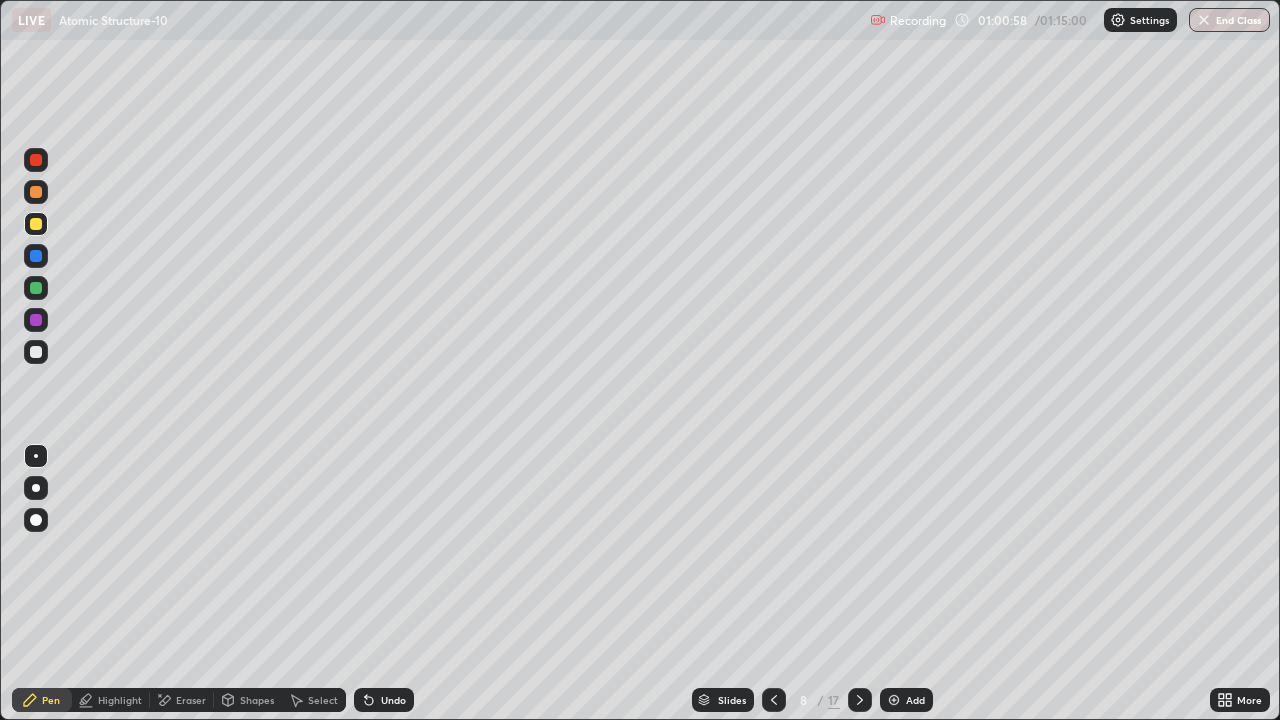 click 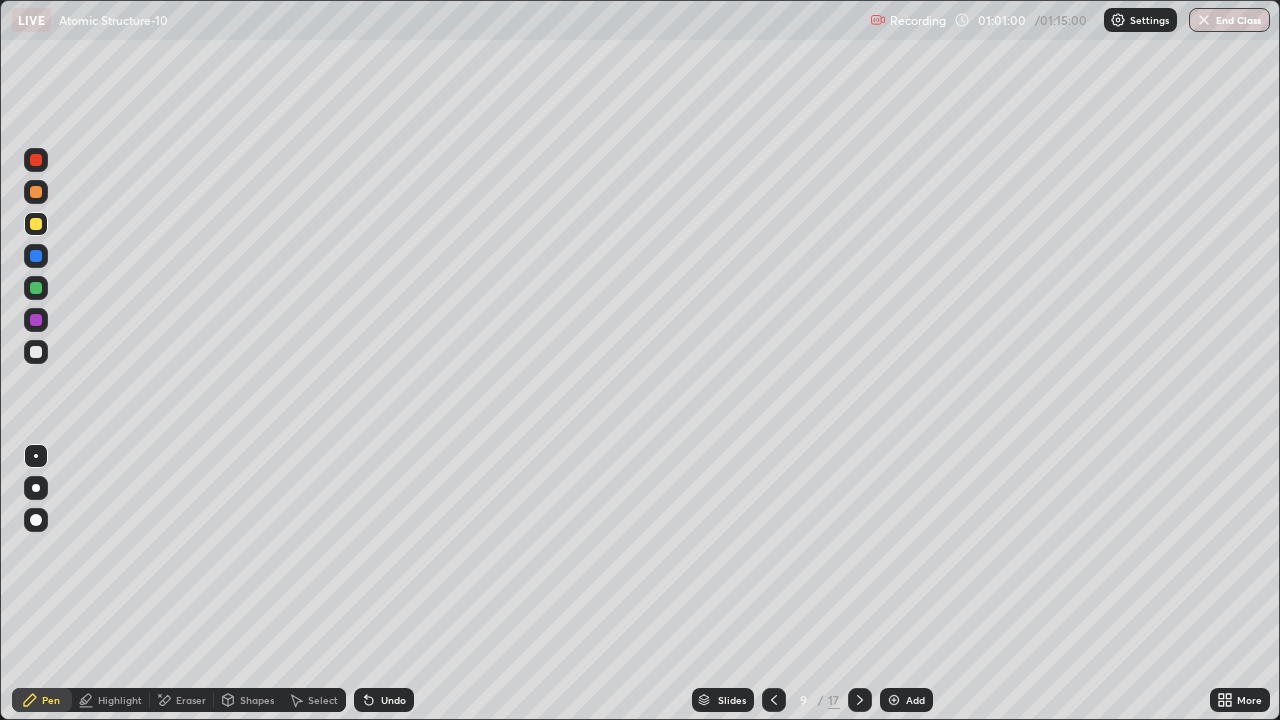 click at bounding box center (36, 192) 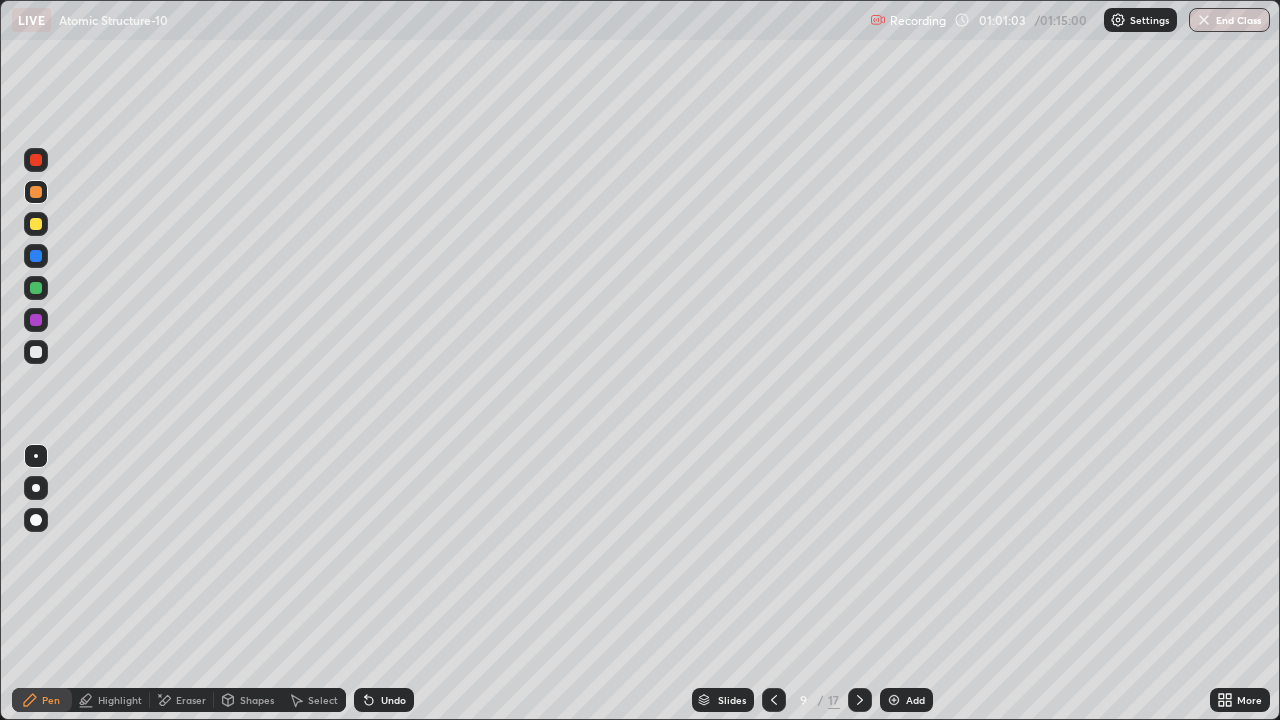 click on "Undo" at bounding box center [393, 700] 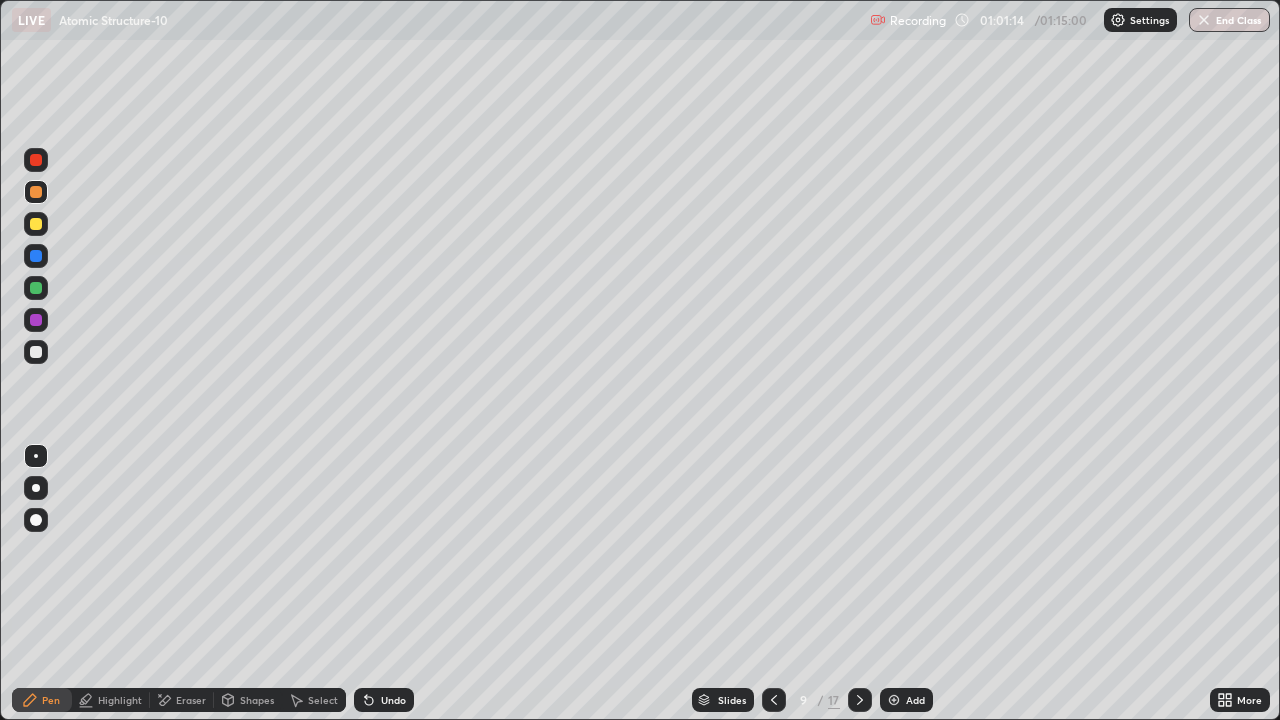 click on "Shapes" at bounding box center (257, 700) 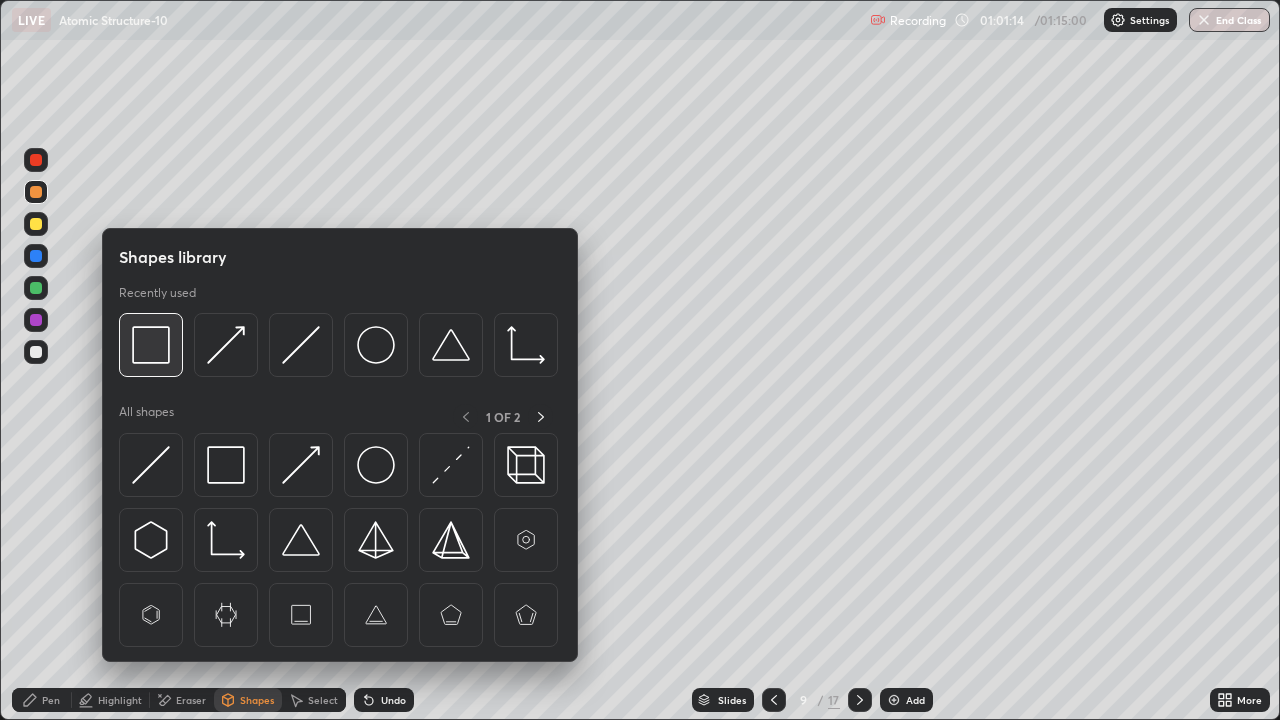 click at bounding box center [151, 345] 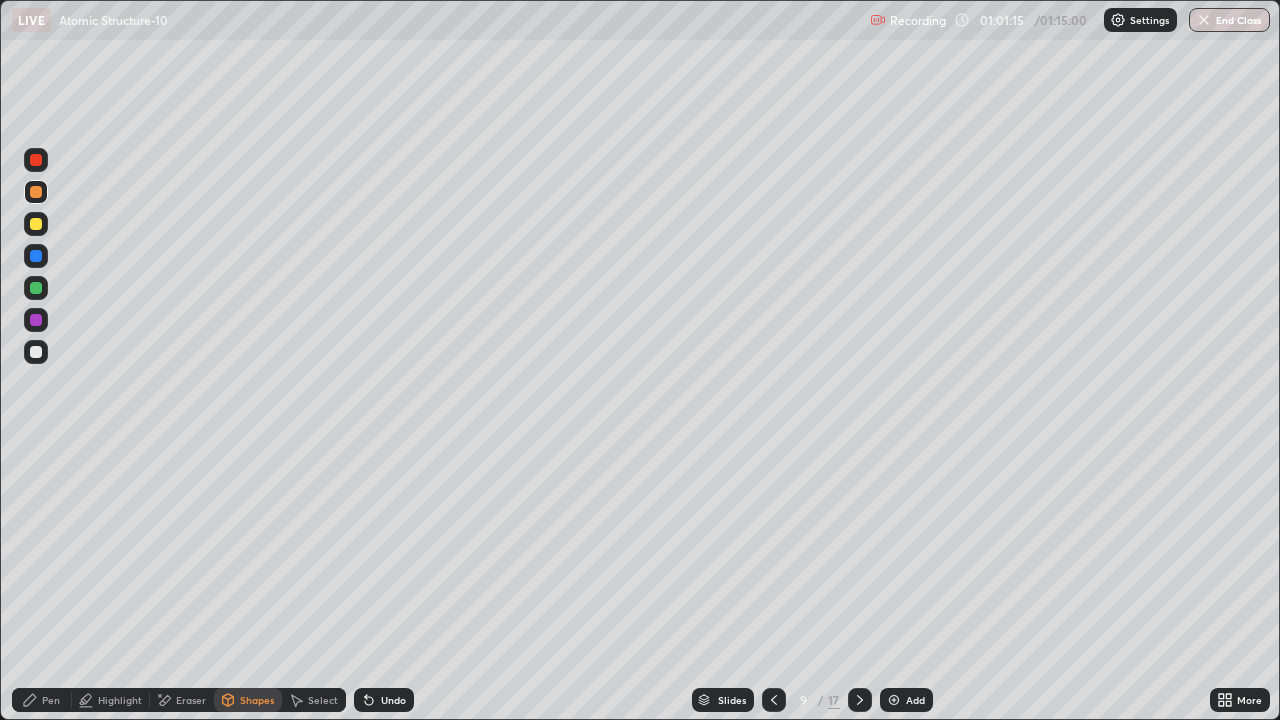 click at bounding box center (36, 288) 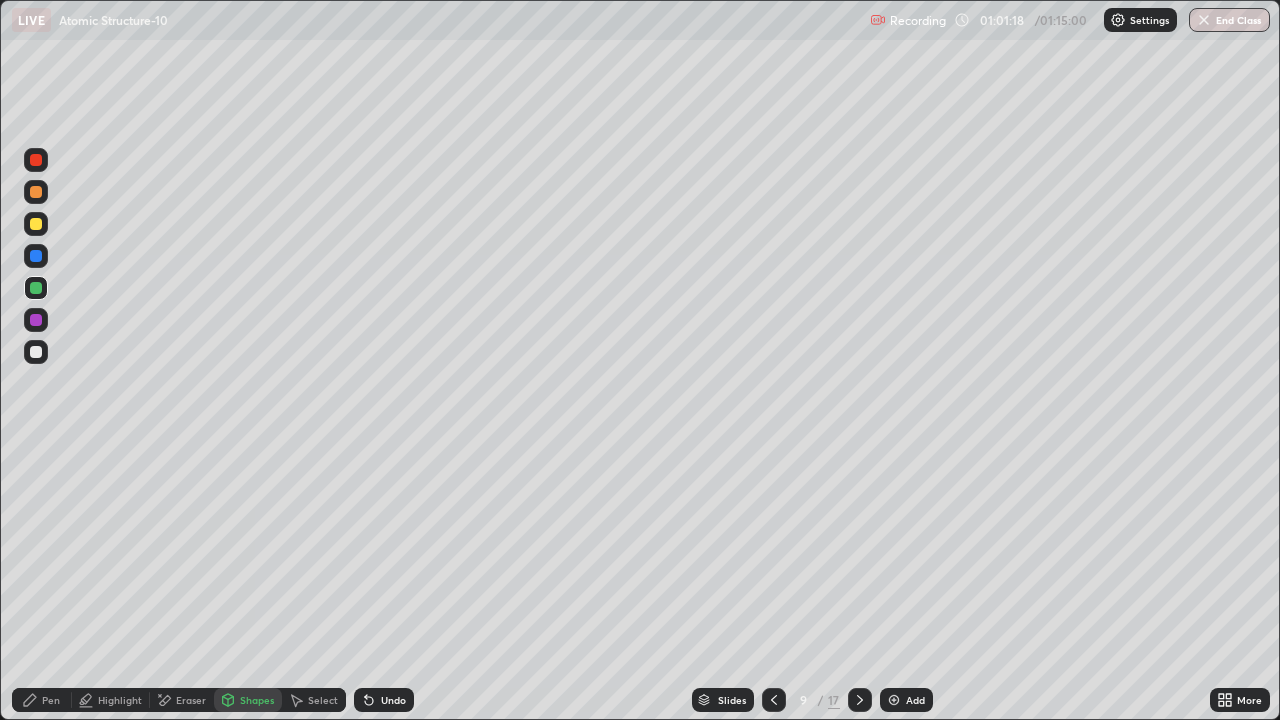 click on "Pen" at bounding box center (51, 700) 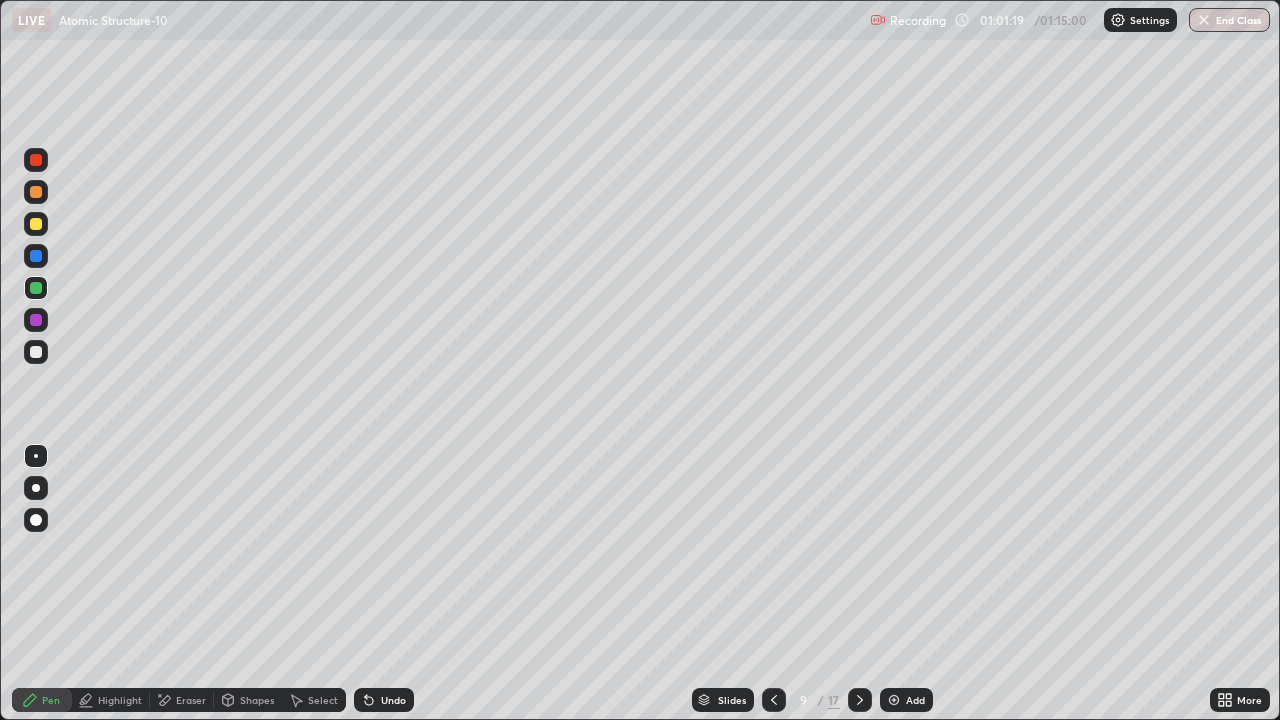 click at bounding box center (36, 256) 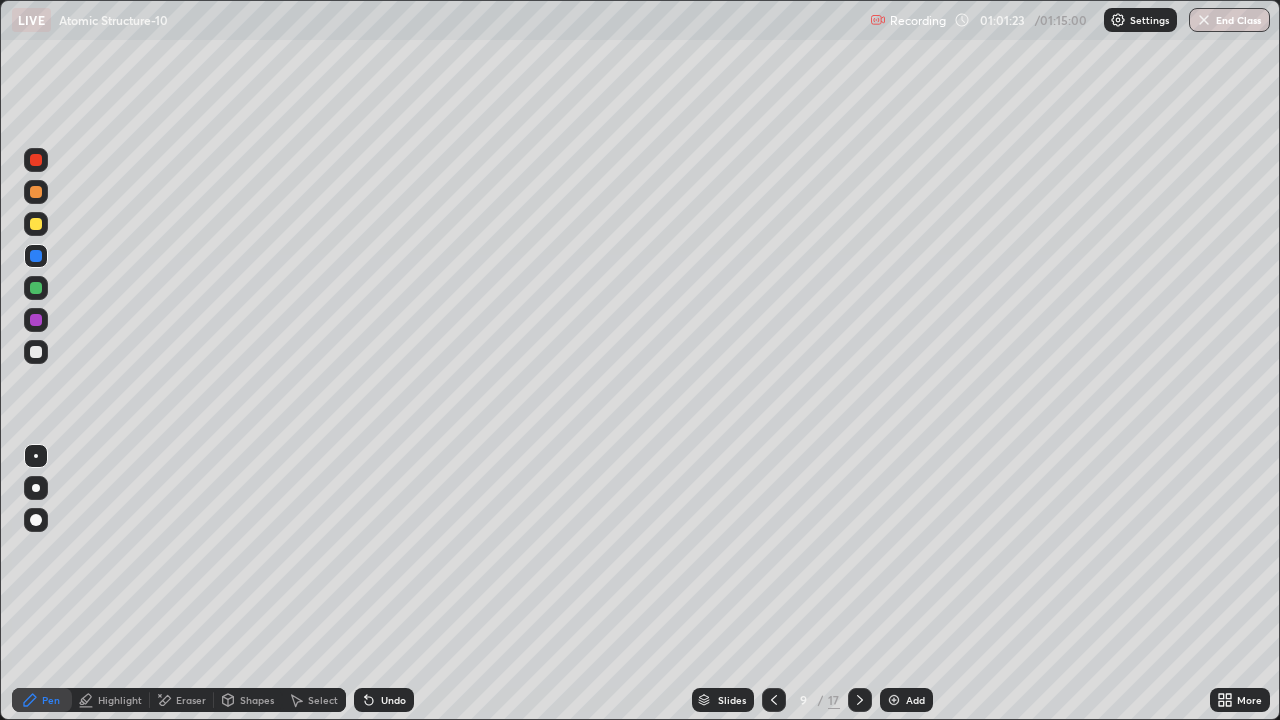 click on "Undo" at bounding box center (384, 700) 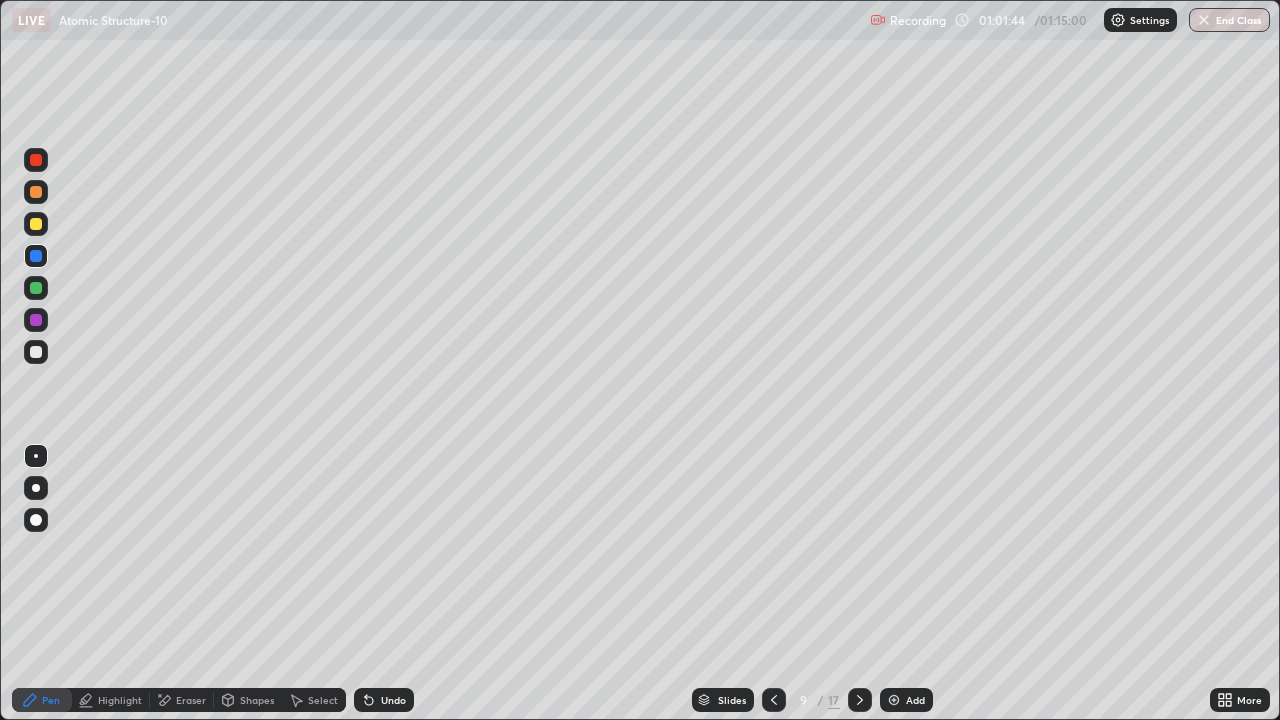 click on "Shapes" at bounding box center [248, 700] 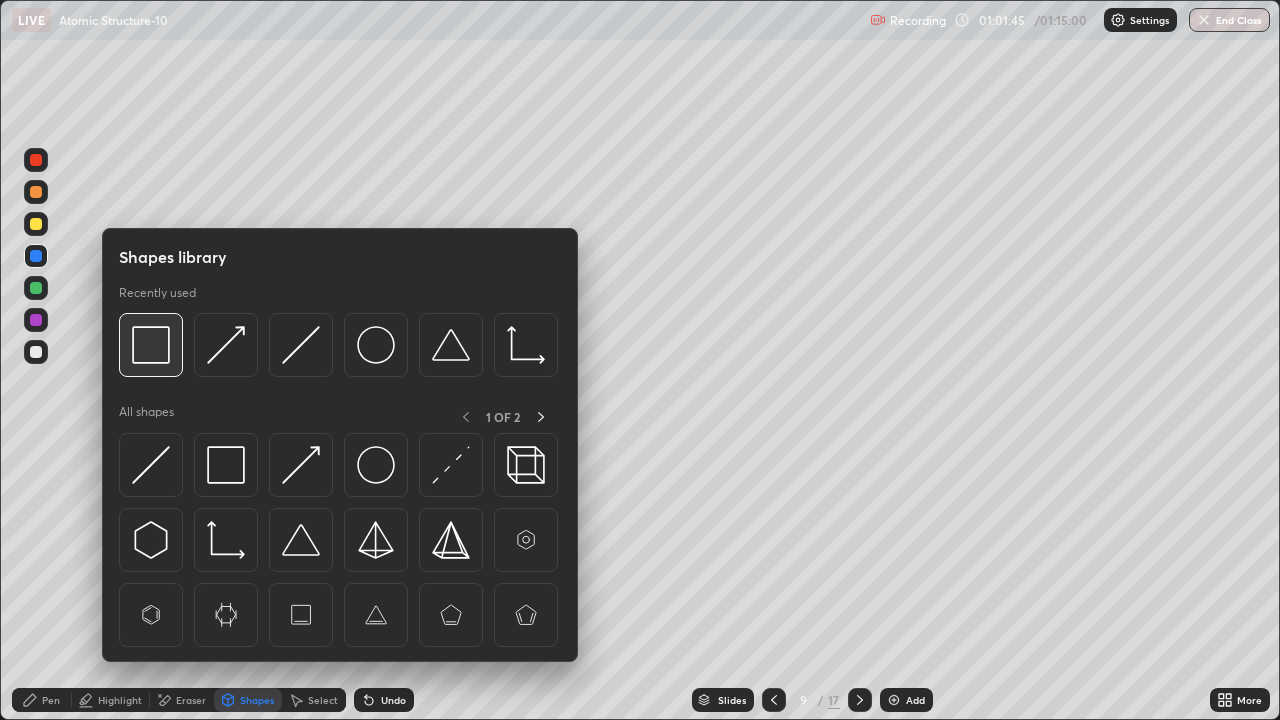 click at bounding box center [151, 345] 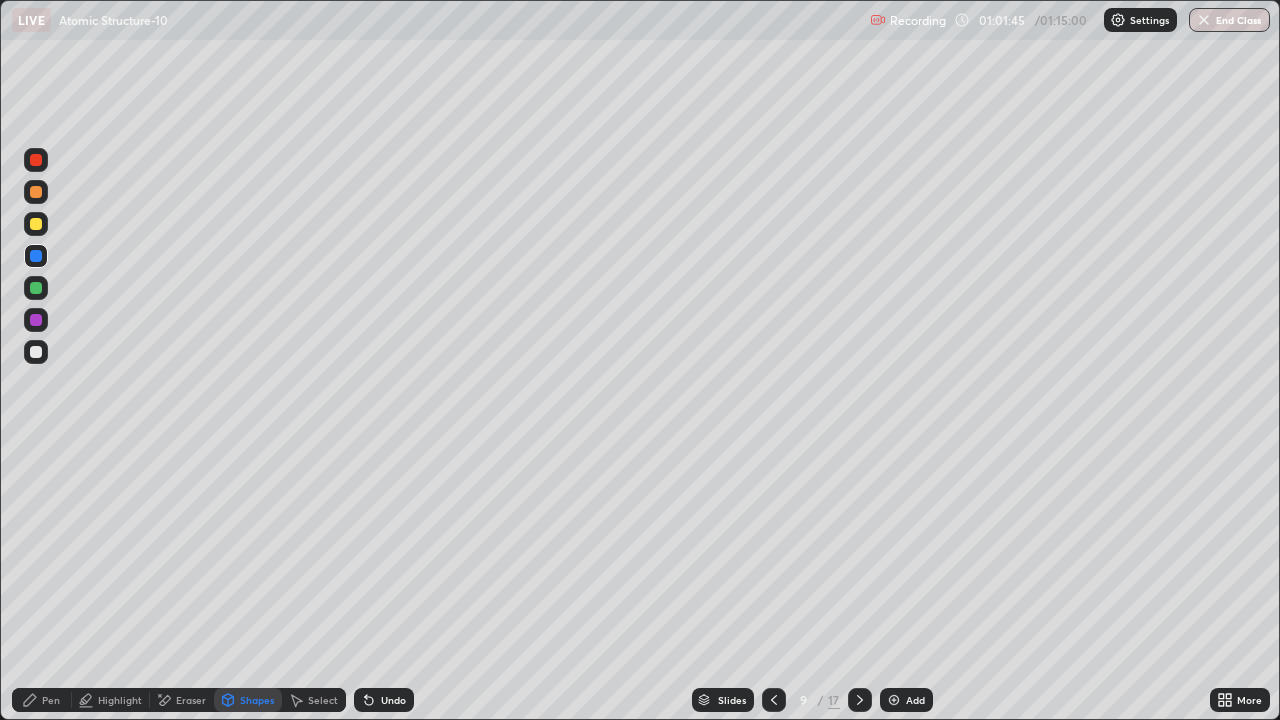 click at bounding box center (36, 320) 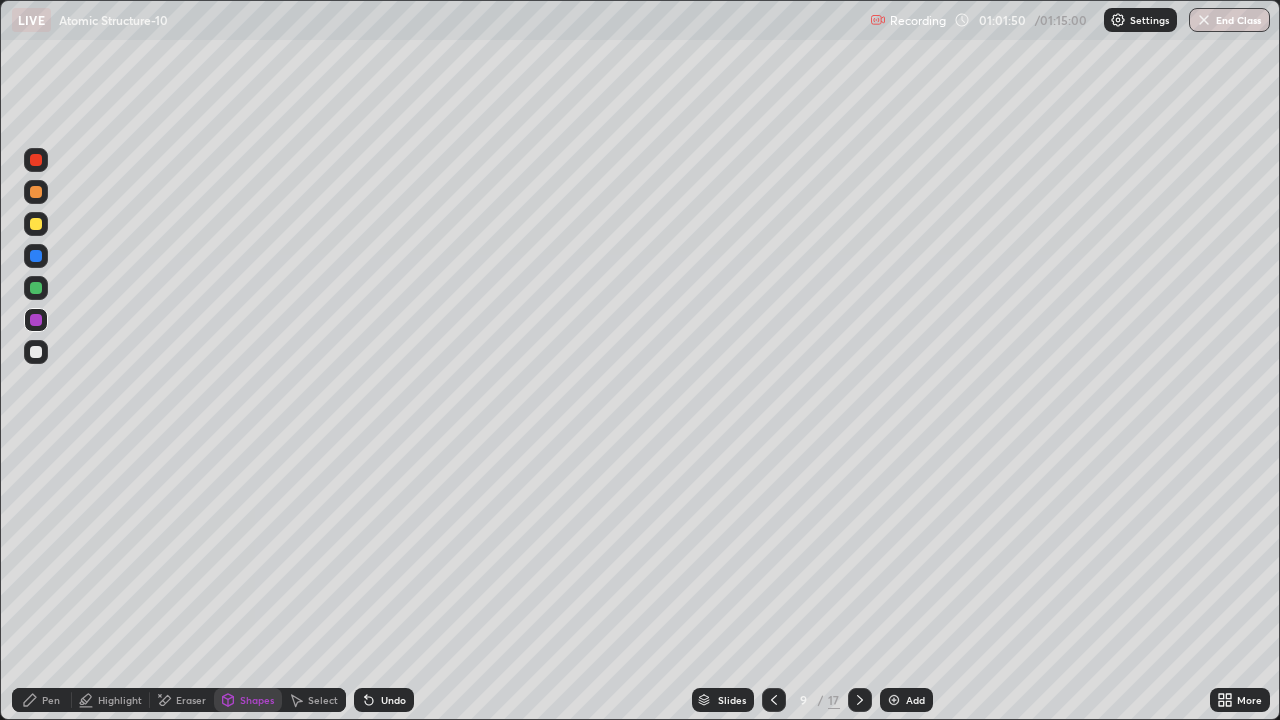 click 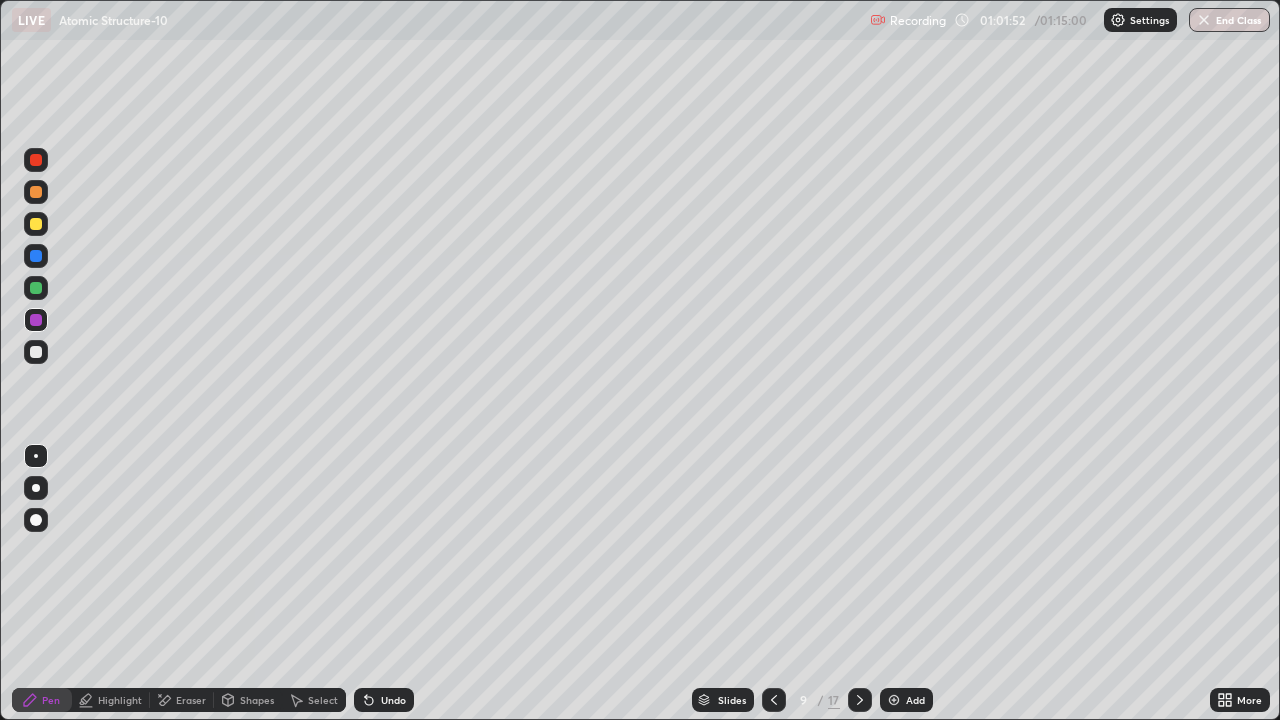 click at bounding box center [36, 160] 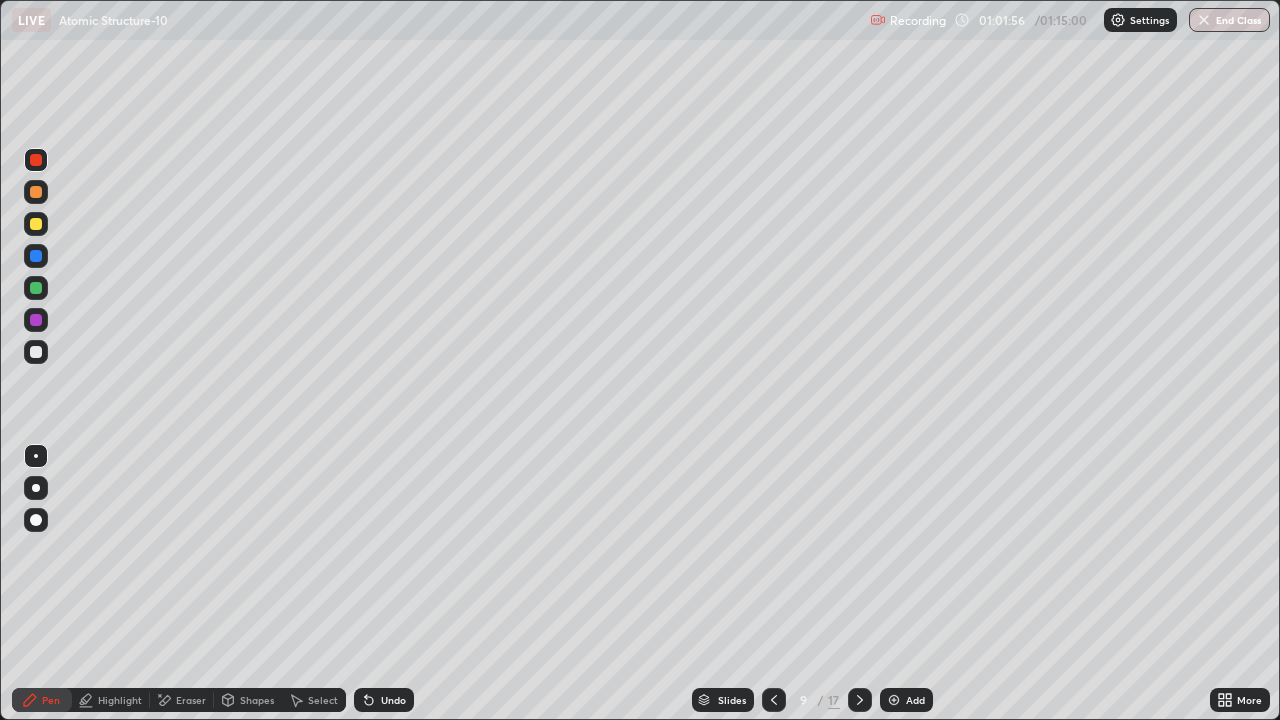 click at bounding box center (36, 288) 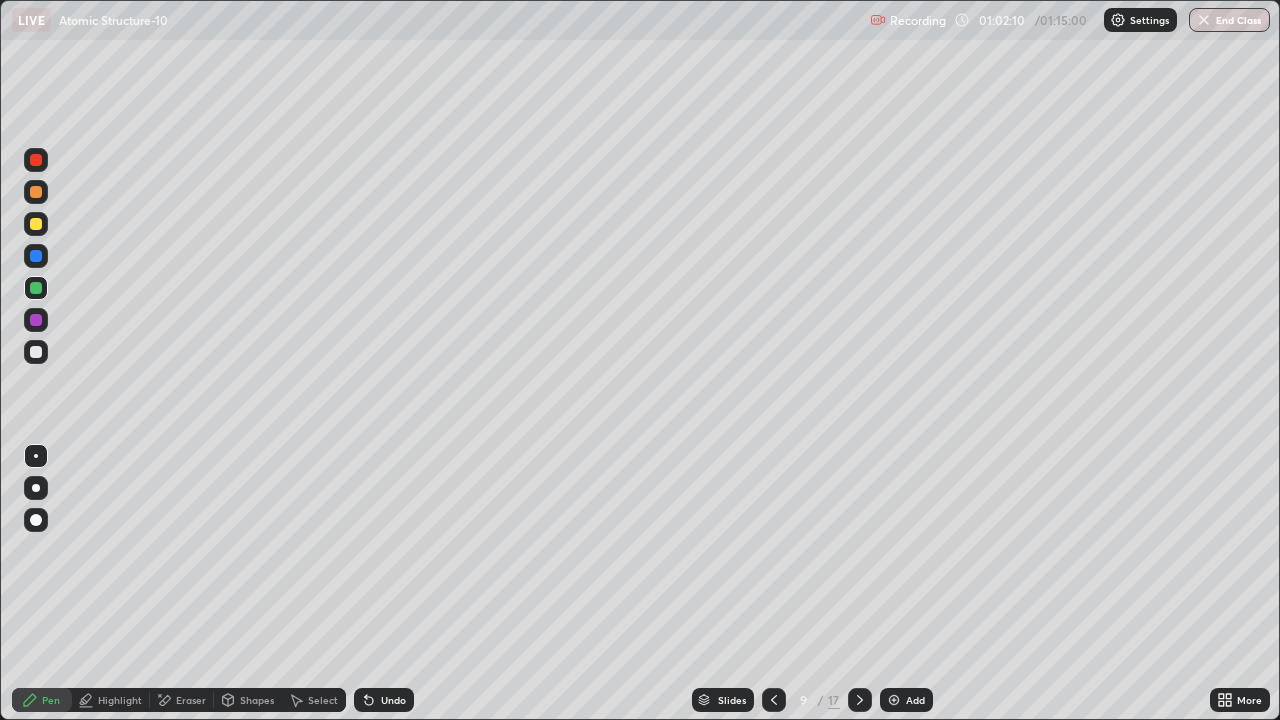 click at bounding box center (36, 352) 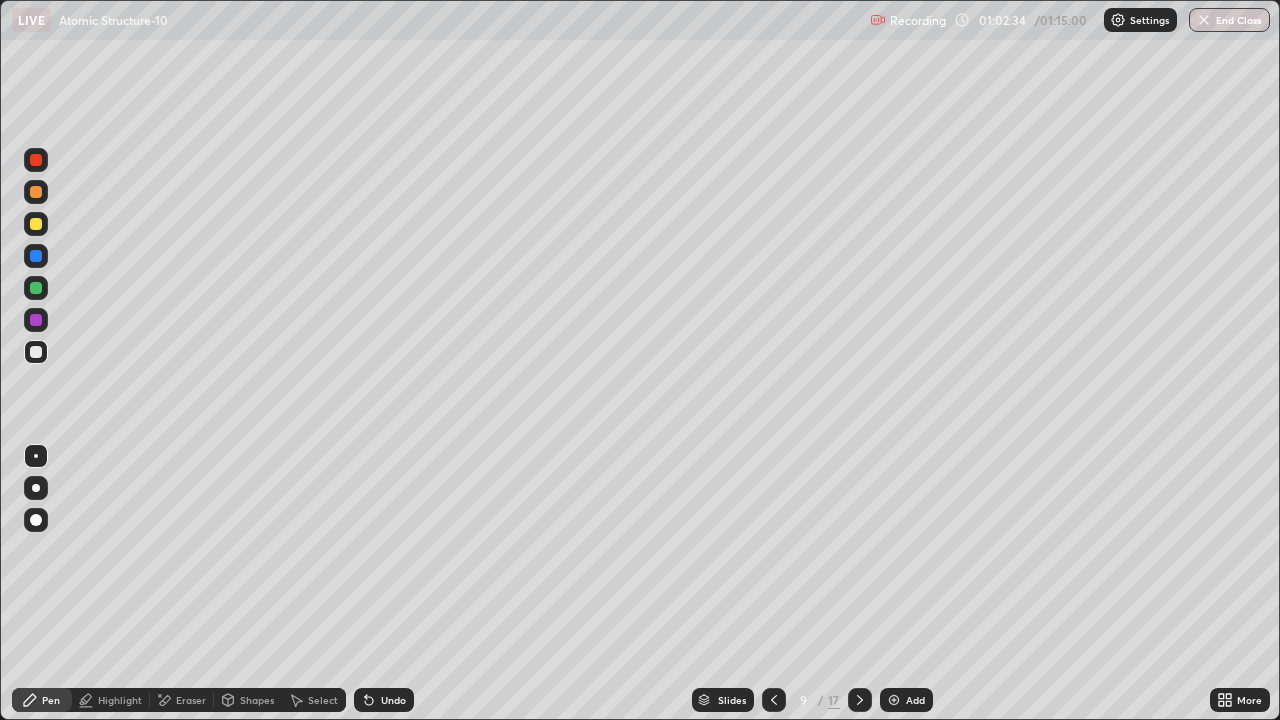 click at bounding box center (36, 192) 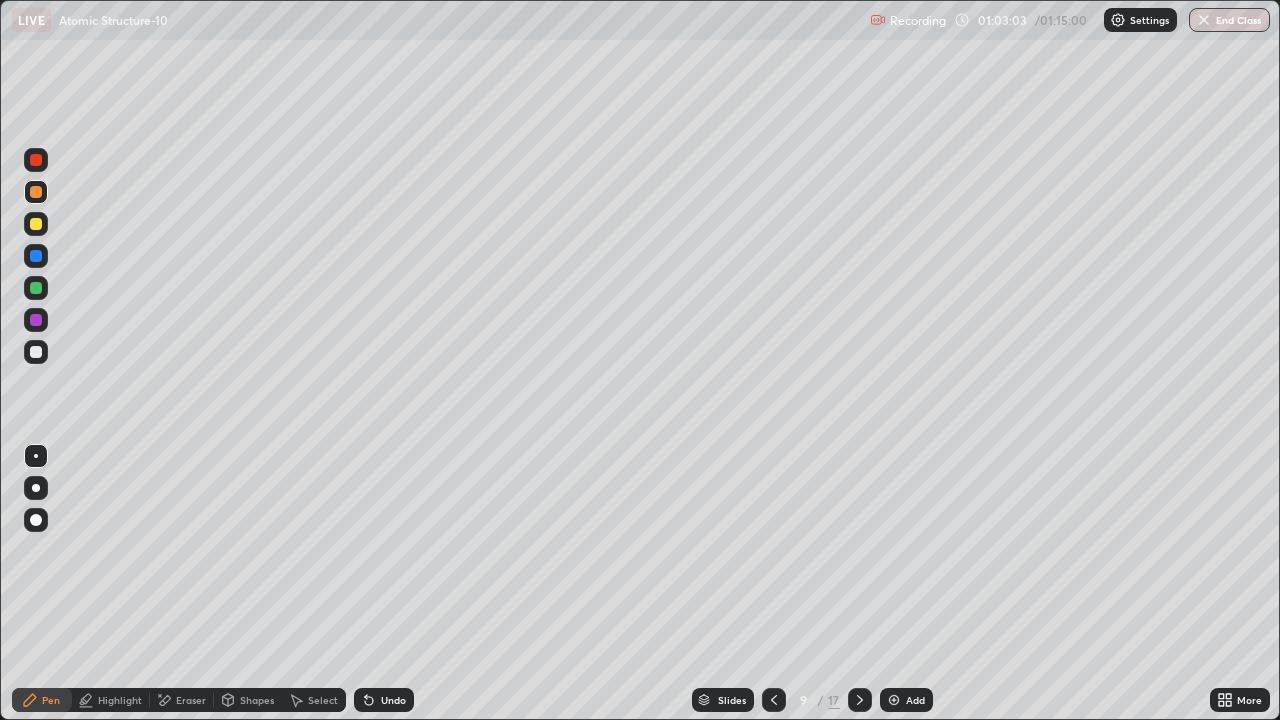 click at bounding box center (36, 288) 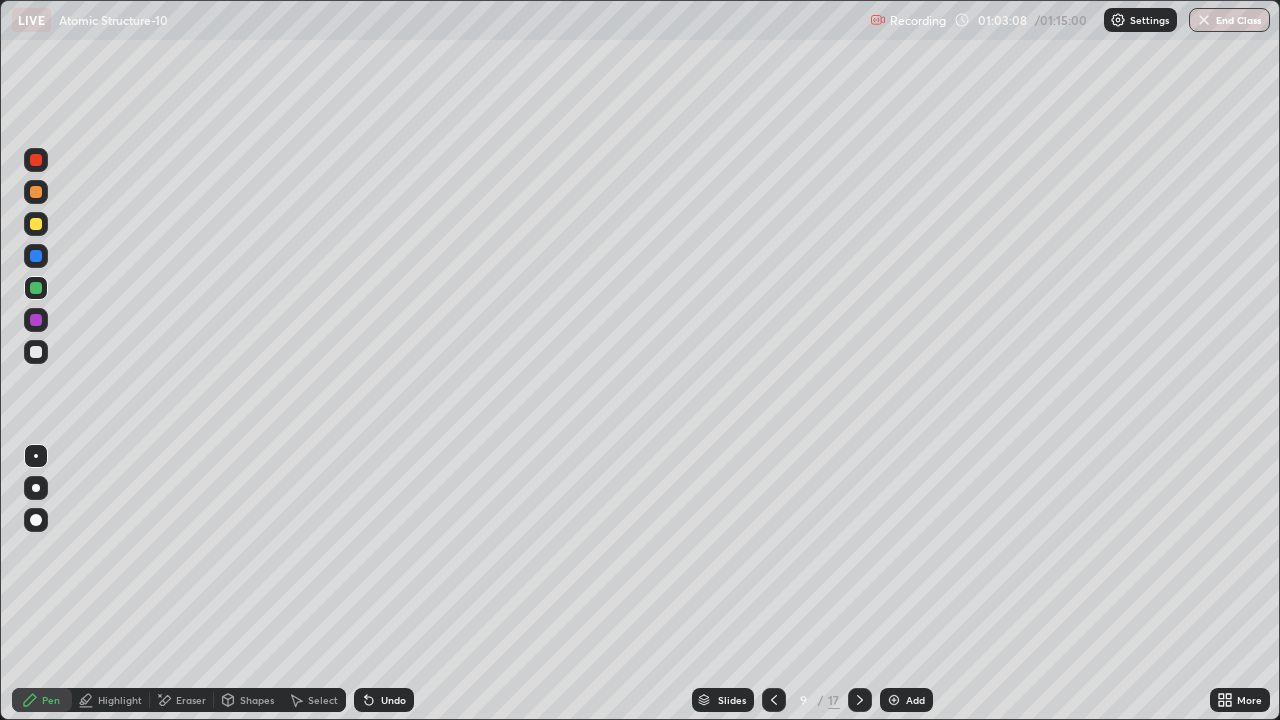 click at bounding box center (36, 256) 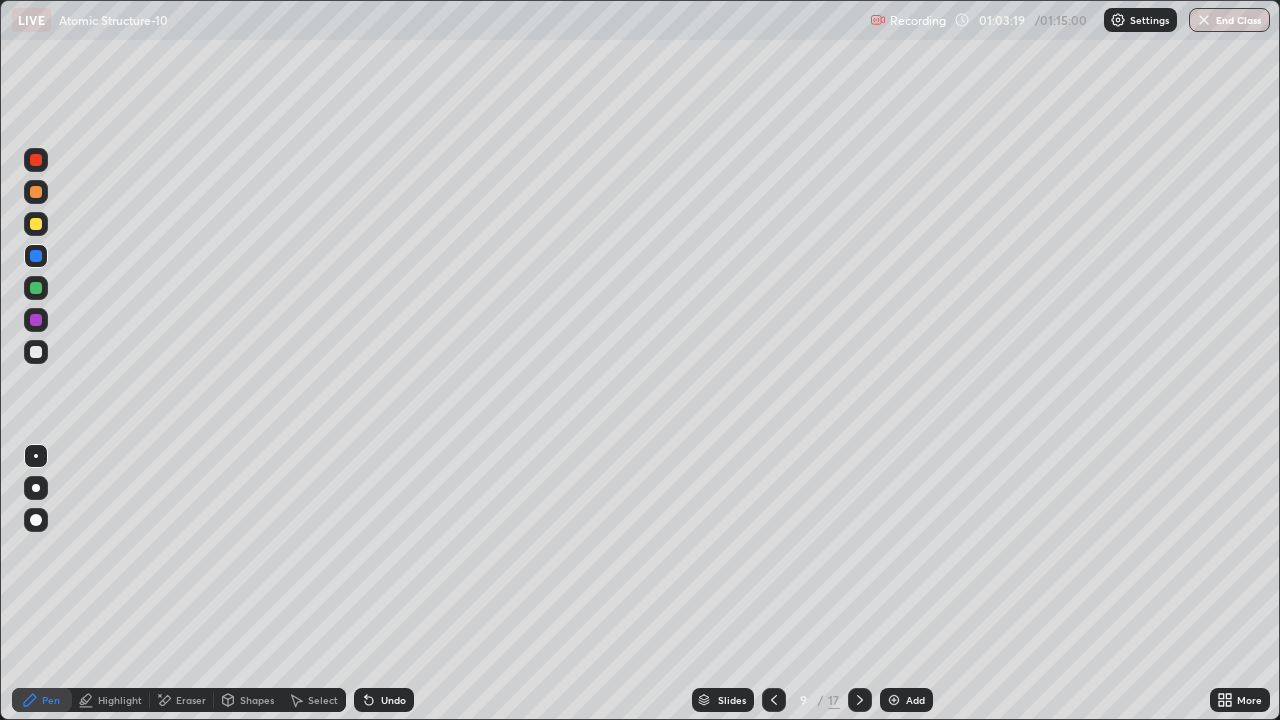 click at bounding box center (36, 352) 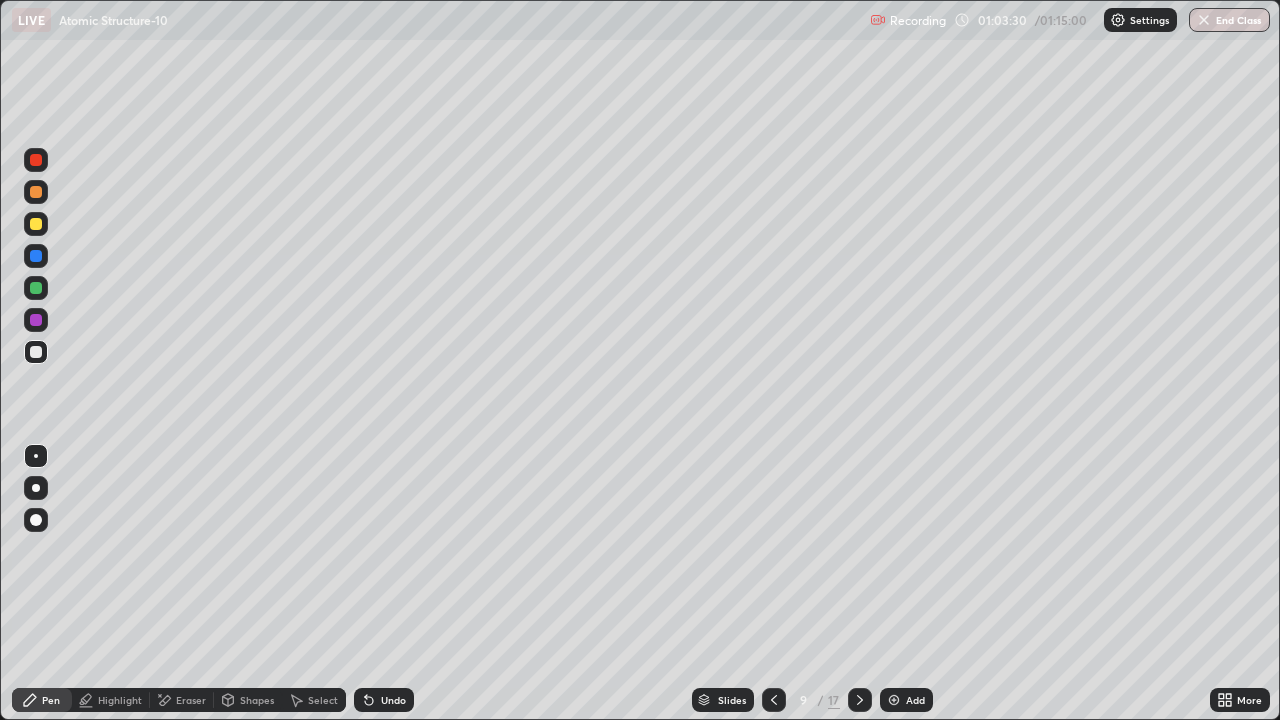 click at bounding box center [36, 288] 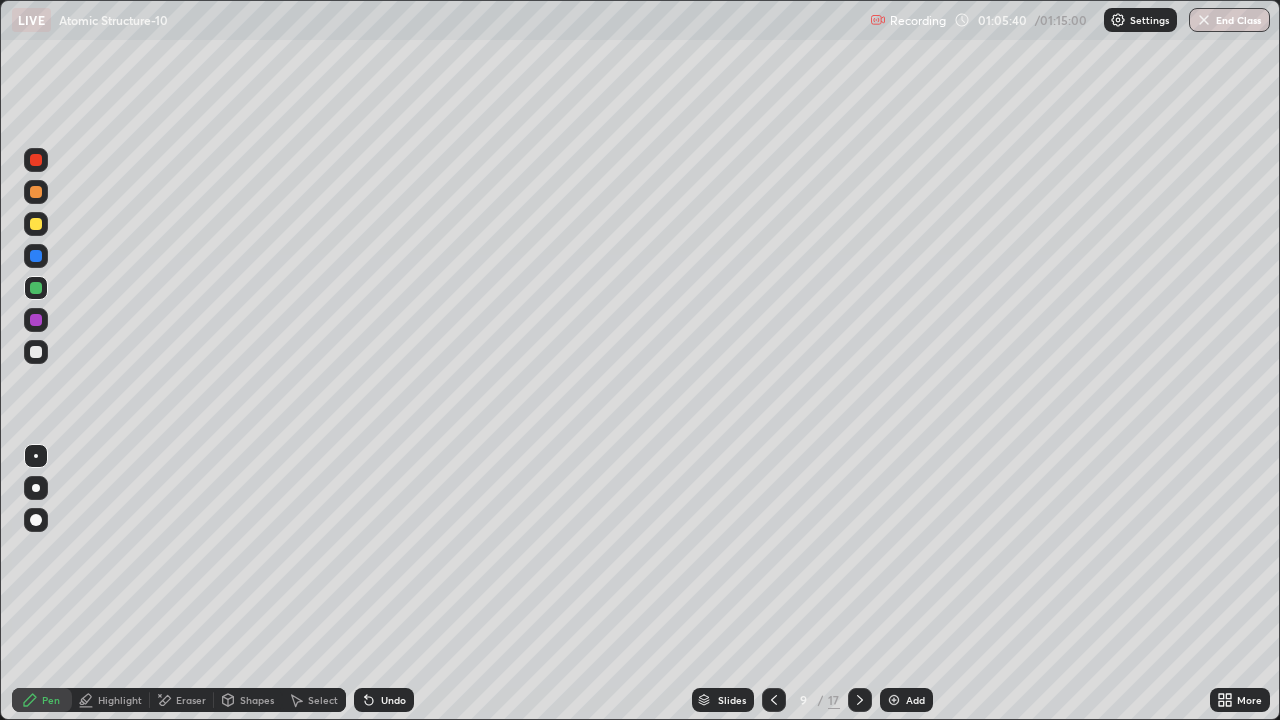 click at bounding box center (36, 192) 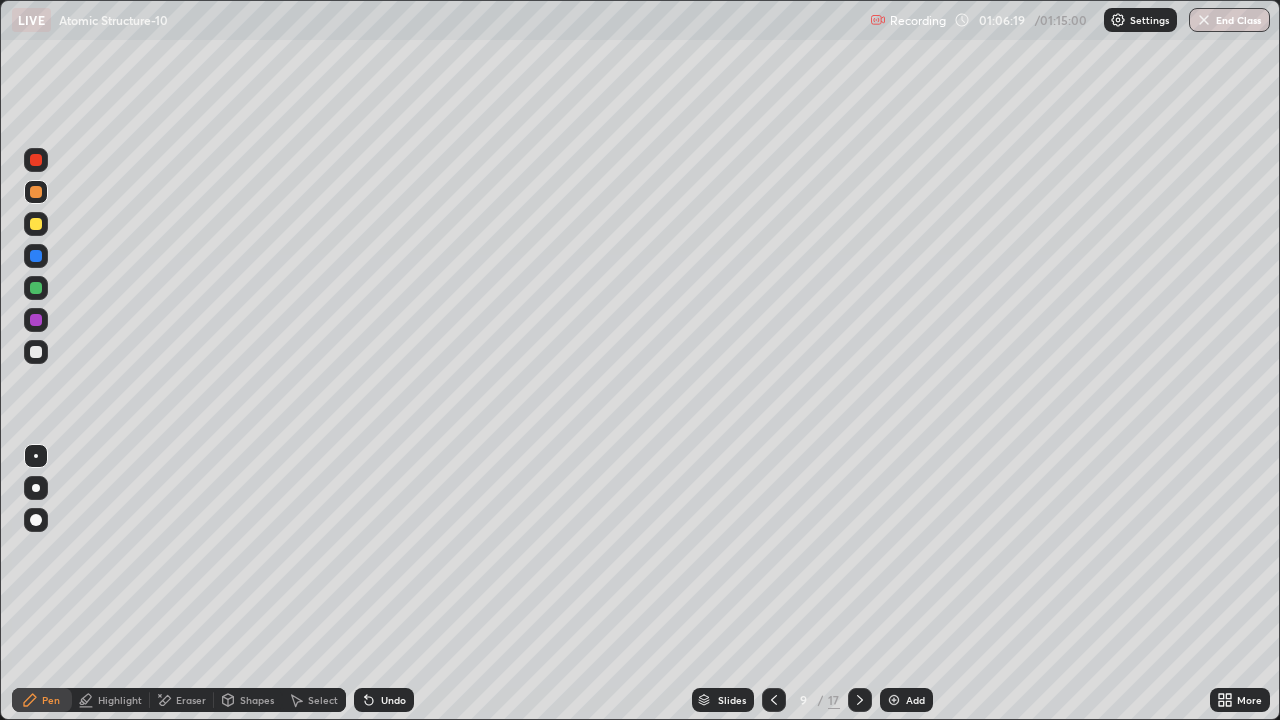 click 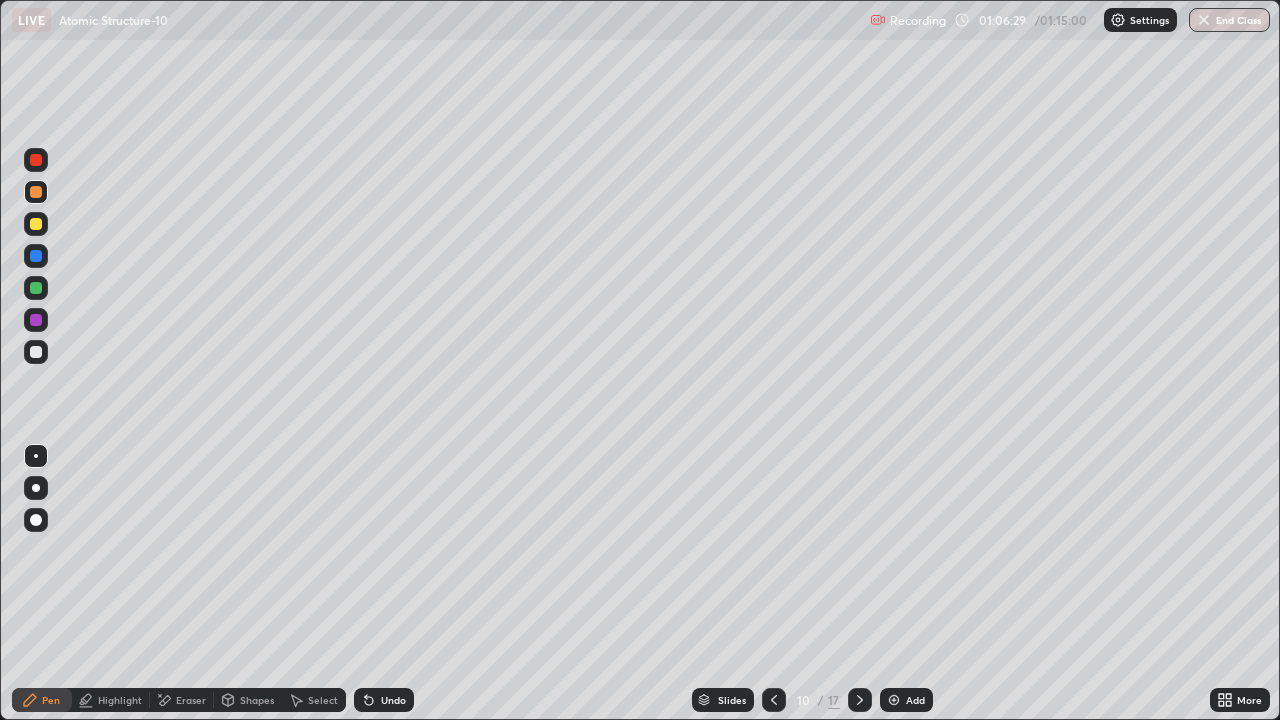 click on "Pen" at bounding box center (42, 700) 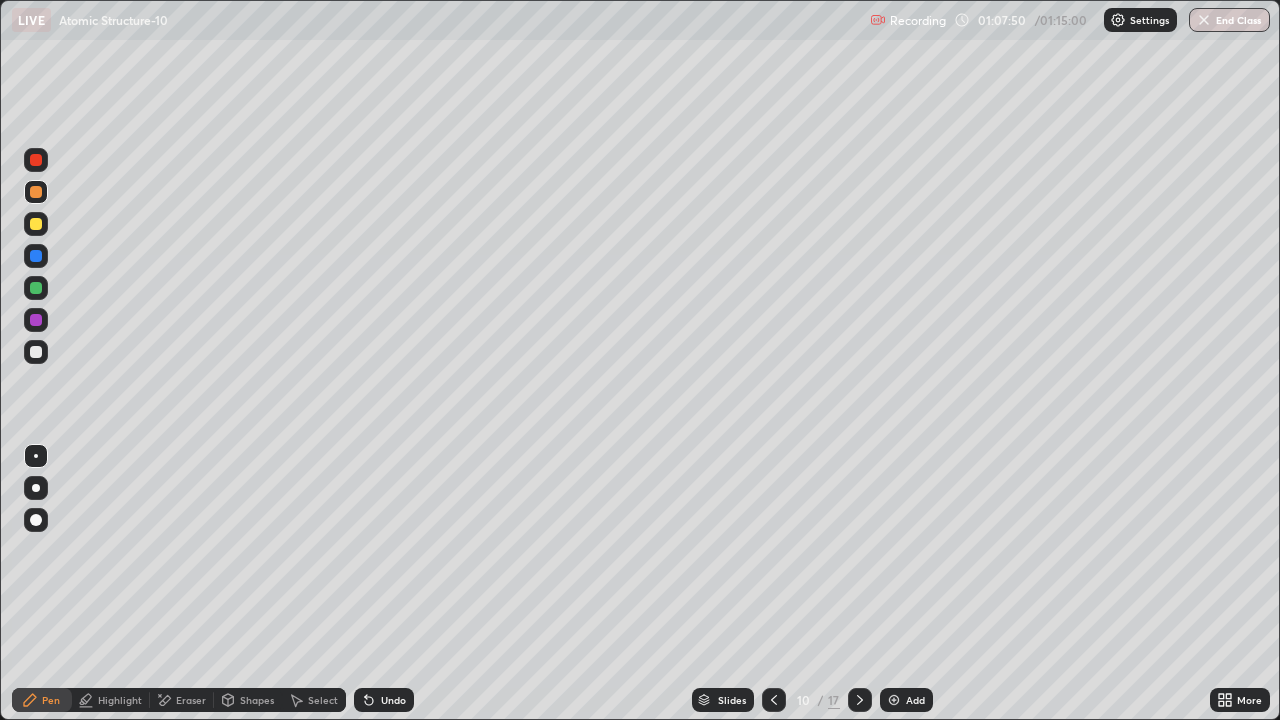 click 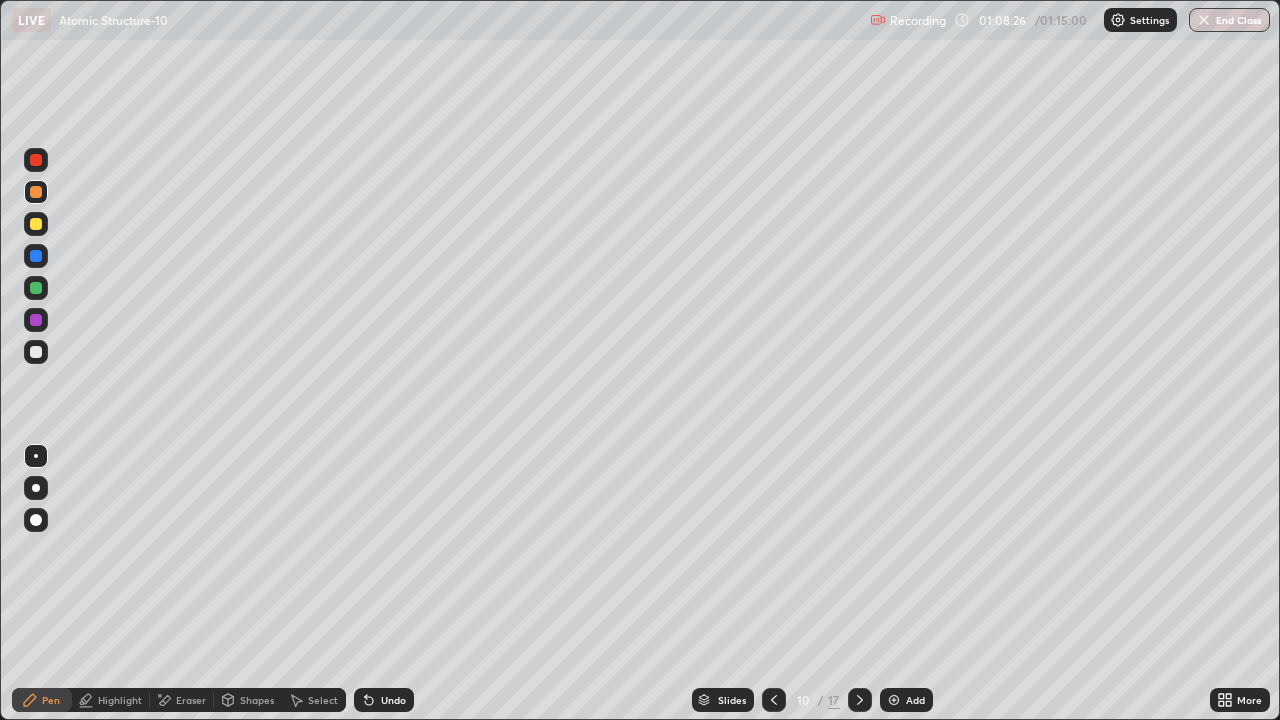 click at bounding box center [36, 224] 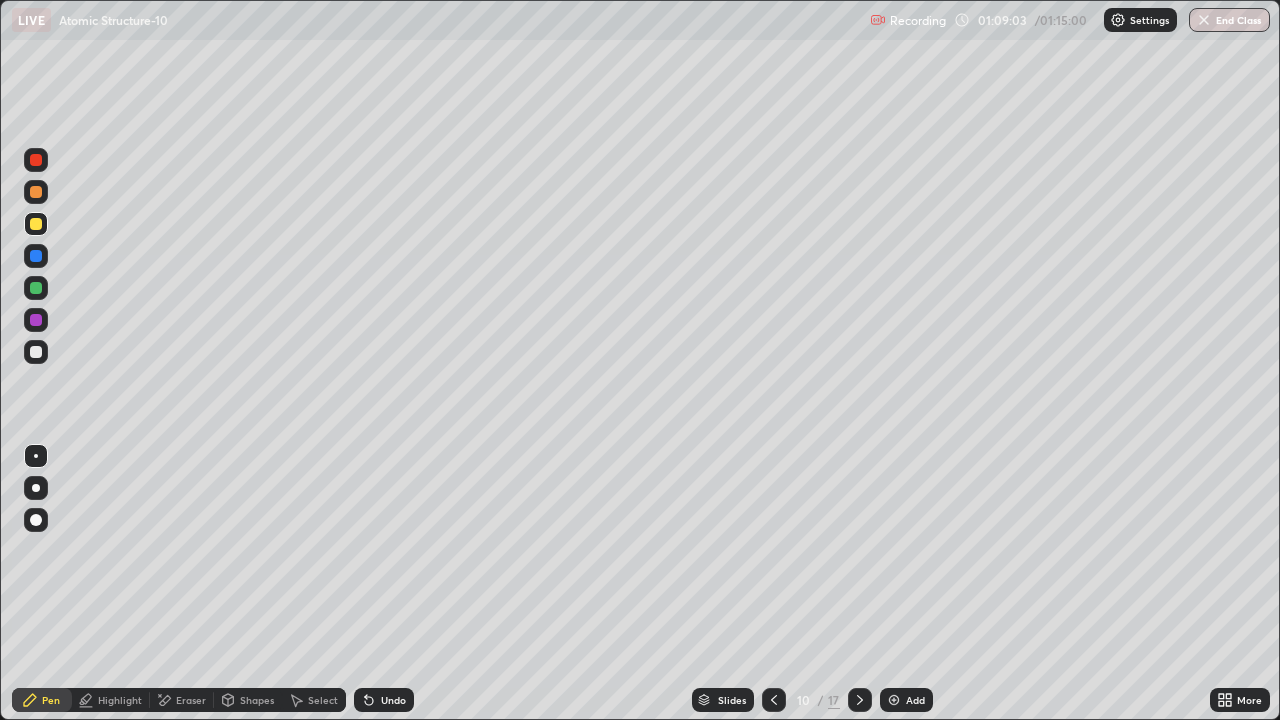 click 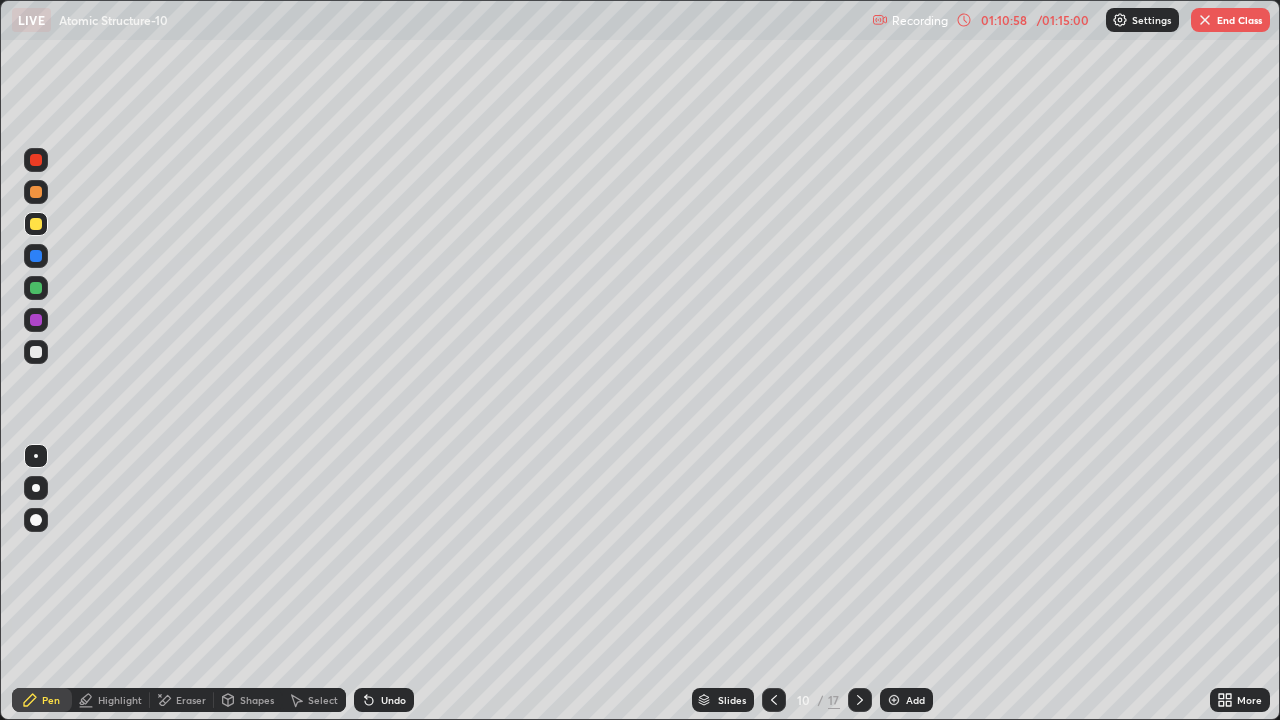 click at bounding box center (36, 352) 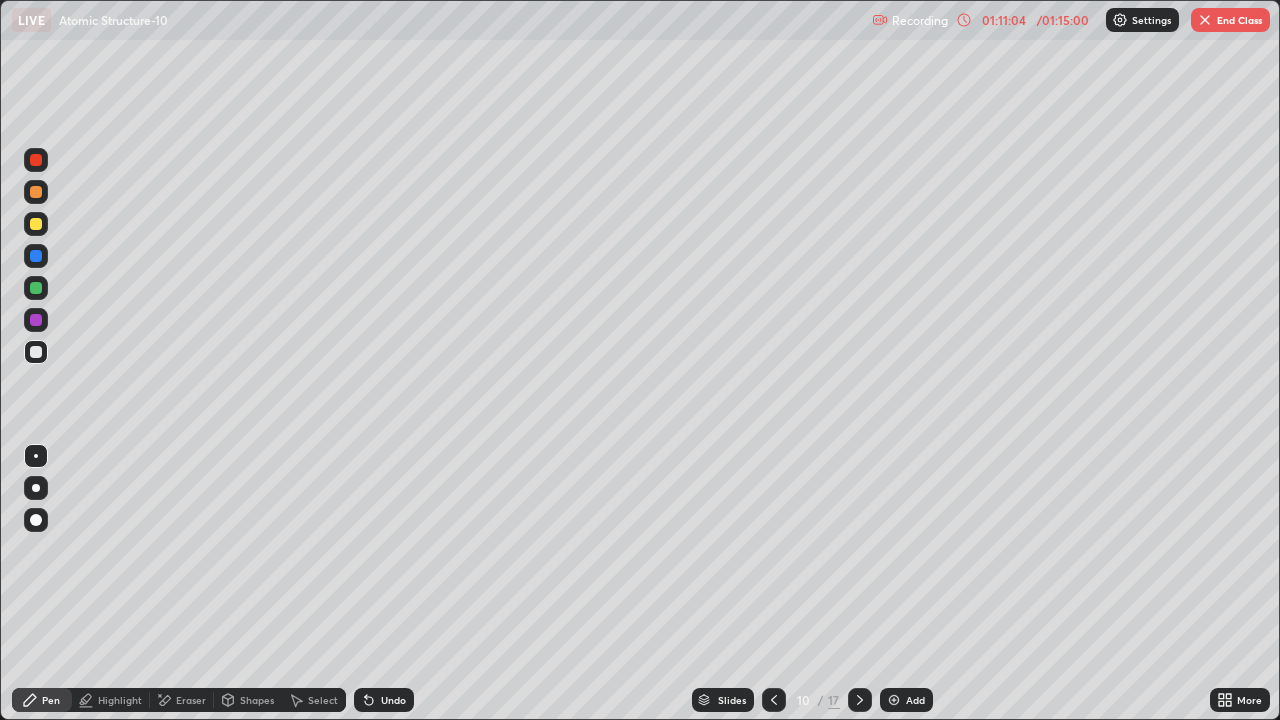 click 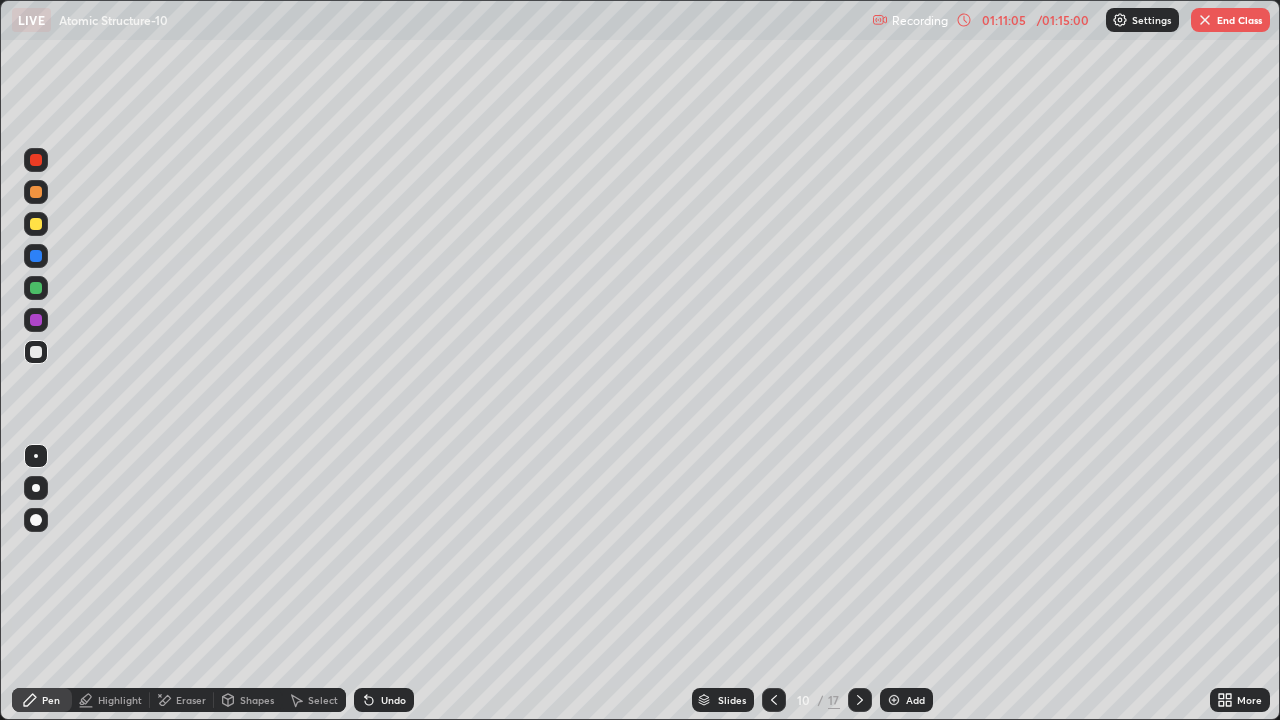 click 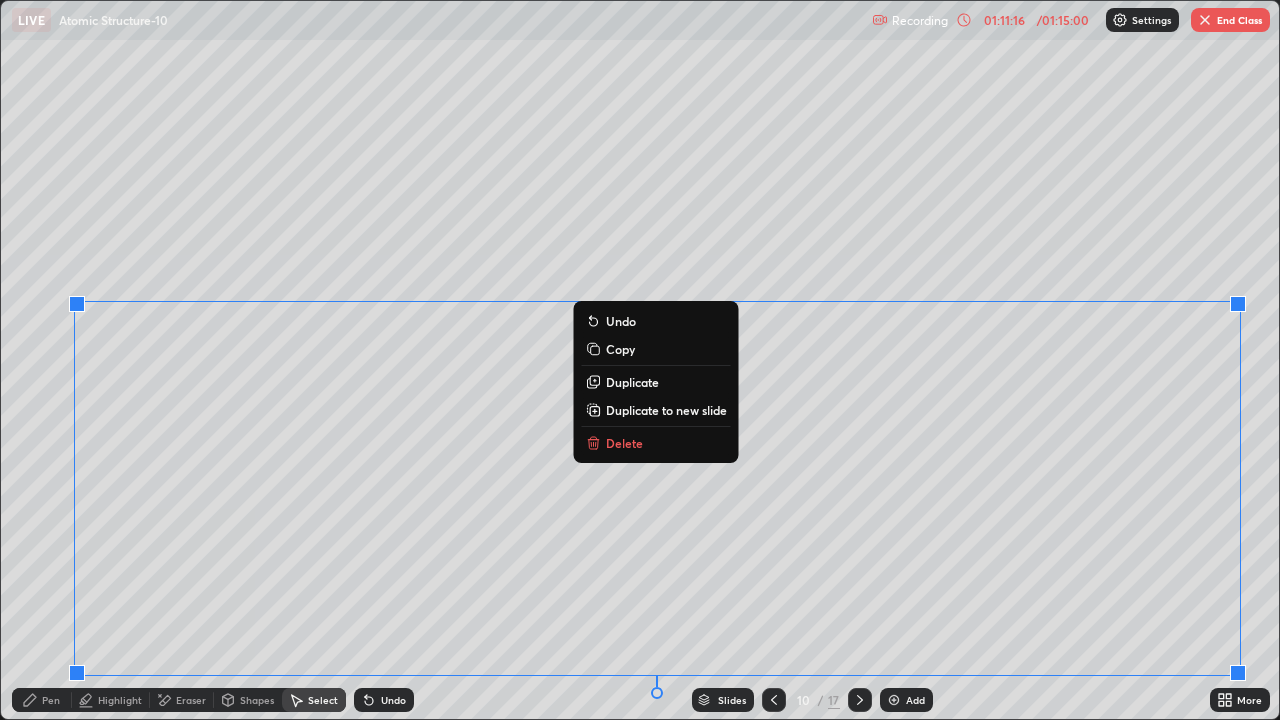 click on "Duplicate to new slide" at bounding box center (666, 410) 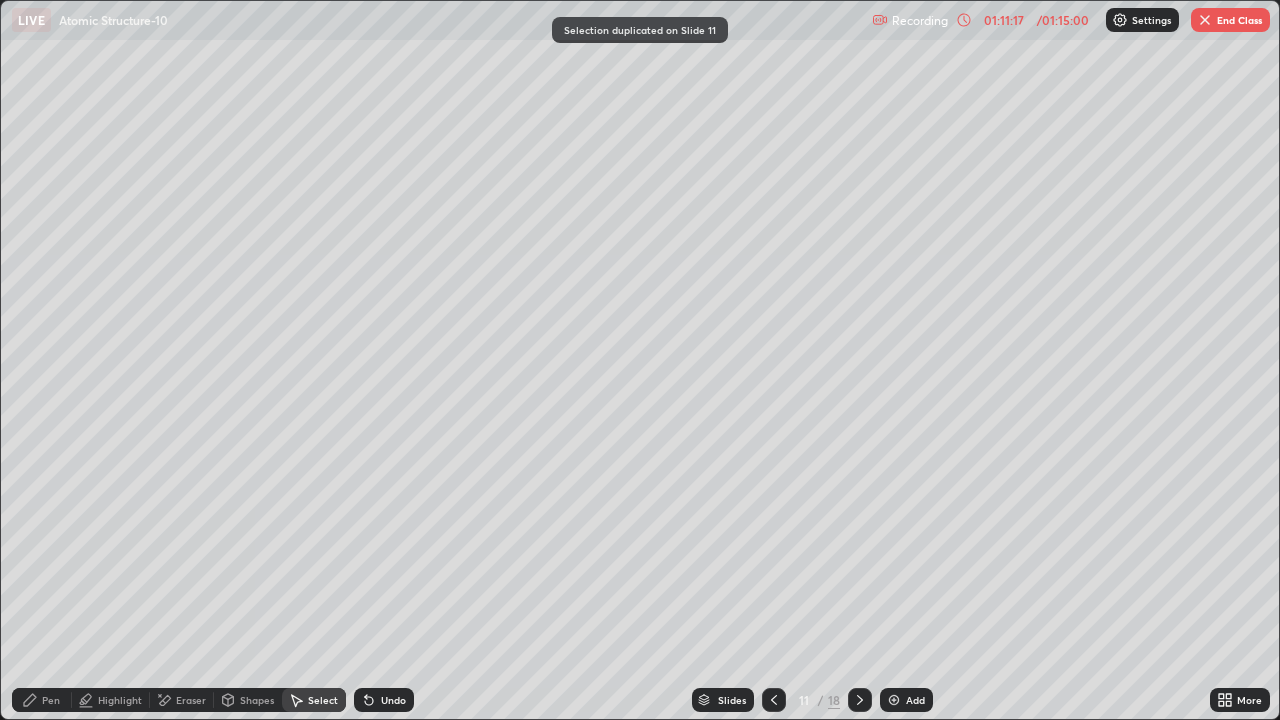 click at bounding box center [774, 700] 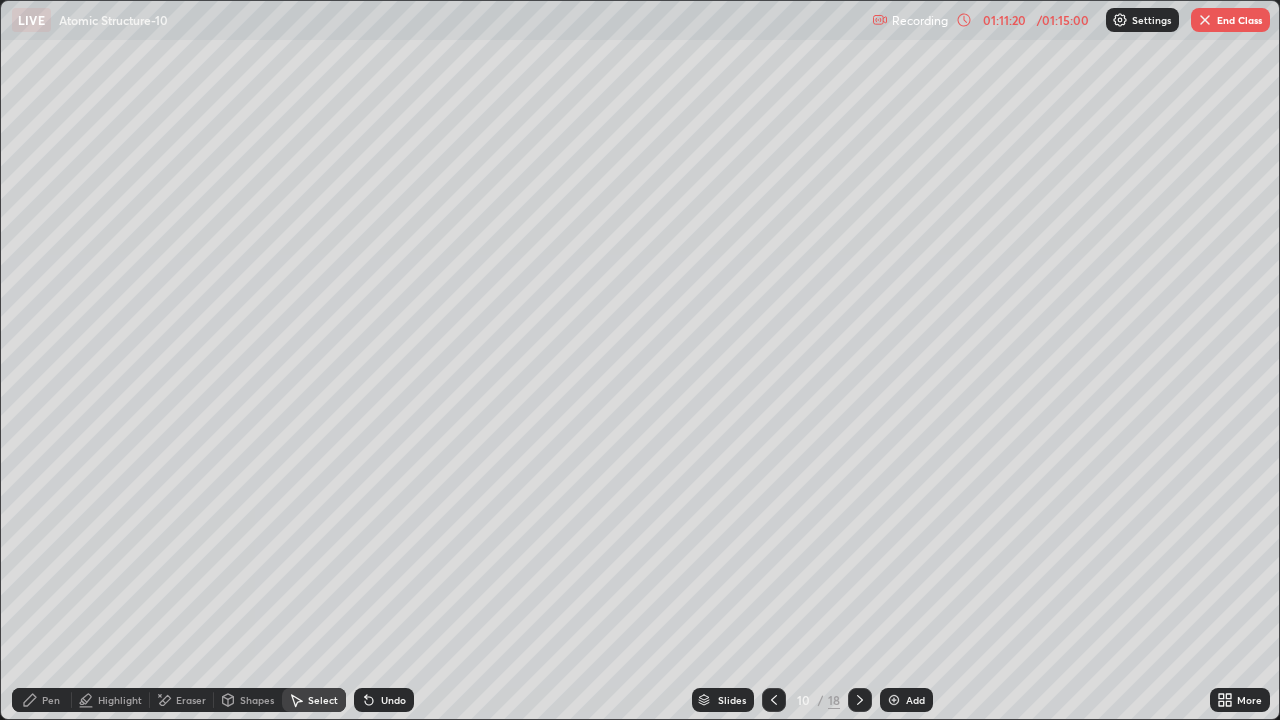 click on "Pen" at bounding box center (42, 700) 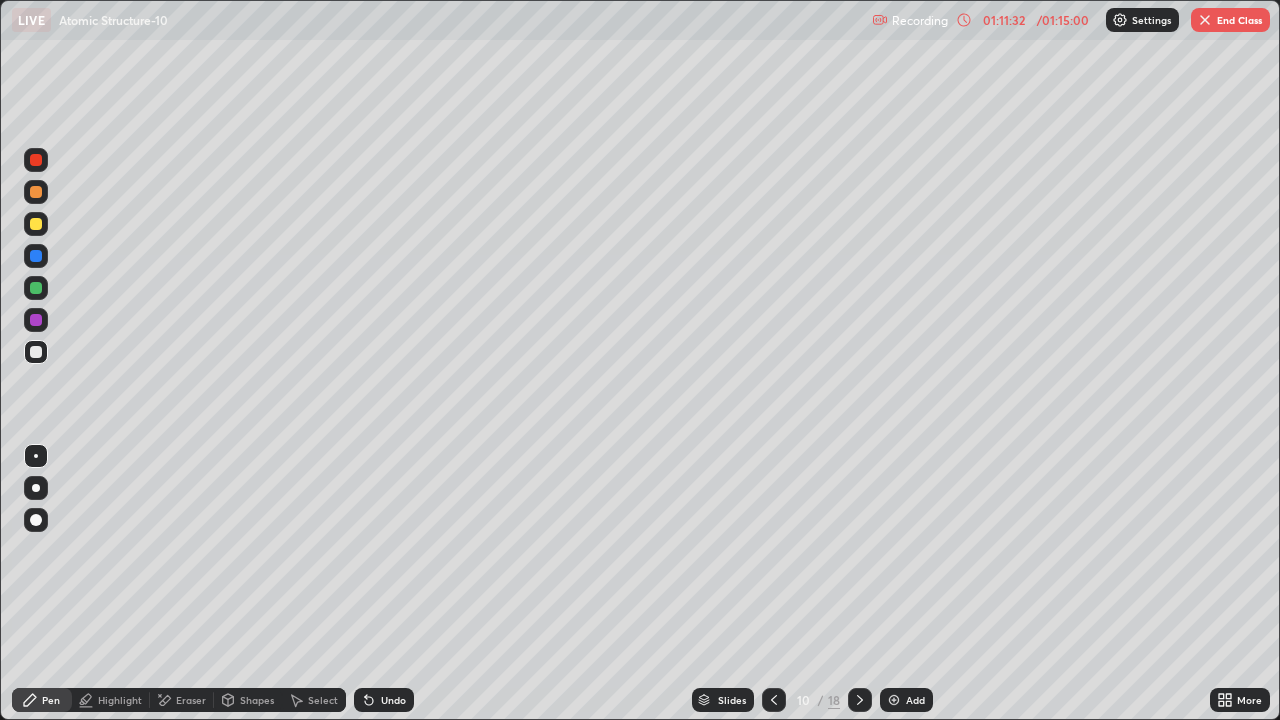 click on "Eraser" at bounding box center [191, 700] 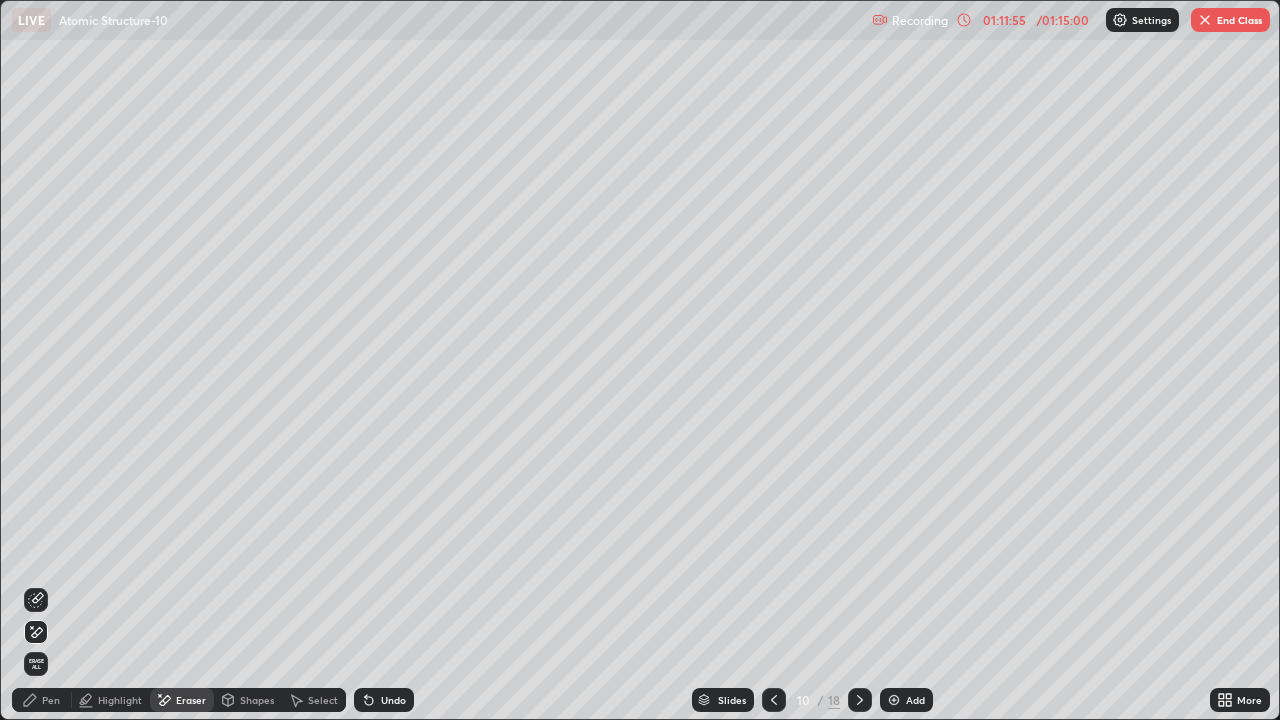 click 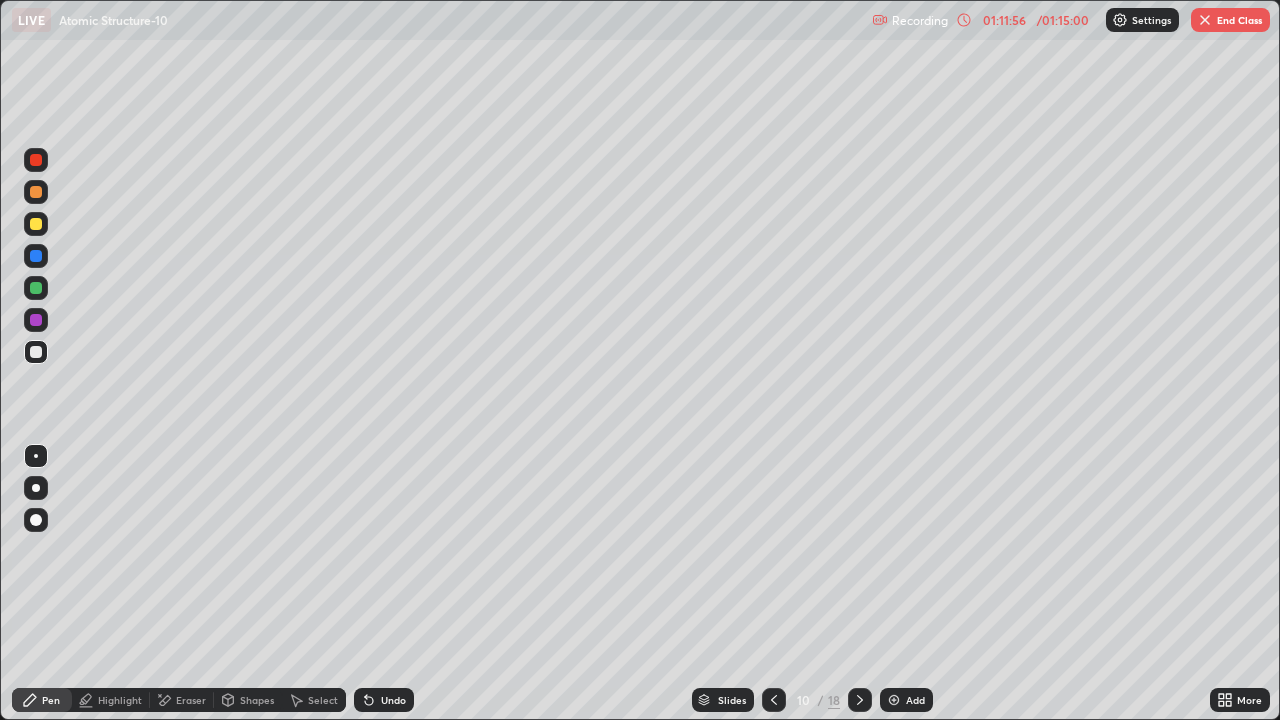 click at bounding box center (36, 192) 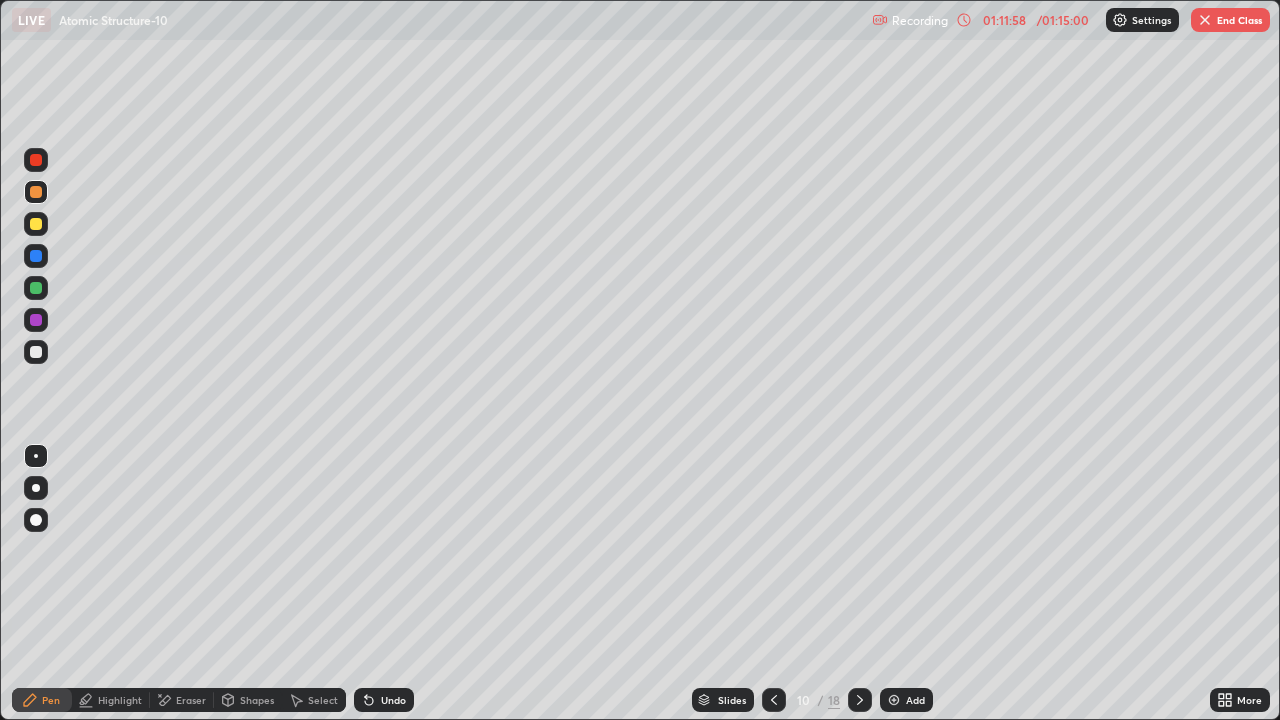 click at bounding box center [36, 352] 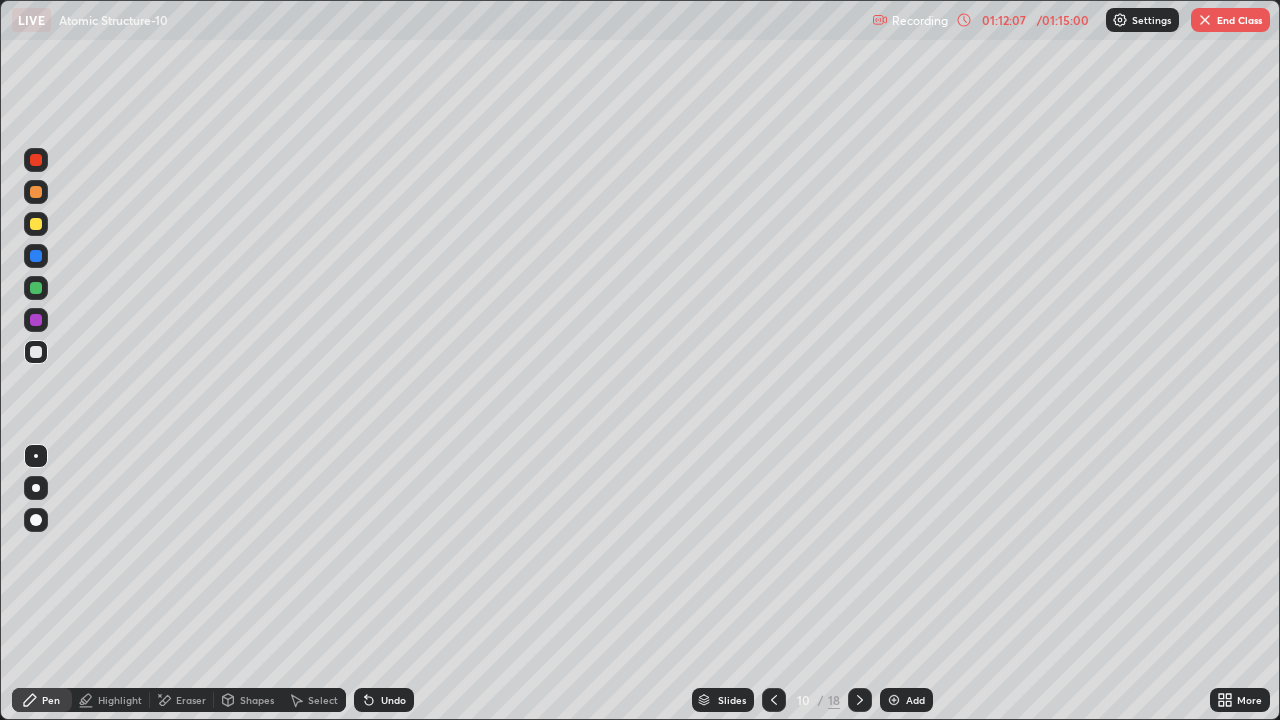 click on "Undo" at bounding box center [384, 700] 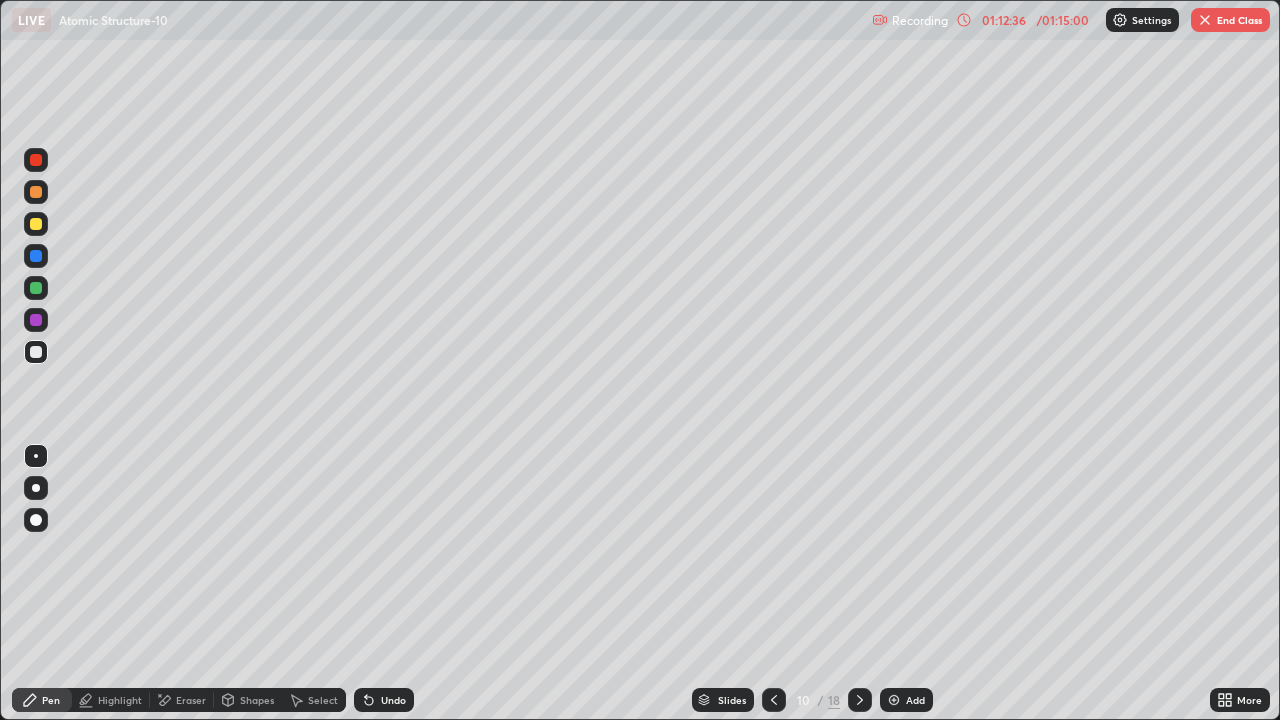 click at bounding box center [36, 320] 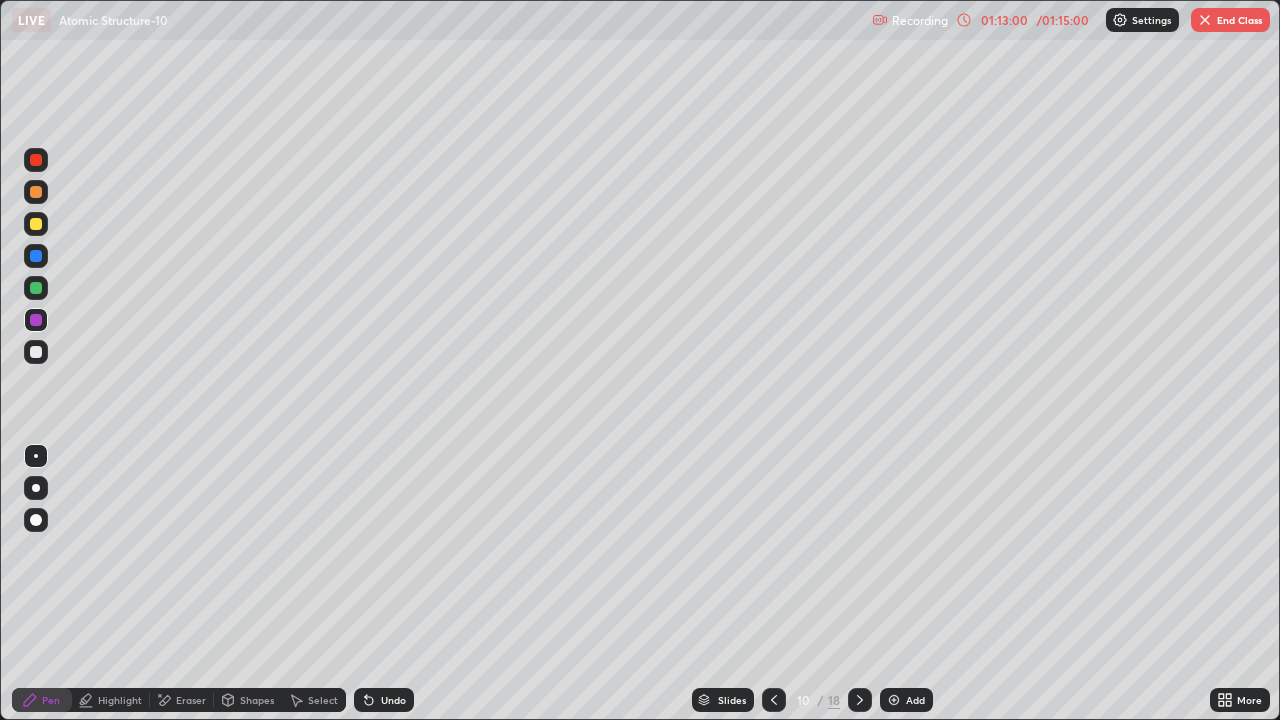 click on "Eraser" at bounding box center (191, 700) 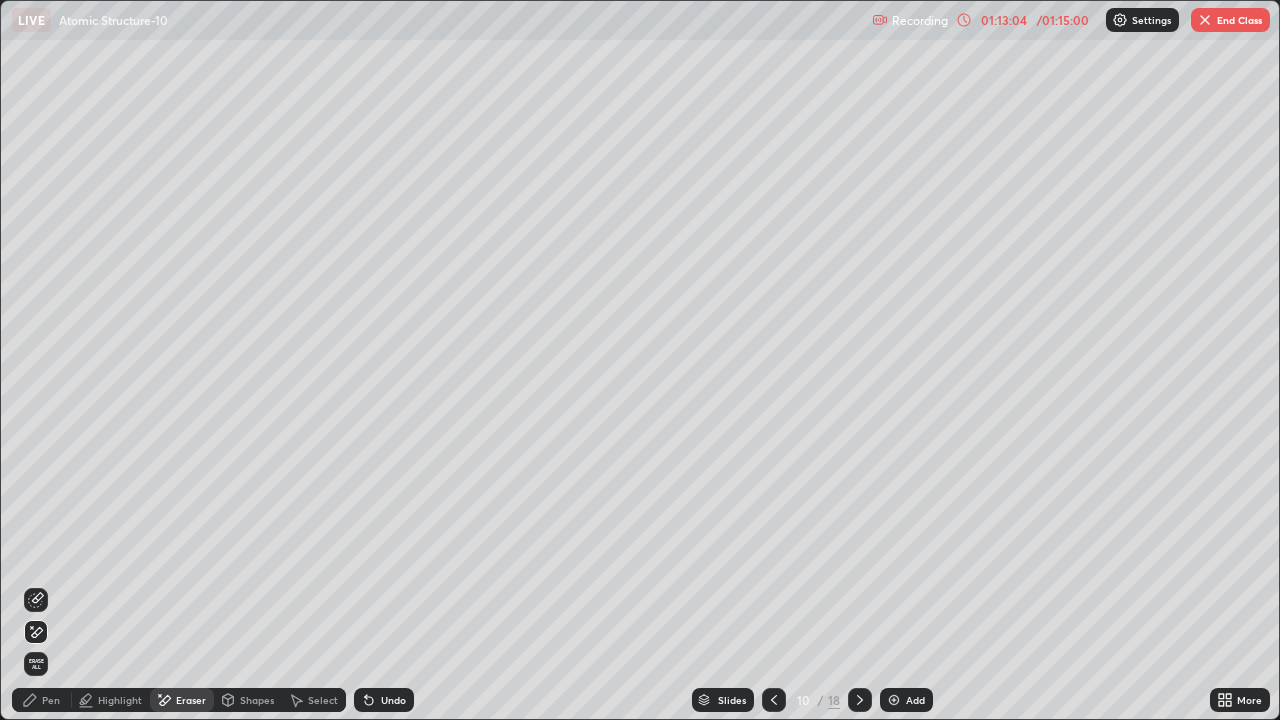 click 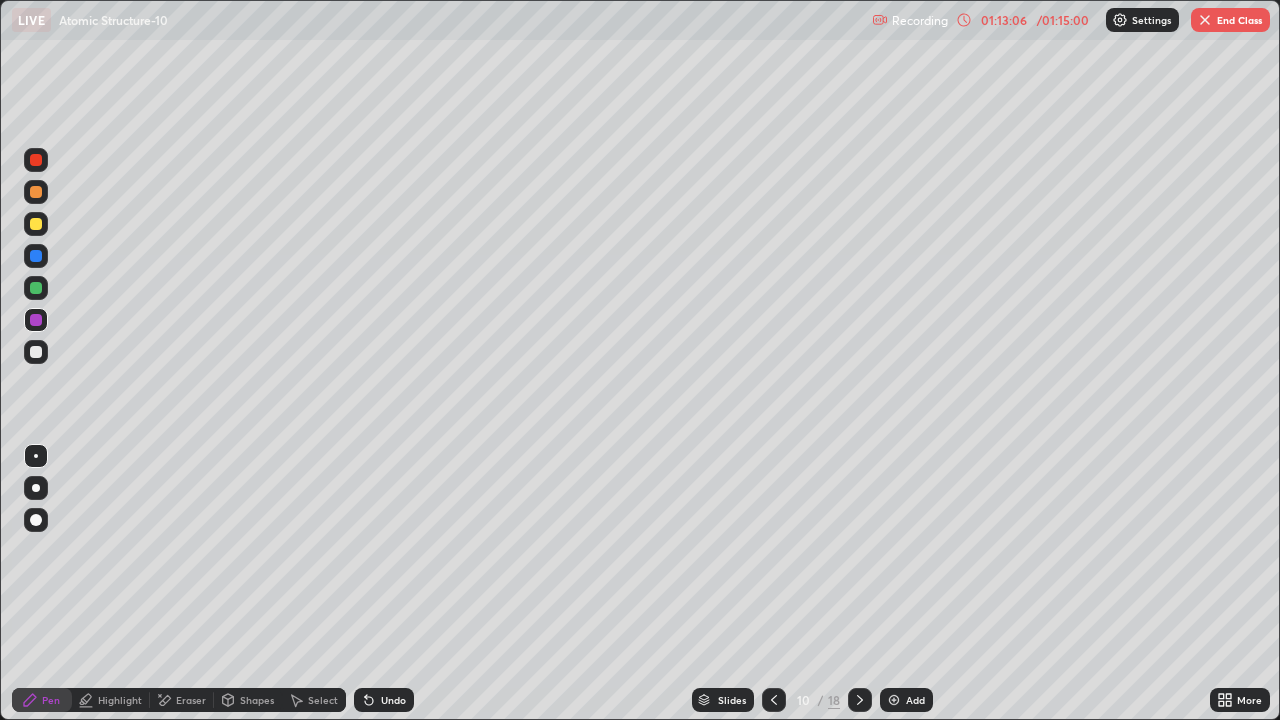click at bounding box center (36, 256) 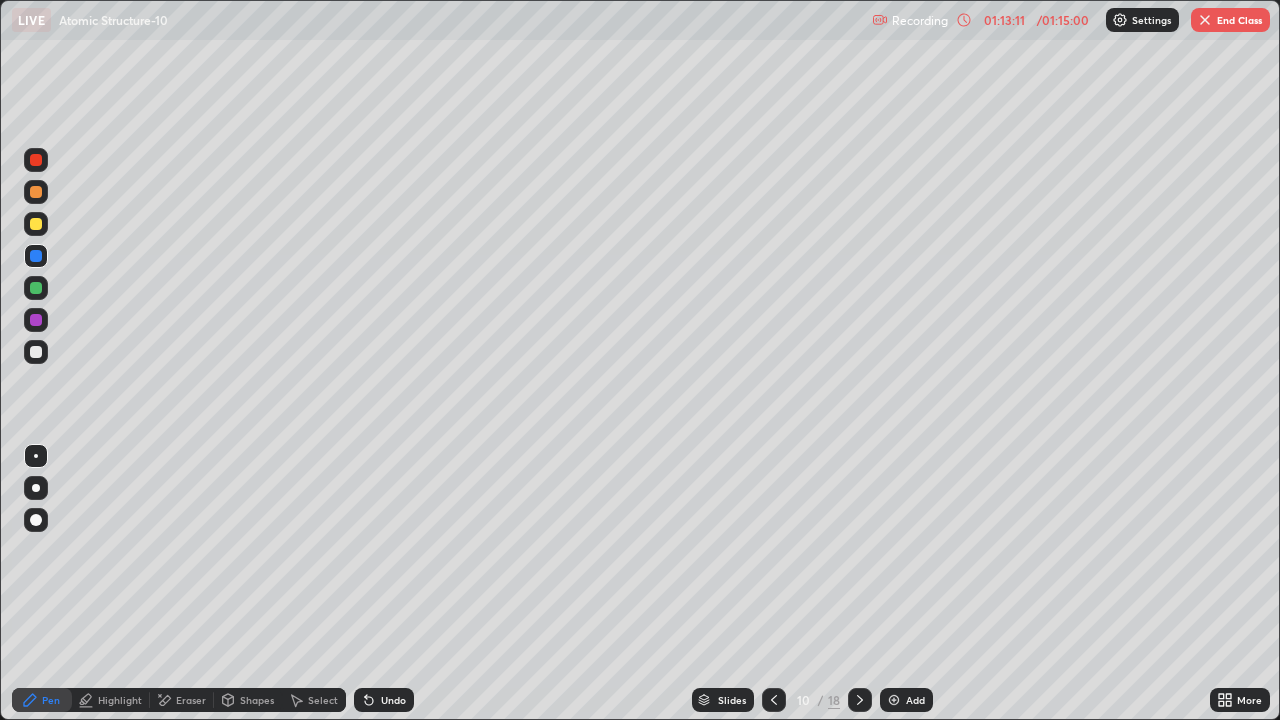 click at bounding box center (36, 352) 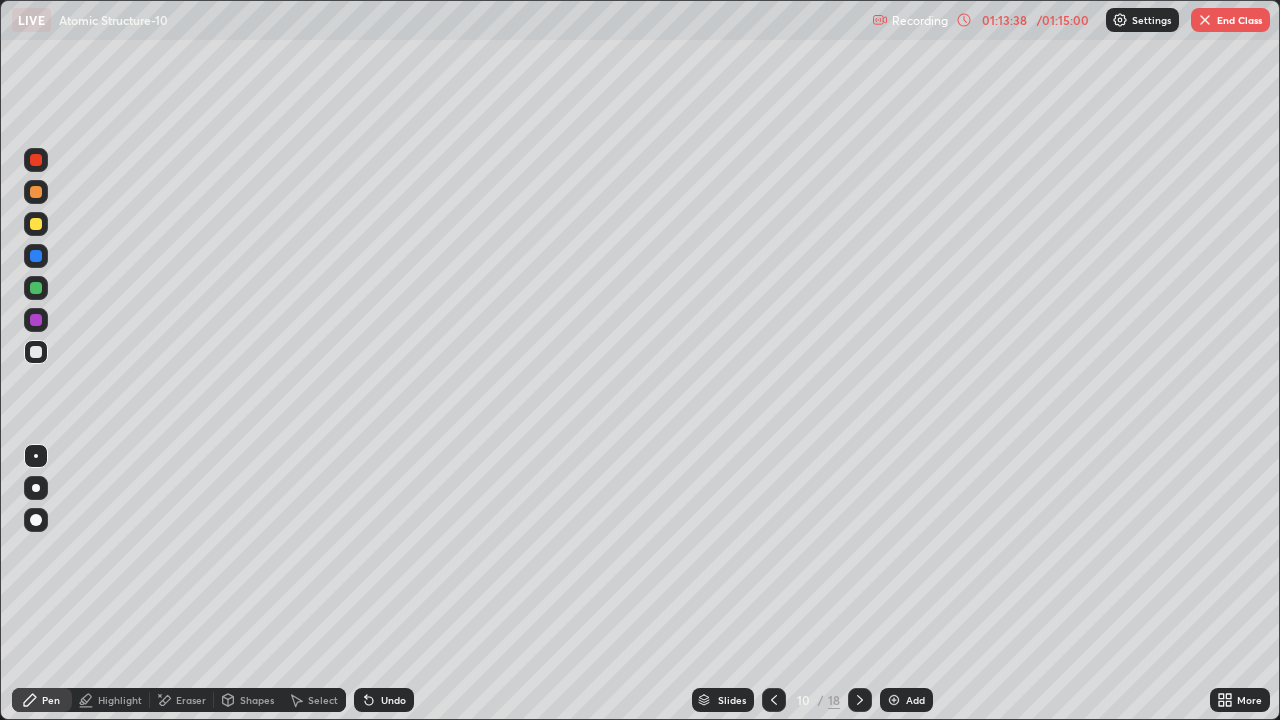 click on "Undo" at bounding box center [393, 700] 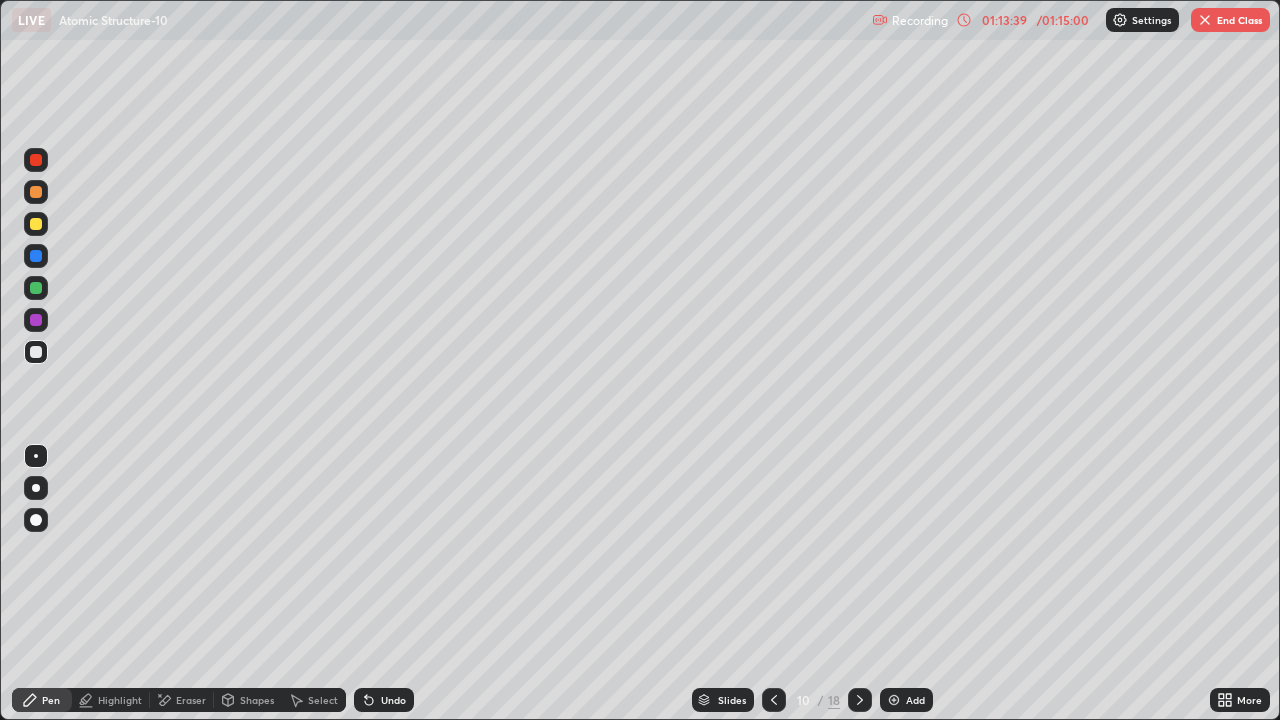 click on "Undo" at bounding box center [393, 700] 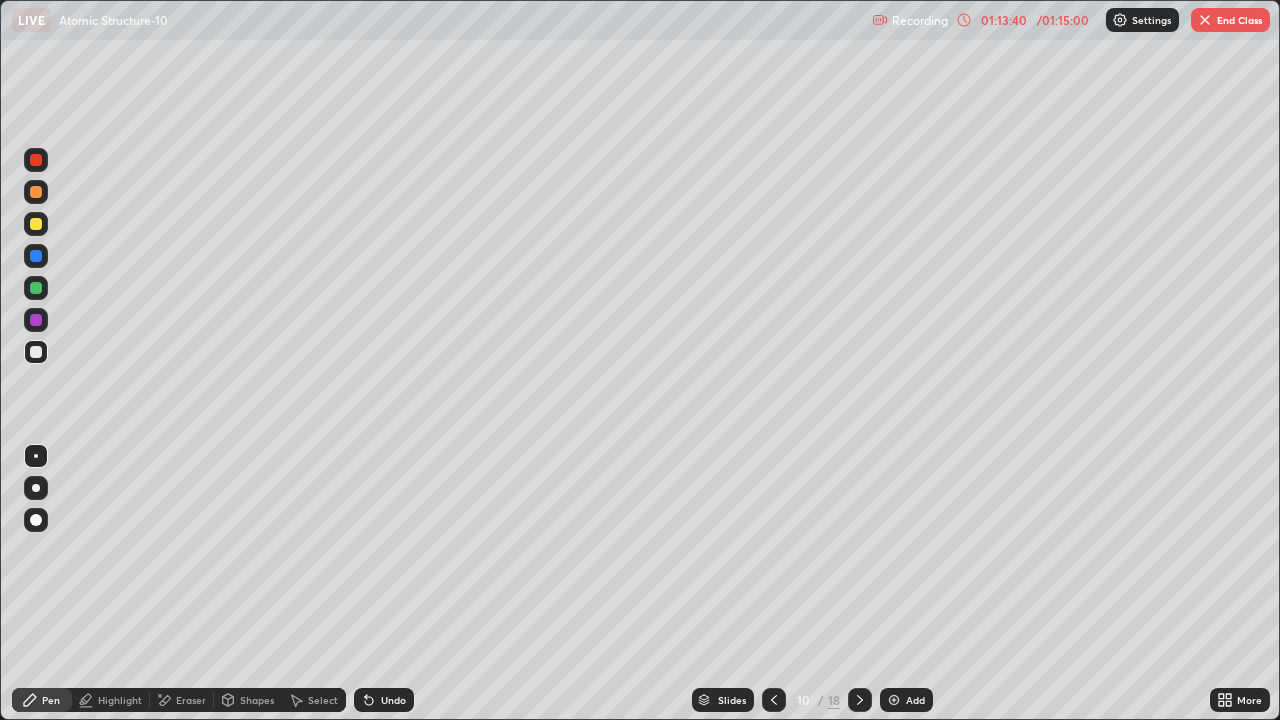 click on "Undo" at bounding box center (393, 700) 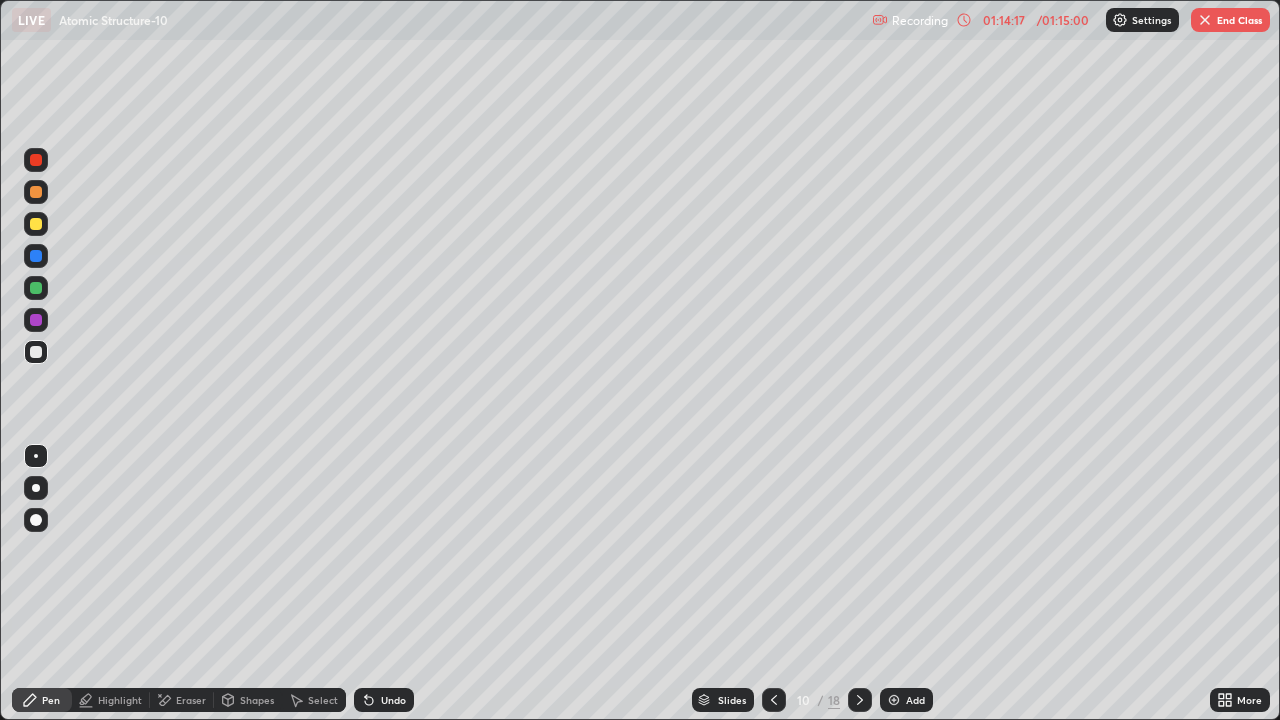 click at bounding box center (36, 160) 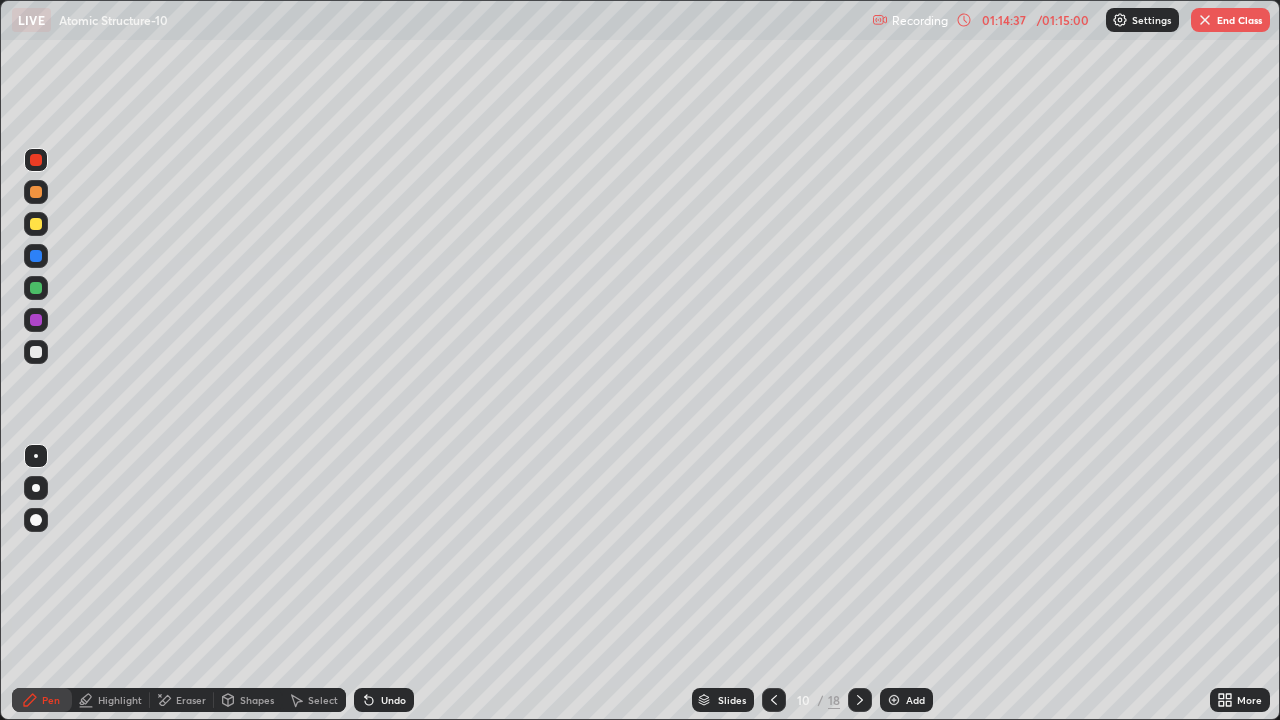 click at bounding box center [36, 288] 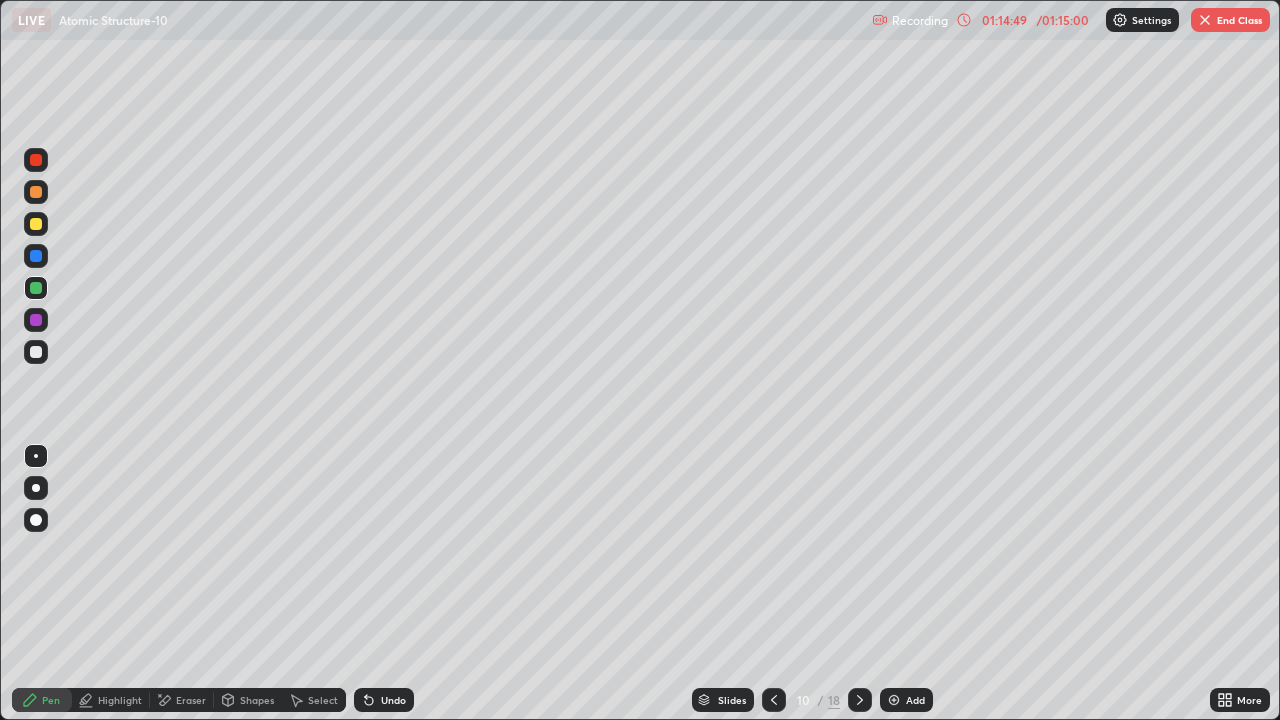 click on "Undo" at bounding box center [384, 700] 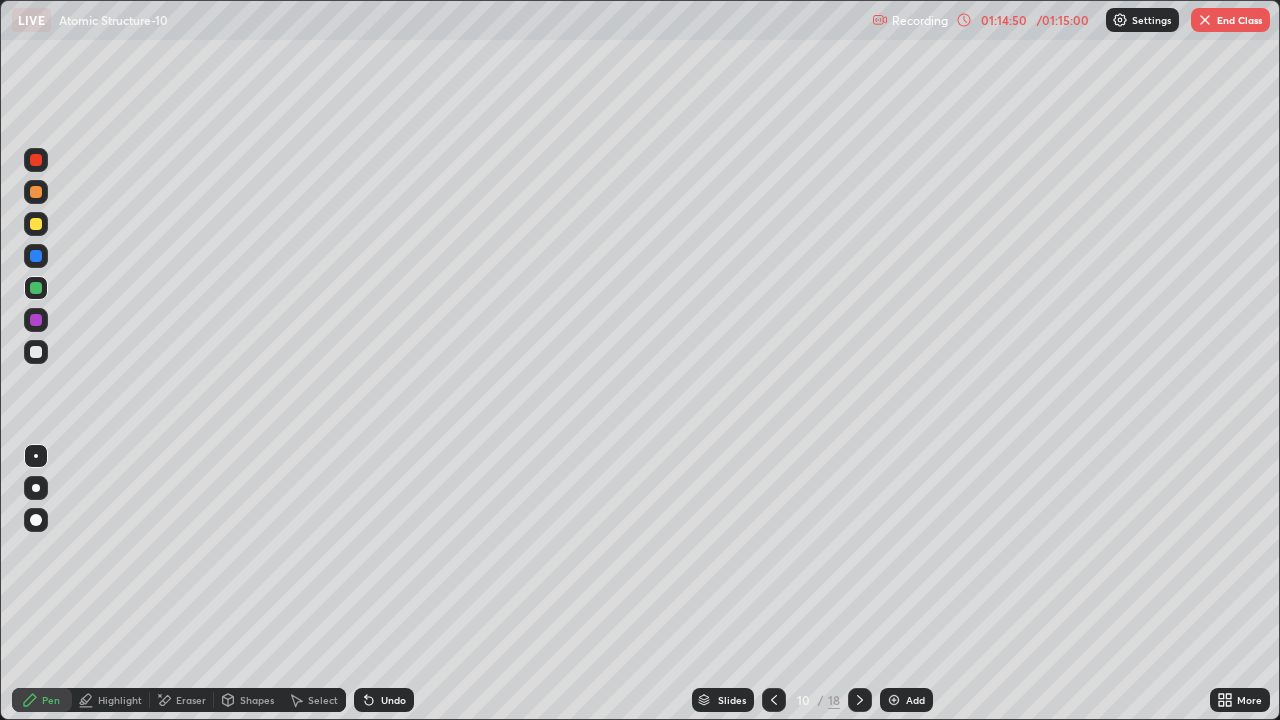 click on "Undo" at bounding box center (384, 700) 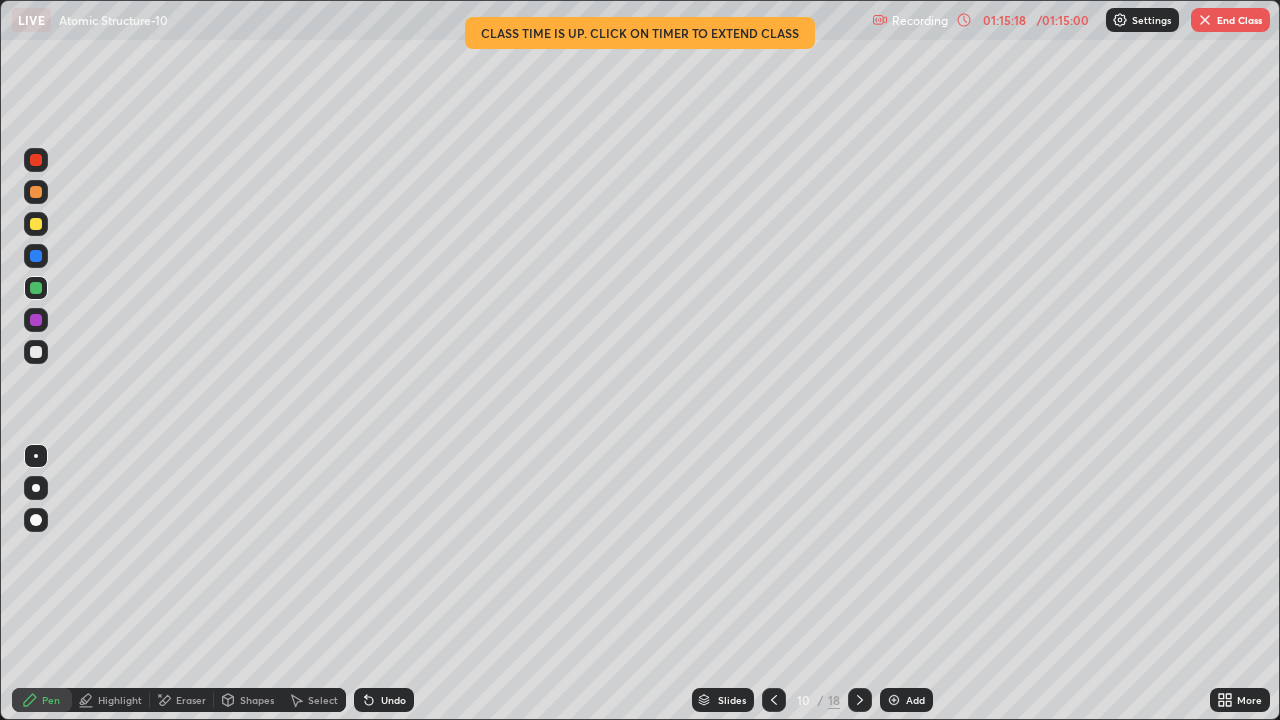 click on "Eraser" at bounding box center [191, 700] 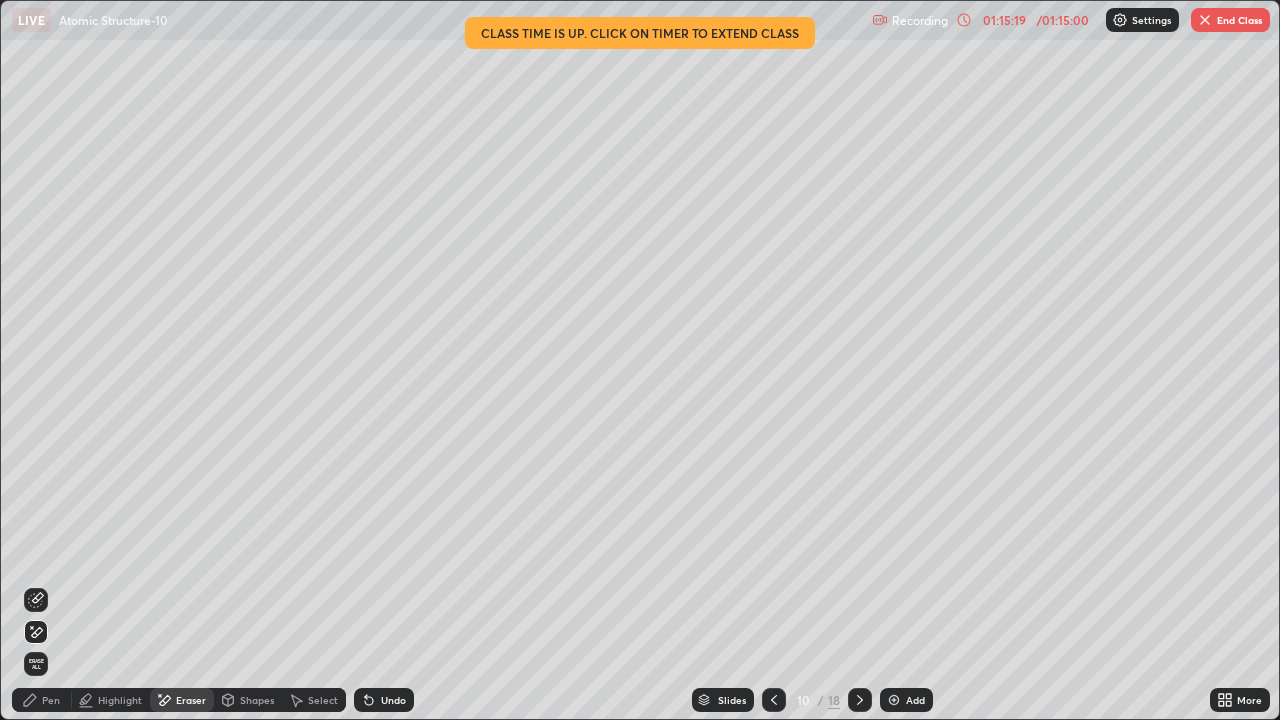 click on "Pen" at bounding box center (42, 700) 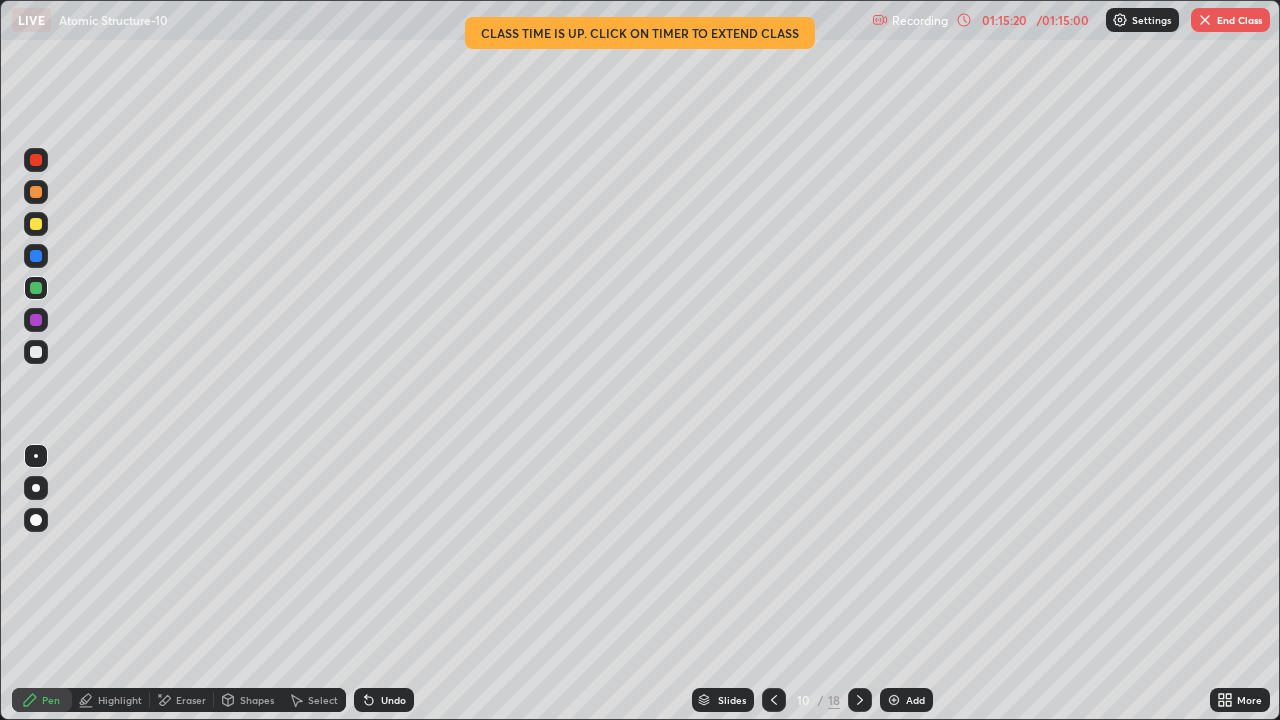 click at bounding box center [36, 352] 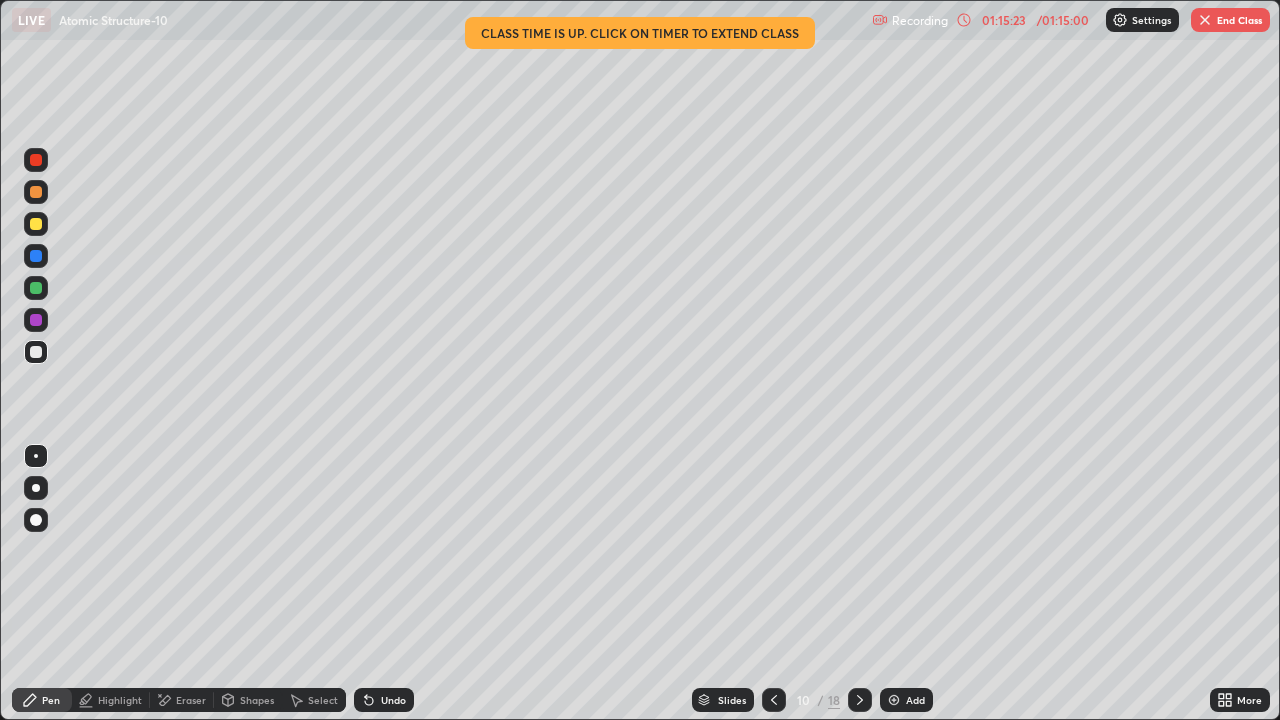 click 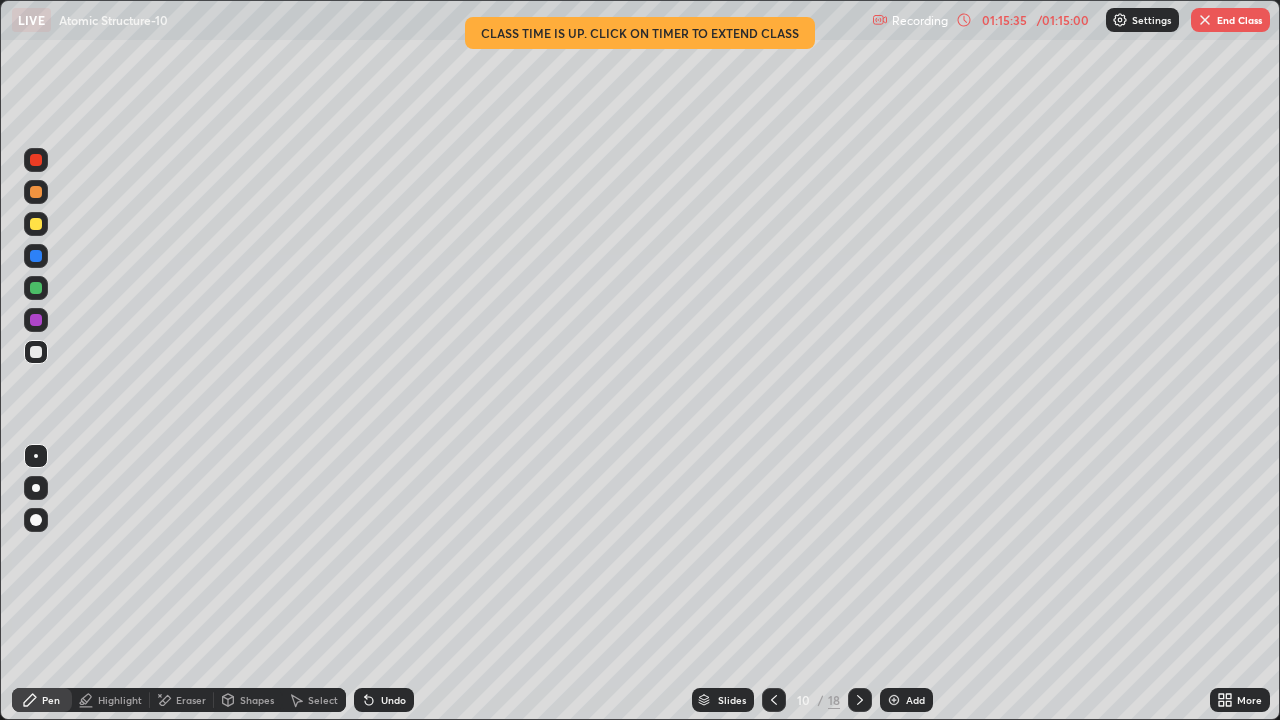 click at bounding box center (36, 288) 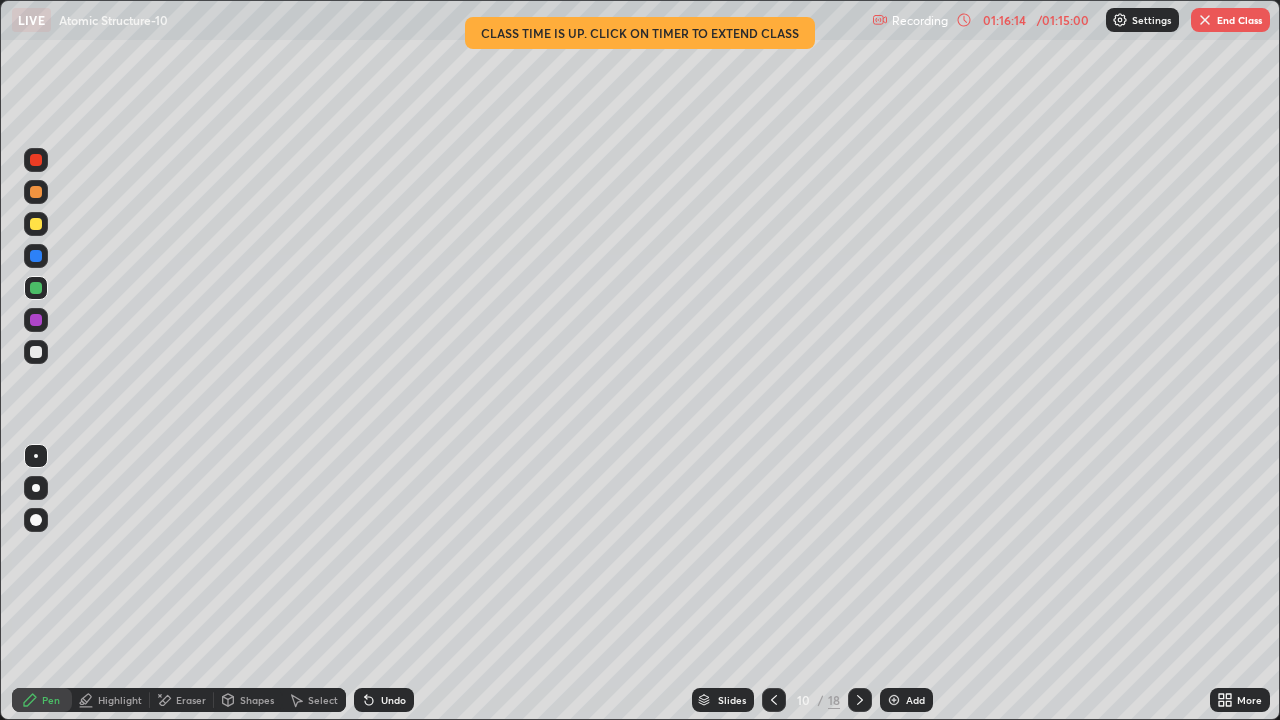 click 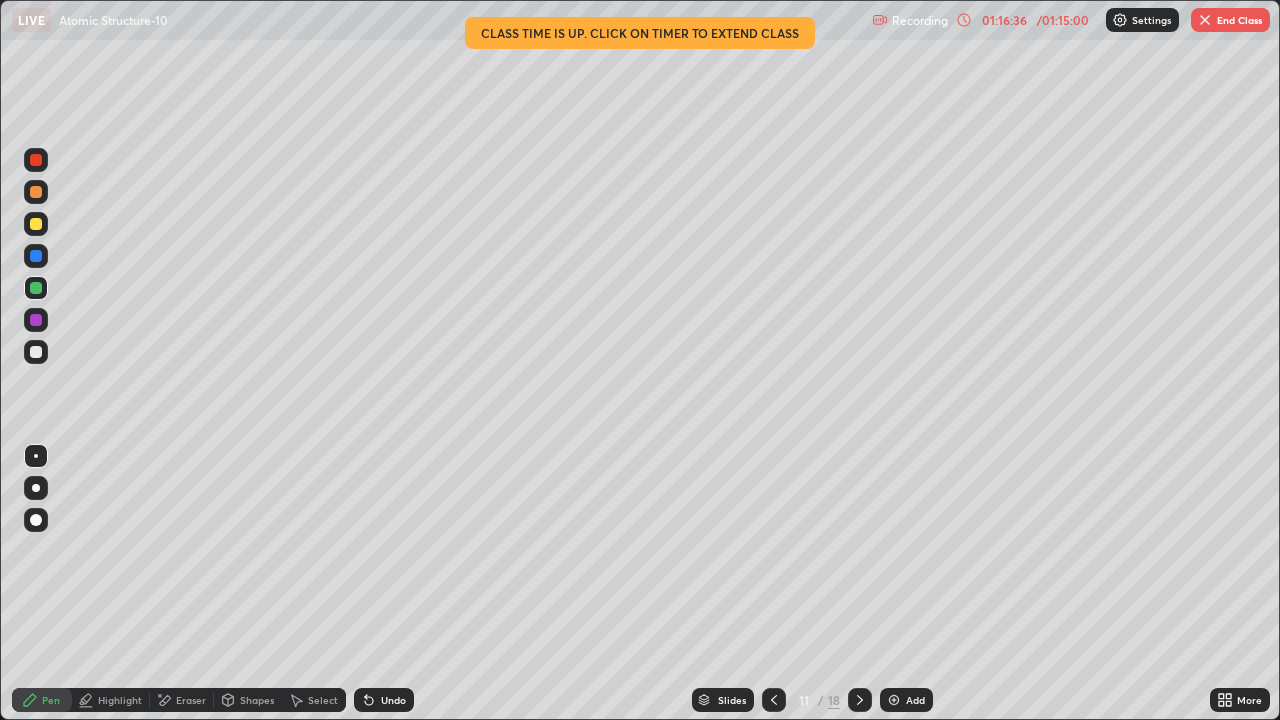 click 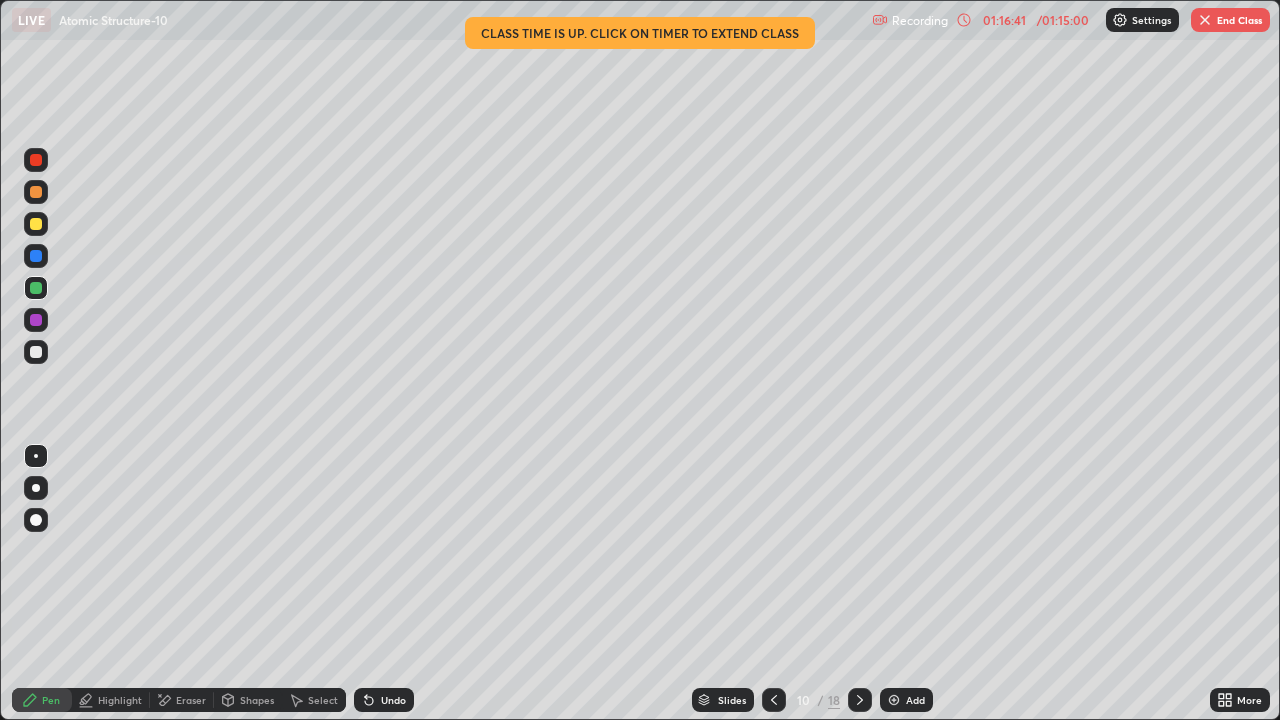 click on "End Class" at bounding box center (1230, 20) 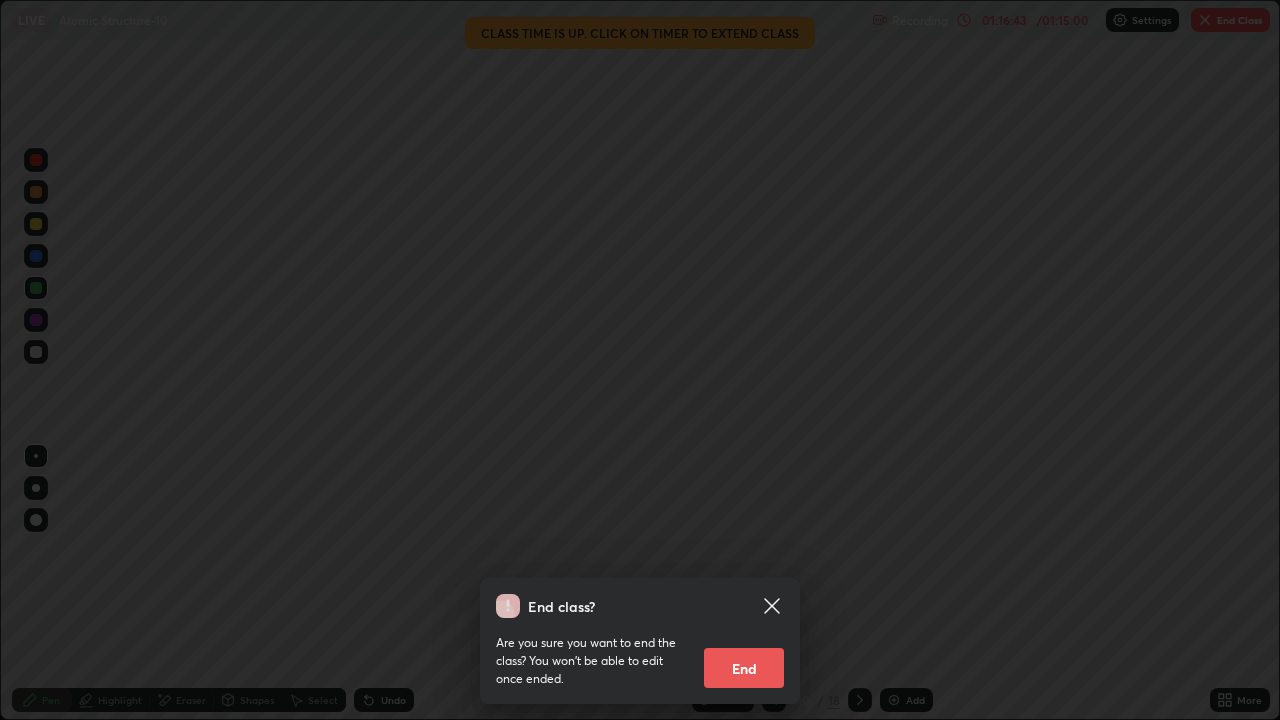 click on "End" at bounding box center (744, 668) 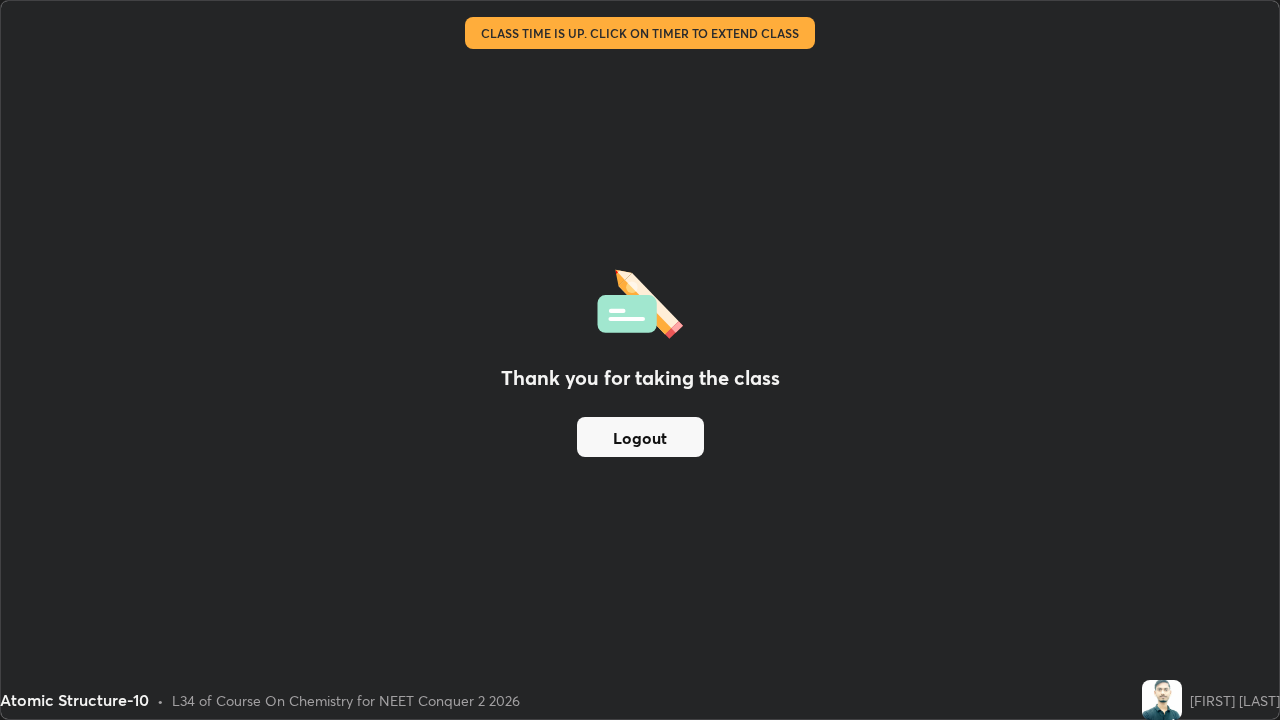 click on "Logout" at bounding box center [640, 437] 